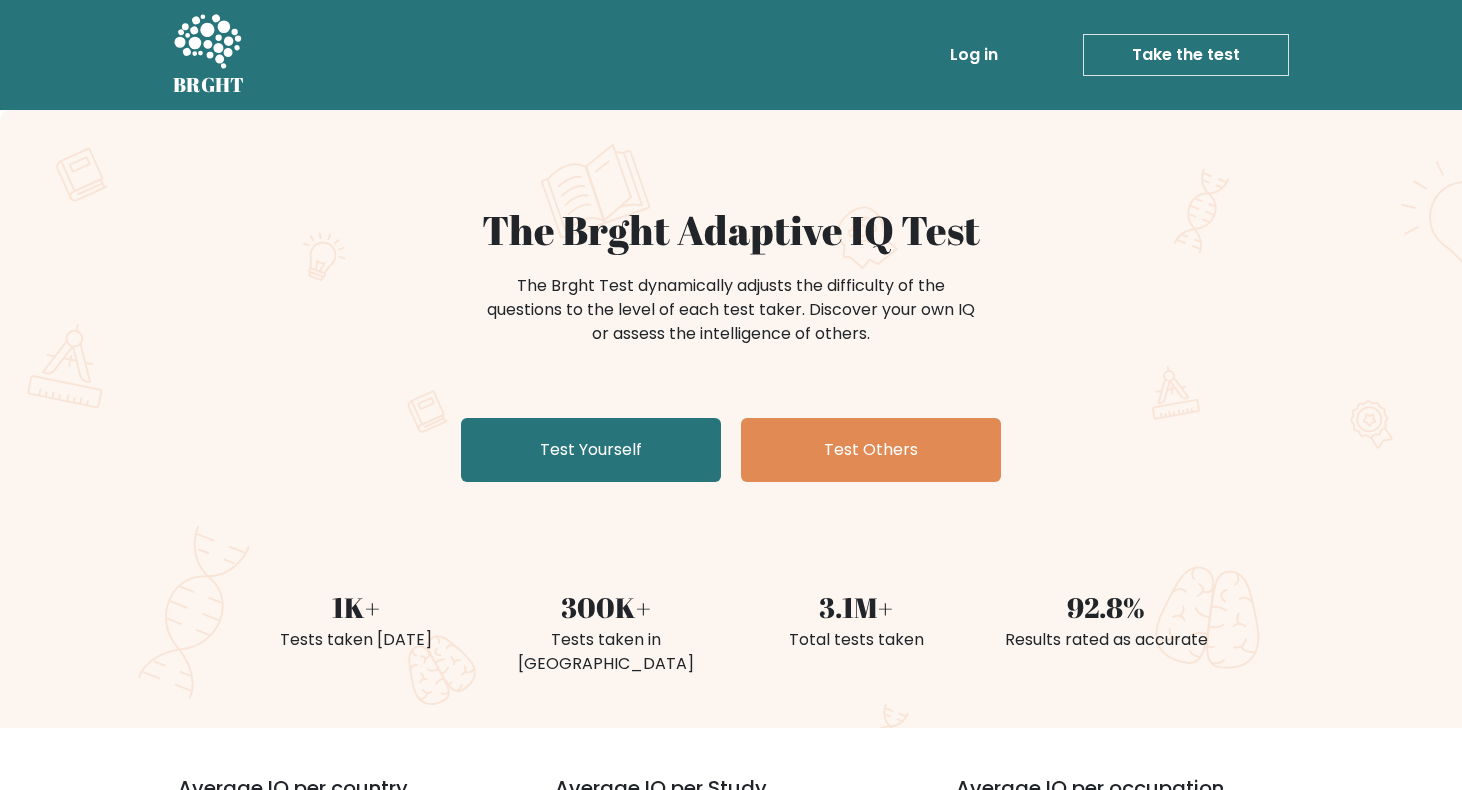scroll, scrollTop: 0, scrollLeft: 0, axis: both 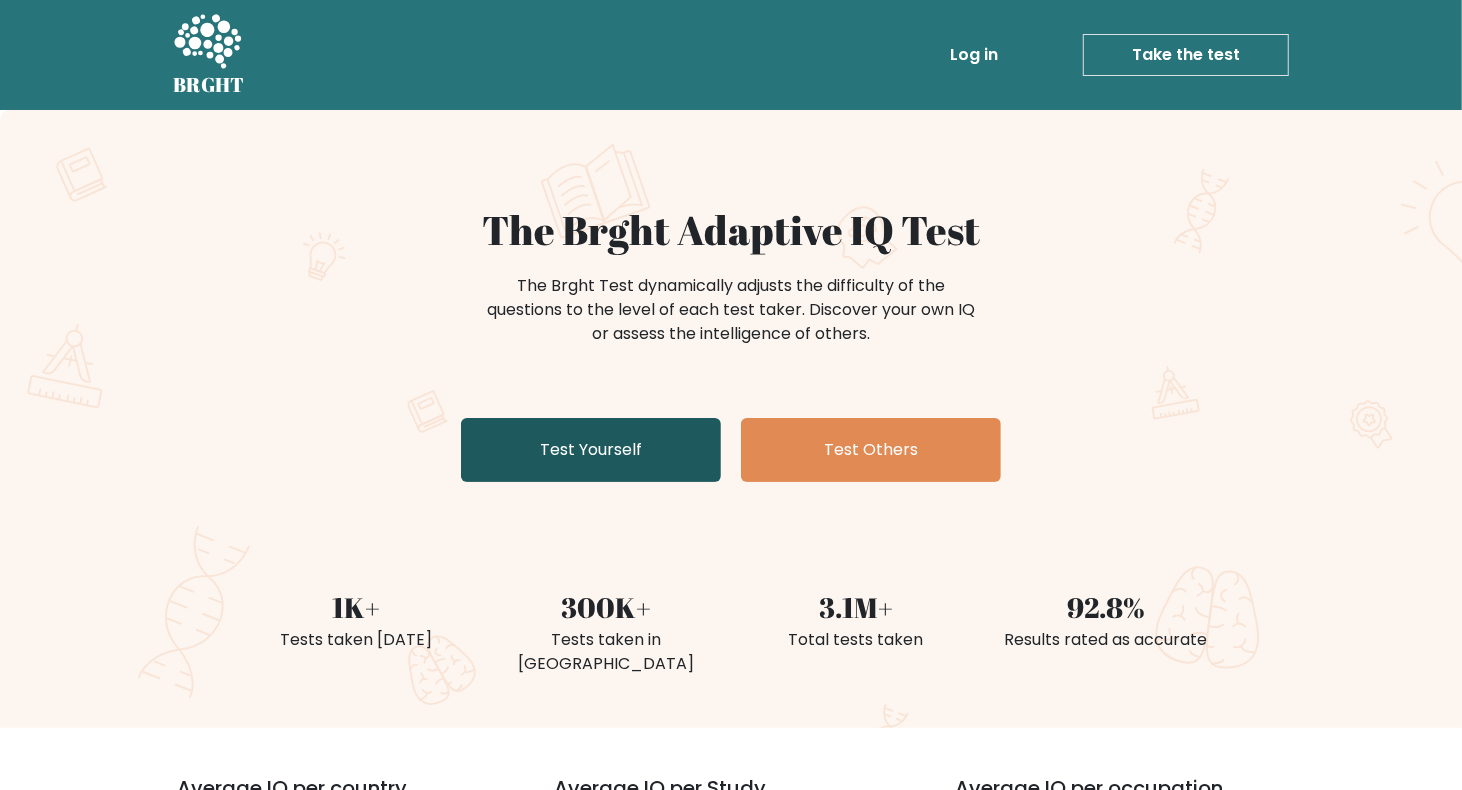 click on "Test Yourself" at bounding box center (591, 450) 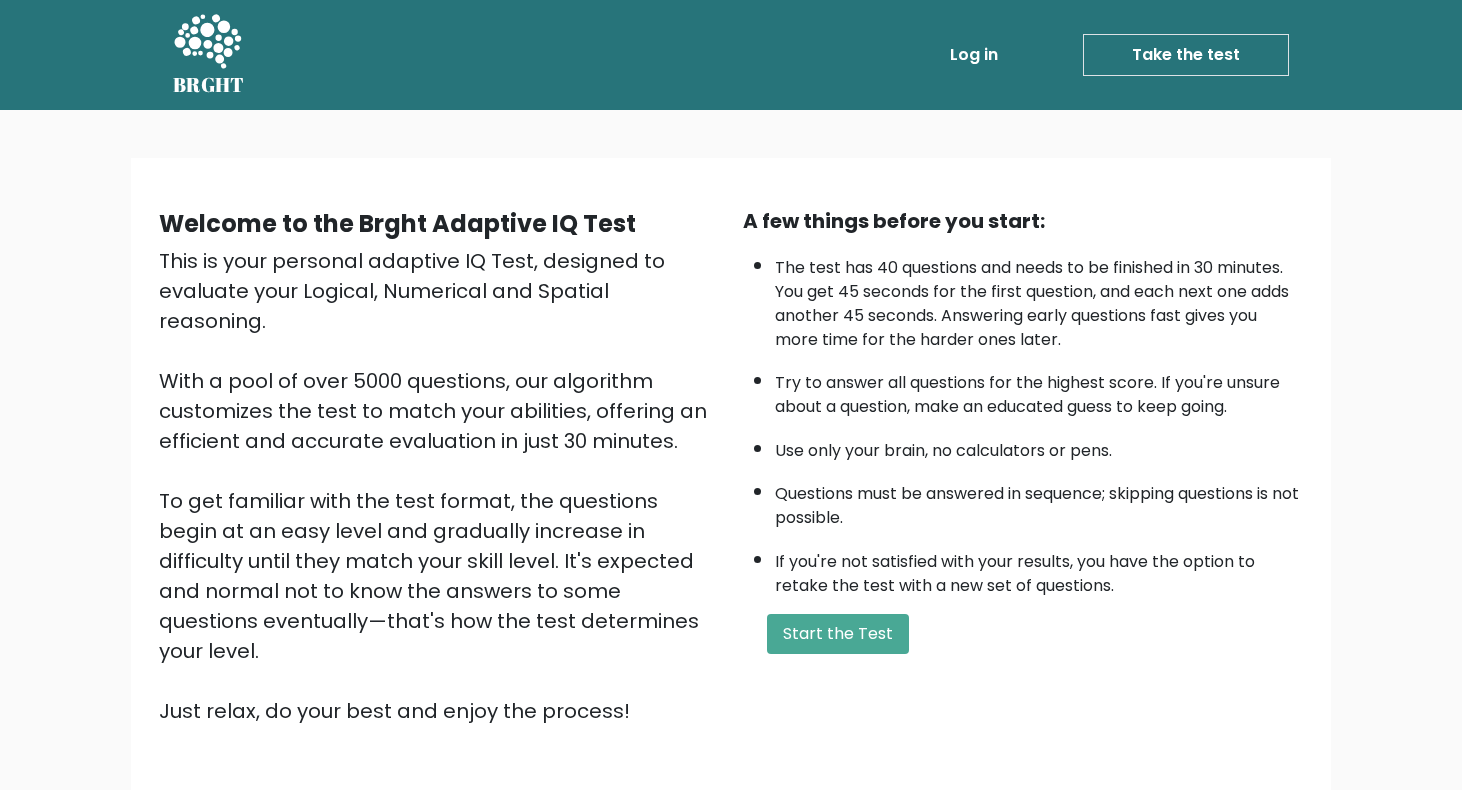 scroll, scrollTop: 0, scrollLeft: 0, axis: both 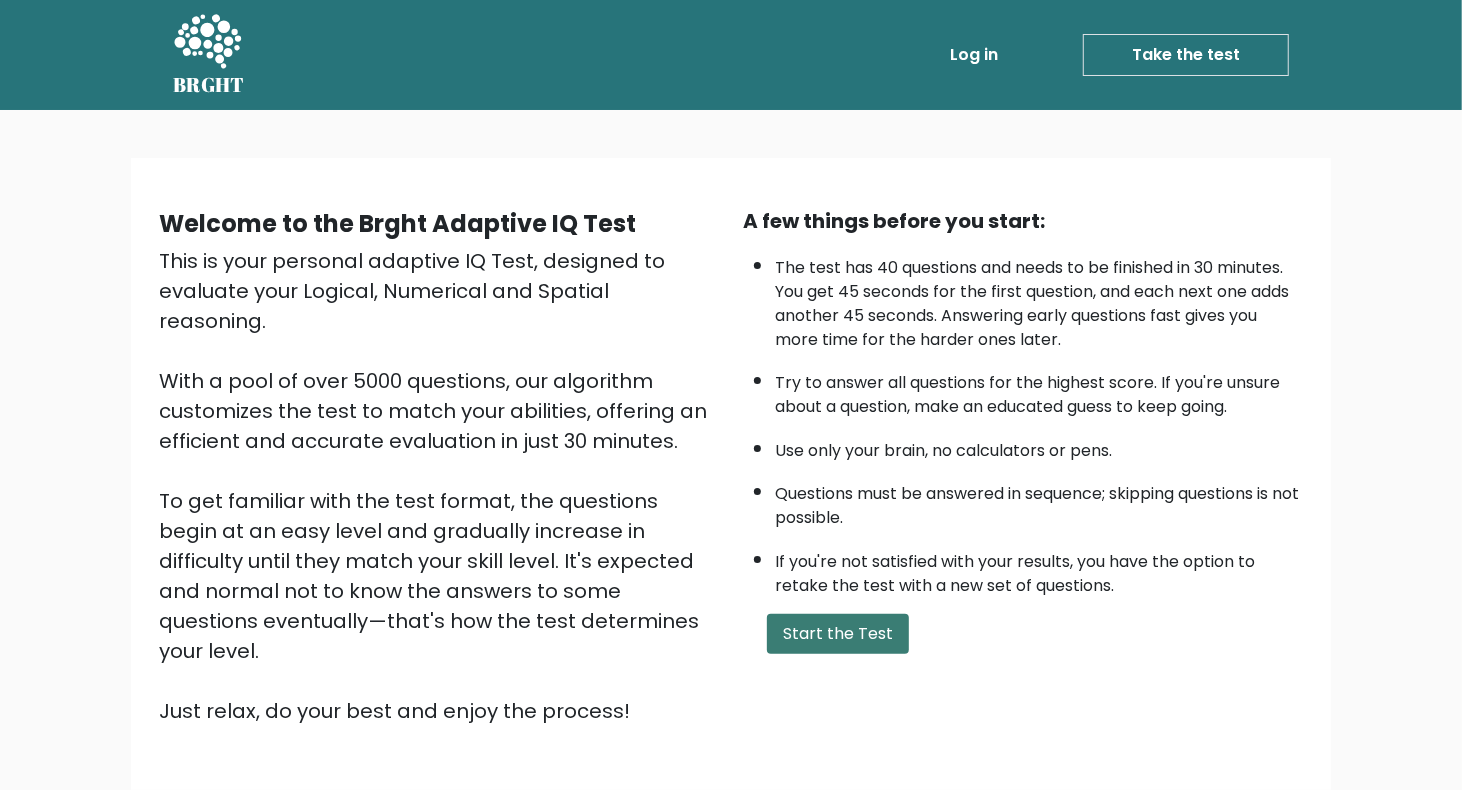 click on "Start the Test" at bounding box center (838, 634) 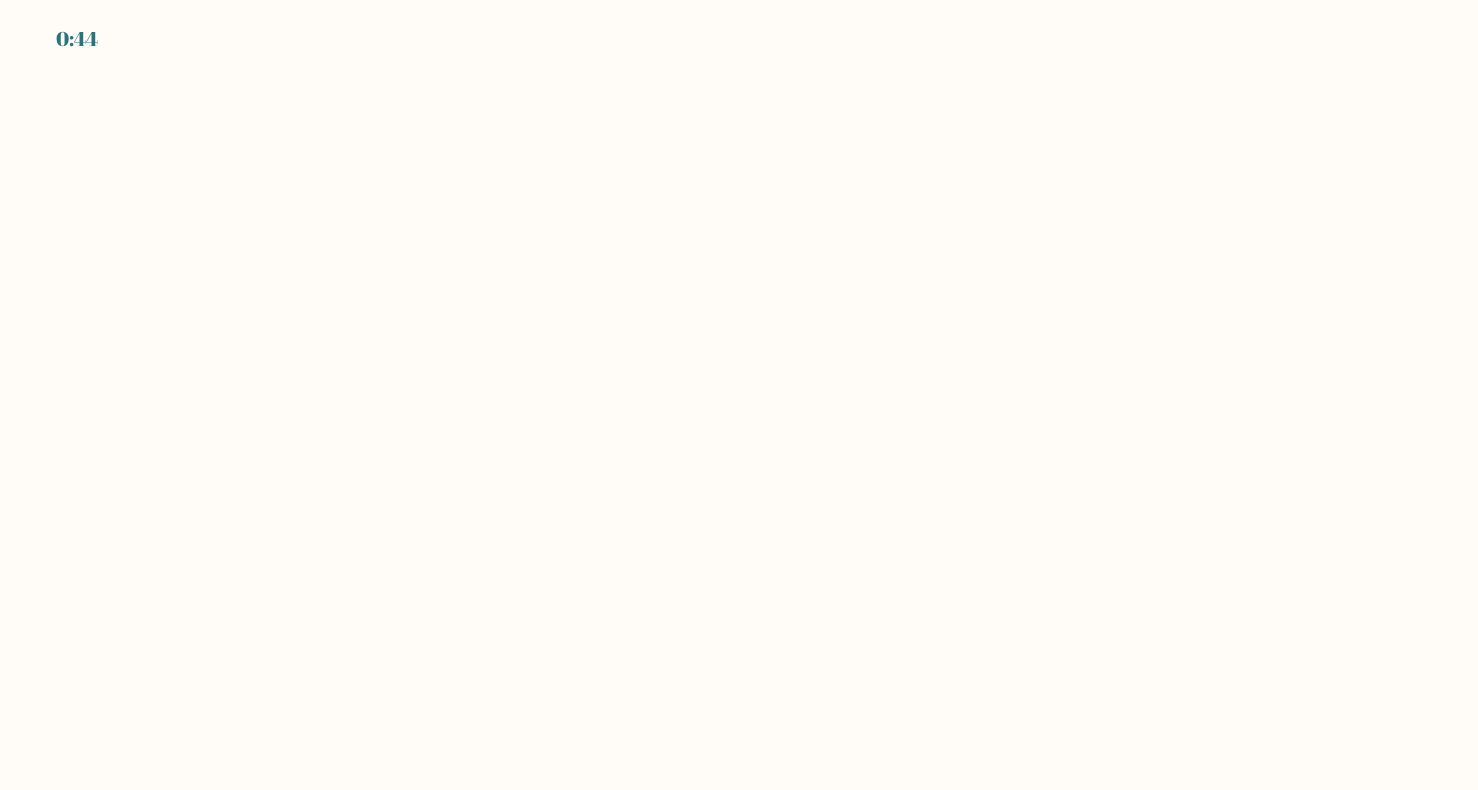 scroll, scrollTop: 0, scrollLeft: 0, axis: both 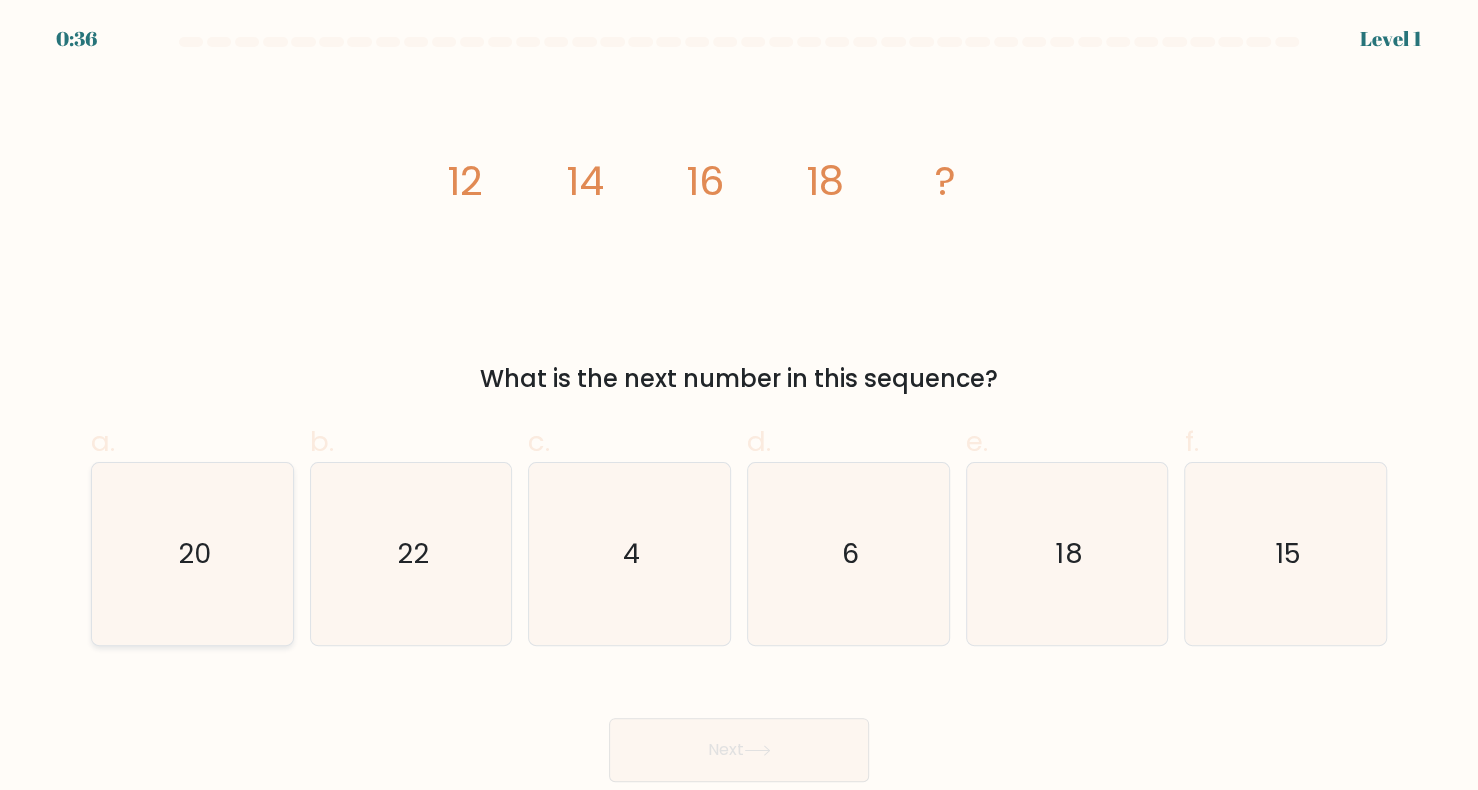 click on "20" 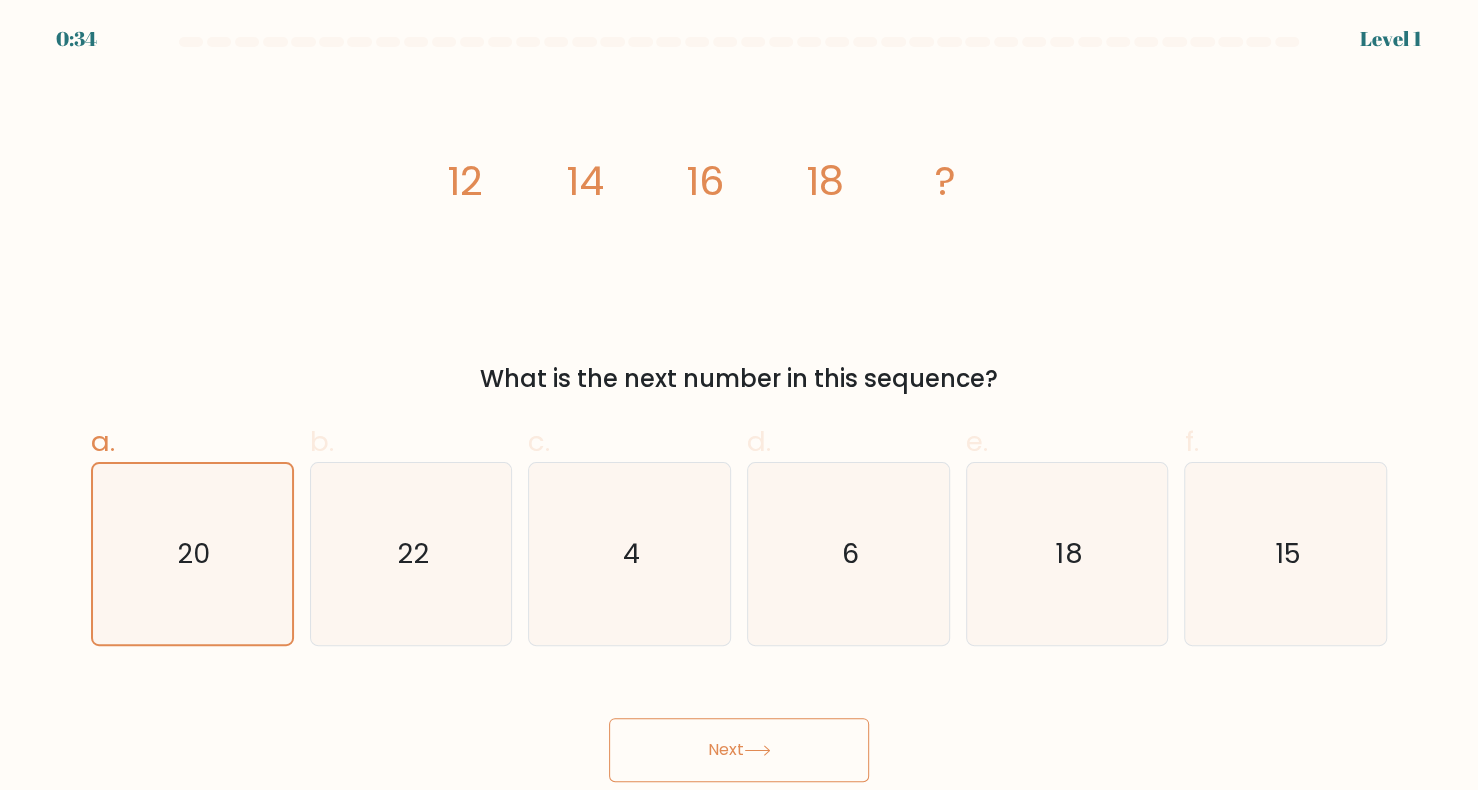 click on "Next" at bounding box center (739, 750) 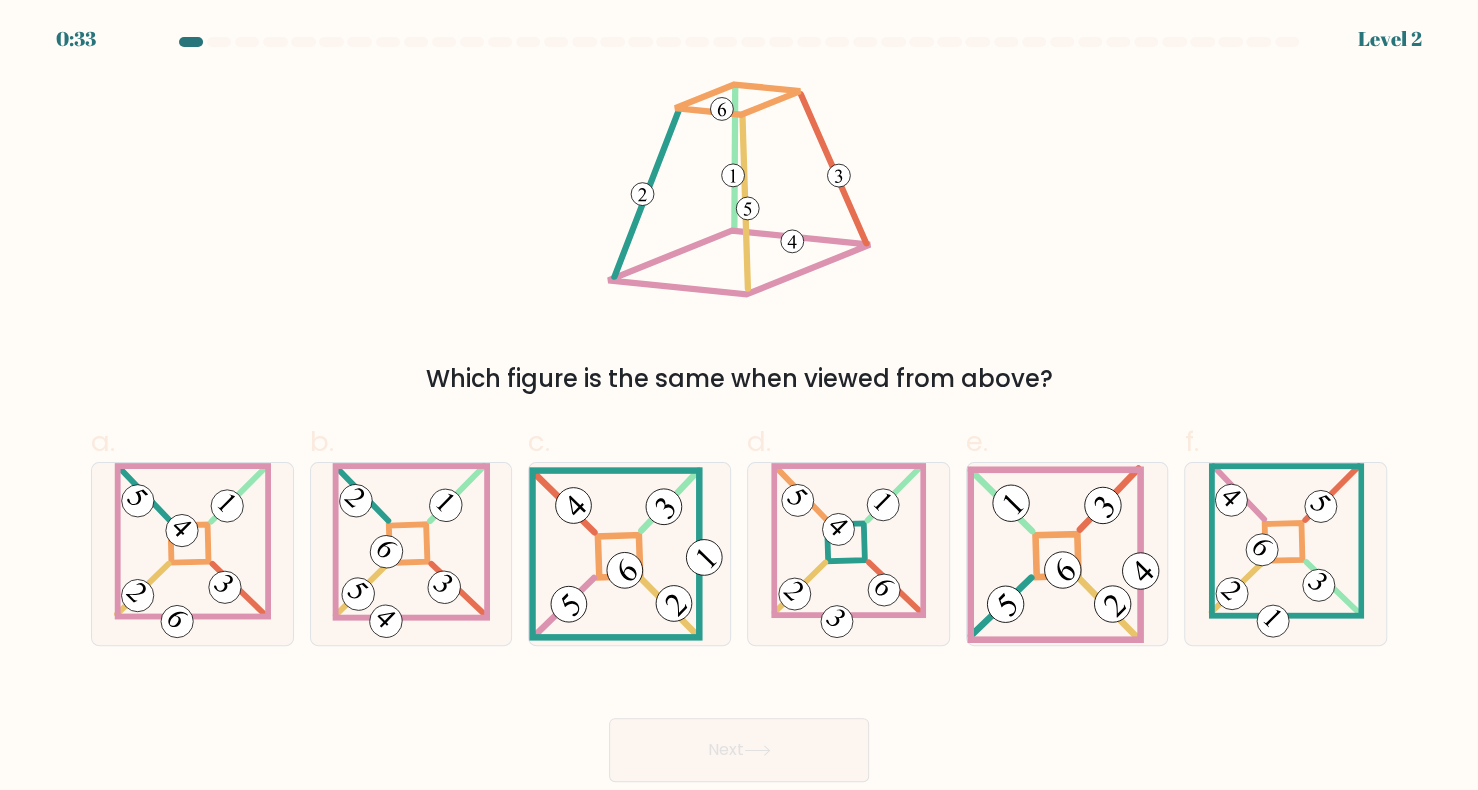 click on "Next" at bounding box center (739, 750) 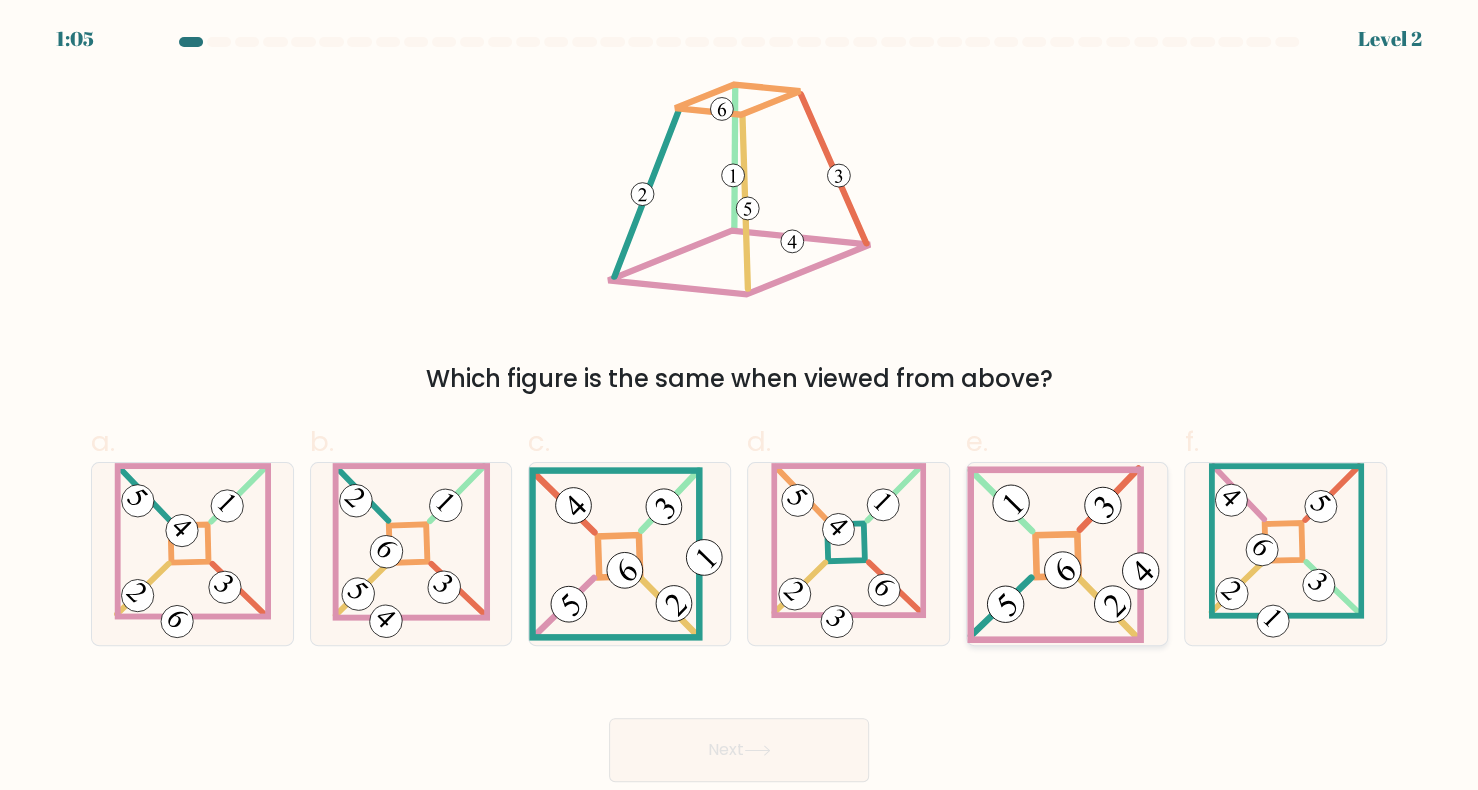 click 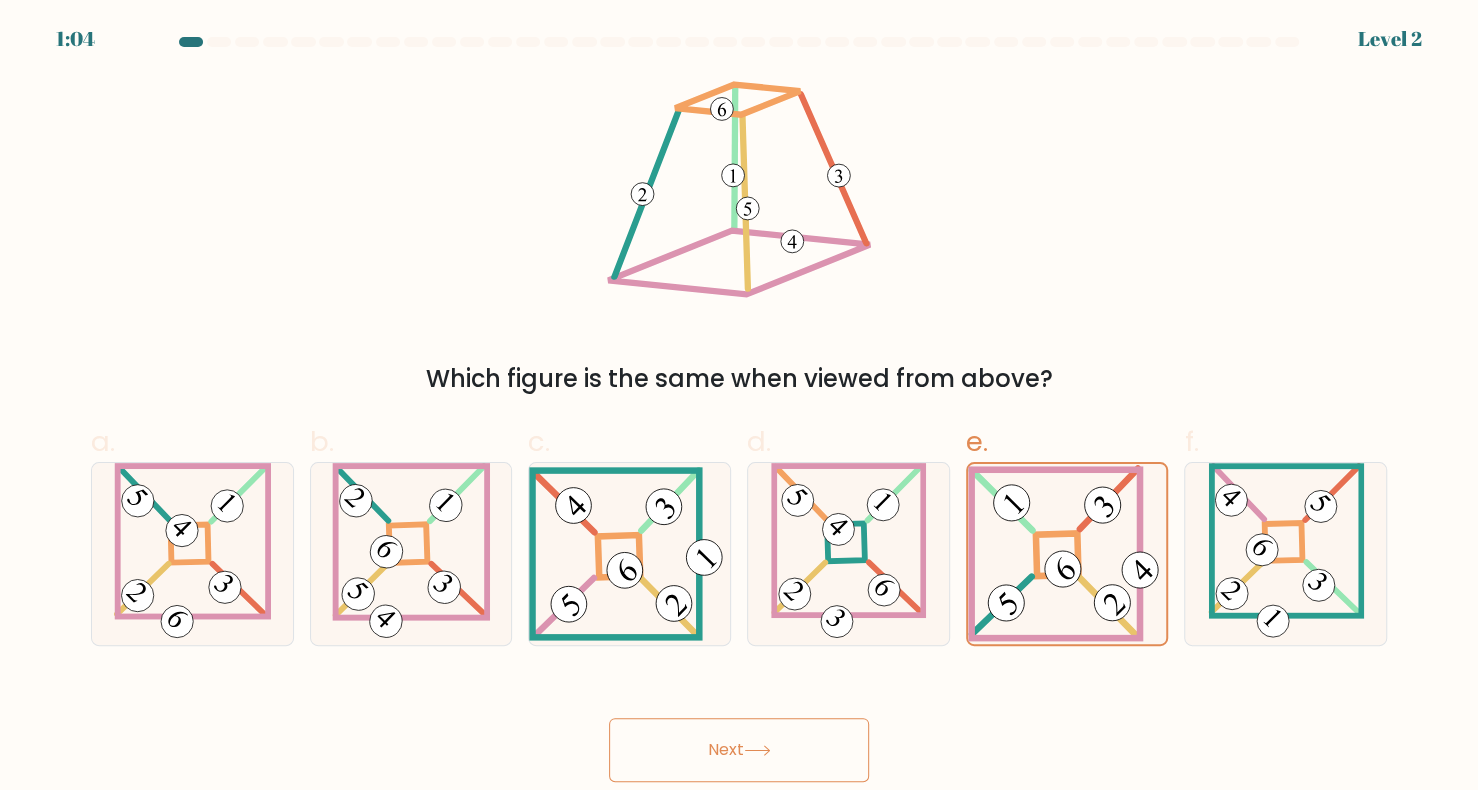 click on "Next" at bounding box center [739, 750] 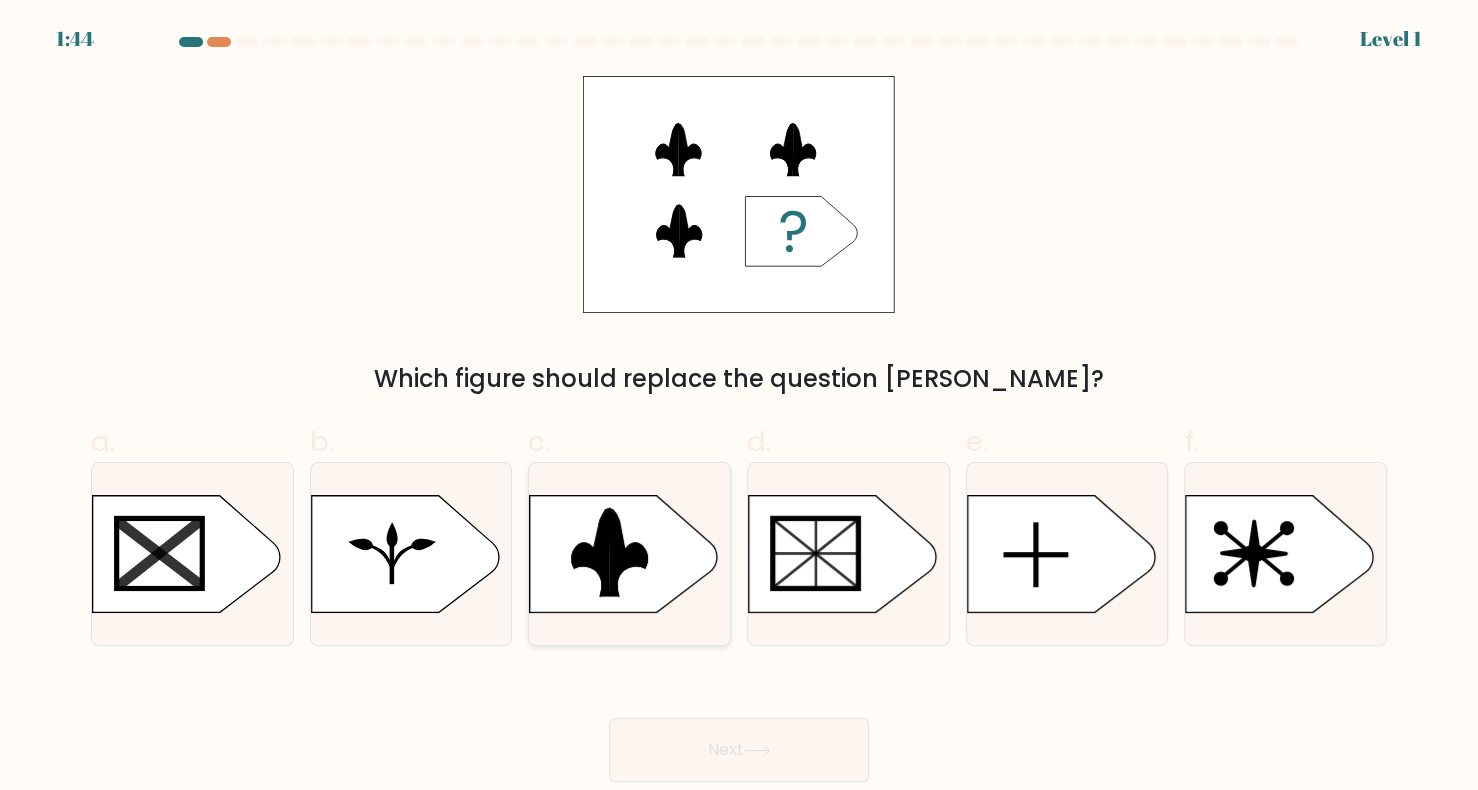 click 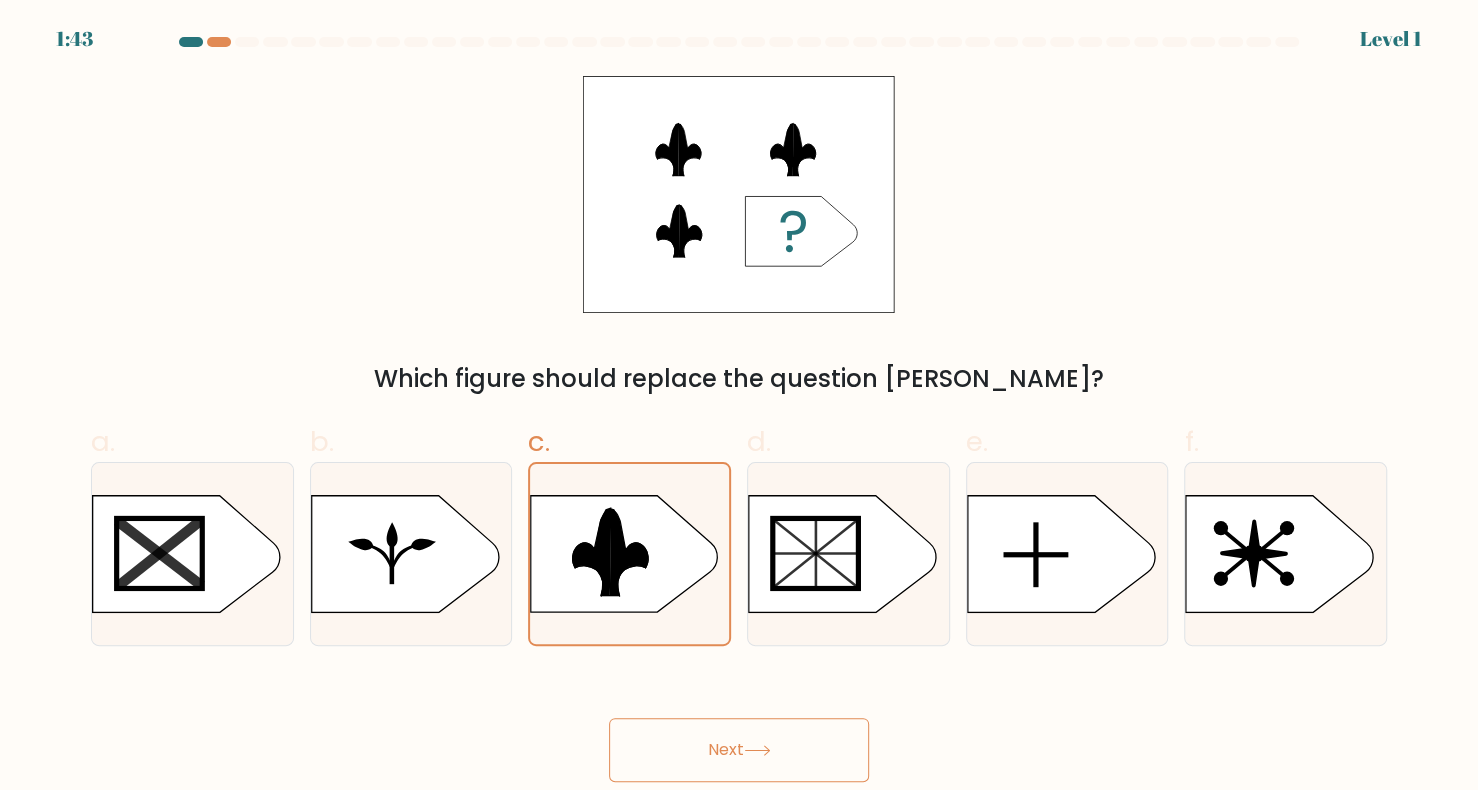 click on "Next" at bounding box center [739, 750] 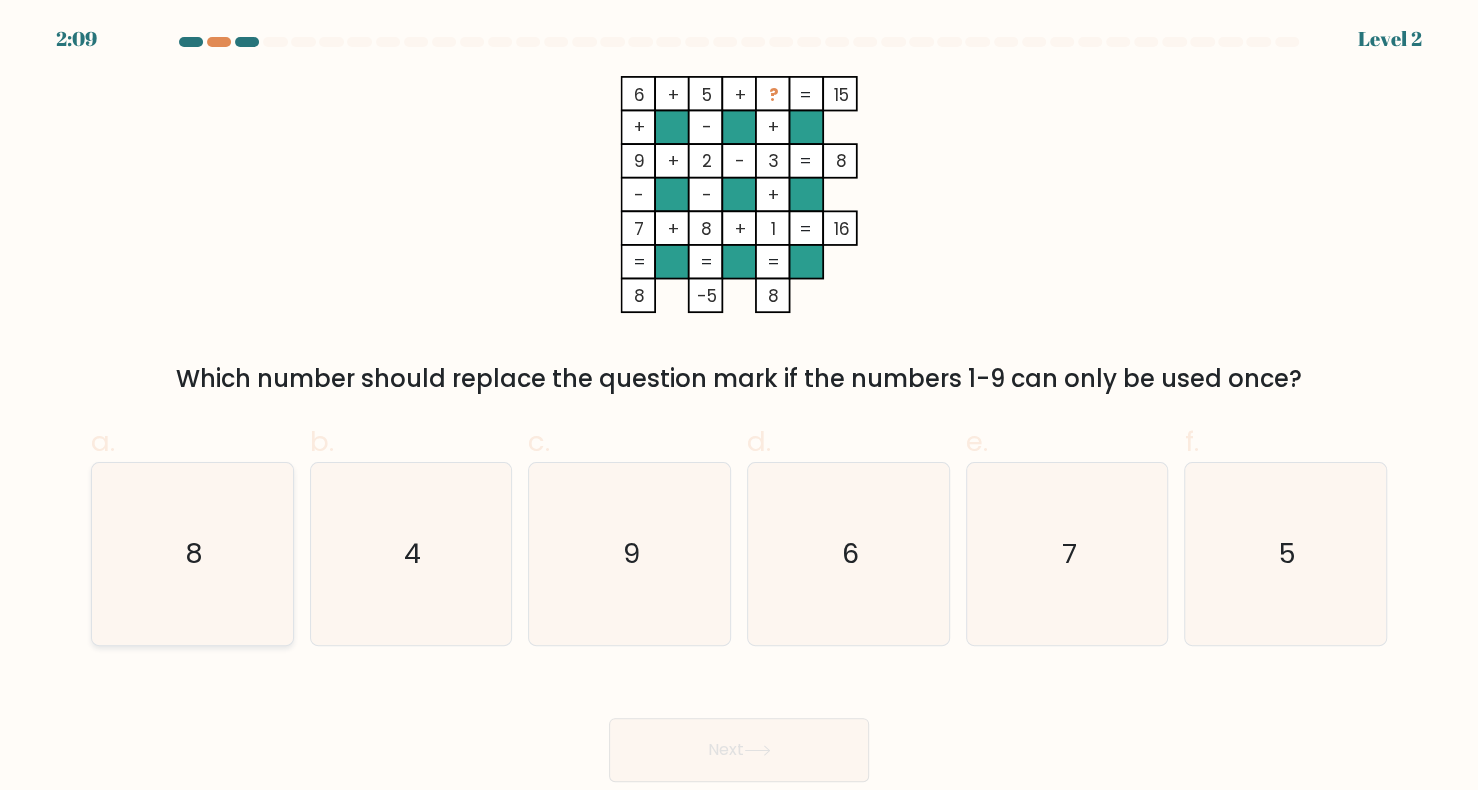 click on "8" 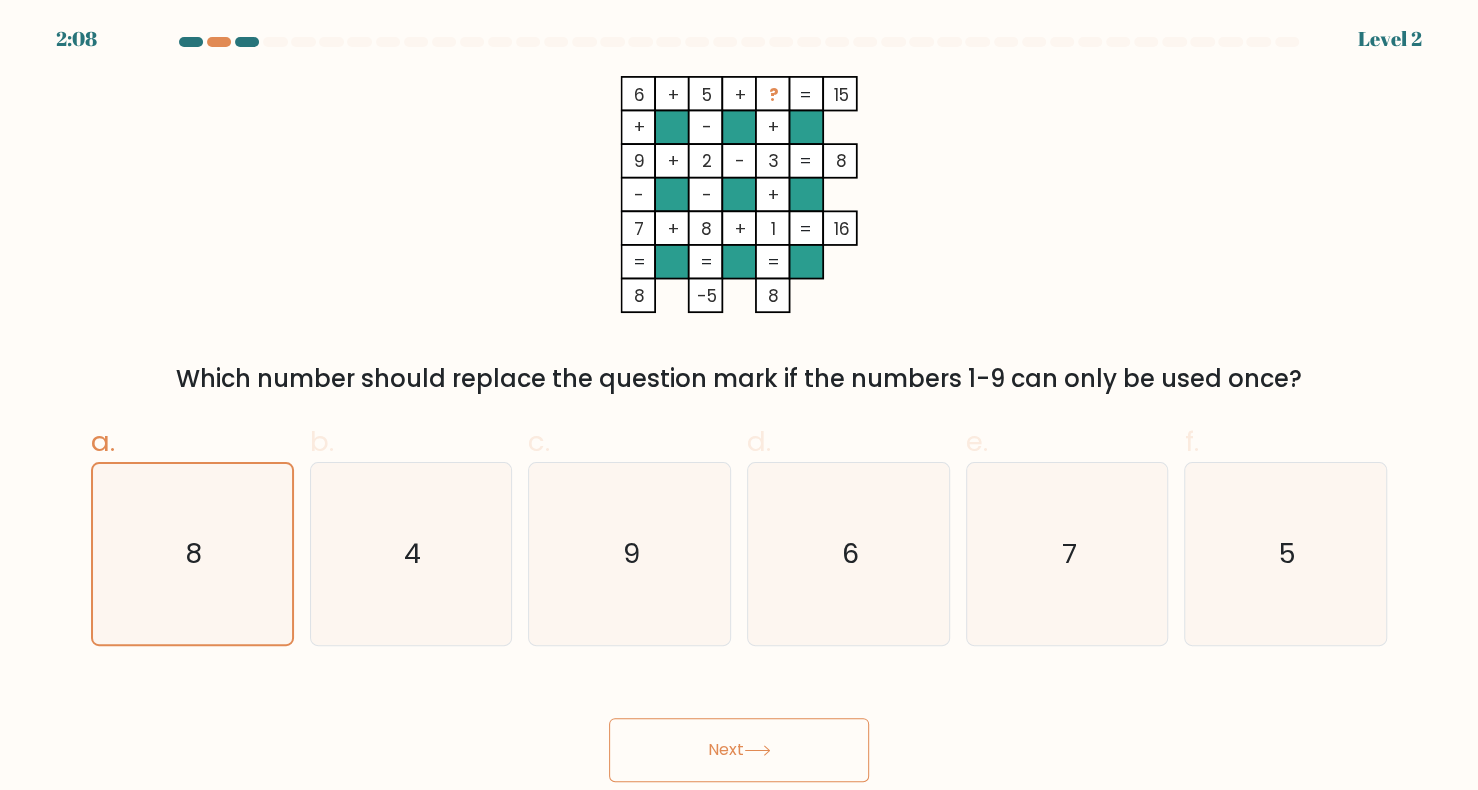 click on "Next" at bounding box center [739, 750] 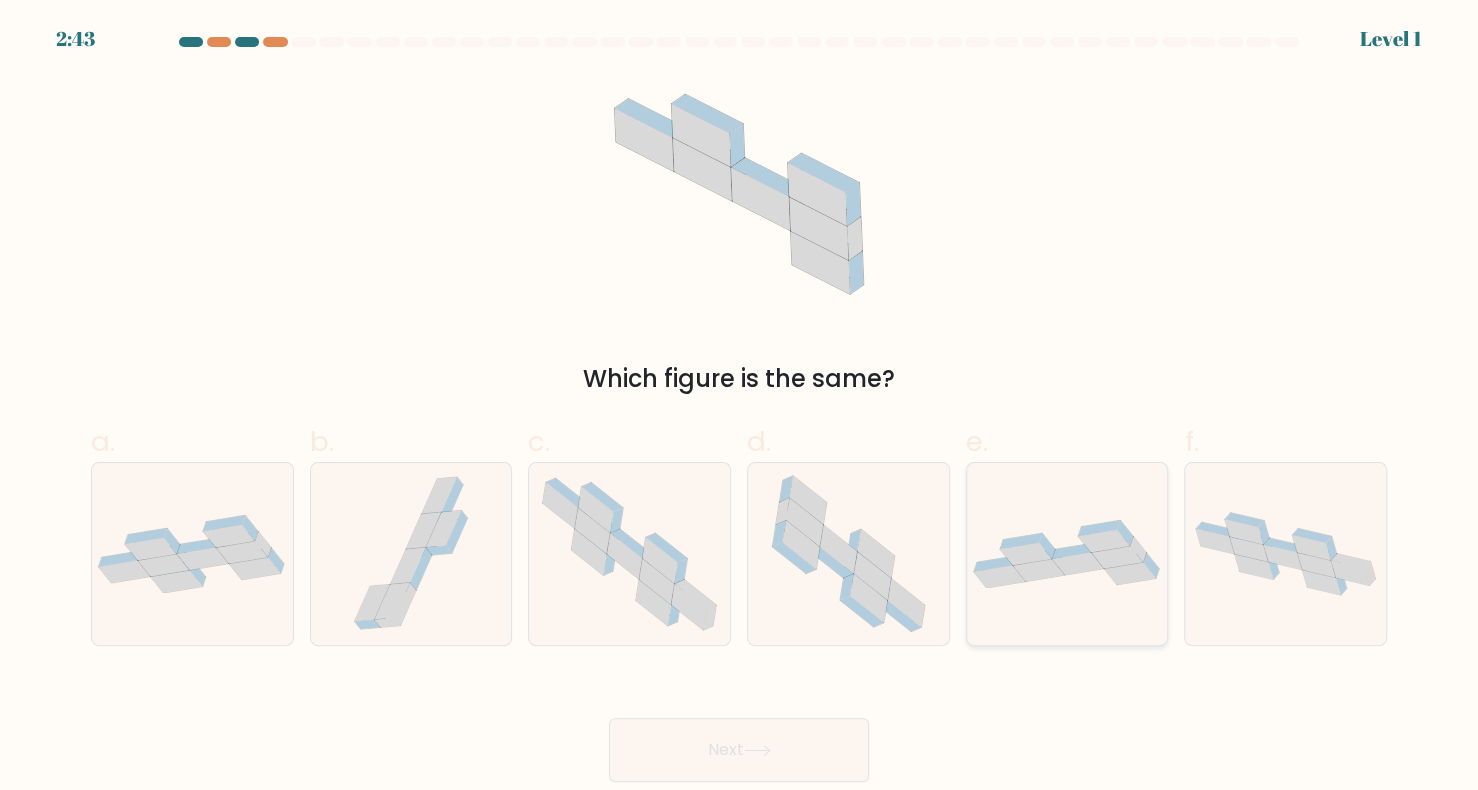 click 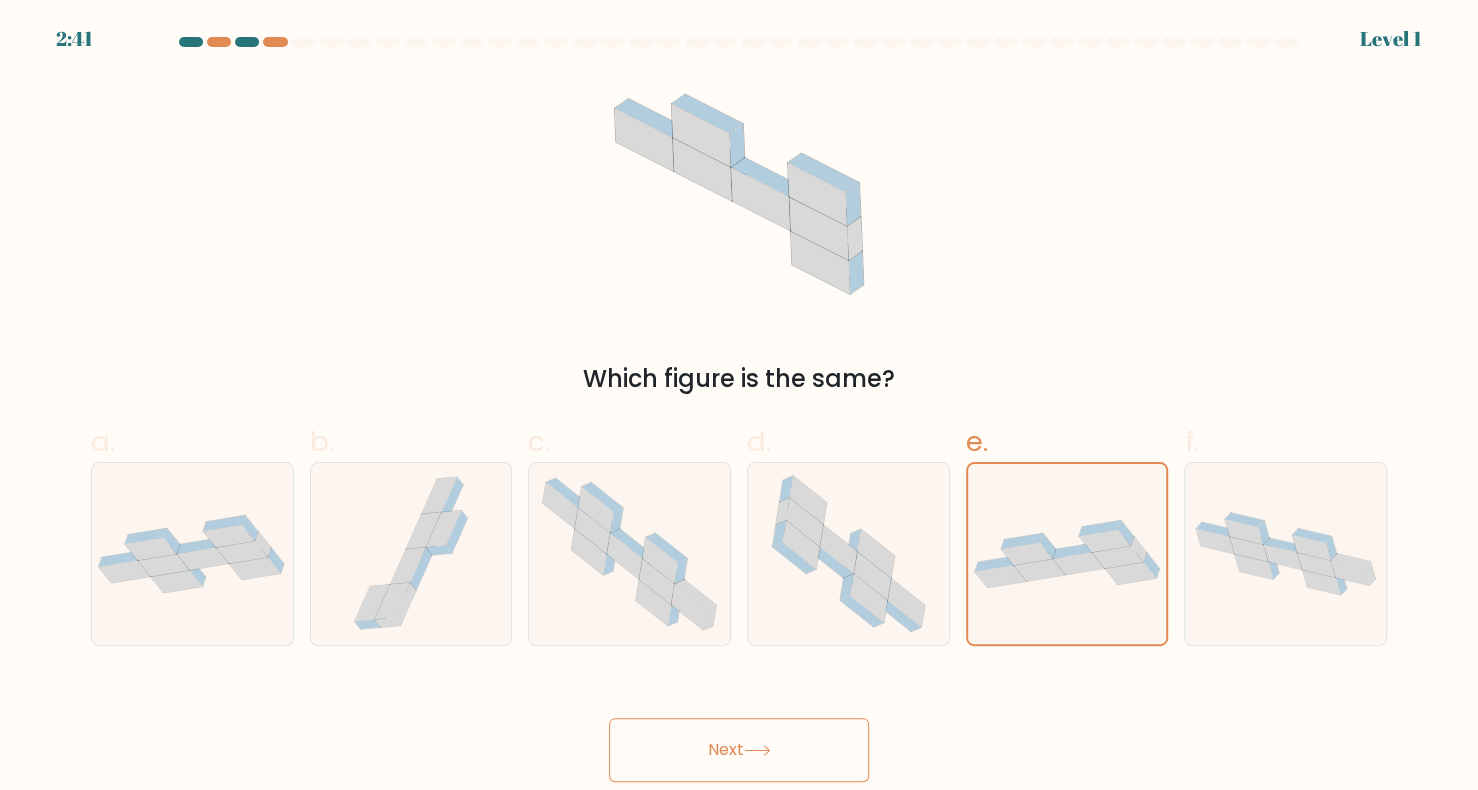 click on "Next" at bounding box center (739, 750) 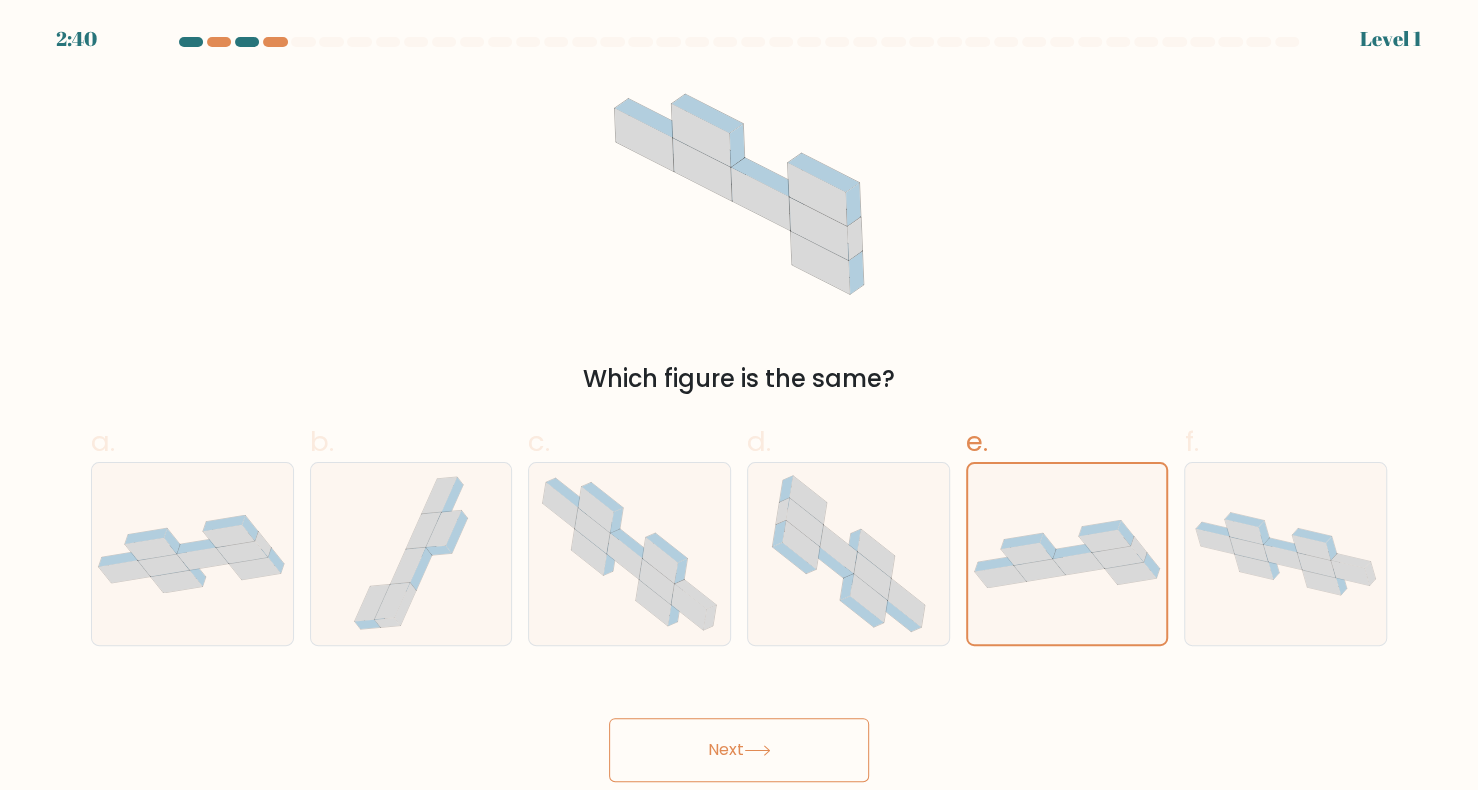 click on "Next" at bounding box center (739, 750) 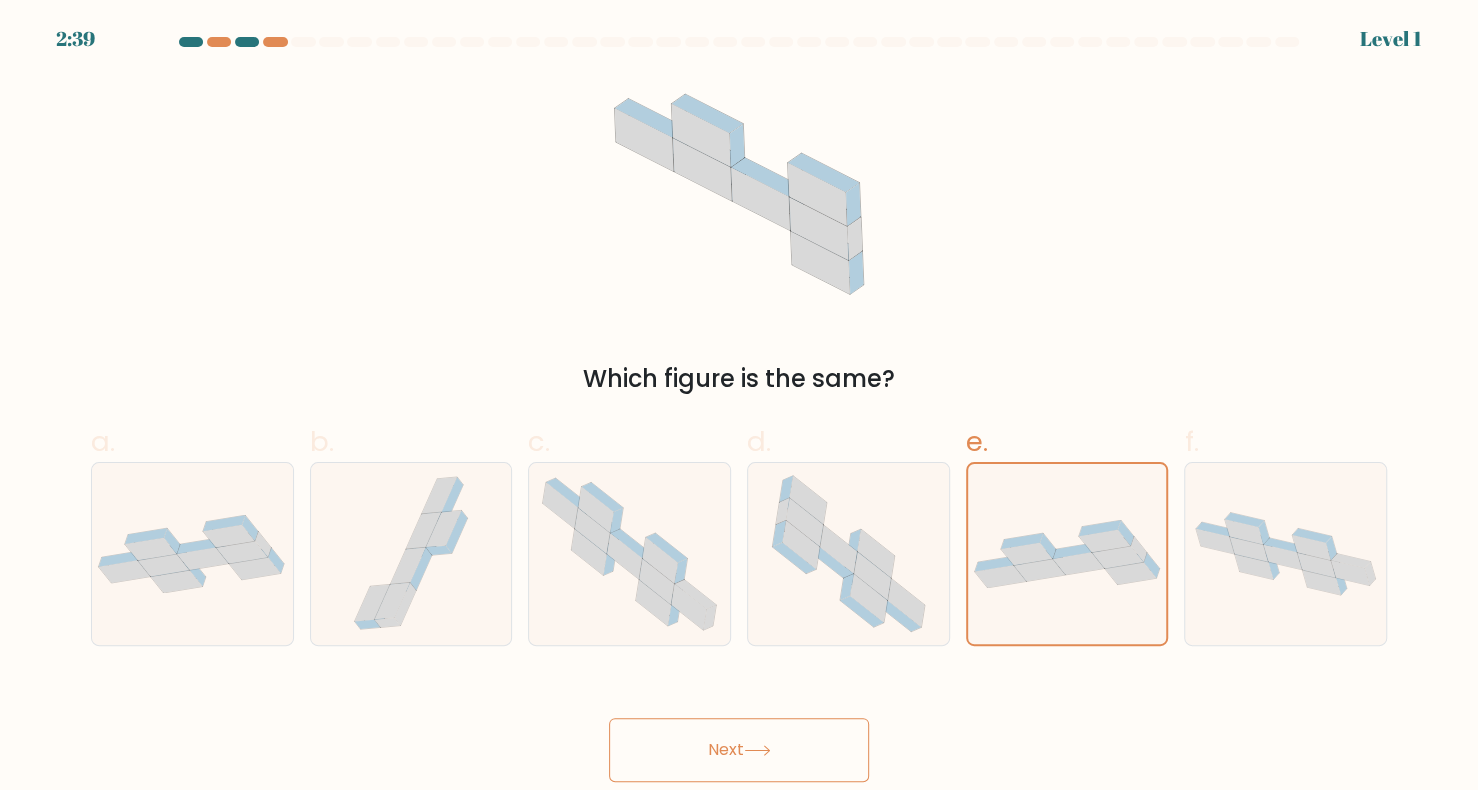click on "Next" at bounding box center [739, 750] 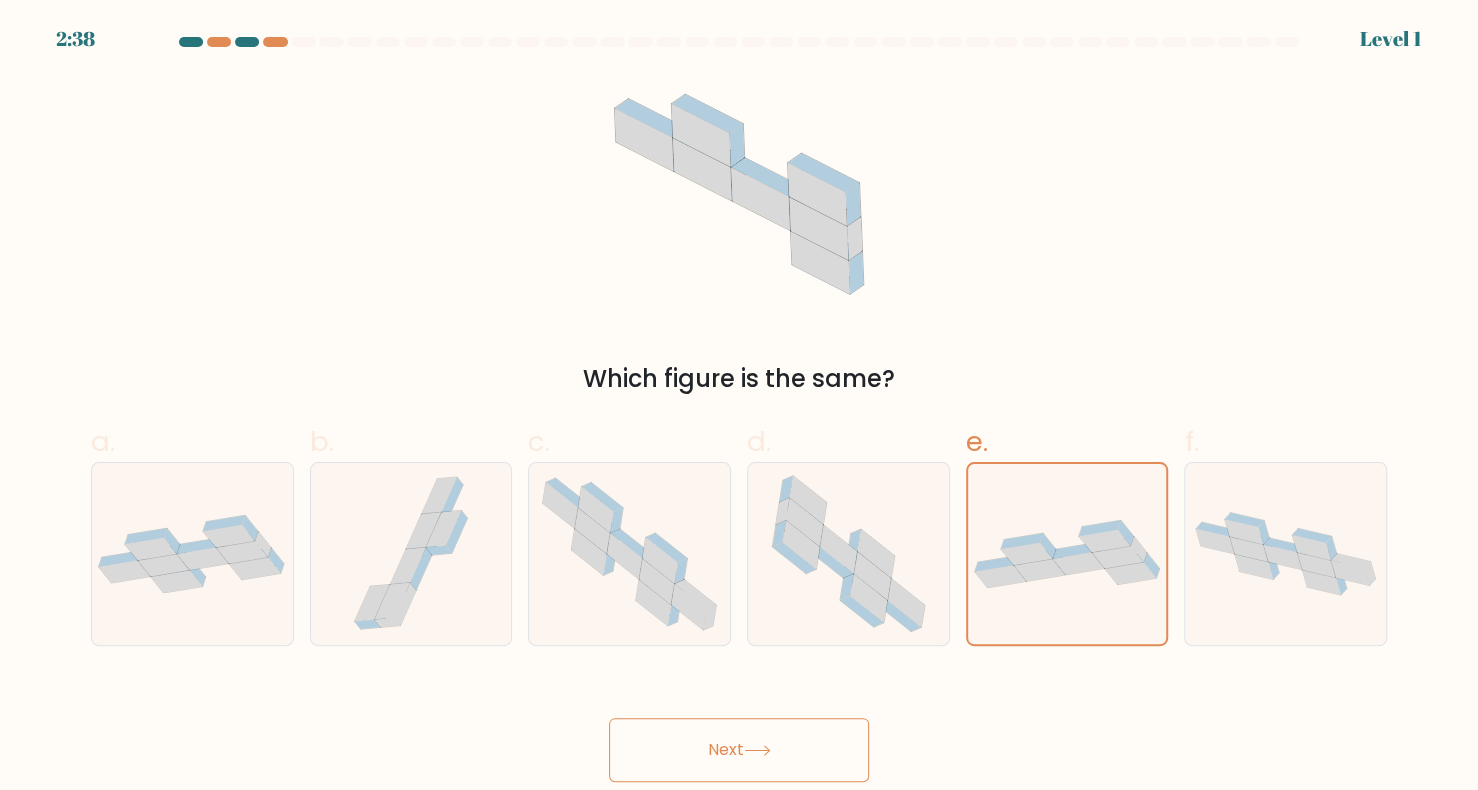 click on "Next" at bounding box center (739, 750) 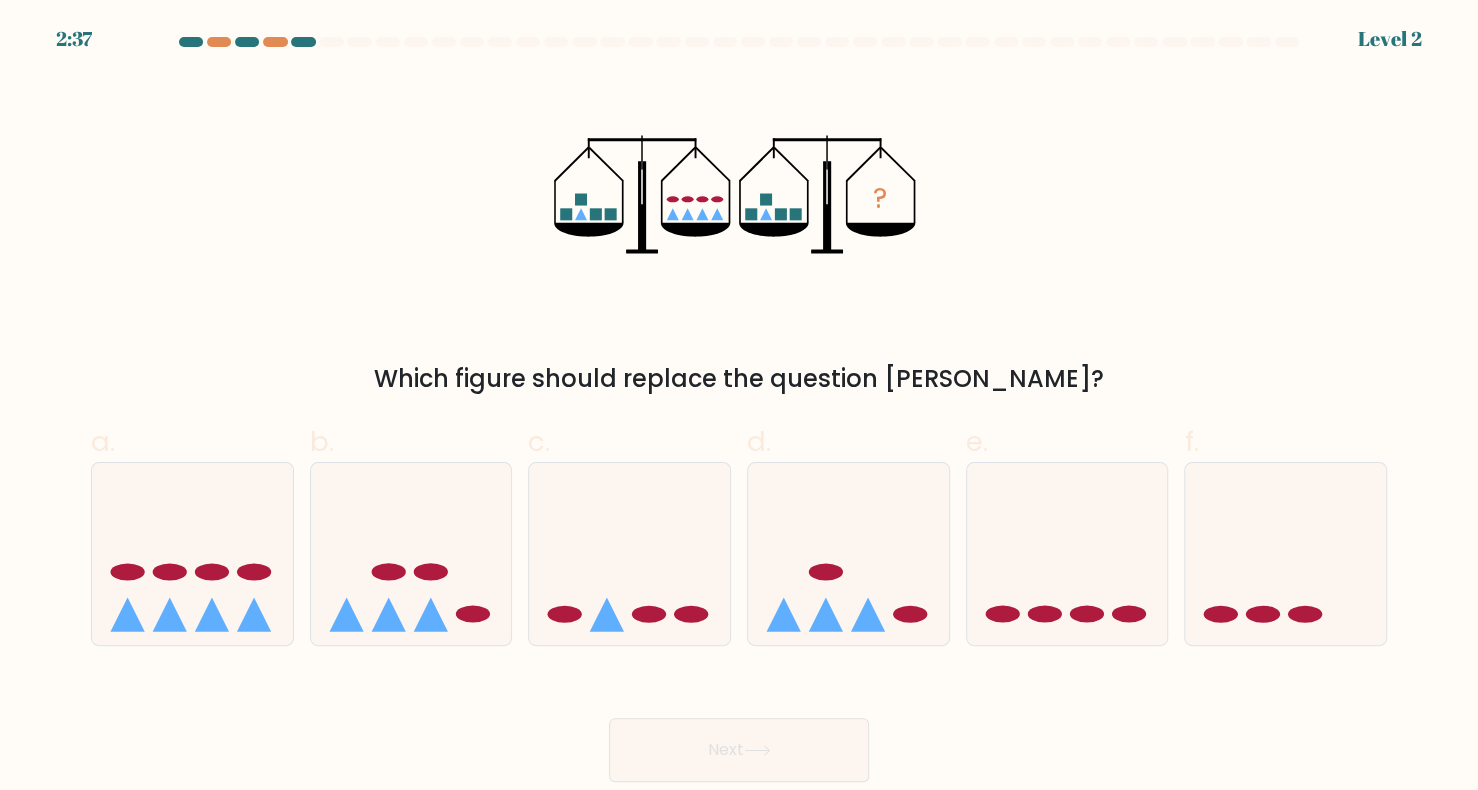 click on "Next" at bounding box center [739, 750] 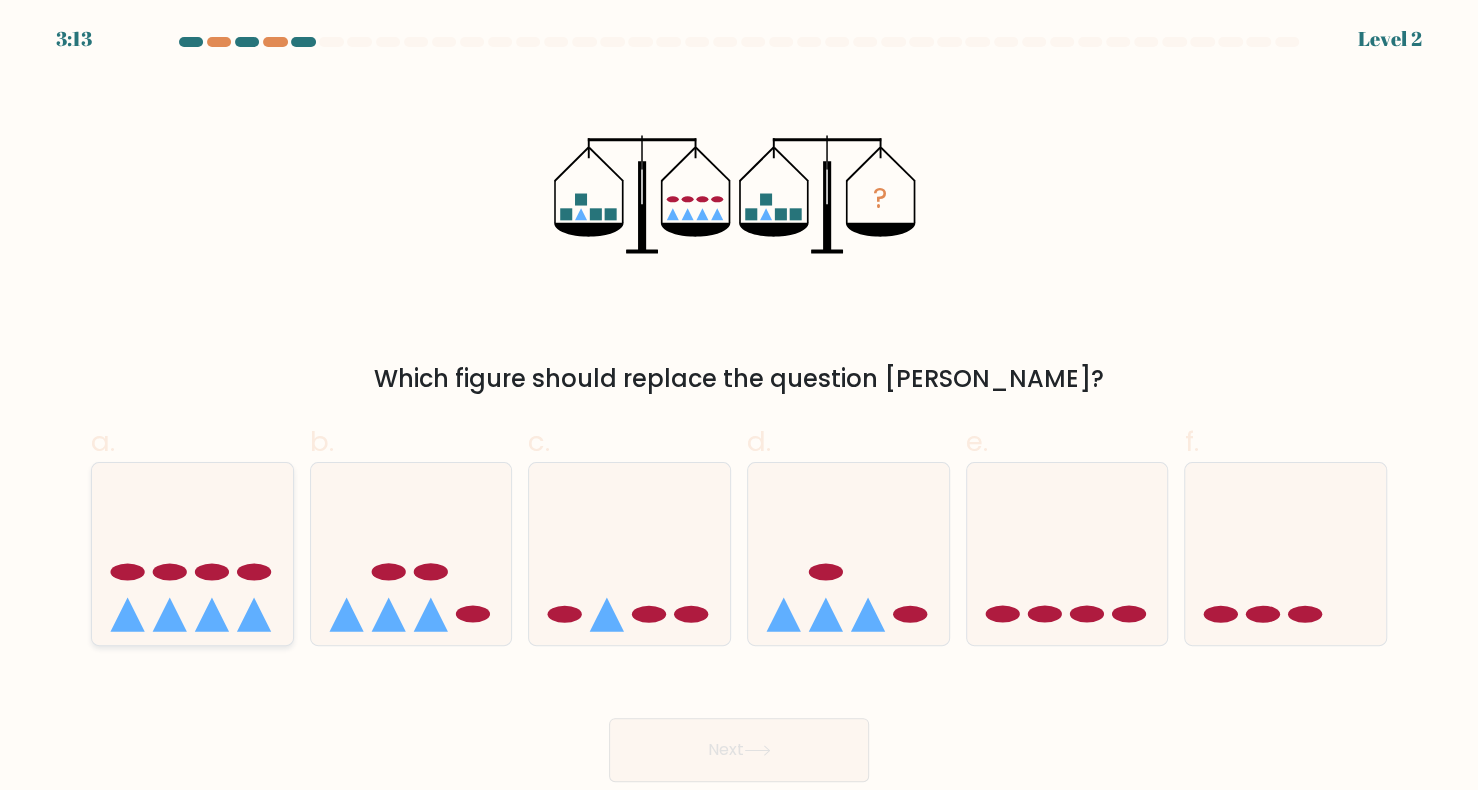click 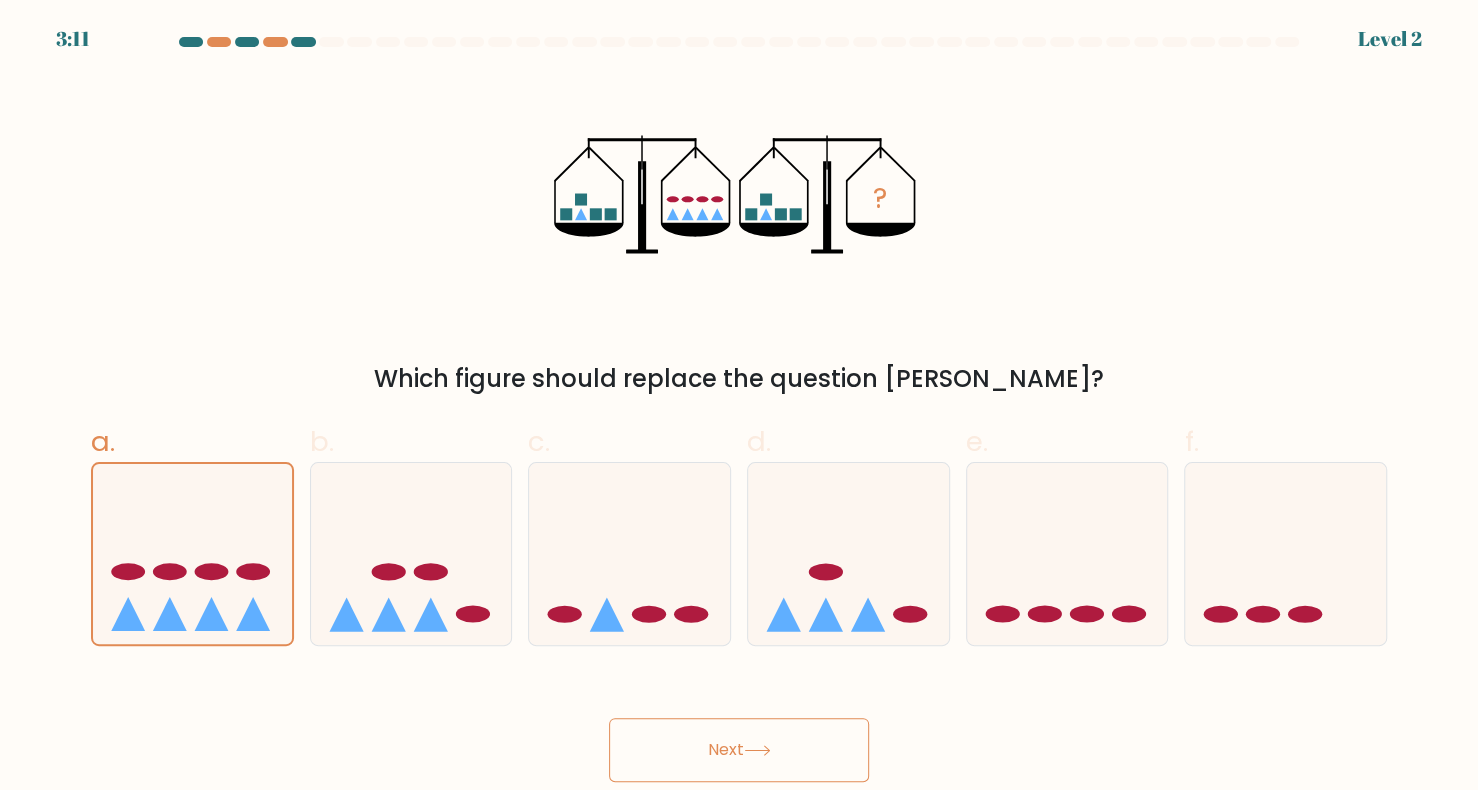 click on "Next" at bounding box center (739, 750) 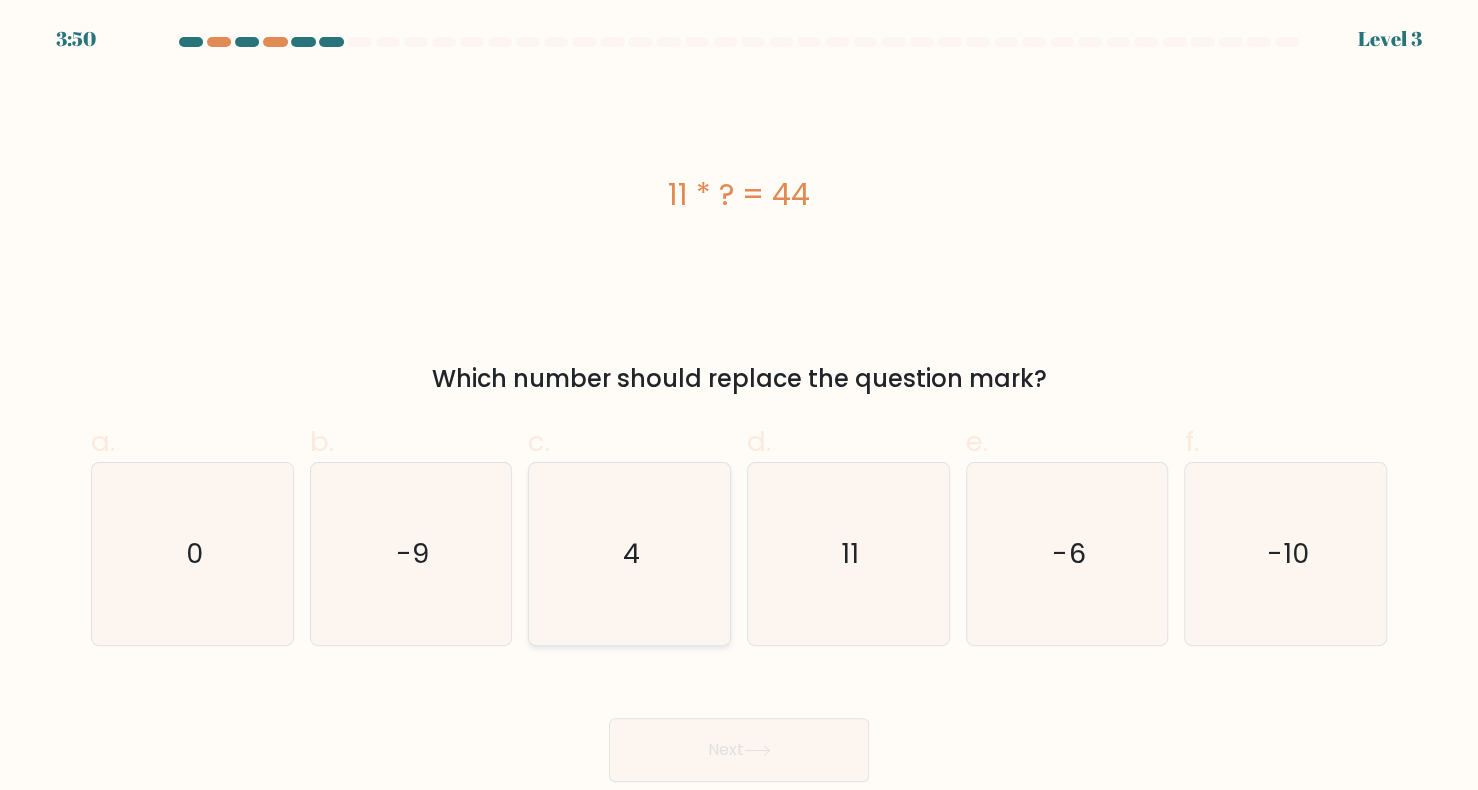 click on "4" 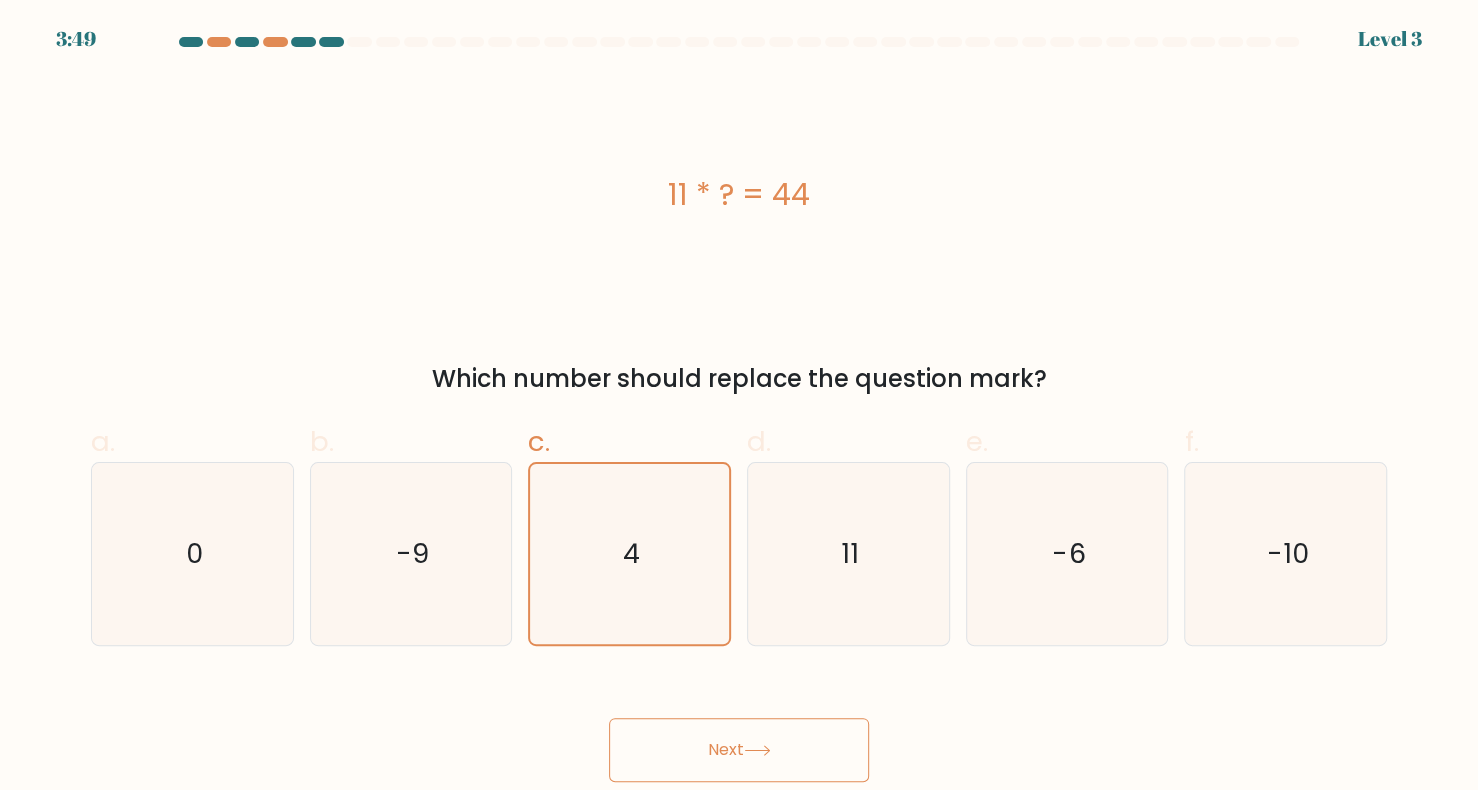 click on "Next" at bounding box center [739, 750] 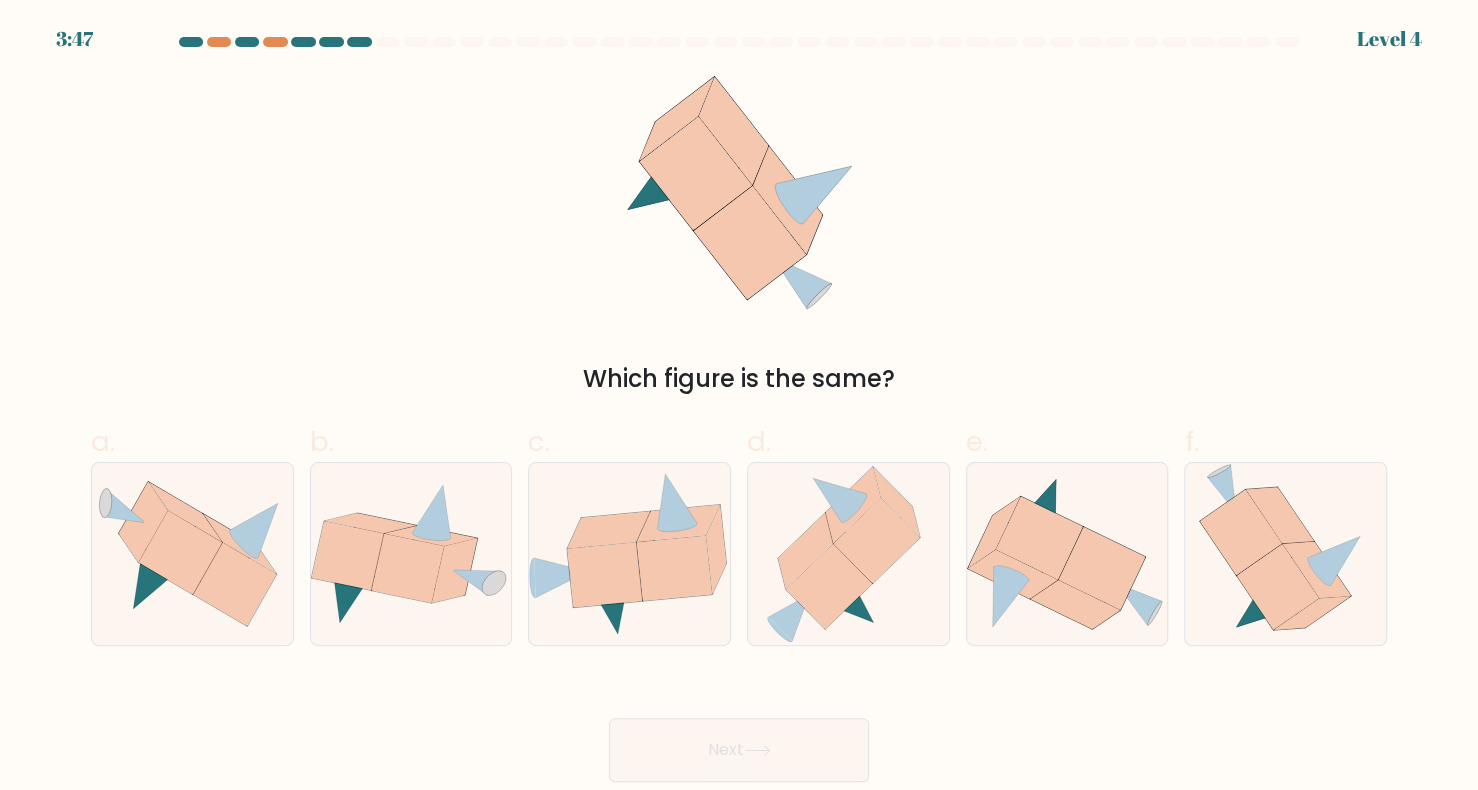 click on "Next" at bounding box center (739, 750) 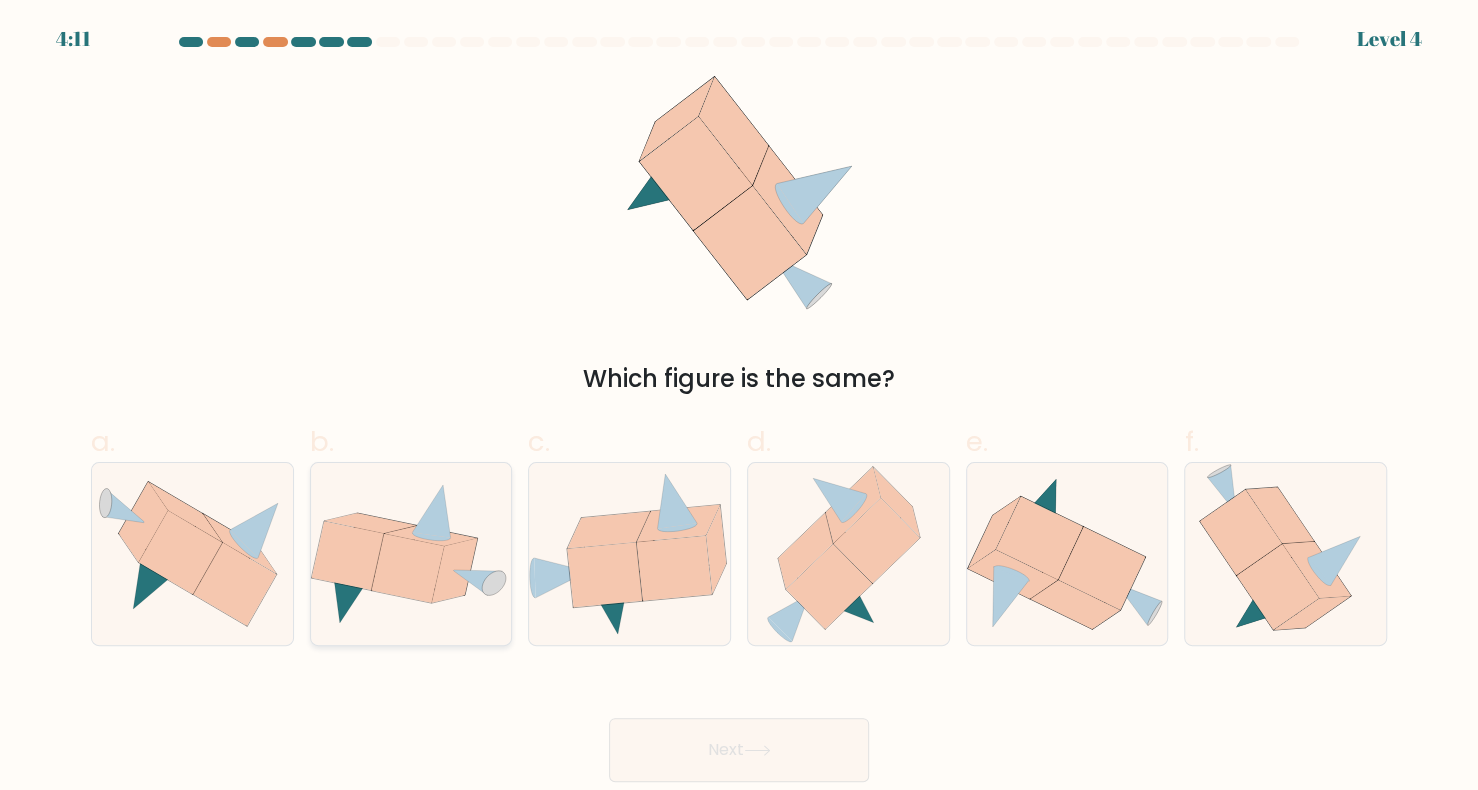click 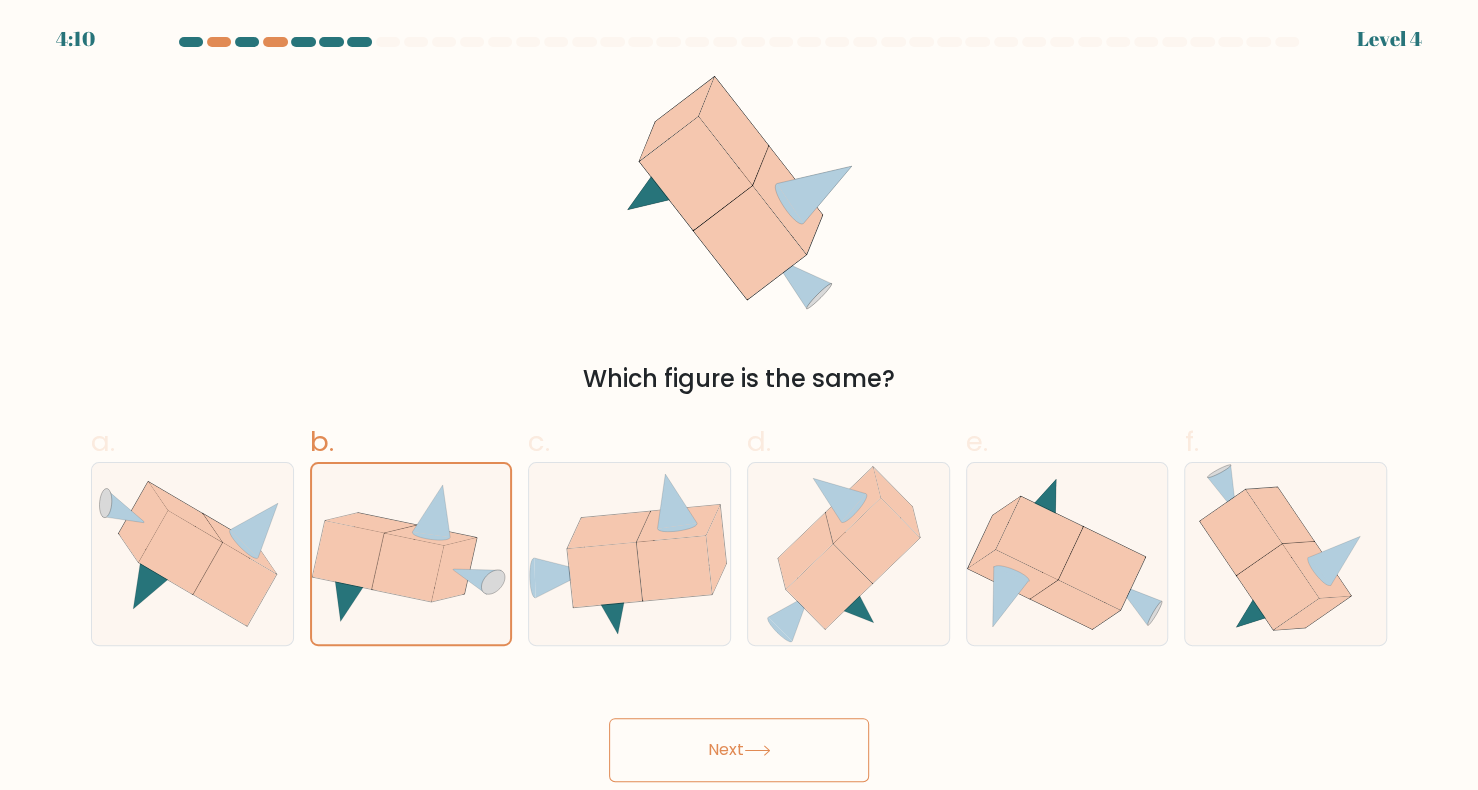click on "Next" at bounding box center (739, 750) 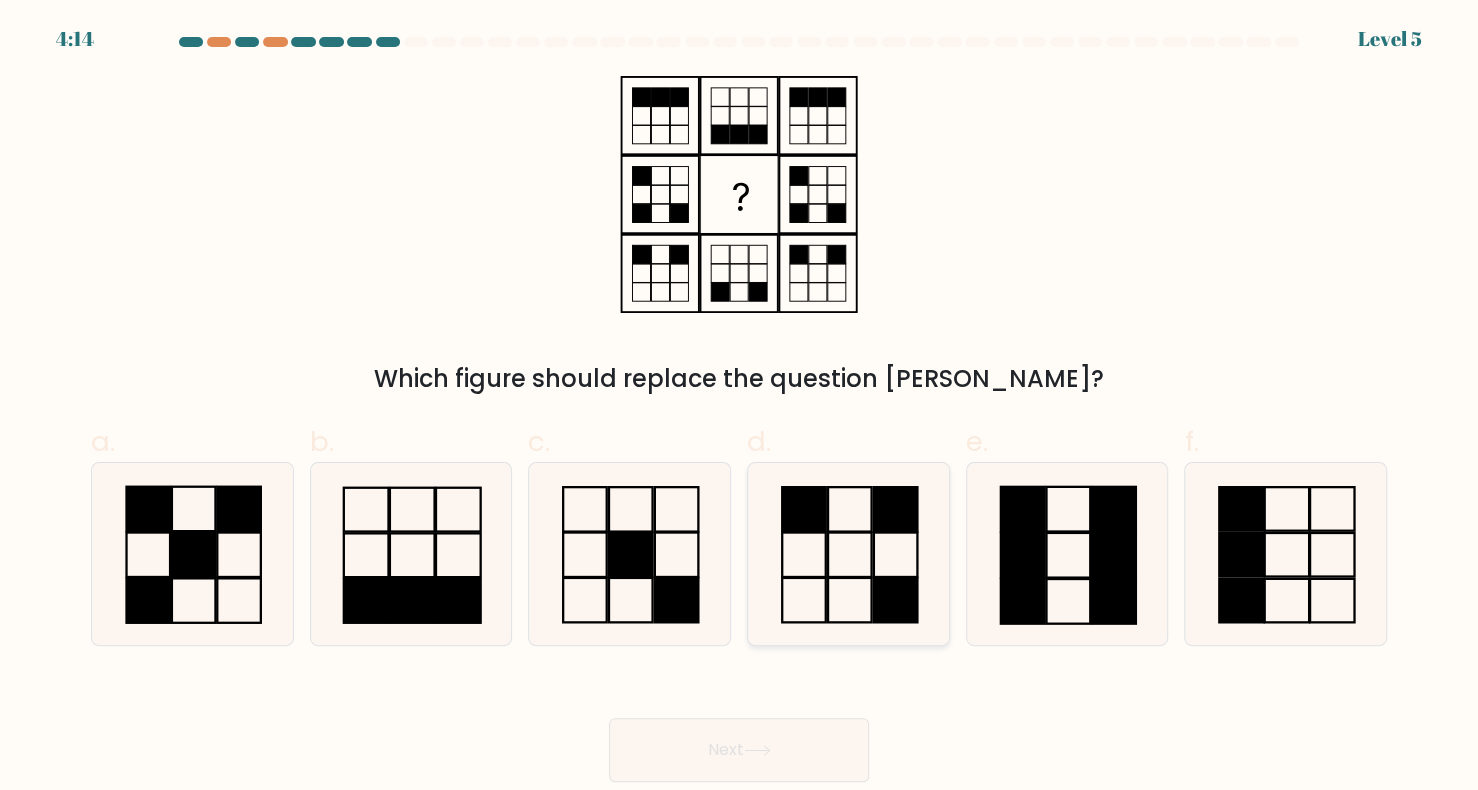 click at bounding box center (848, 553) 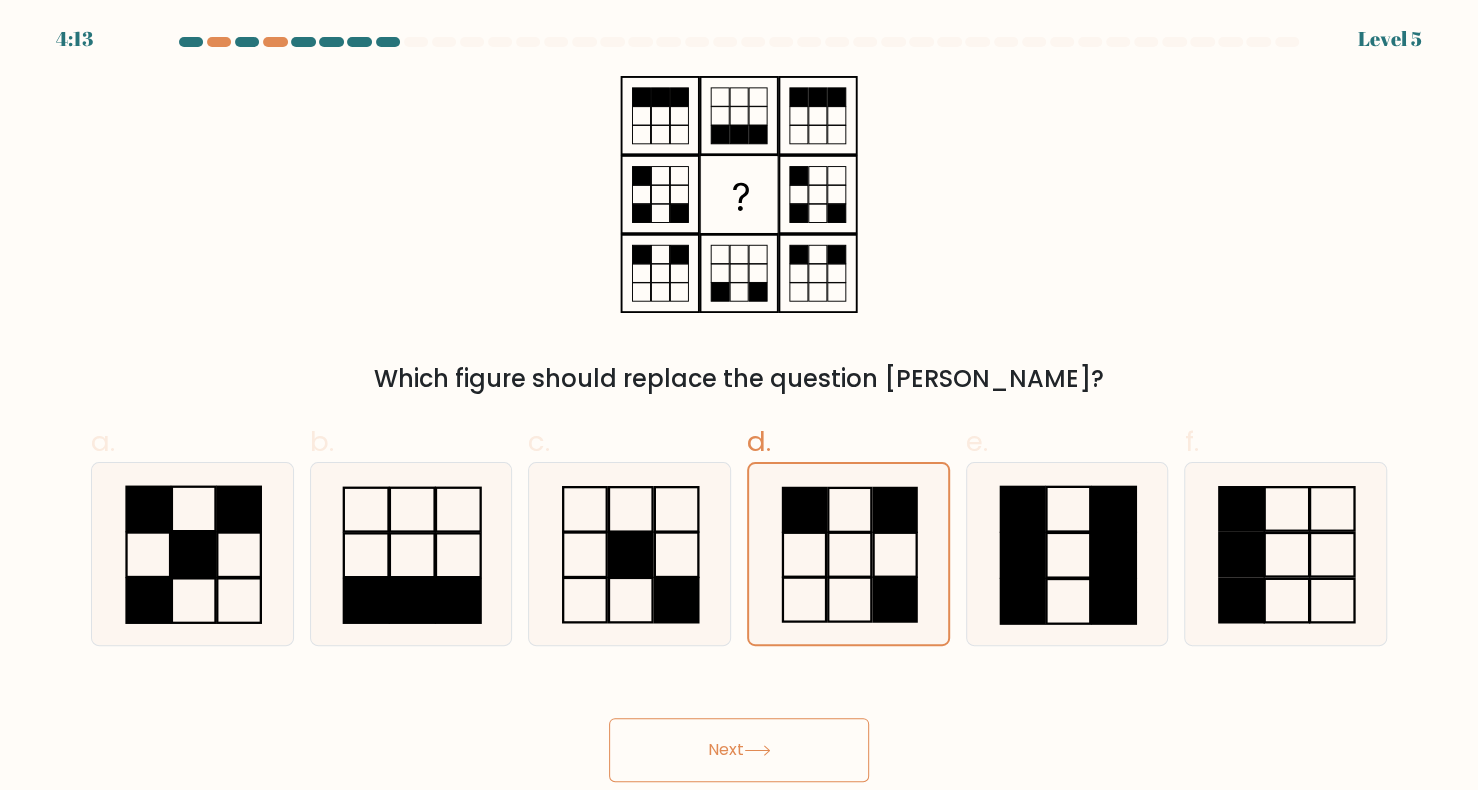 click on "Next" at bounding box center [739, 750] 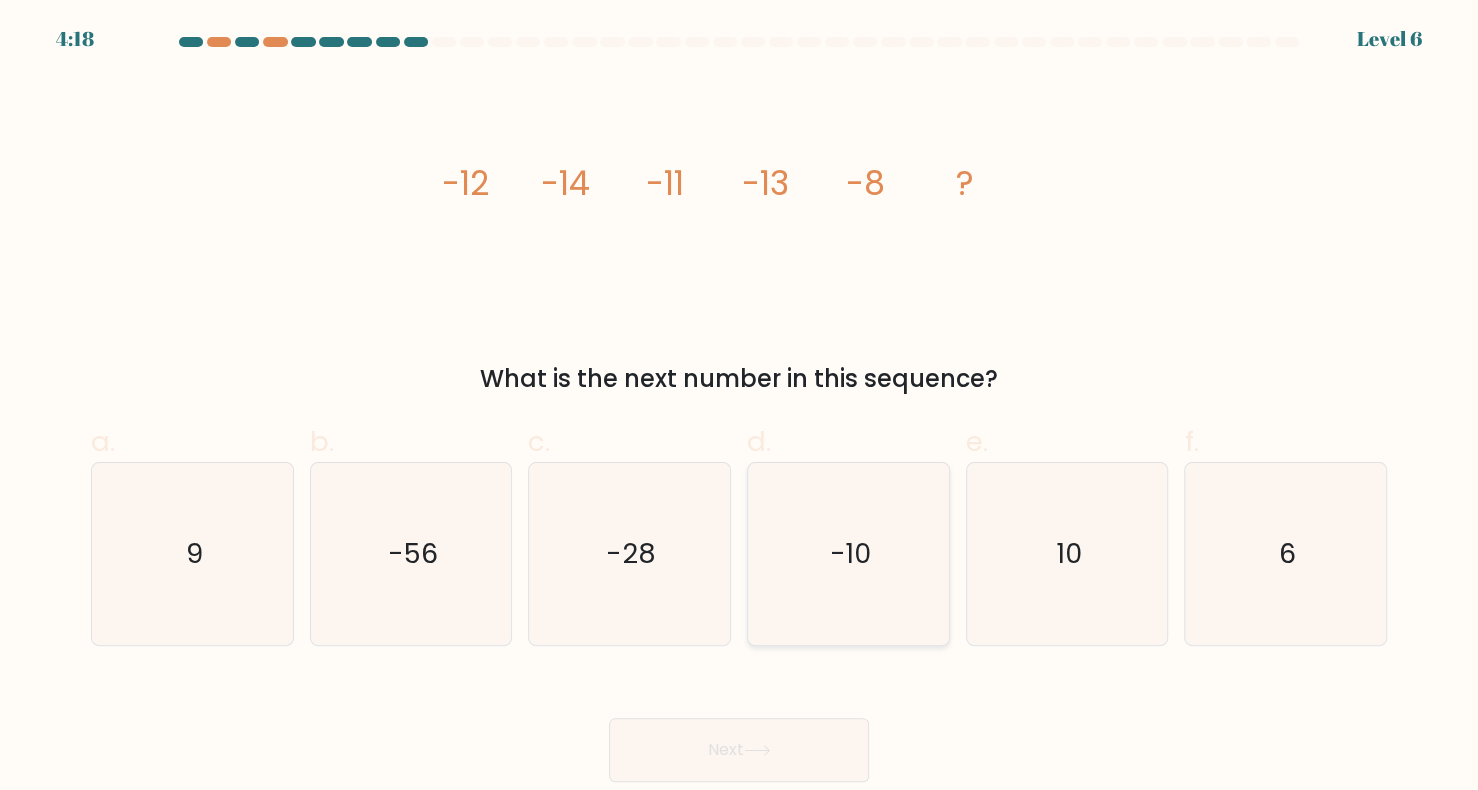 click on "-10" 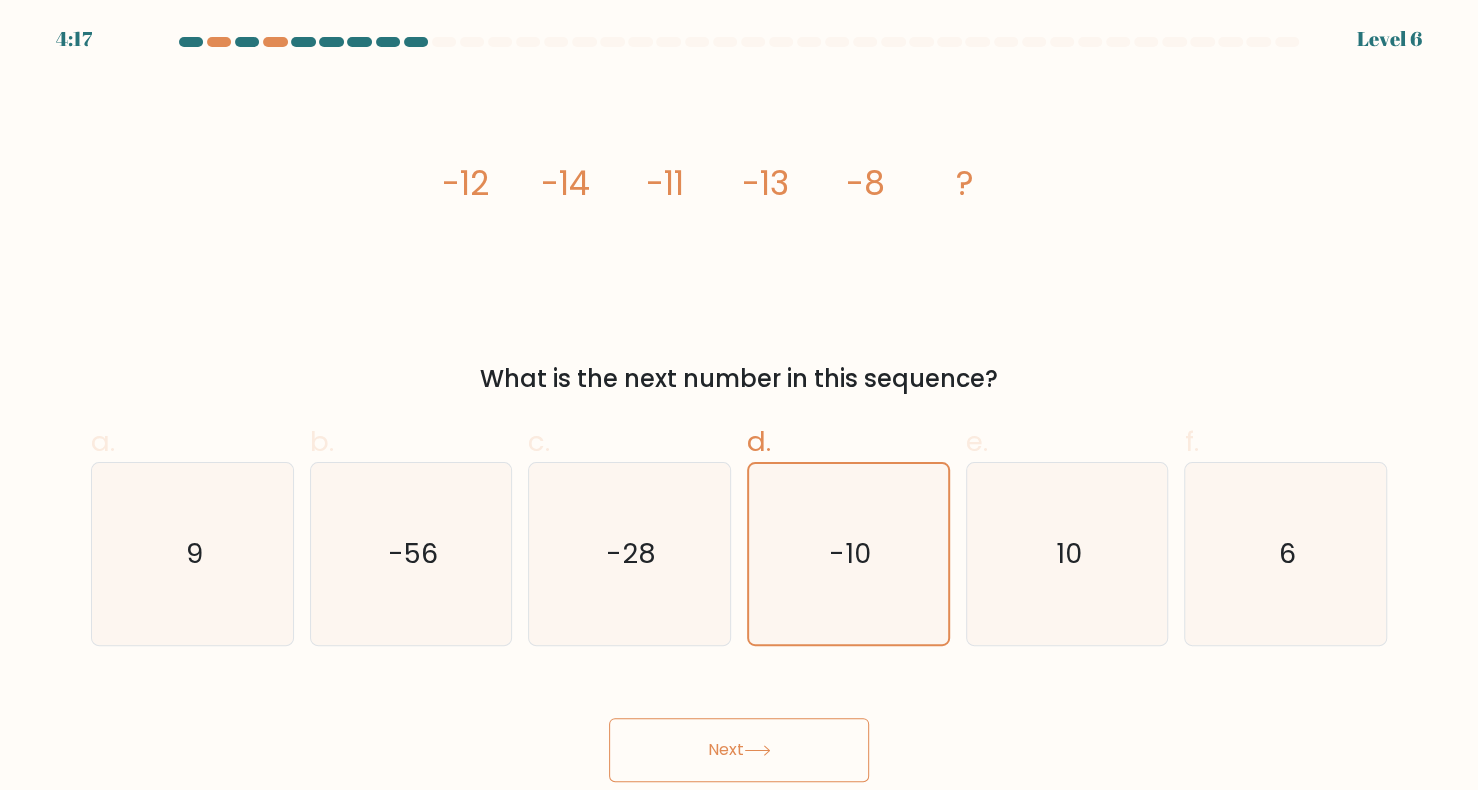 click on "Next" at bounding box center (739, 750) 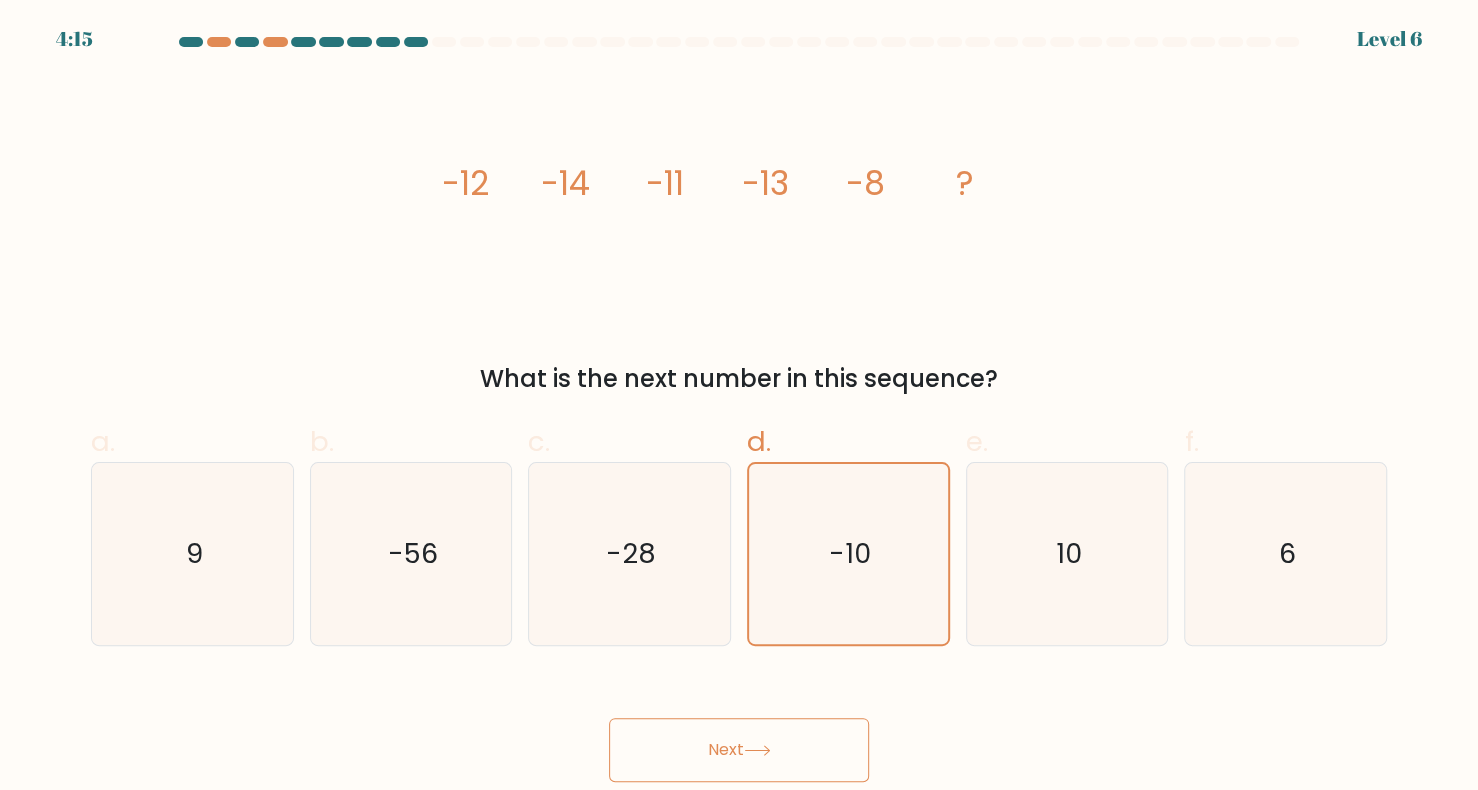 click on "Next" at bounding box center [739, 750] 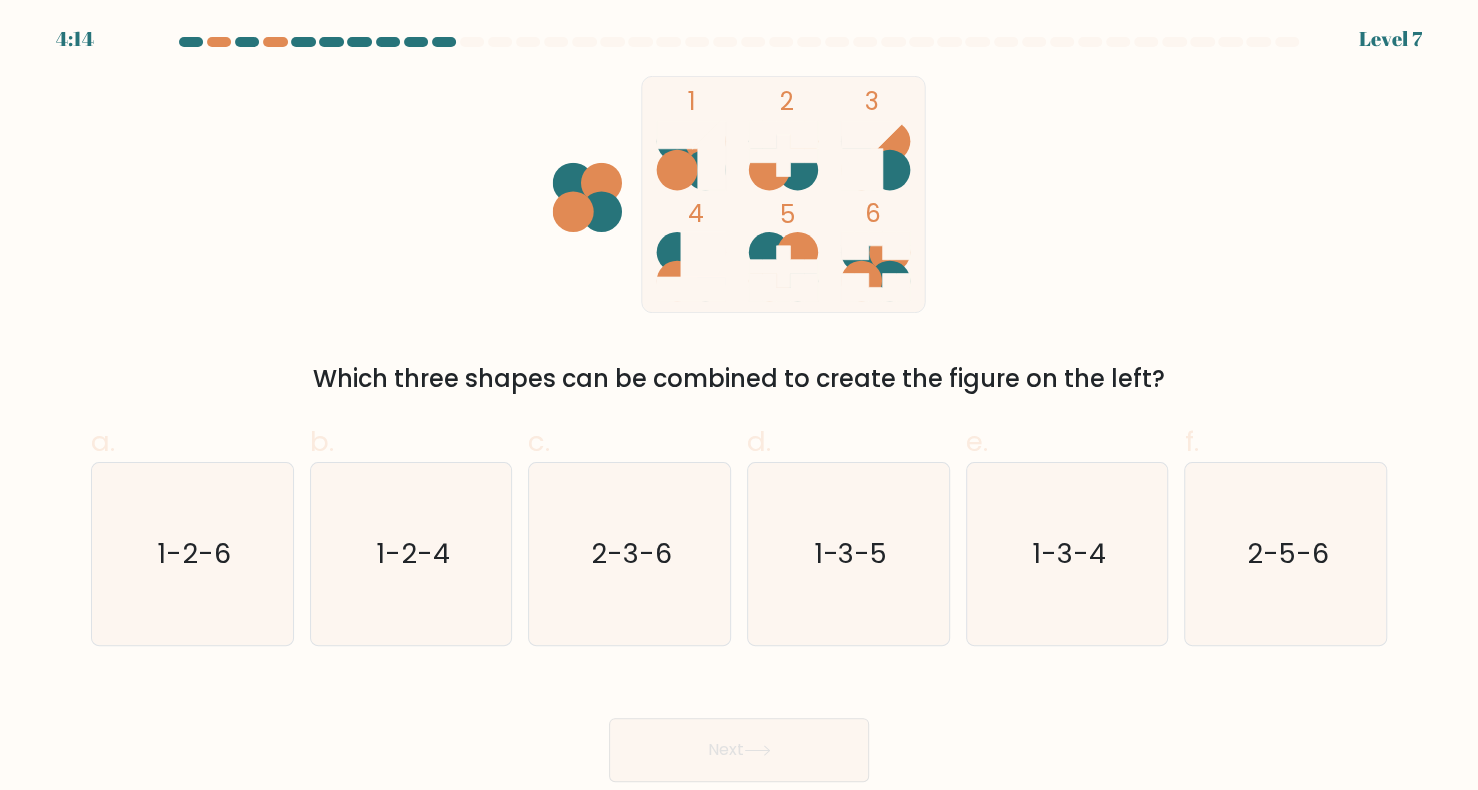 click on "Next" at bounding box center [739, 750] 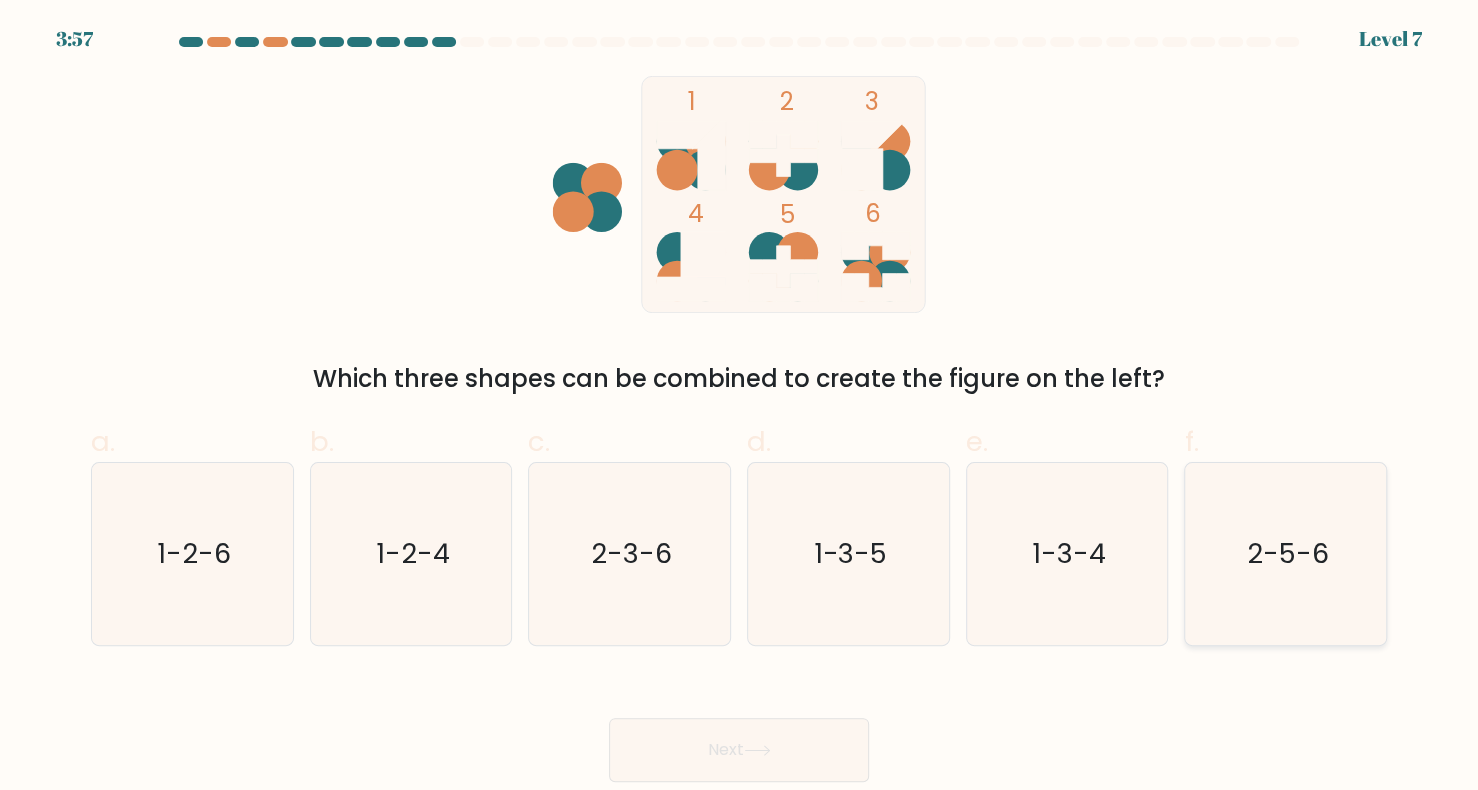 click on "2-5-6" 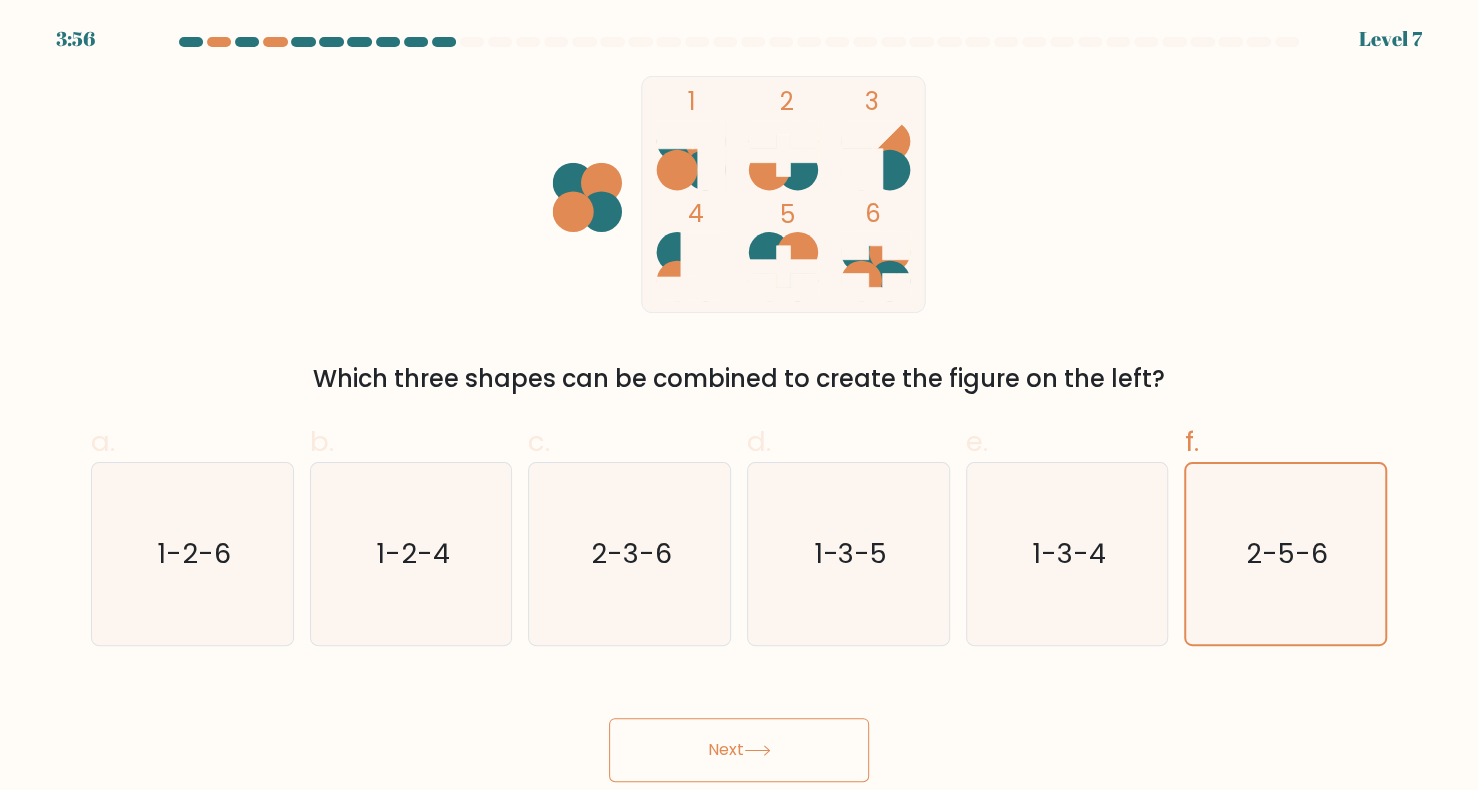 click on "Next" at bounding box center [739, 750] 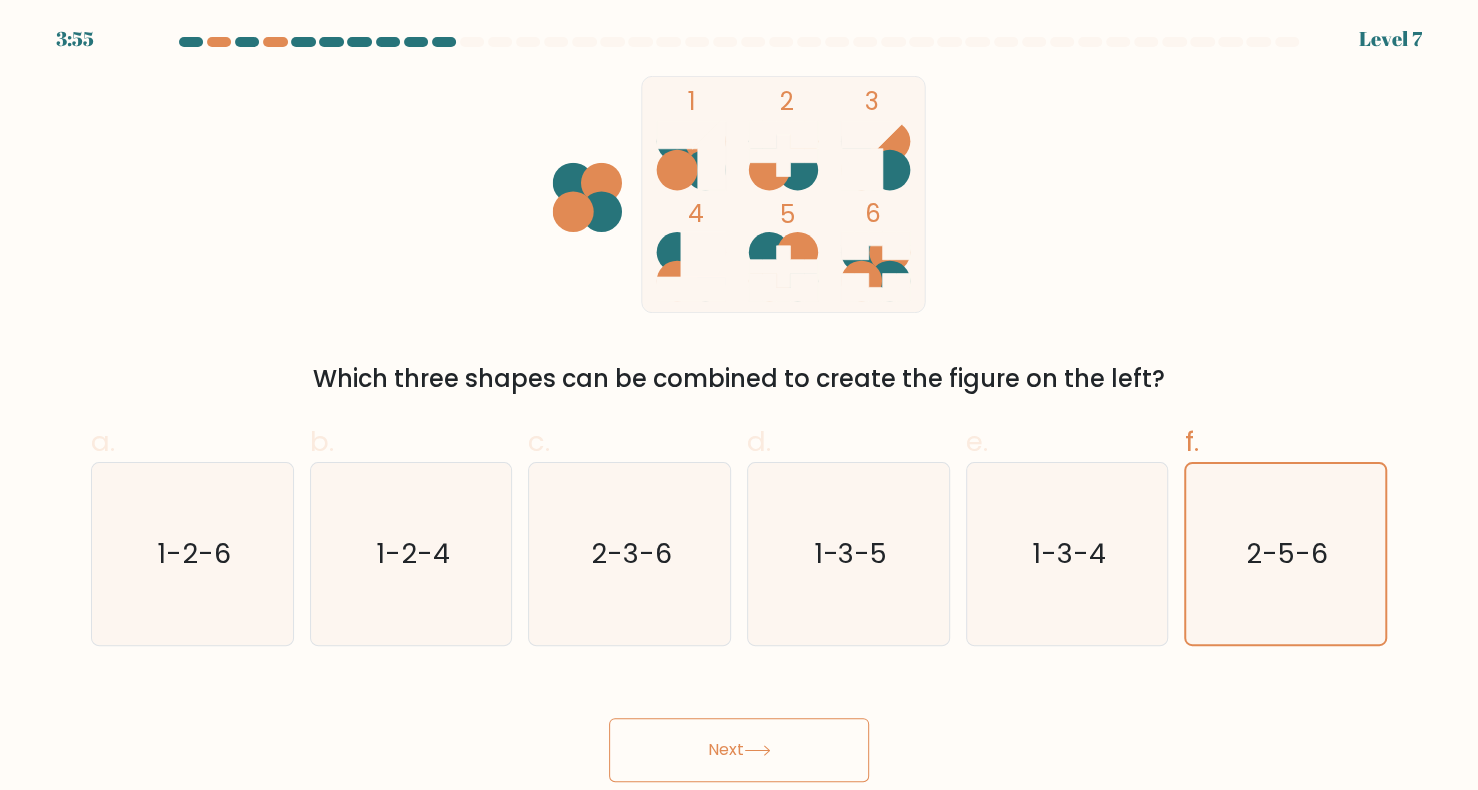 click on "Next" at bounding box center [739, 750] 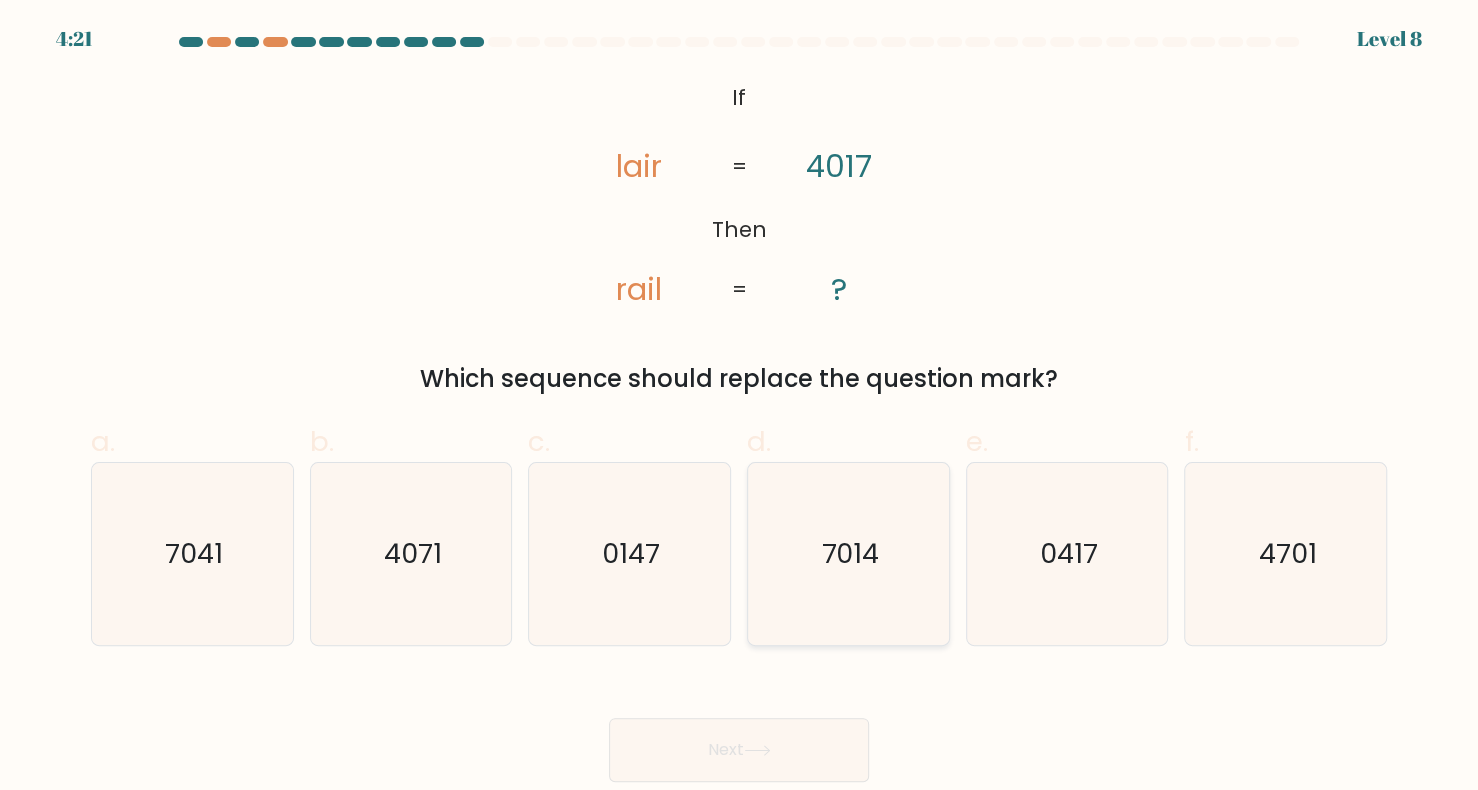 click on "7014" 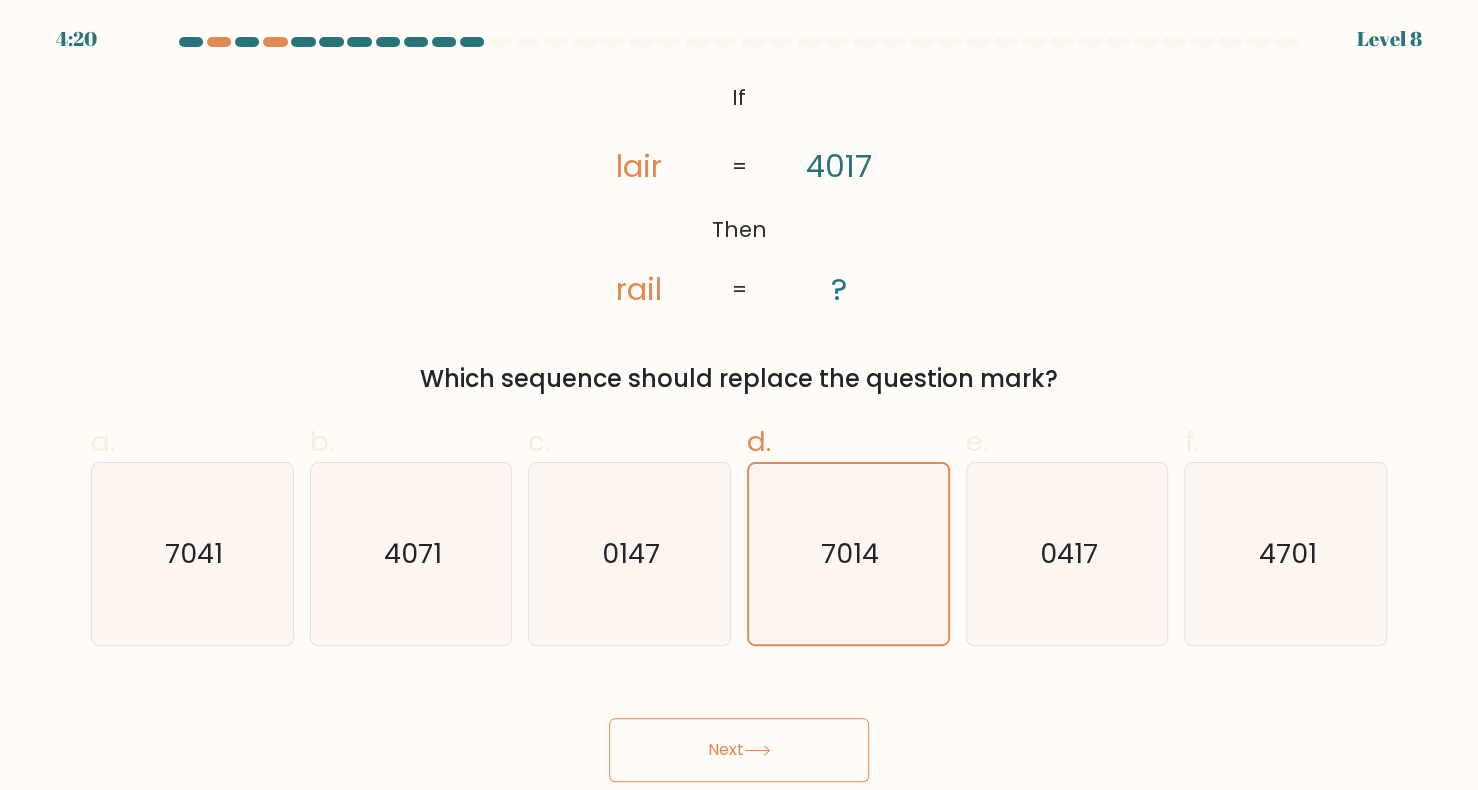 click on "Next" at bounding box center (739, 750) 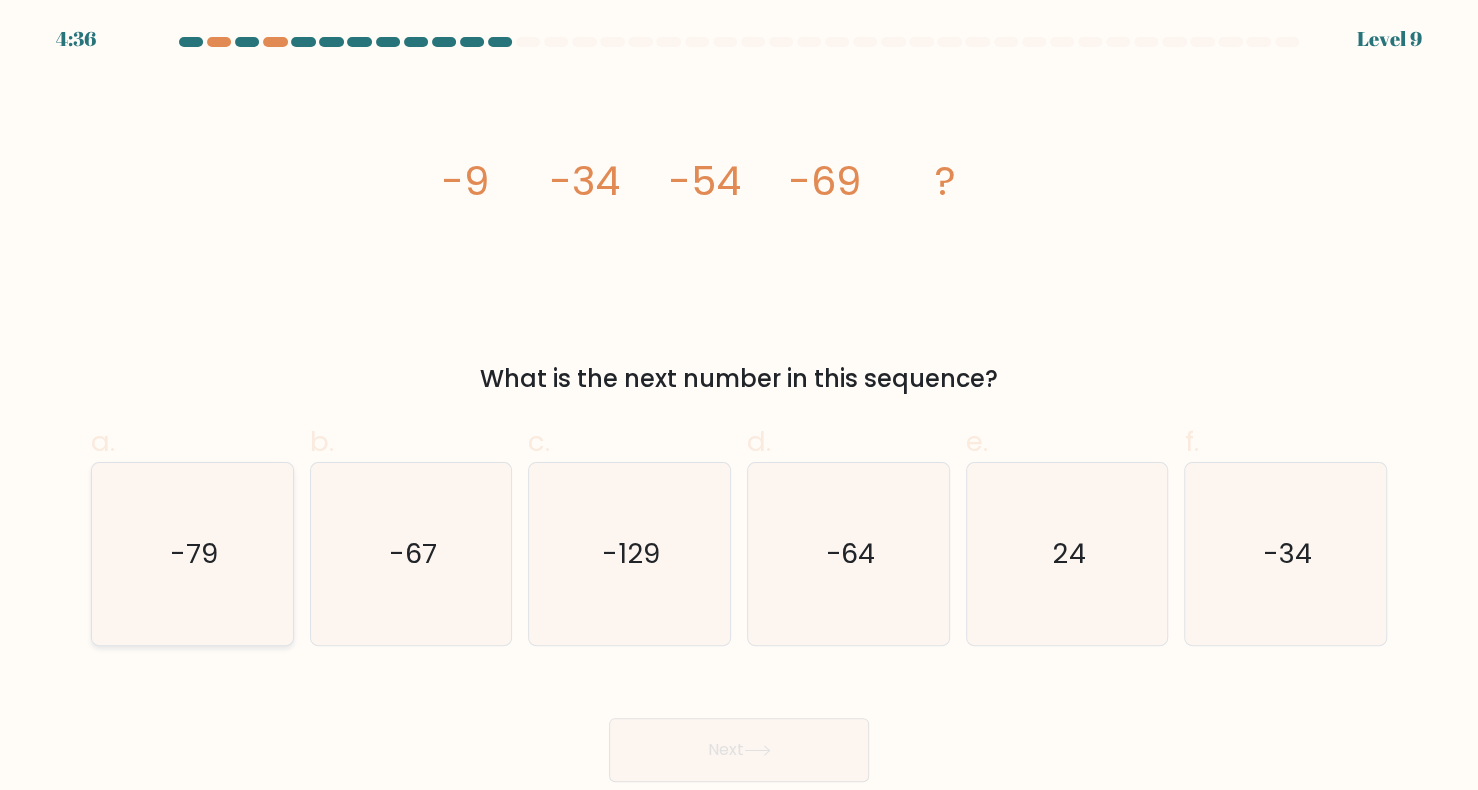 click on "-79" 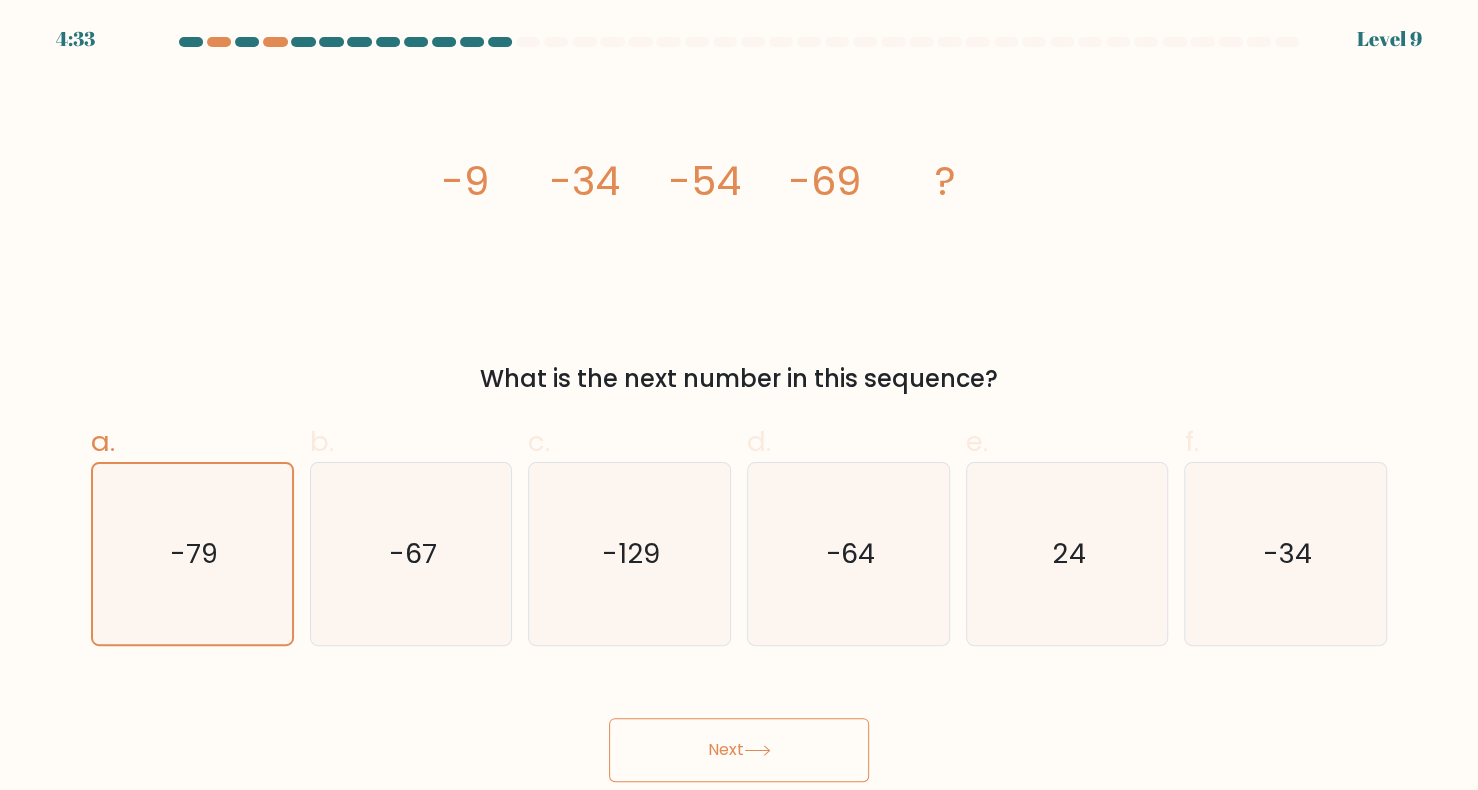 click on "Next" at bounding box center [739, 750] 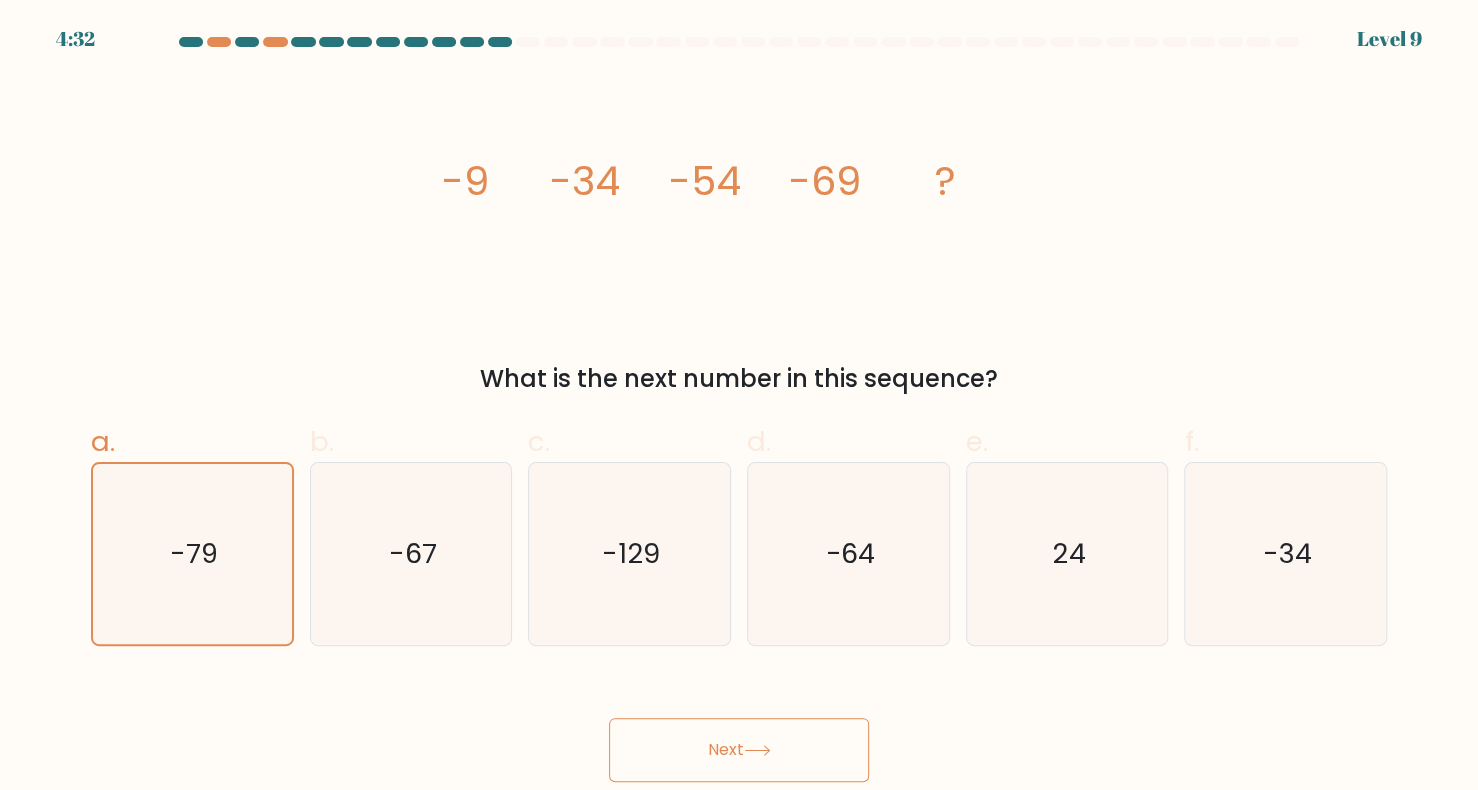 click on "Next" at bounding box center (739, 750) 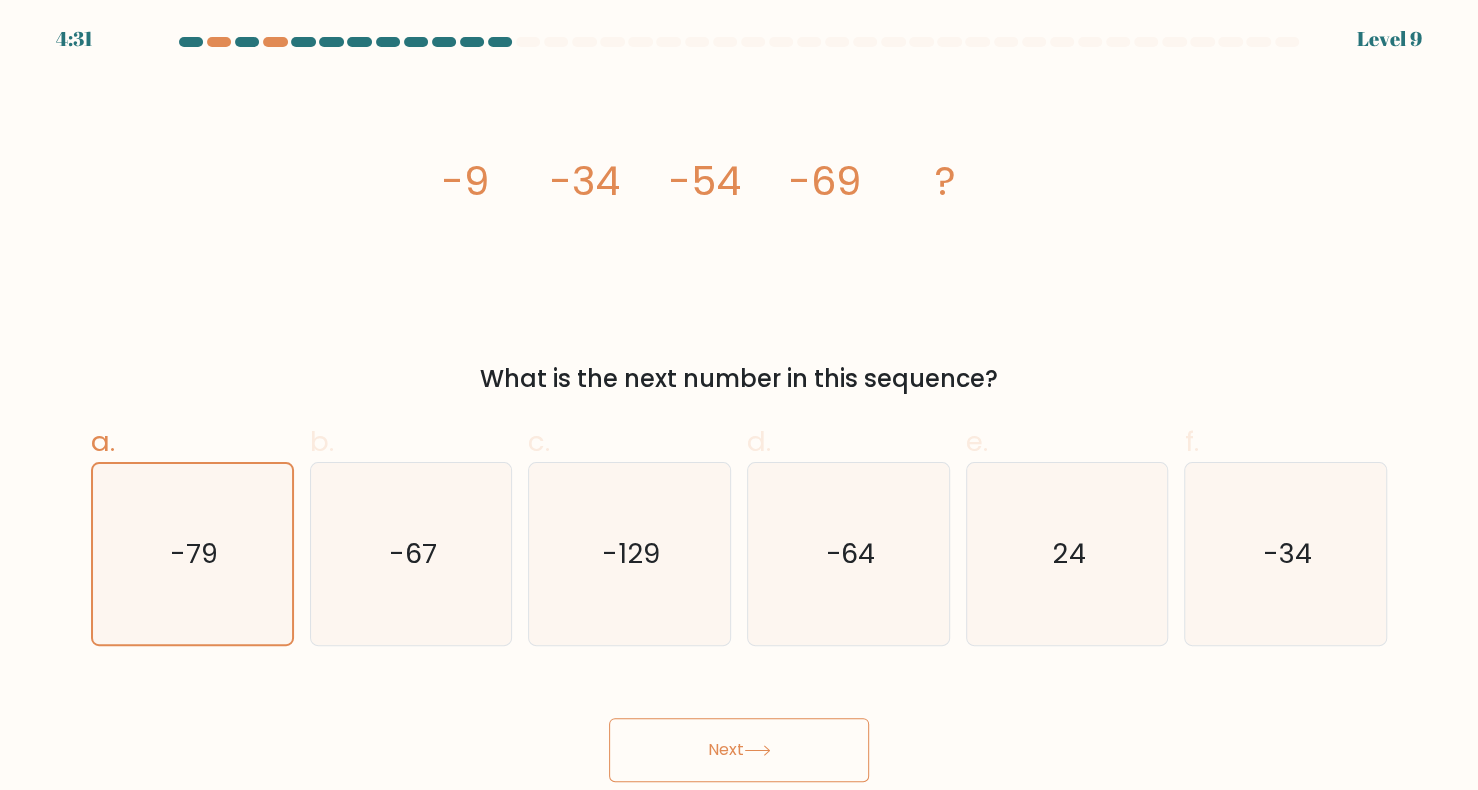click on "Next" at bounding box center [739, 750] 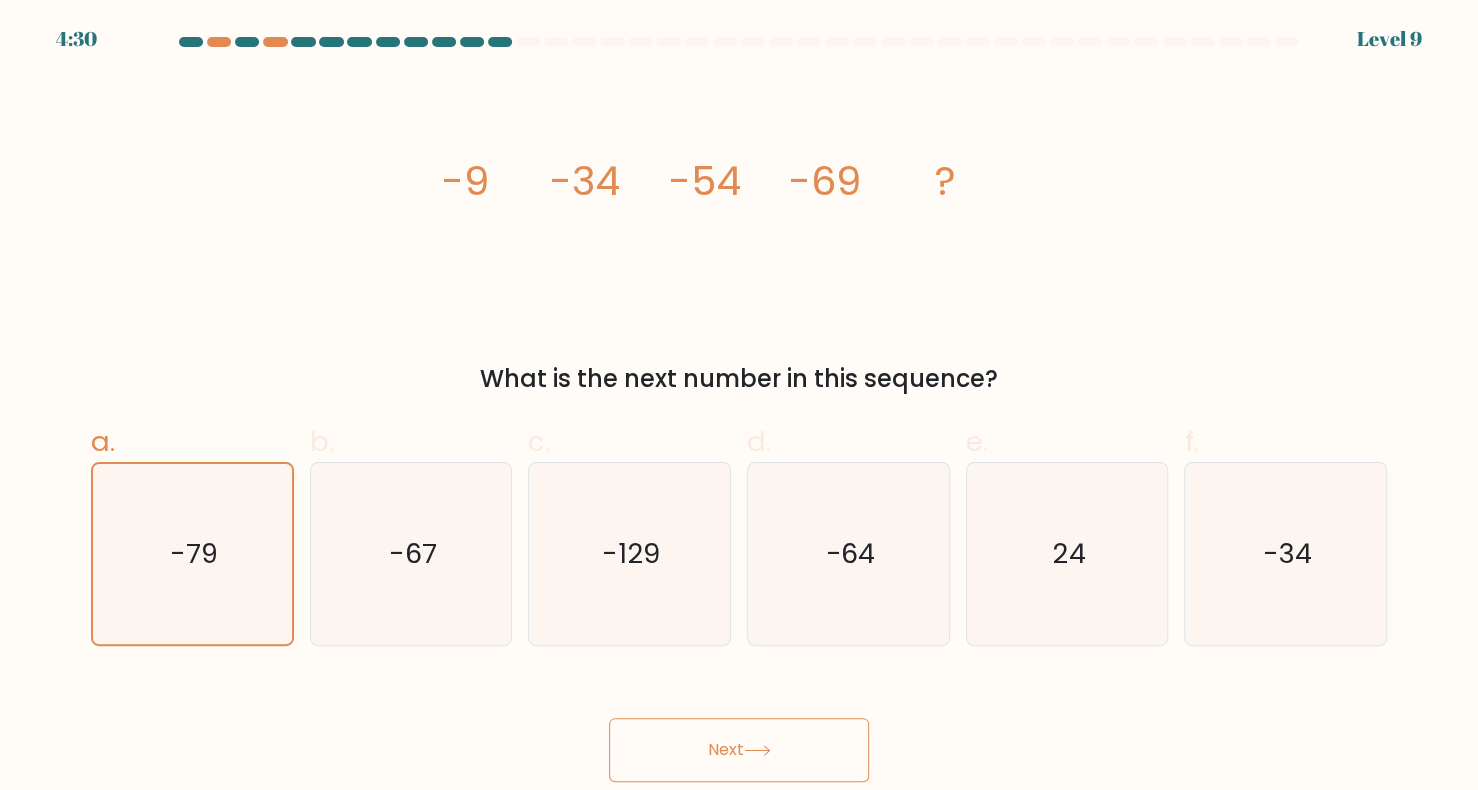 click on "Next" at bounding box center (739, 750) 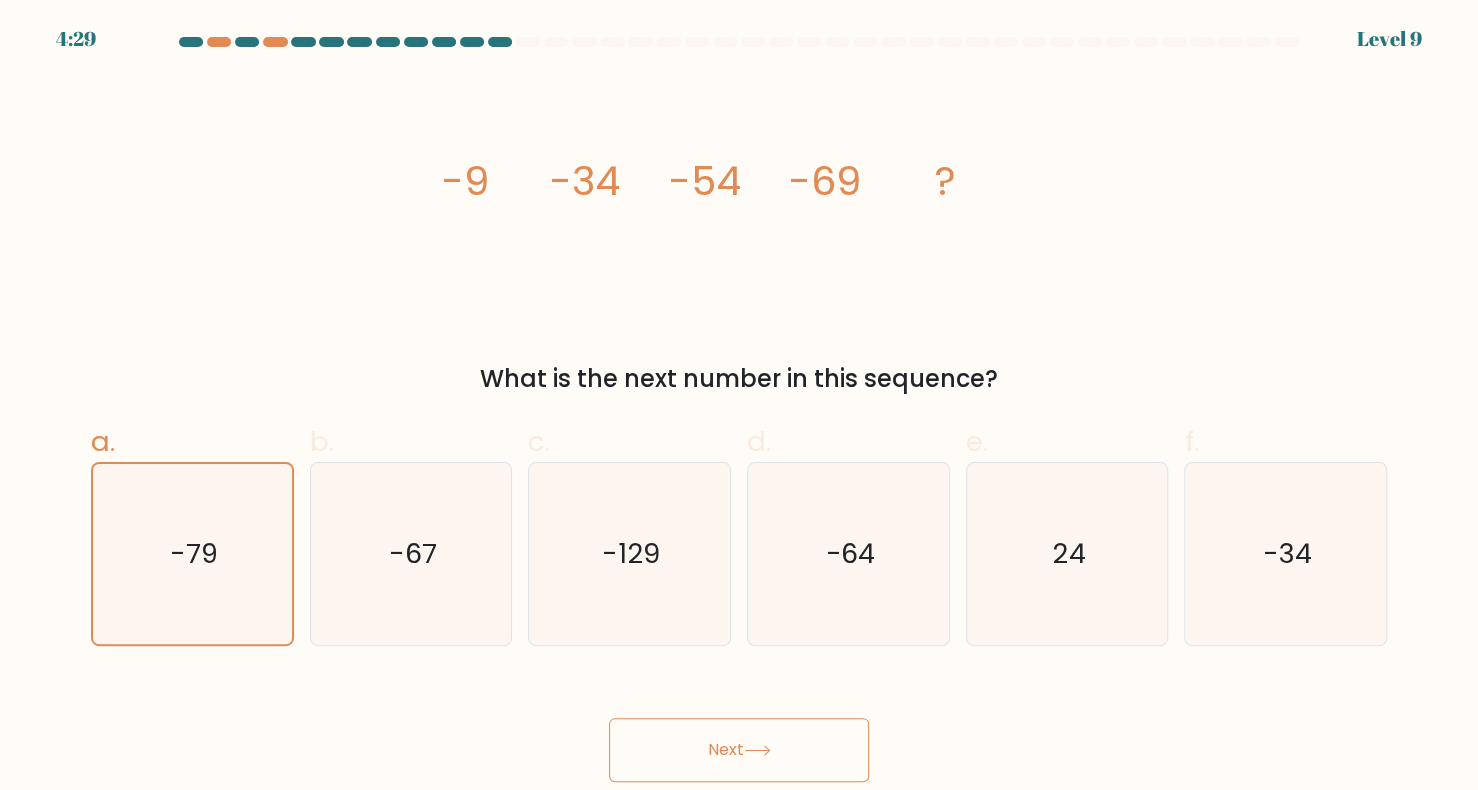 click on "Next" at bounding box center (739, 750) 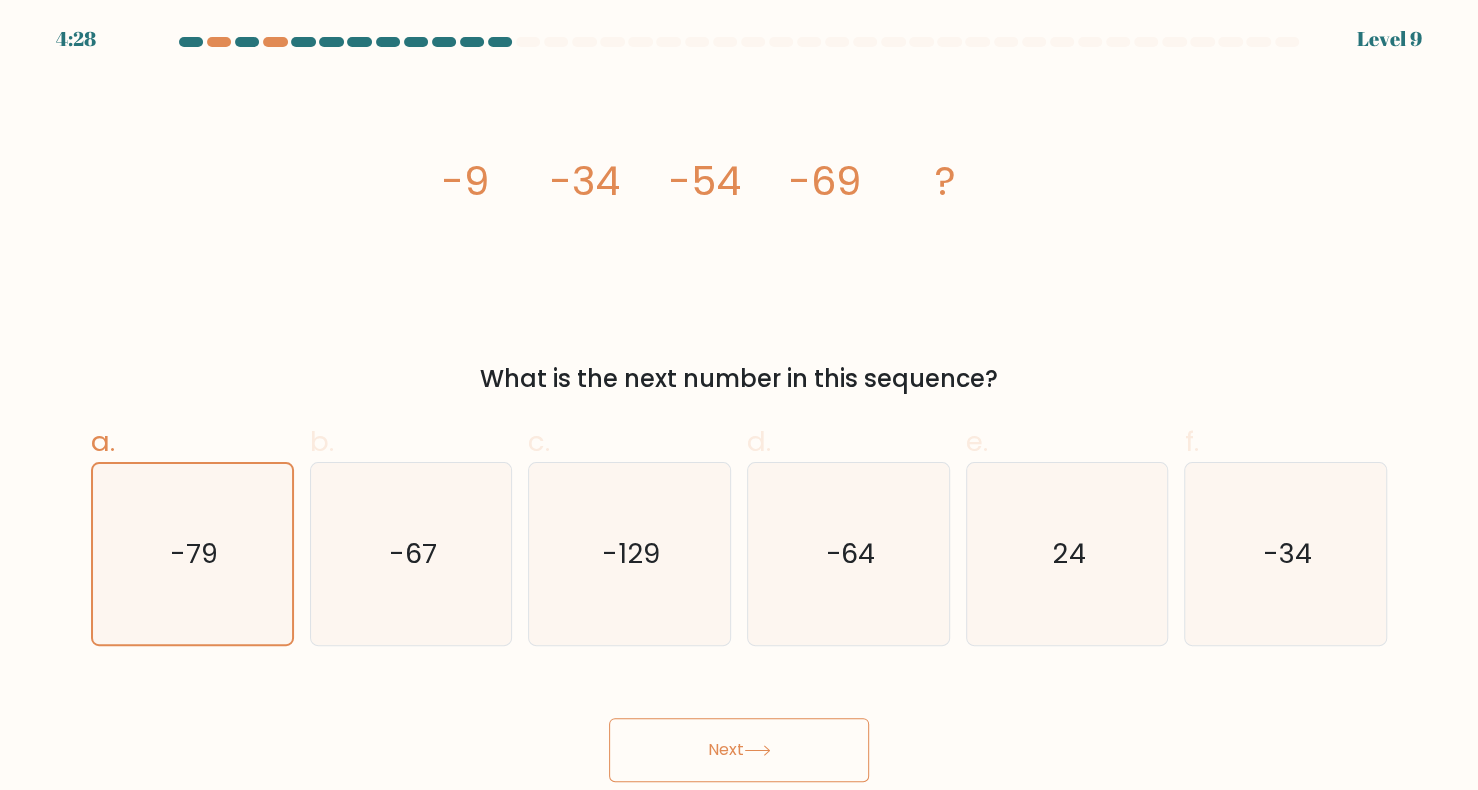 click on "Next" at bounding box center [739, 750] 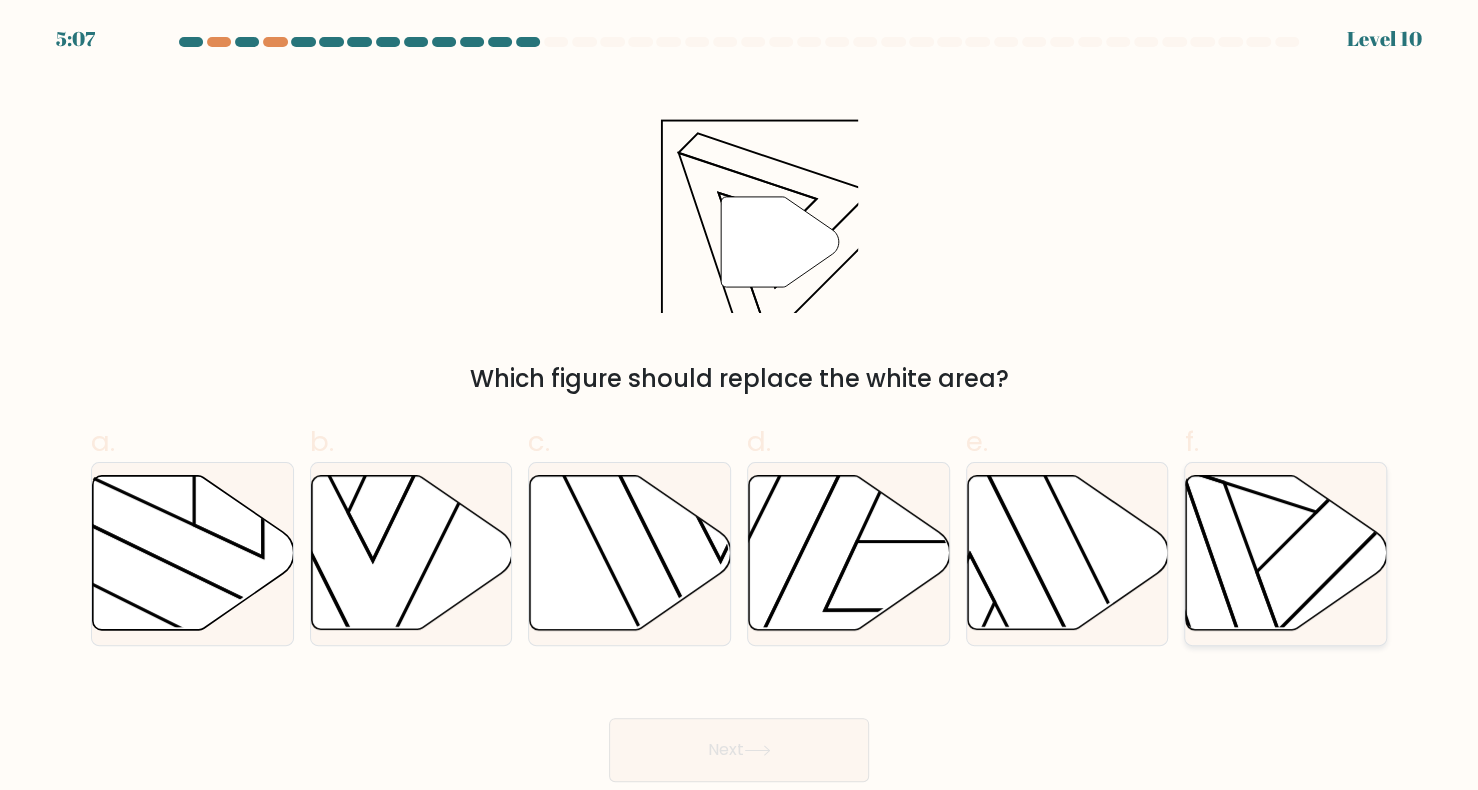 click 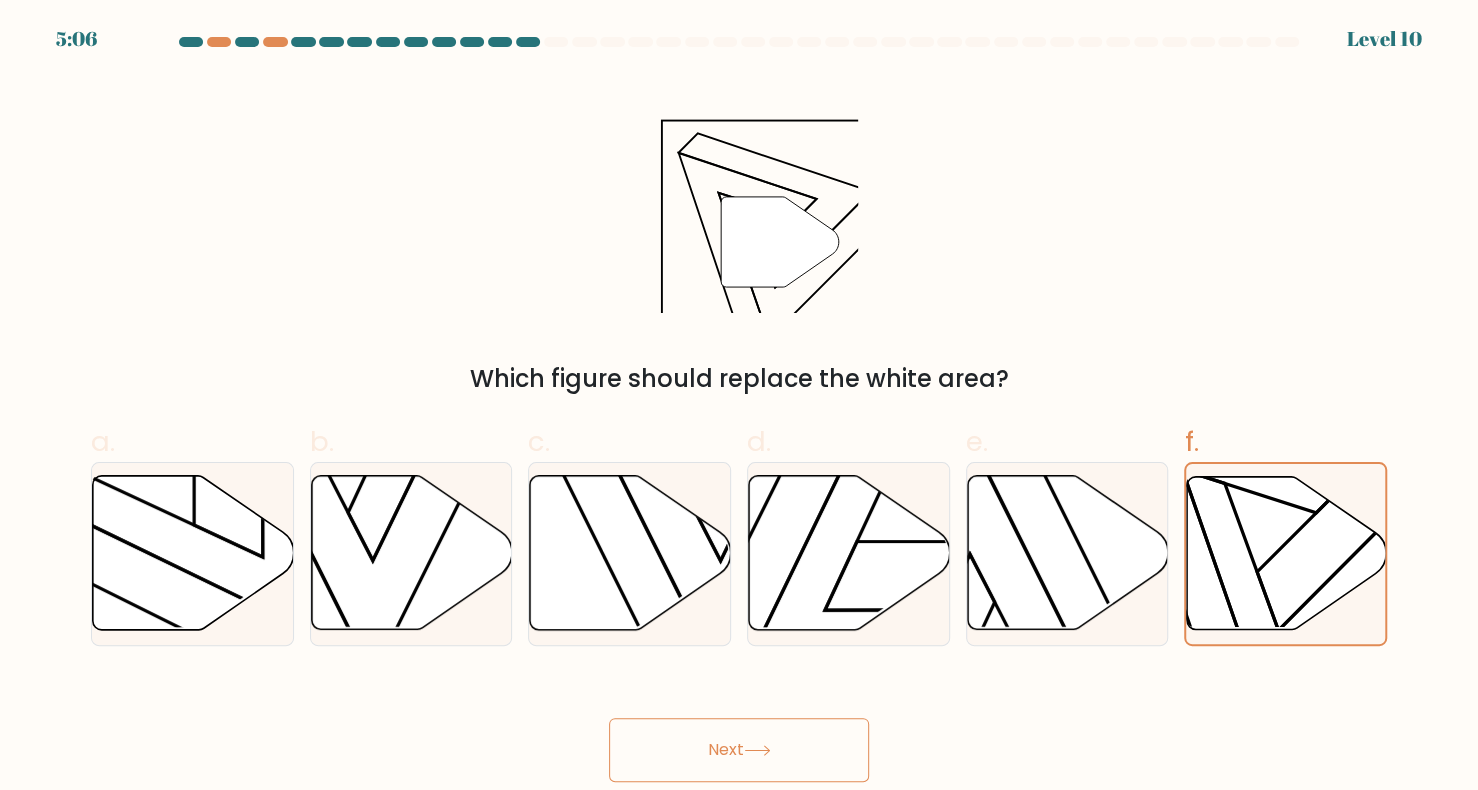 click on "Next" at bounding box center (739, 750) 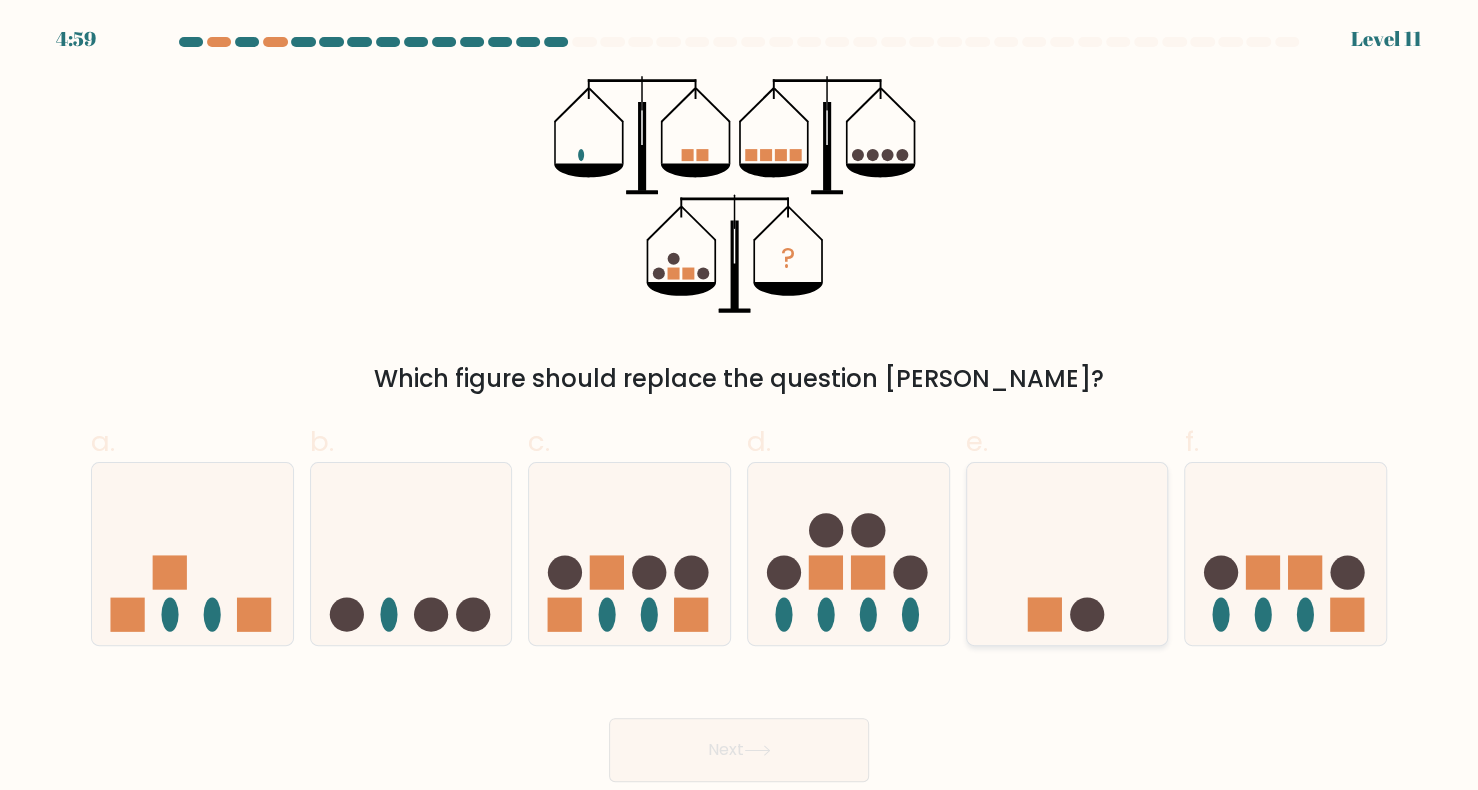 click 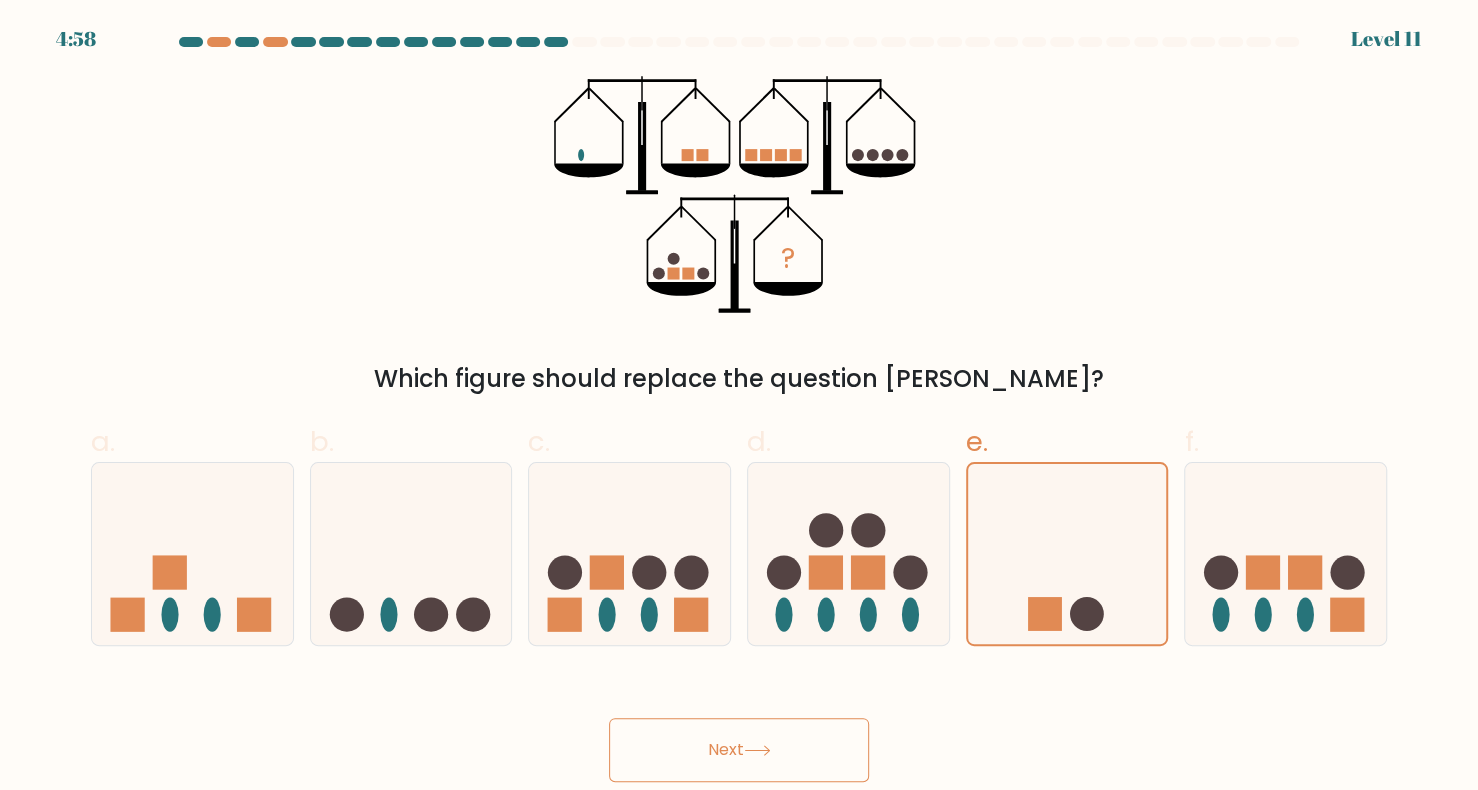 click on "Next" at bounding box center (739, 750) 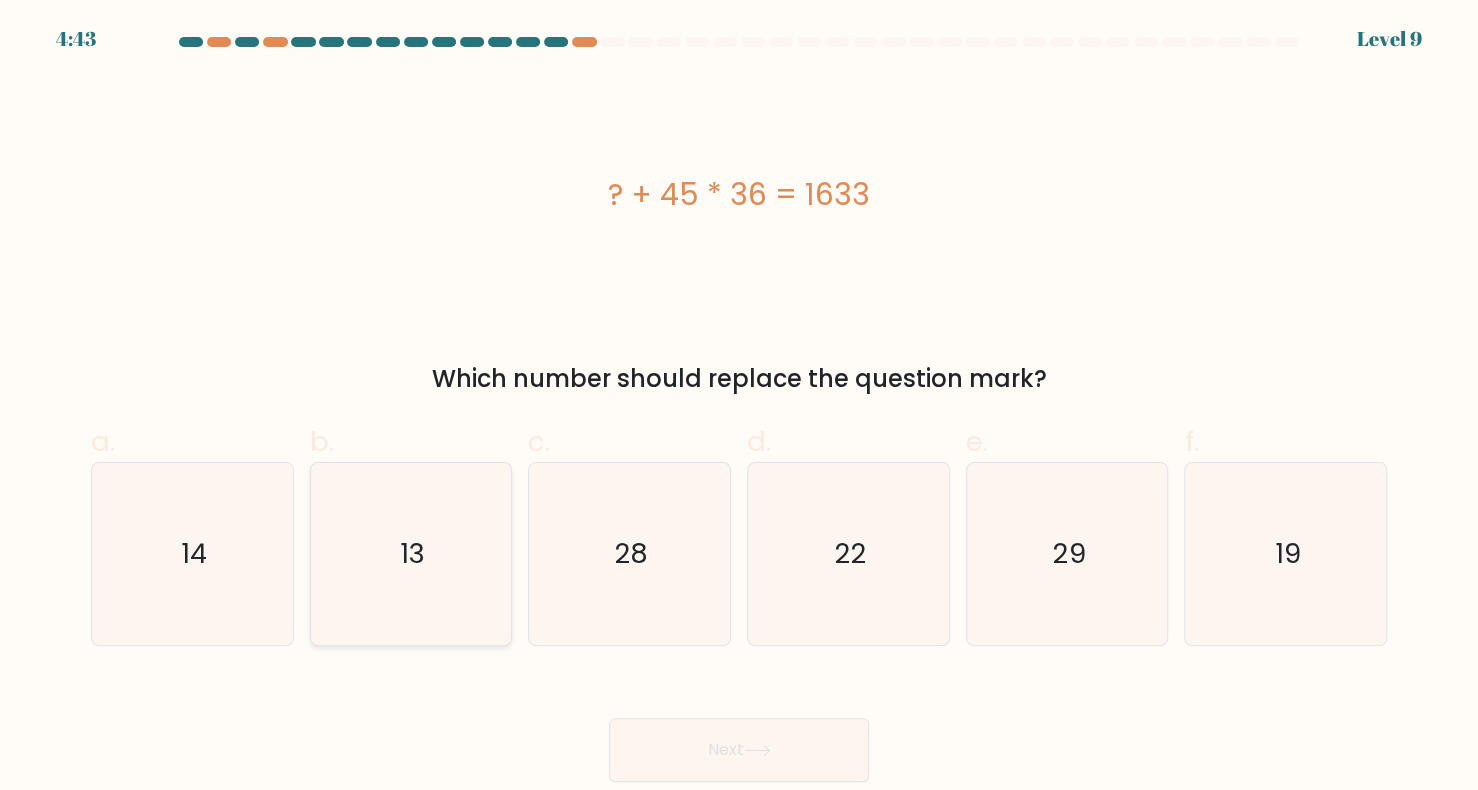 click on "13" 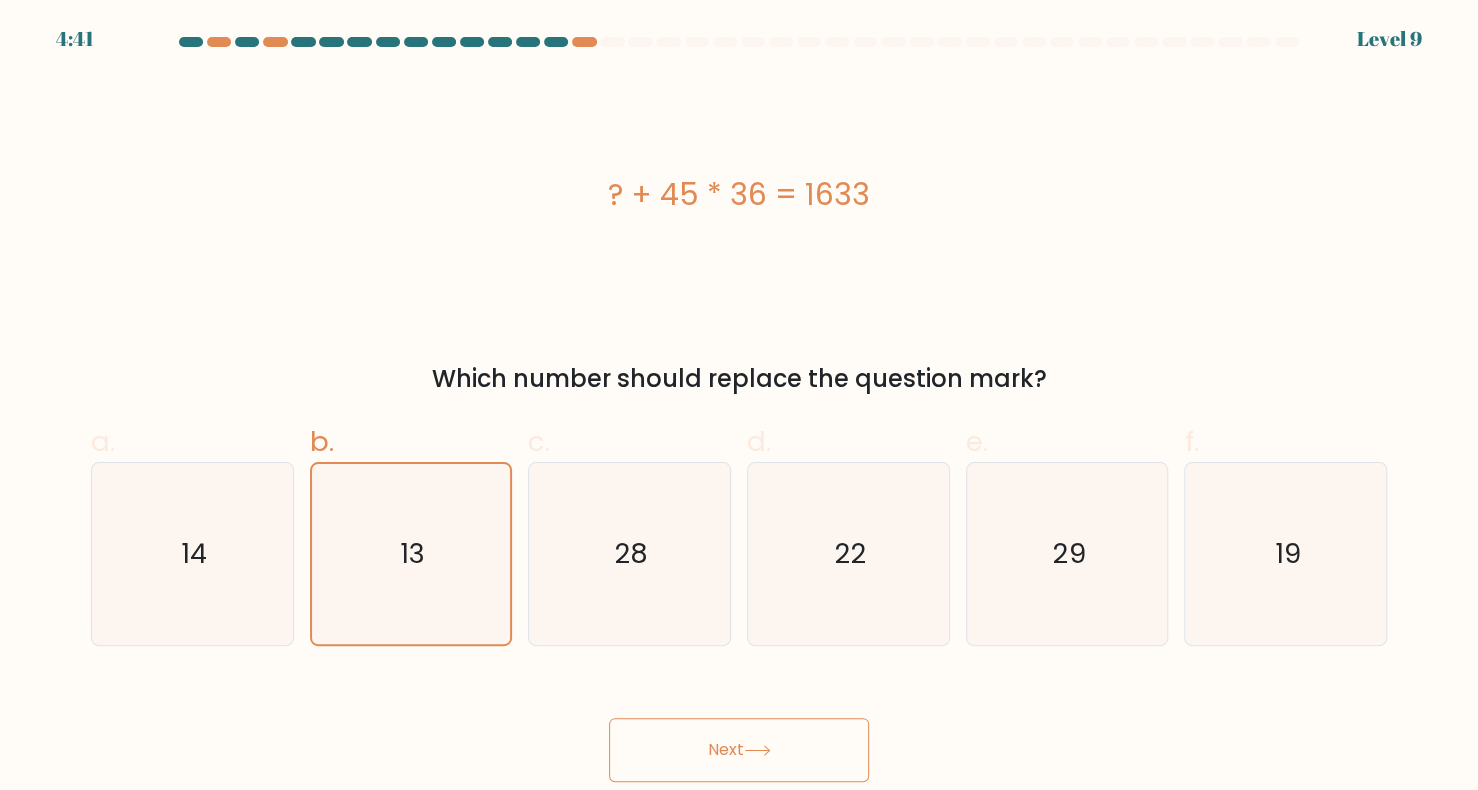 click on "Next" at bounding box center [739, 750] 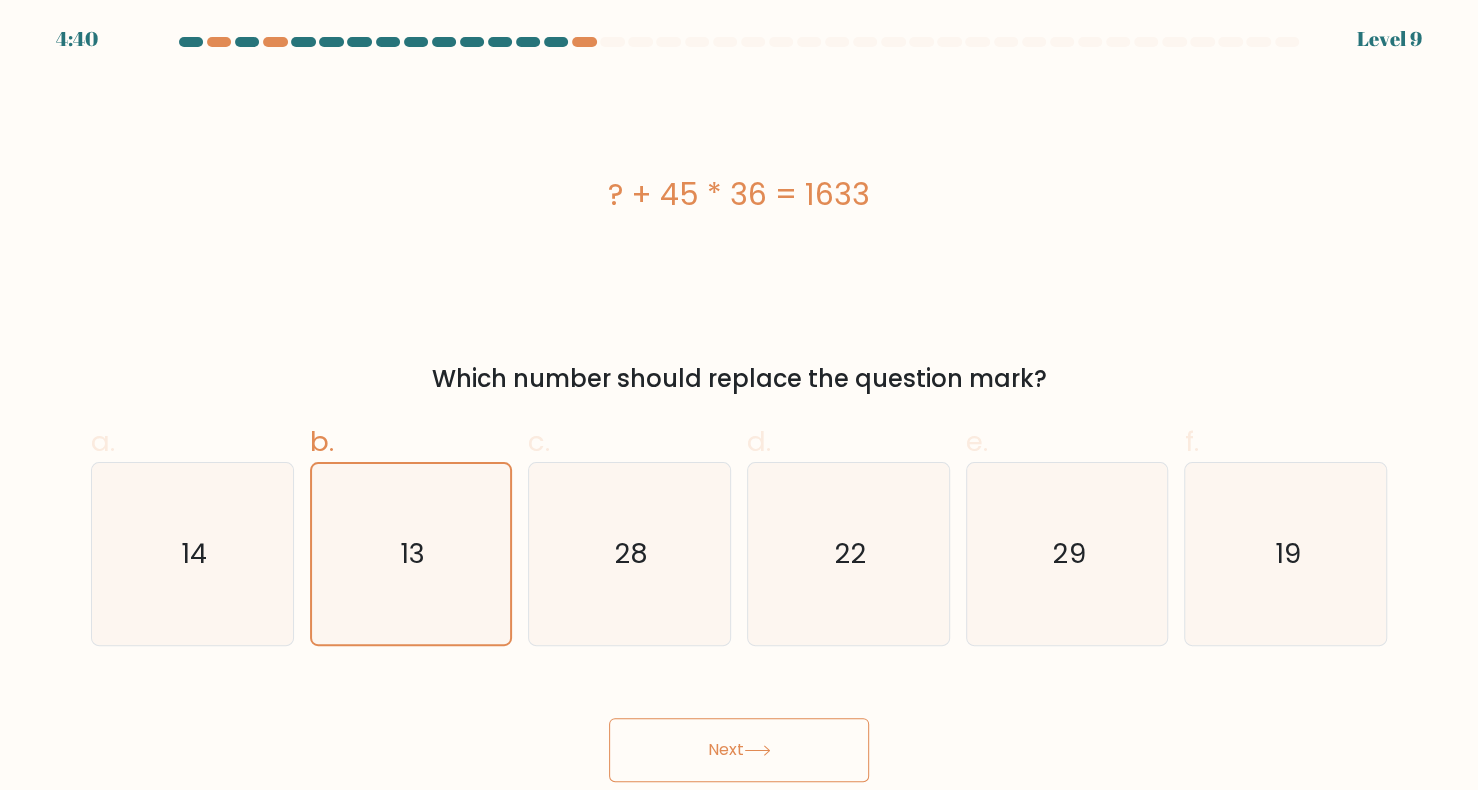 click on "Next" at bounding box center (739, 750) 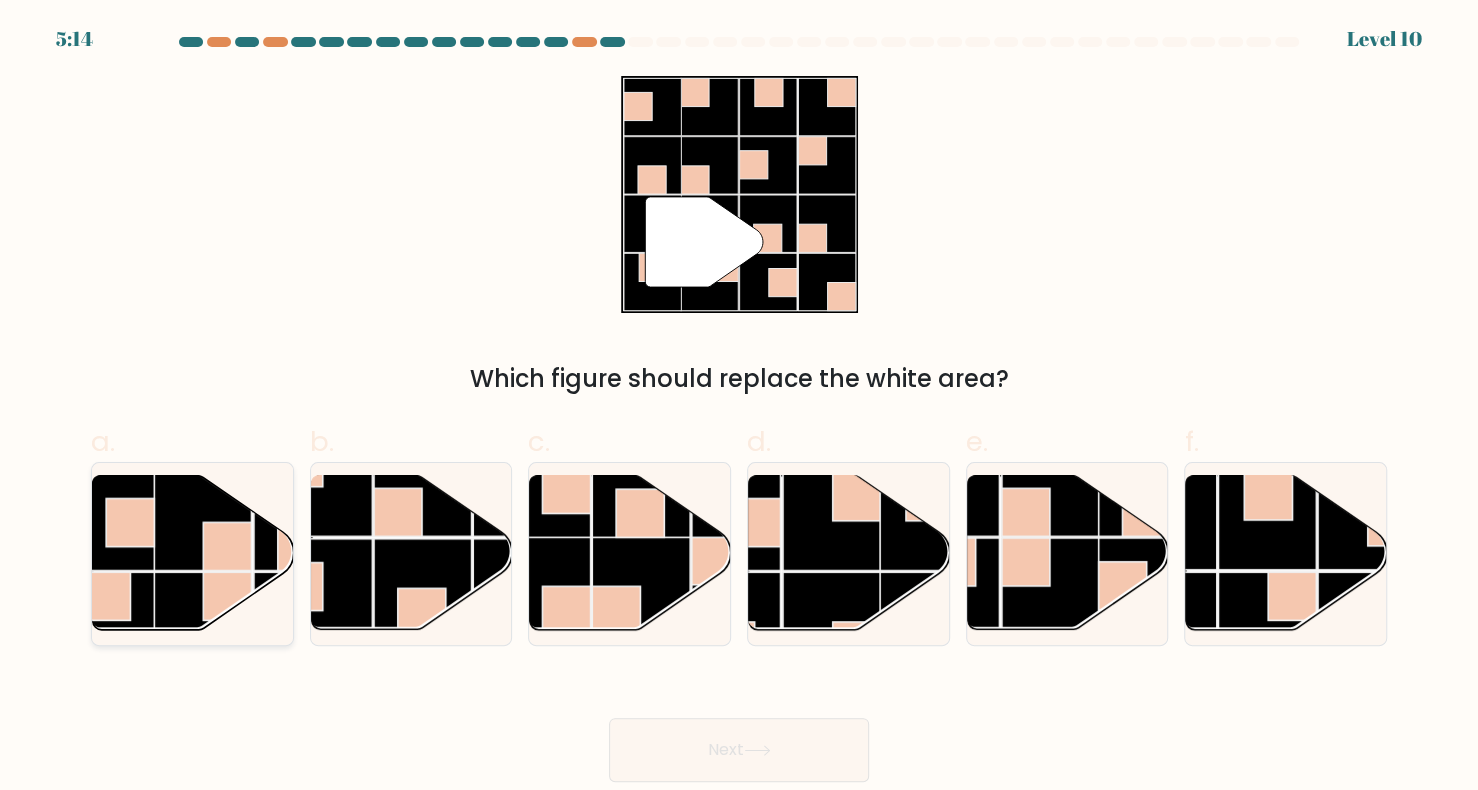 click 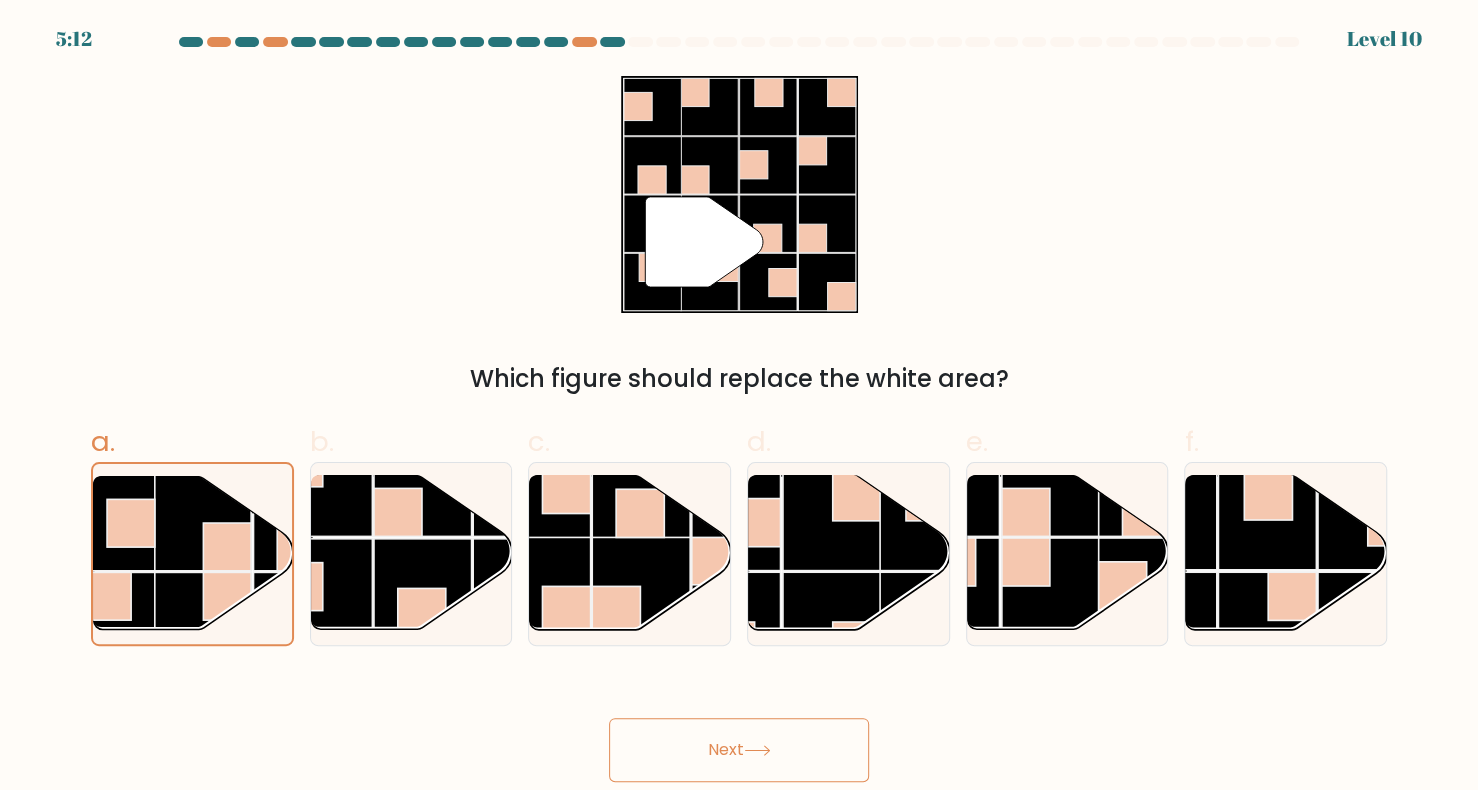 click on "Next" at bounding box center [739, 750] 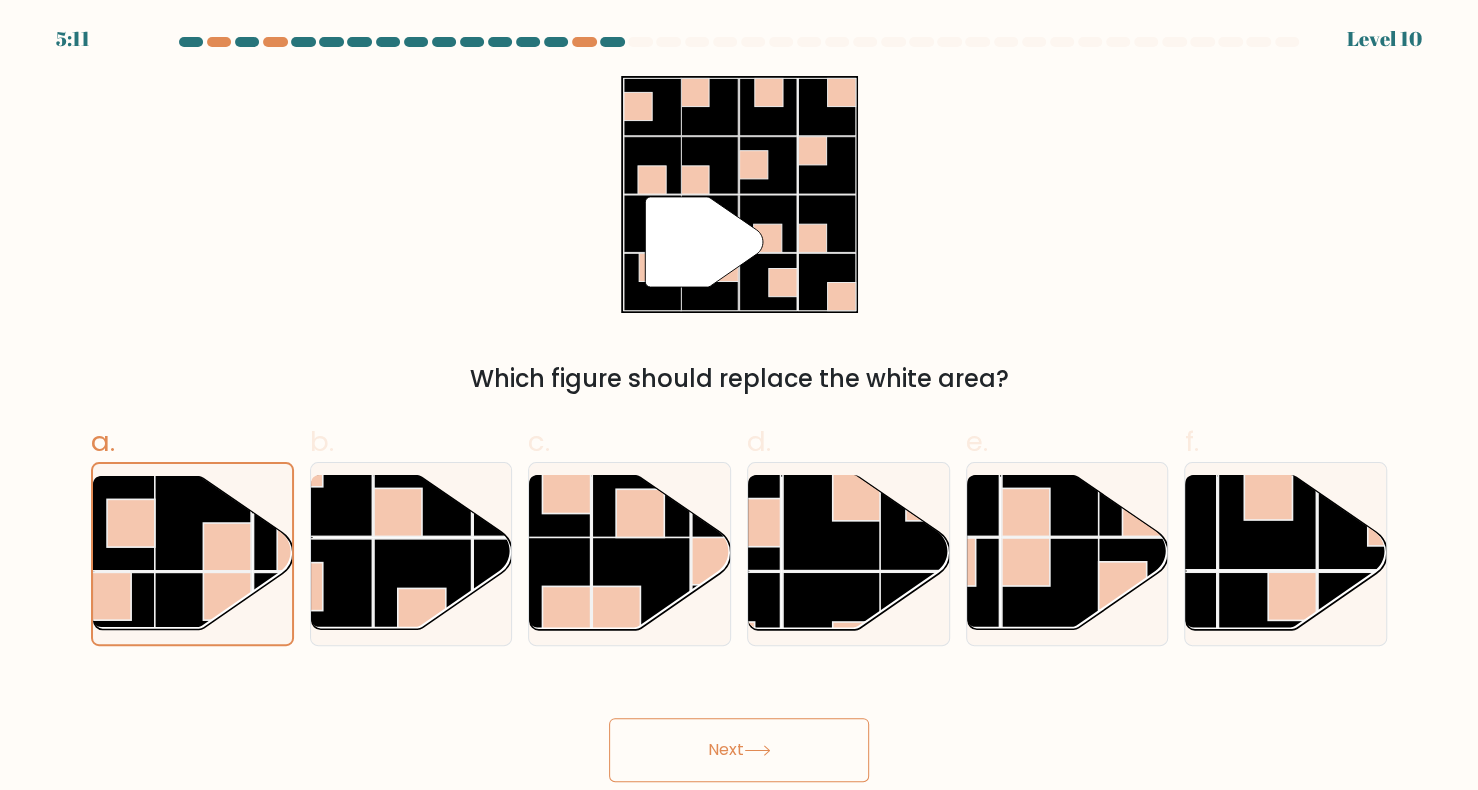 click on "Next" at bounding box center [739, 750] 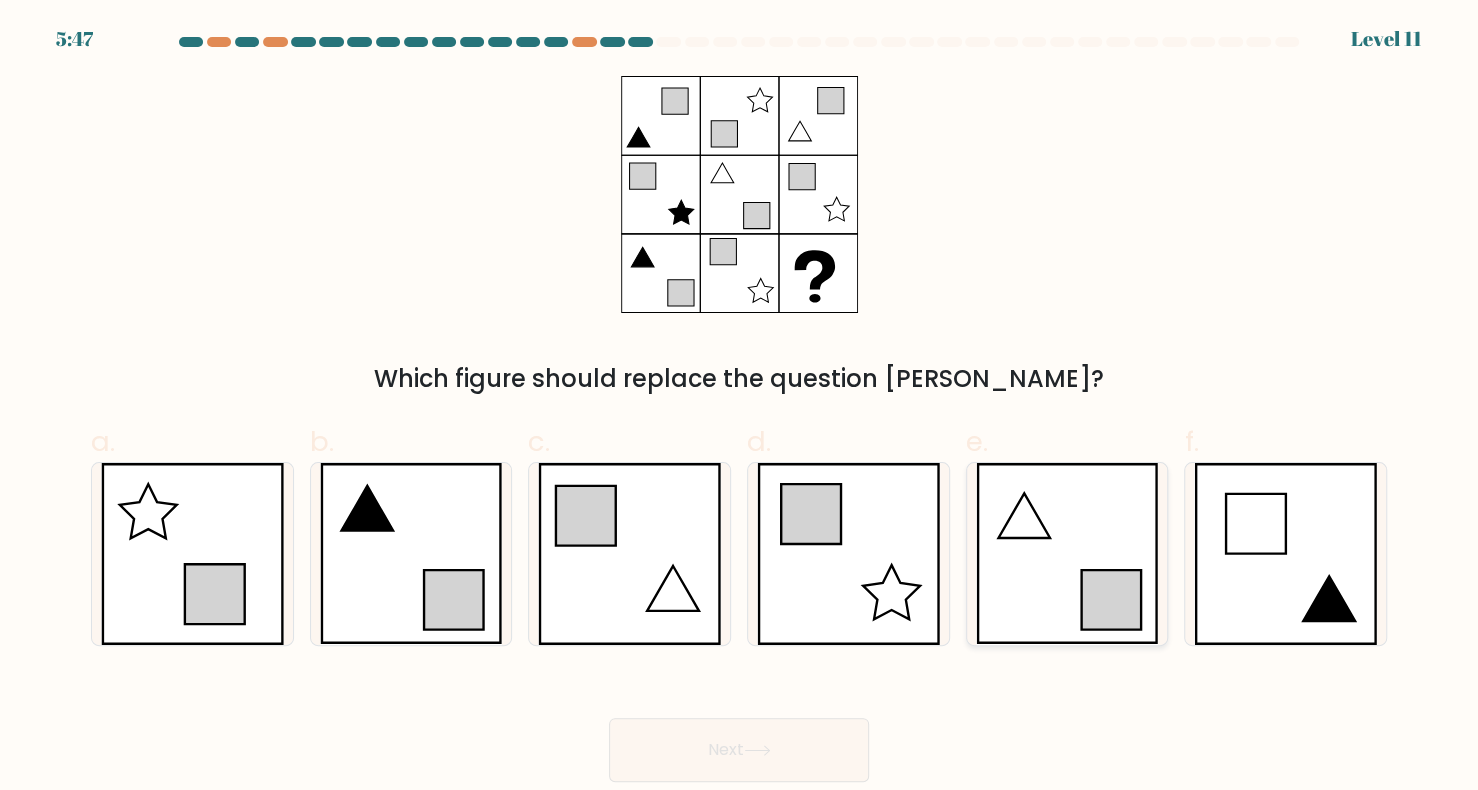 click 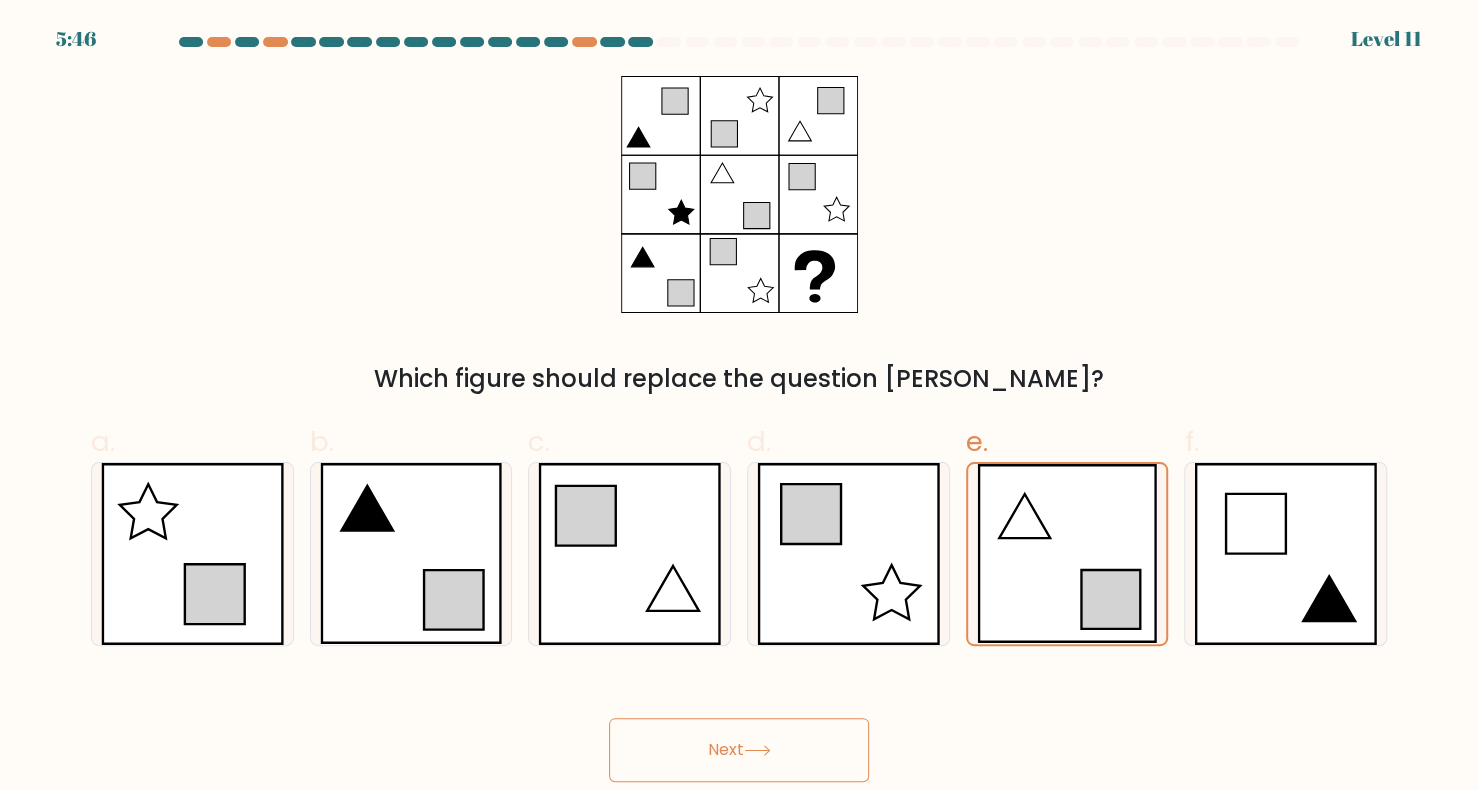 click on "Next" at bounding box center [739, 750] 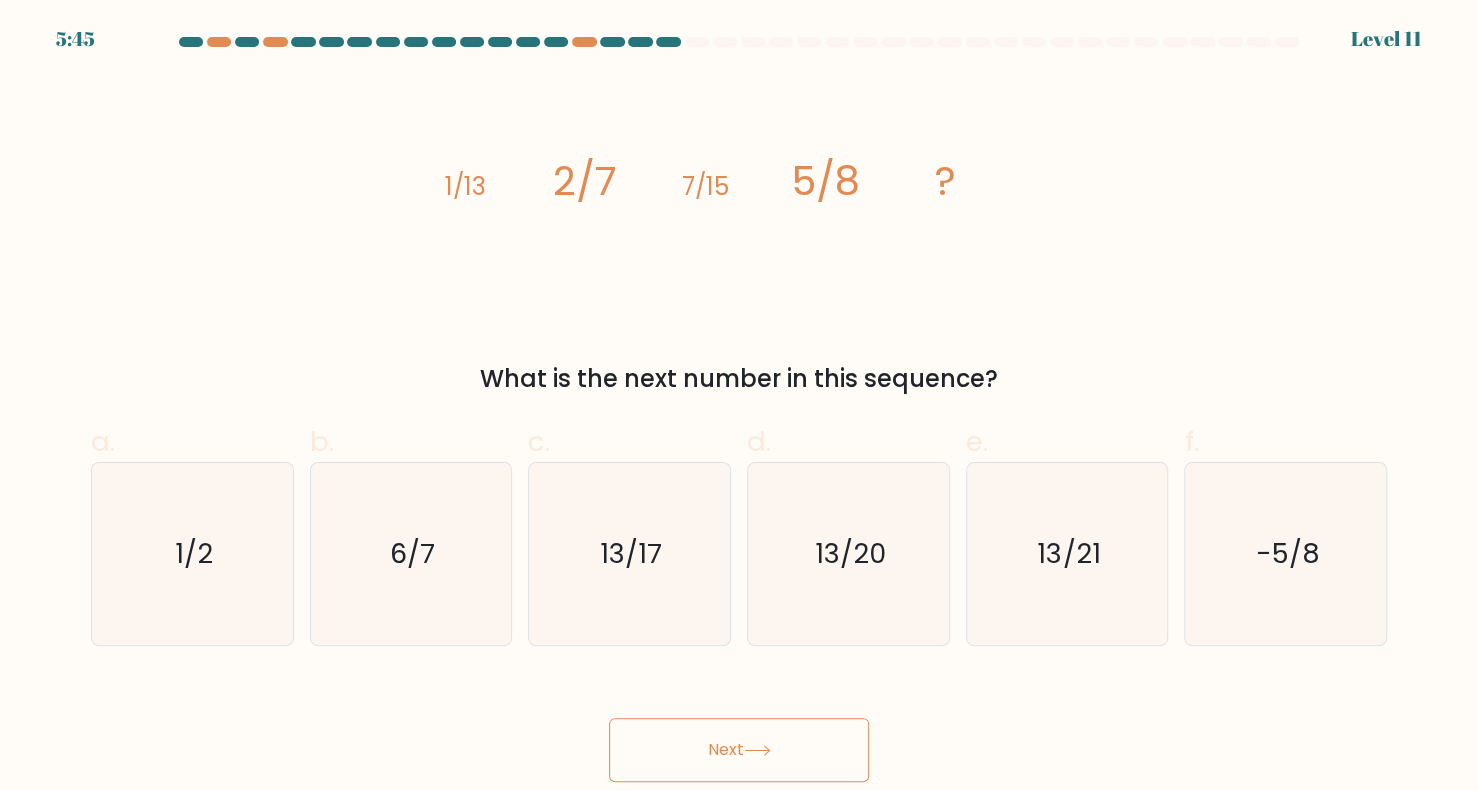 click on "Next" at bounding box center [739, 750] 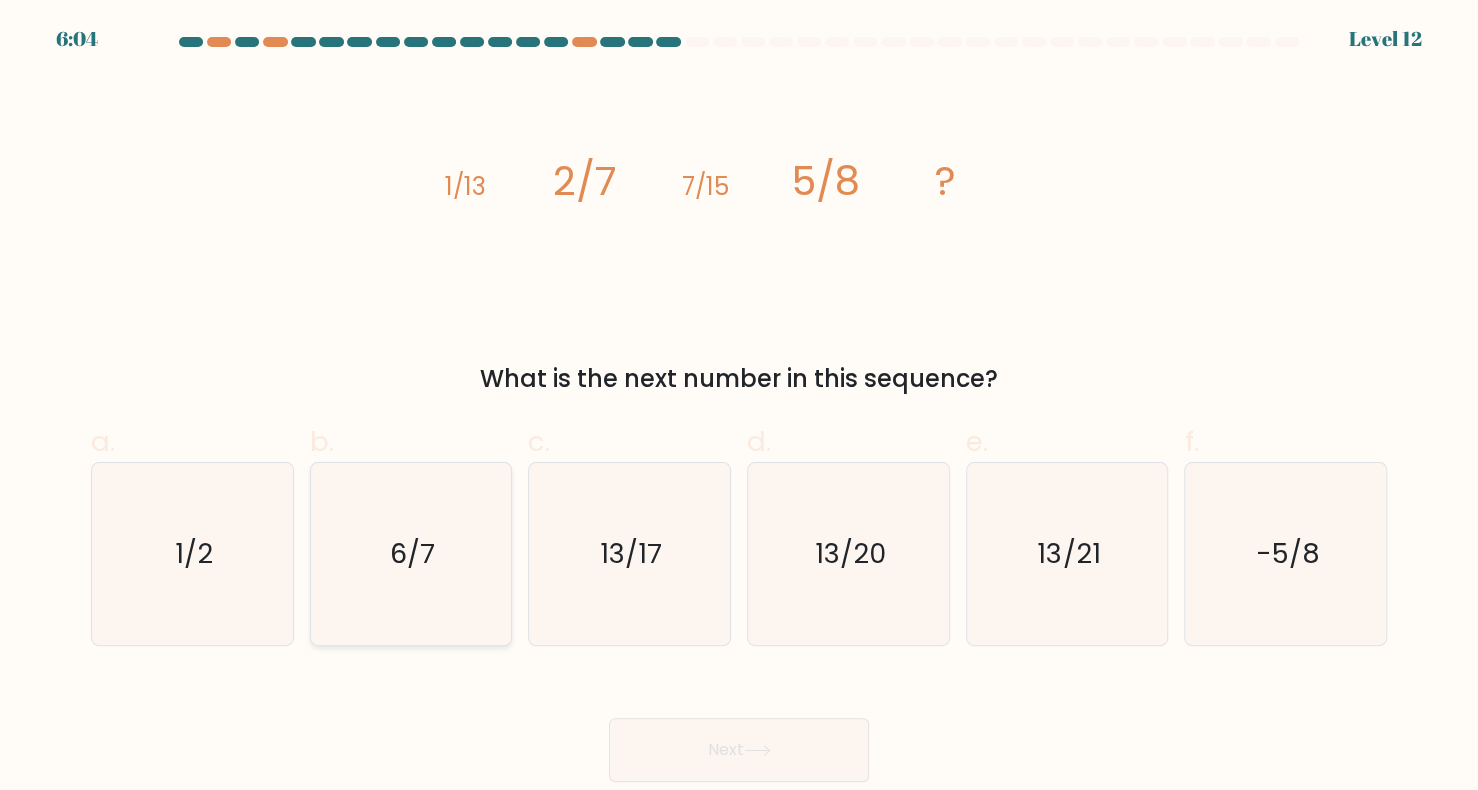 click on "6/7" 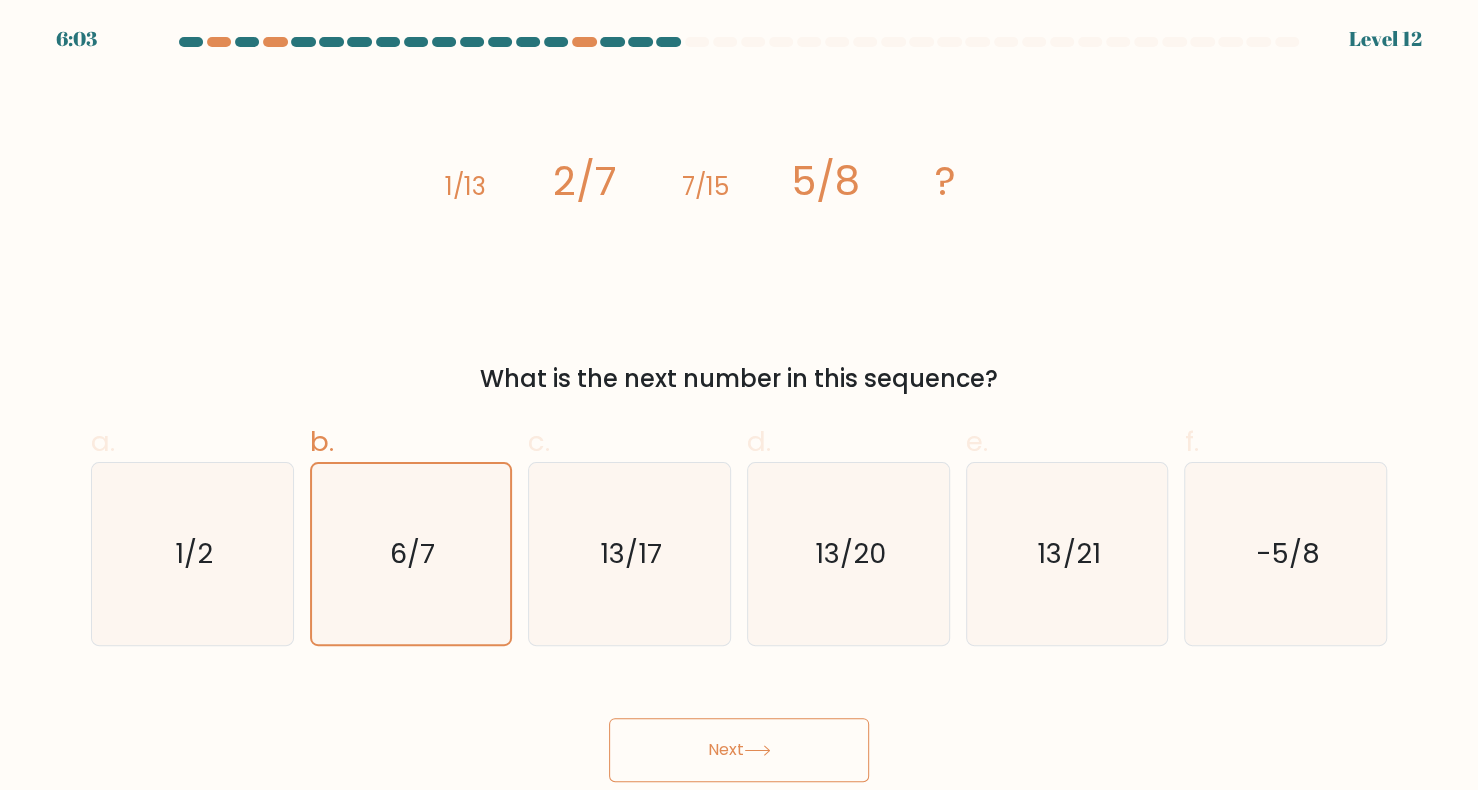 click on "Next" at bounding box center [739, 750] 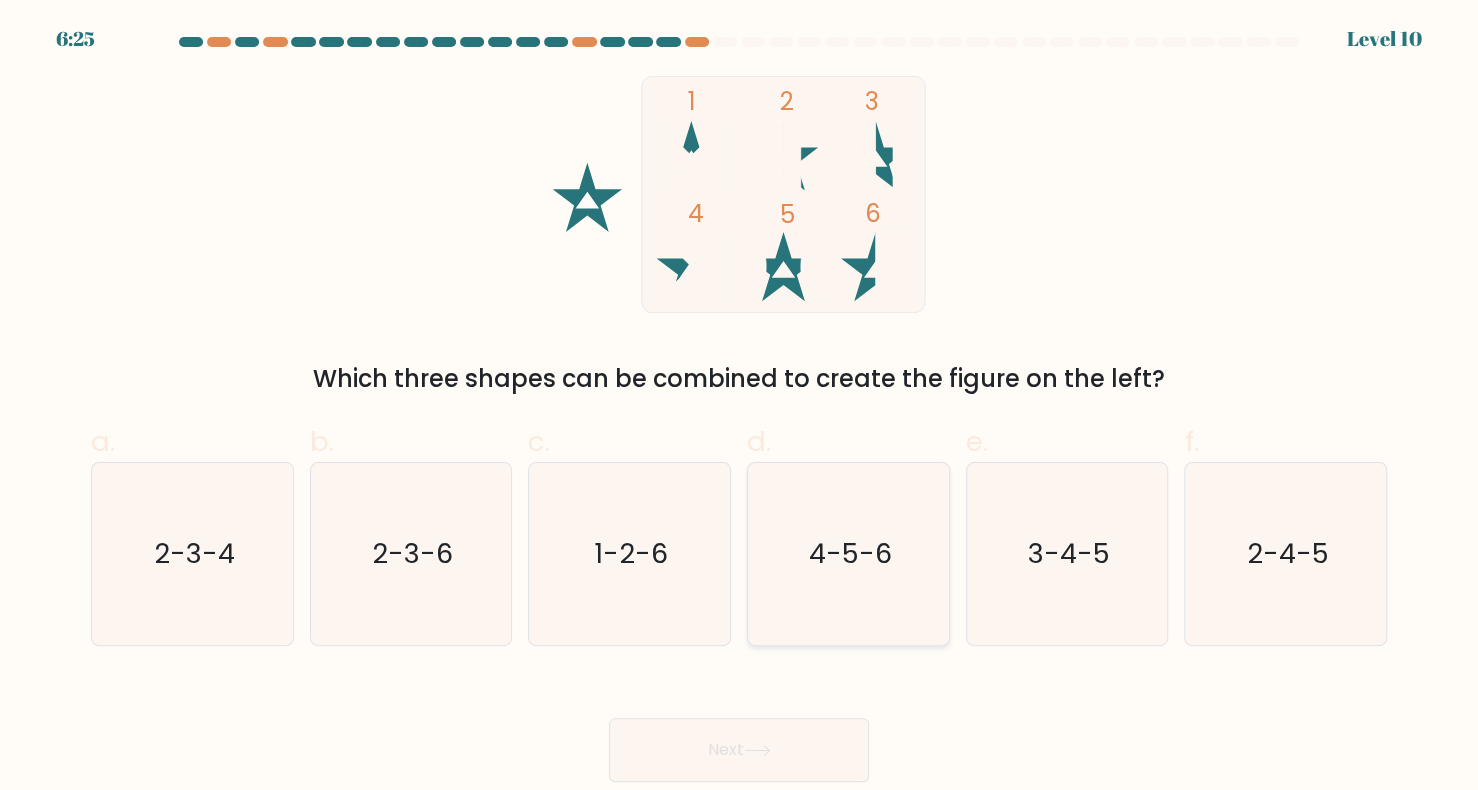 click on "4-5-6" 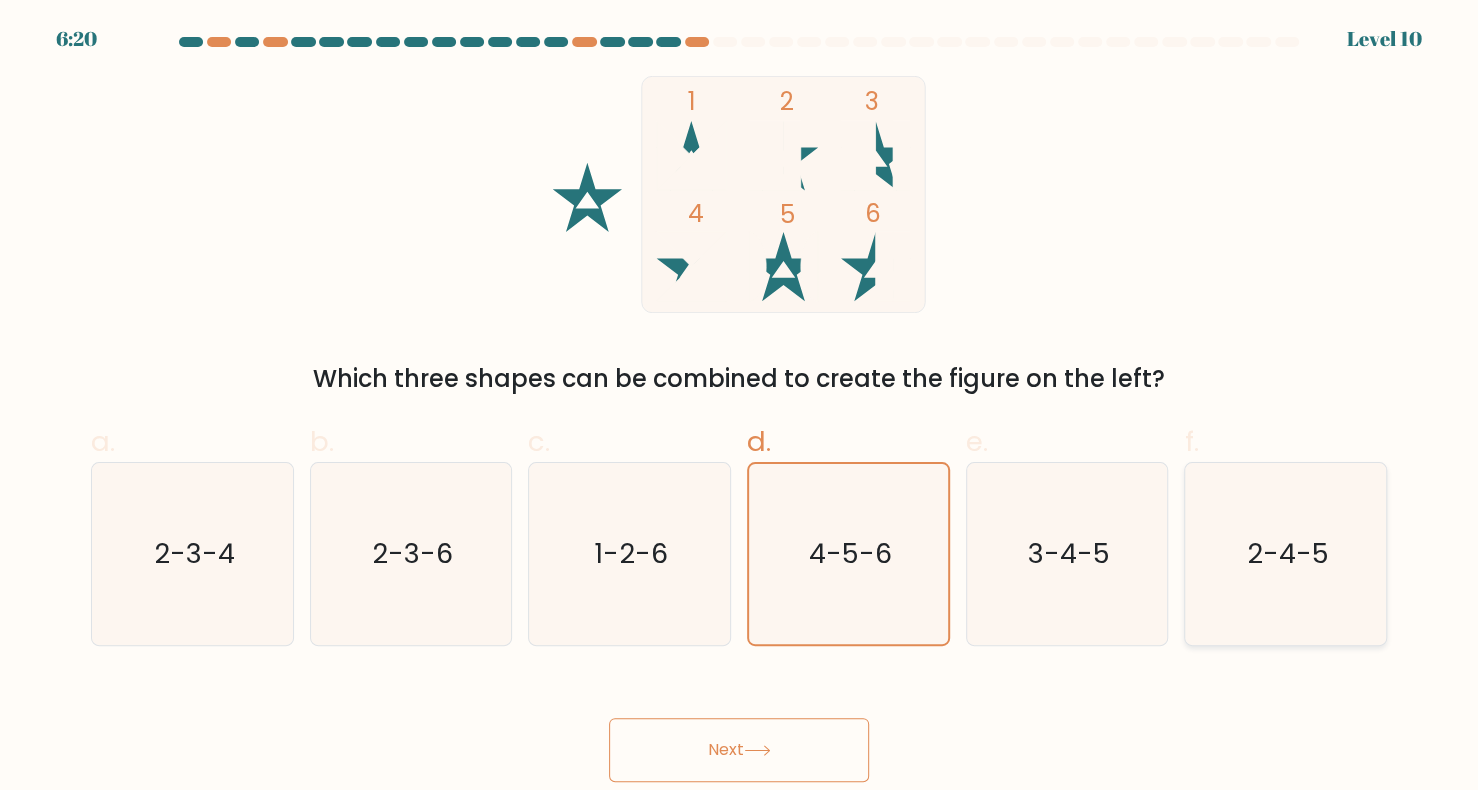 click on "2-4-5" 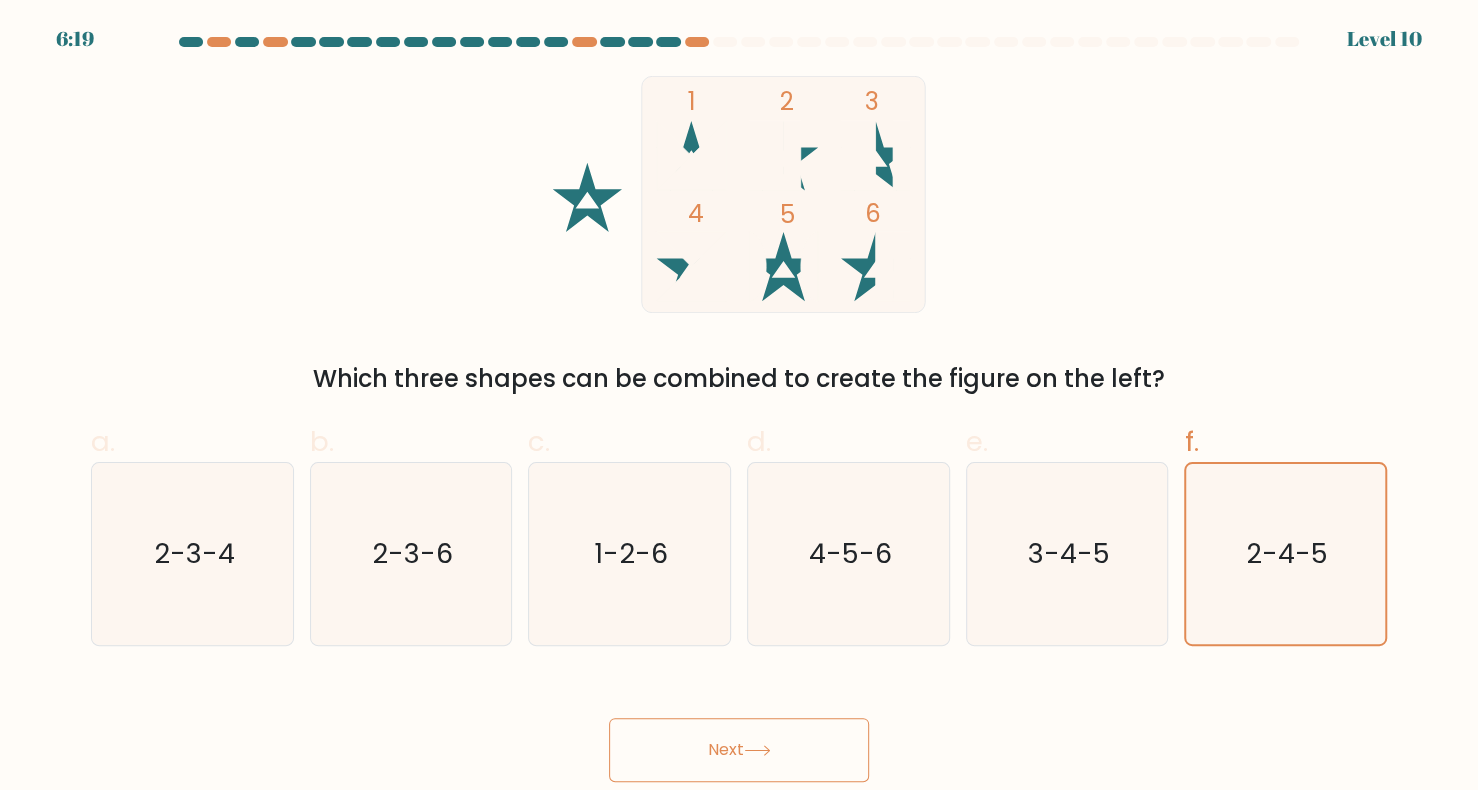 click on "Next" at bounding box center [739, 750] 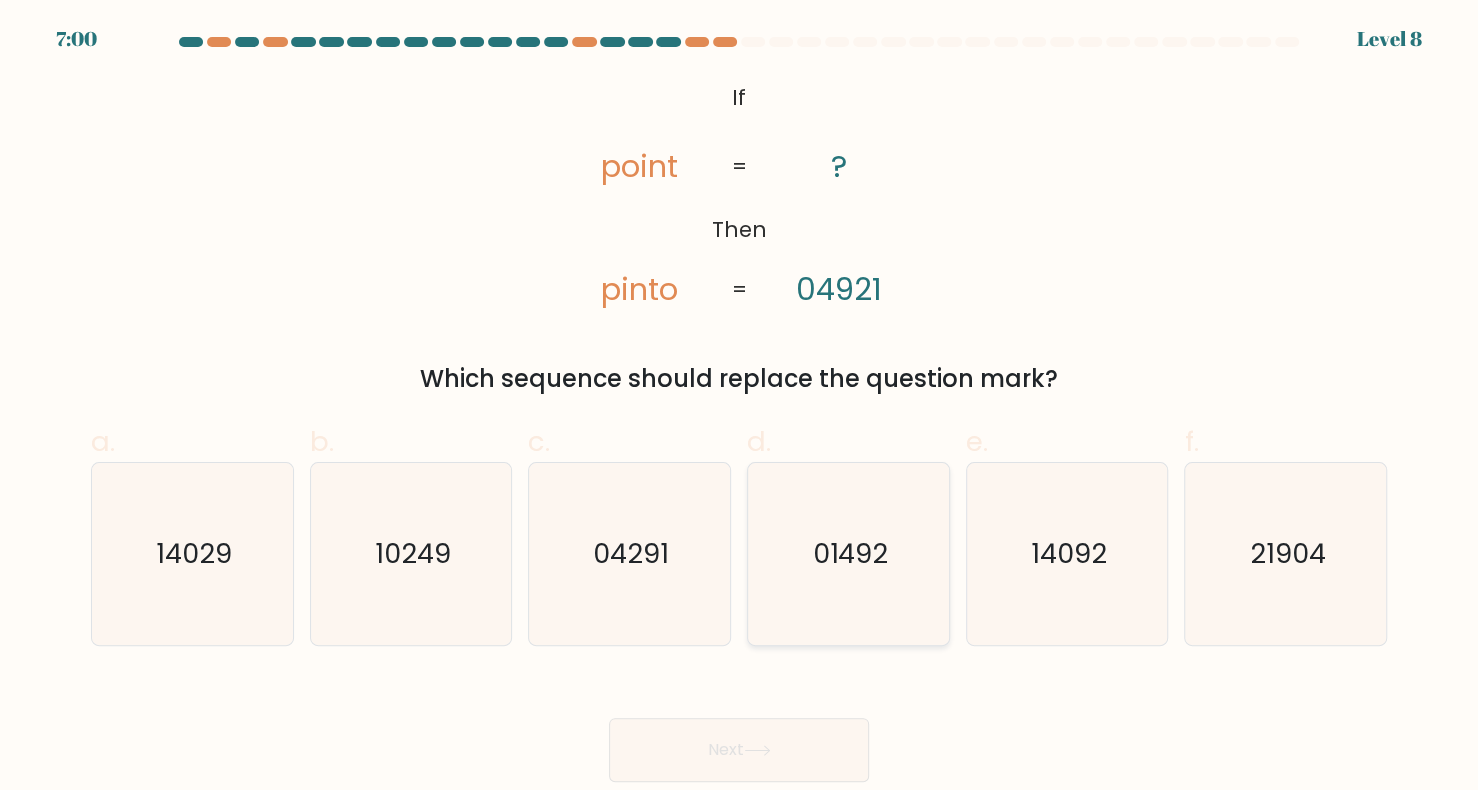 click on "01492" 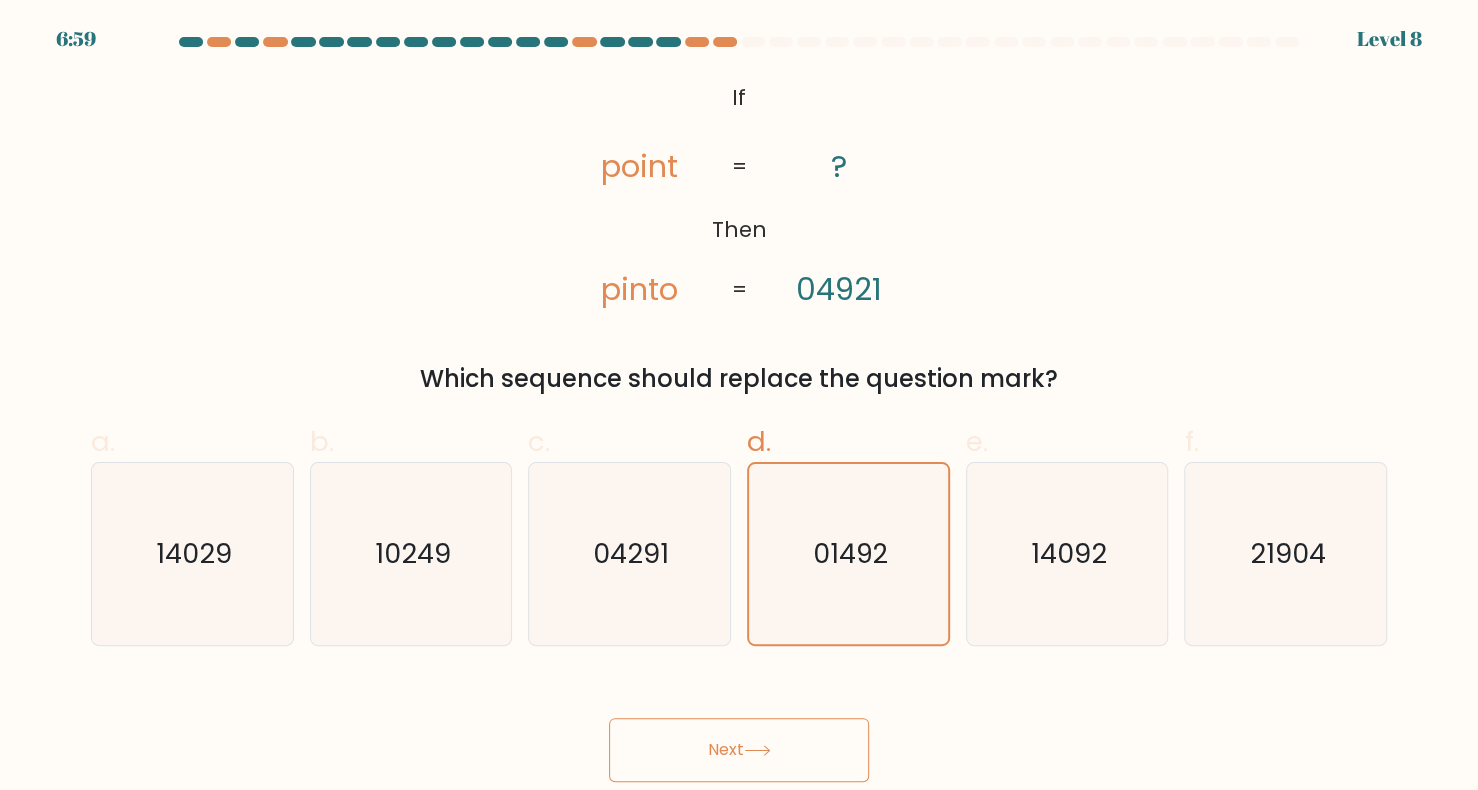 click on "Next" at bounding box center (739, 750) 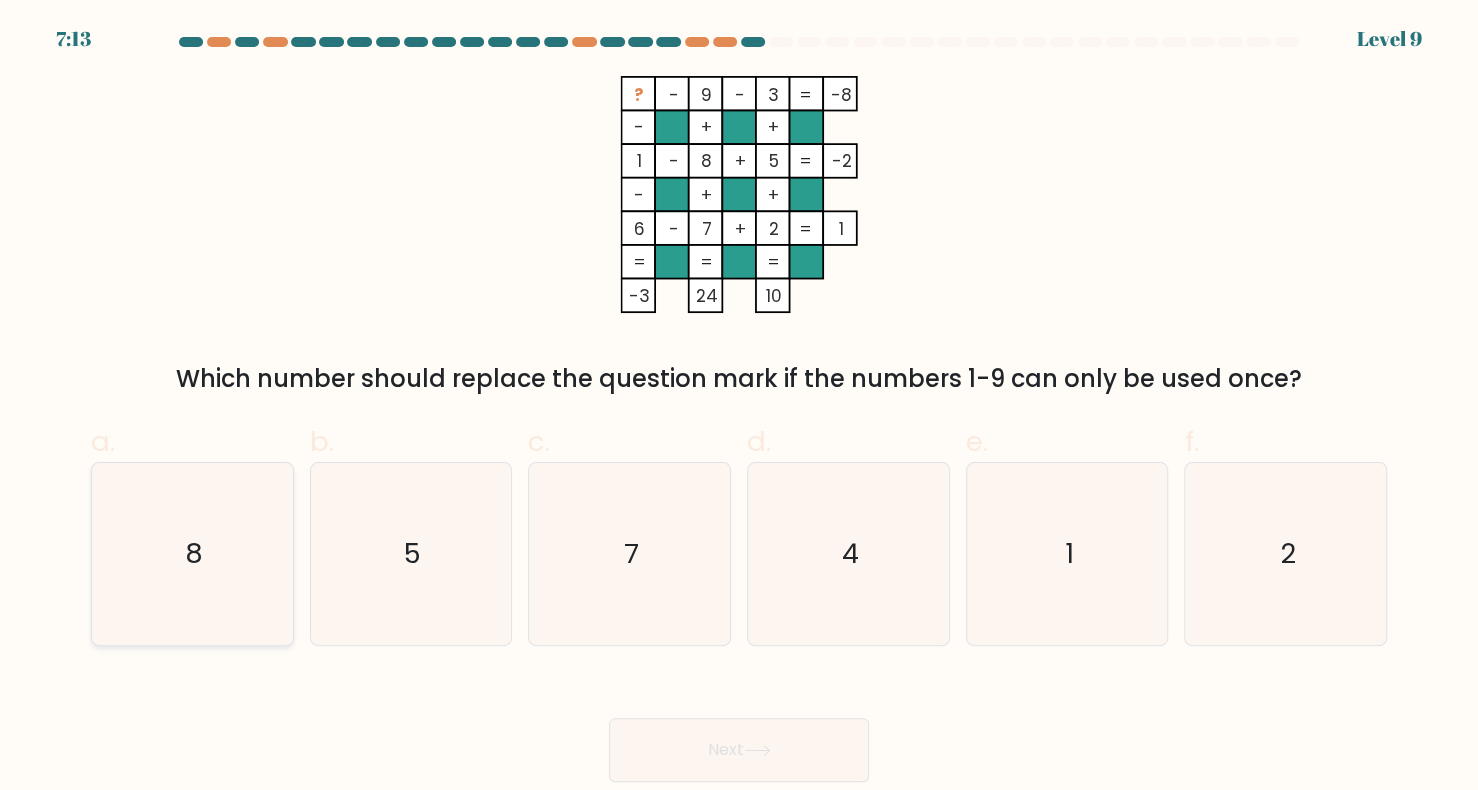 click on "8" 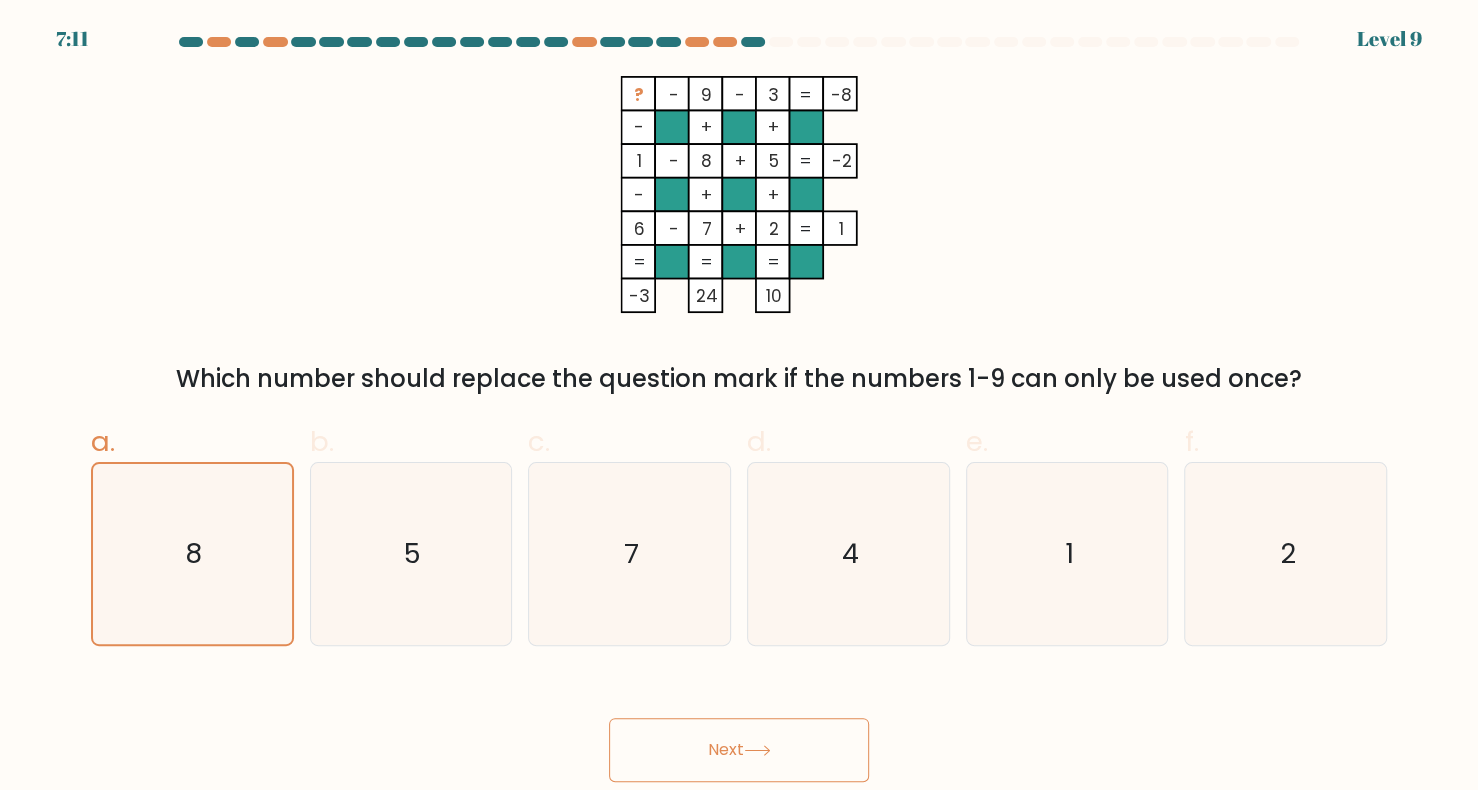 click on "Next" at bounding box center [739, 750] 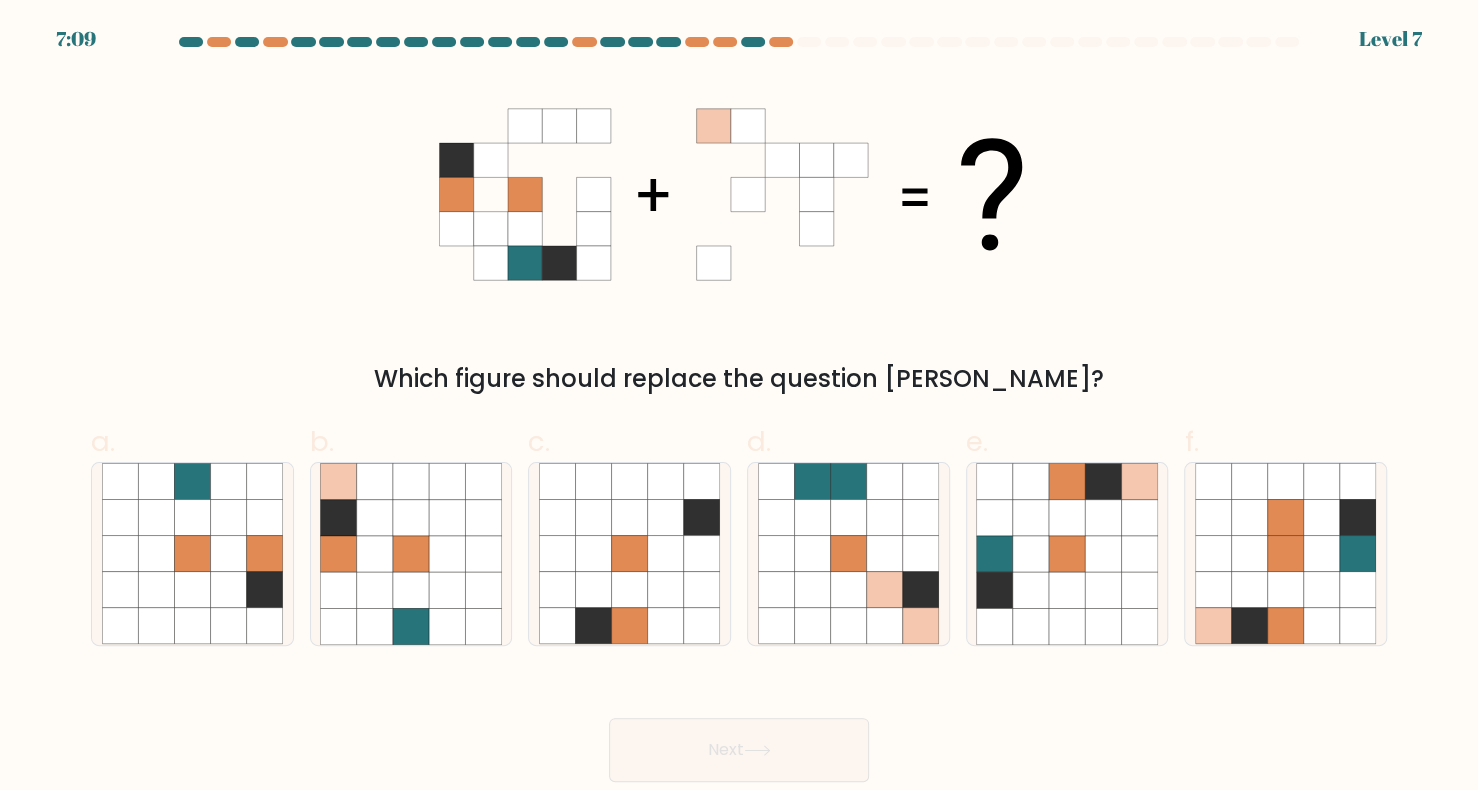 click on "Next" at bounding box center (739, 750) 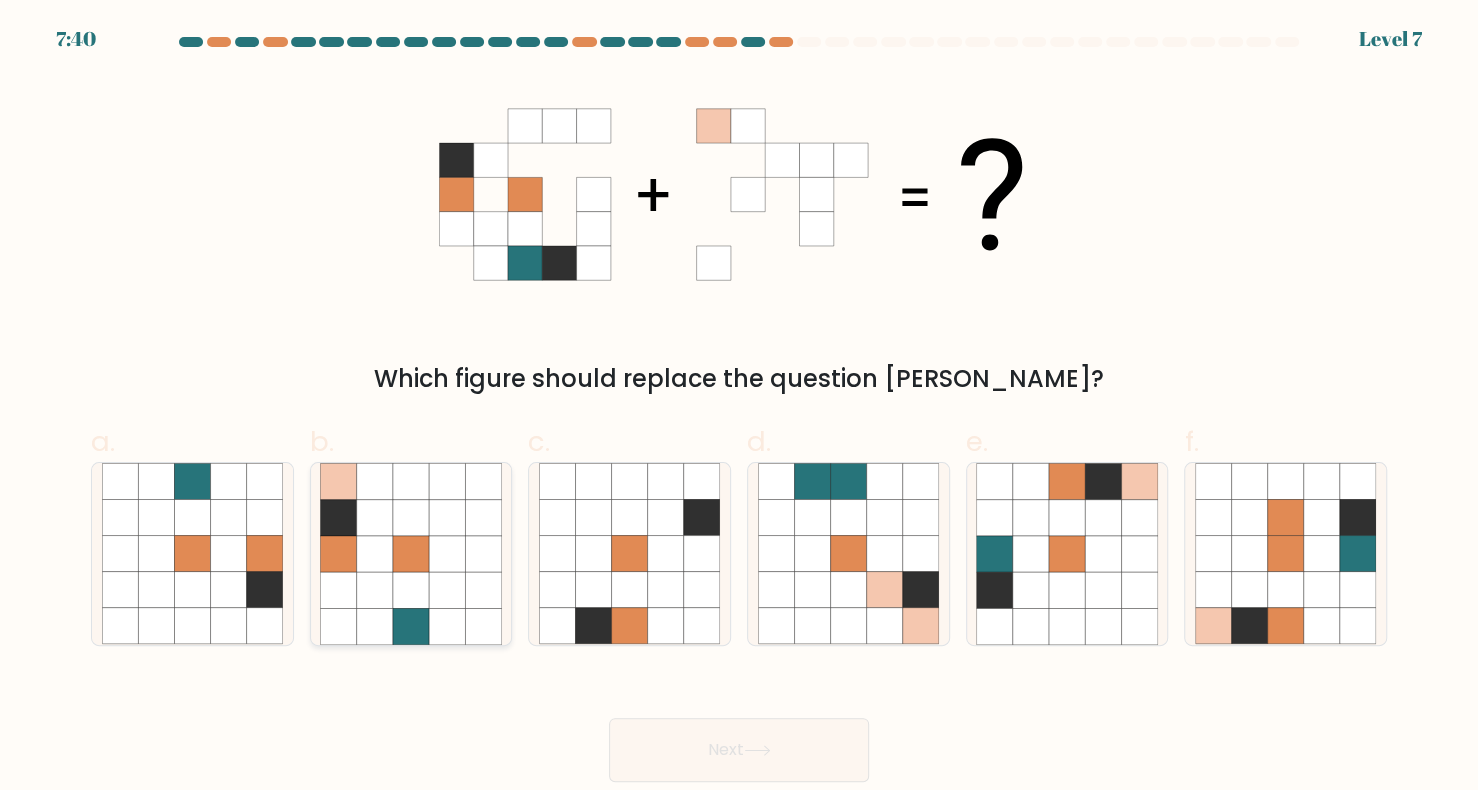 click 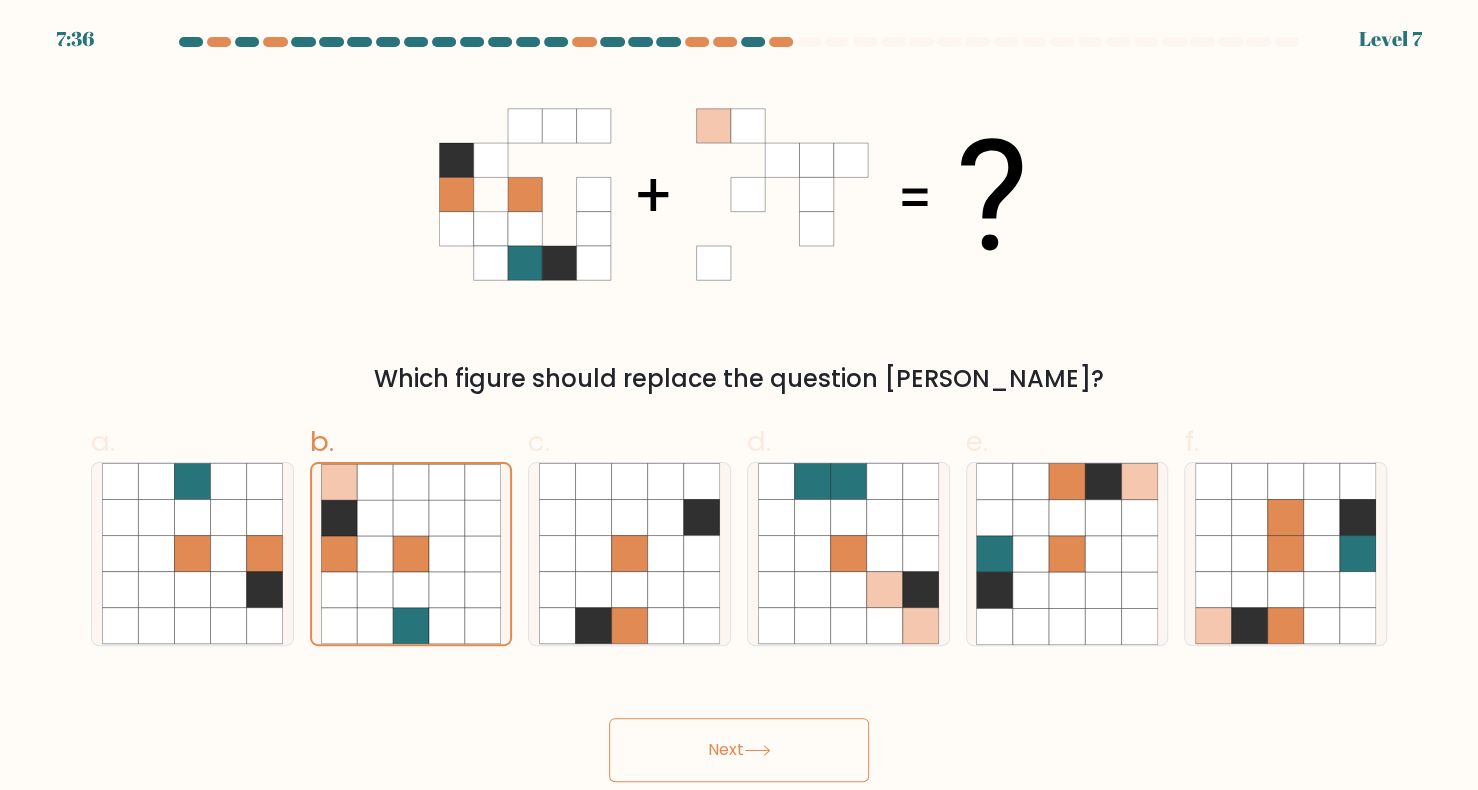 click on "Next" at bounding box center (739, 750) 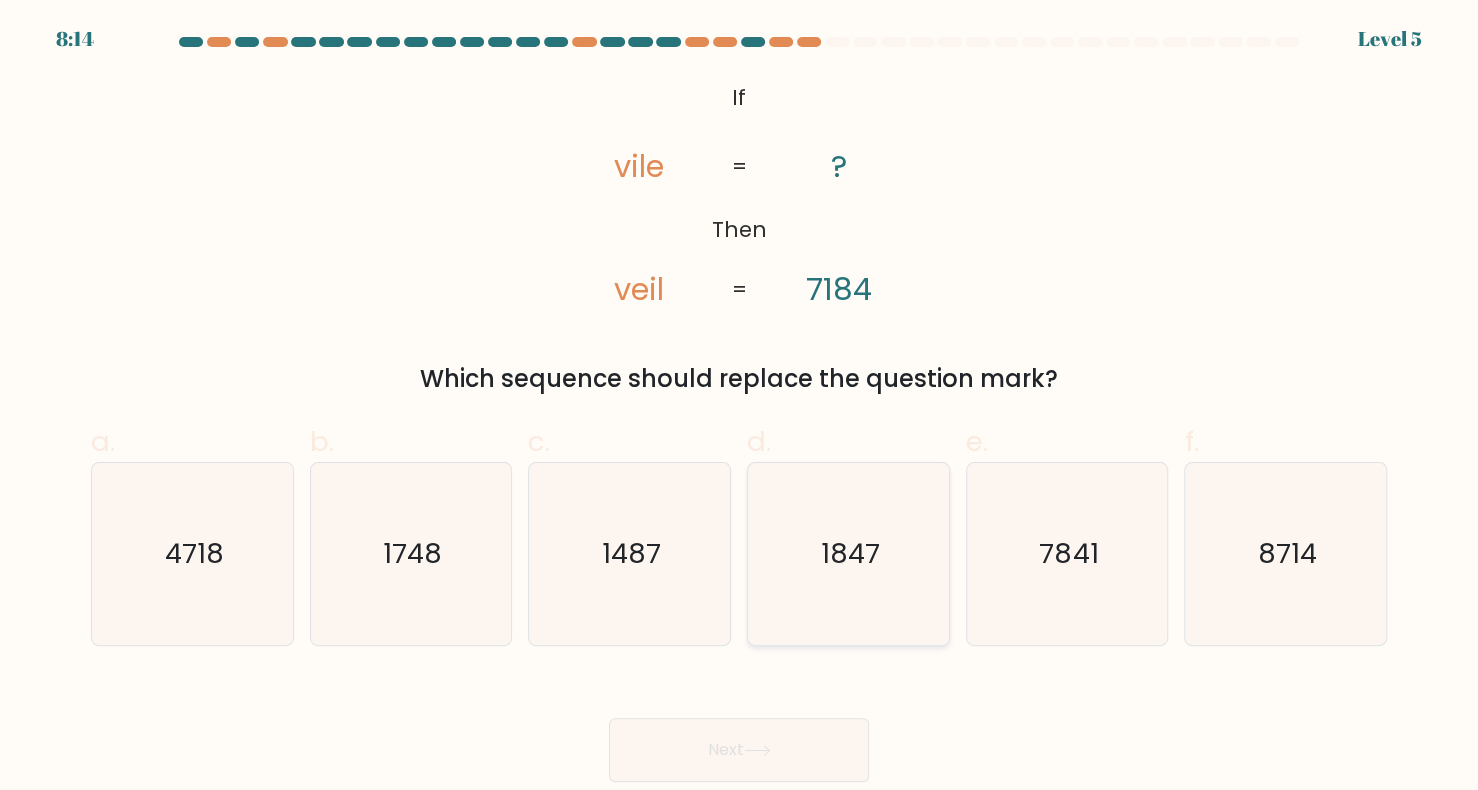 click on "1847" 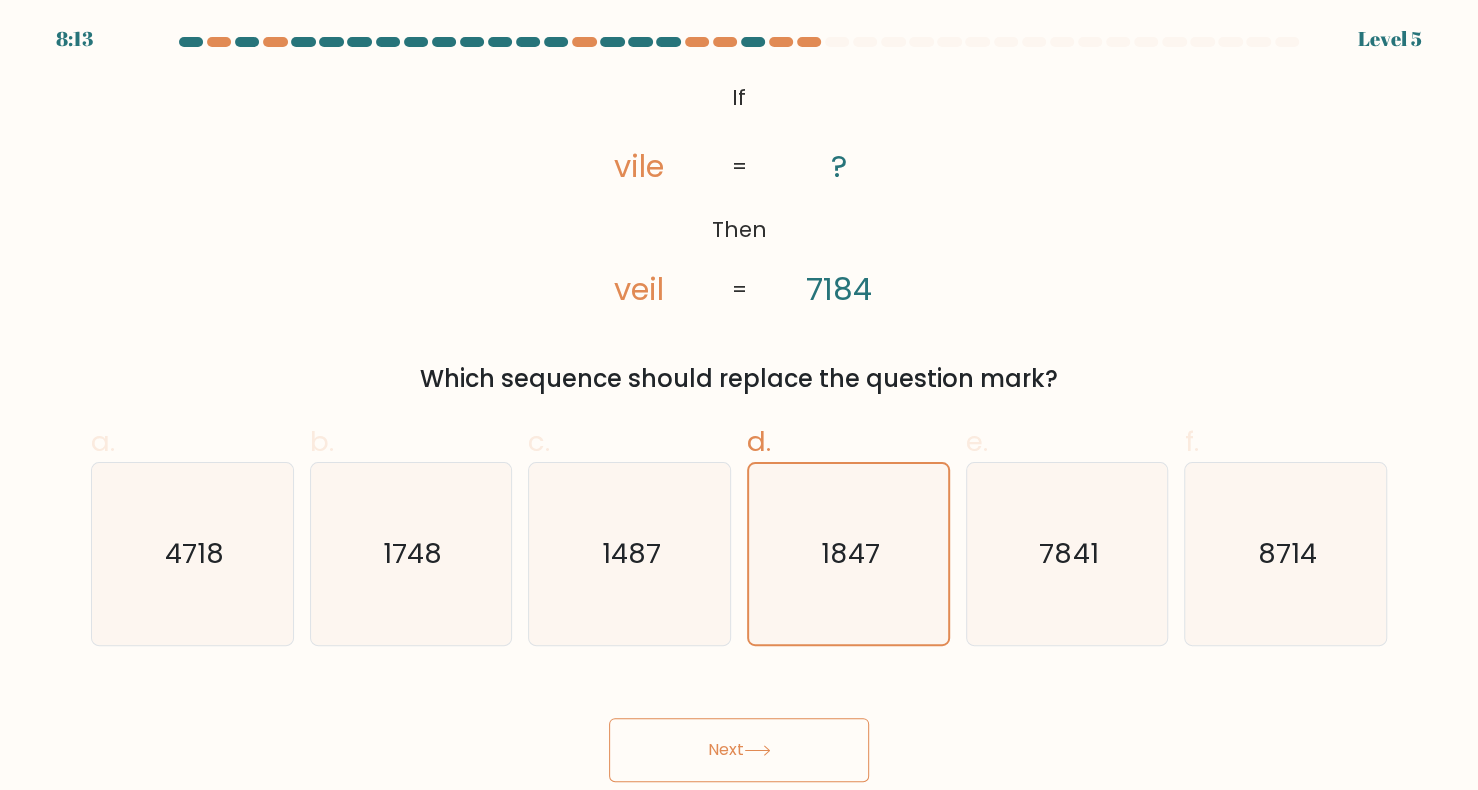 click on "Next" at bounding box center [739, 750] 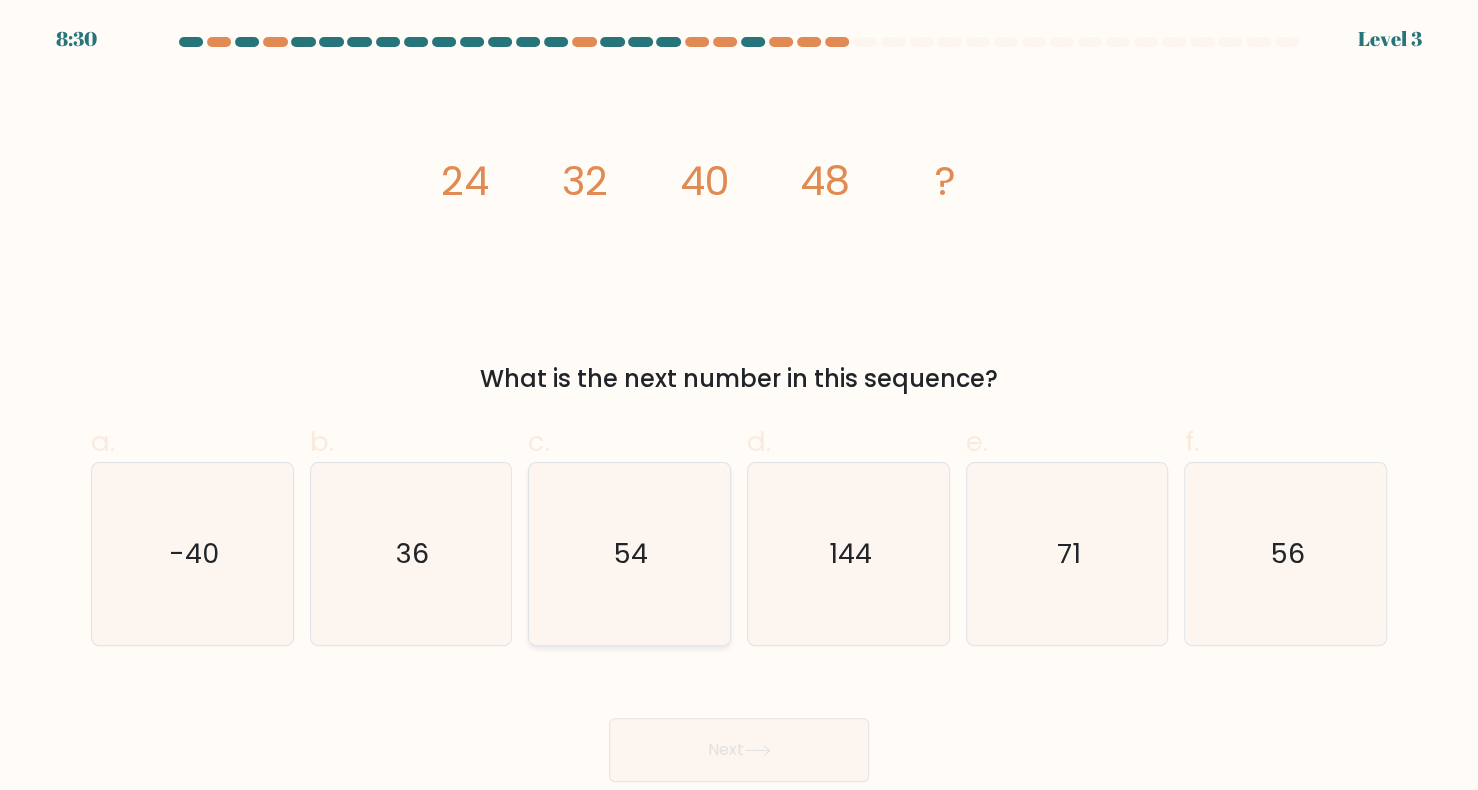click on "54" 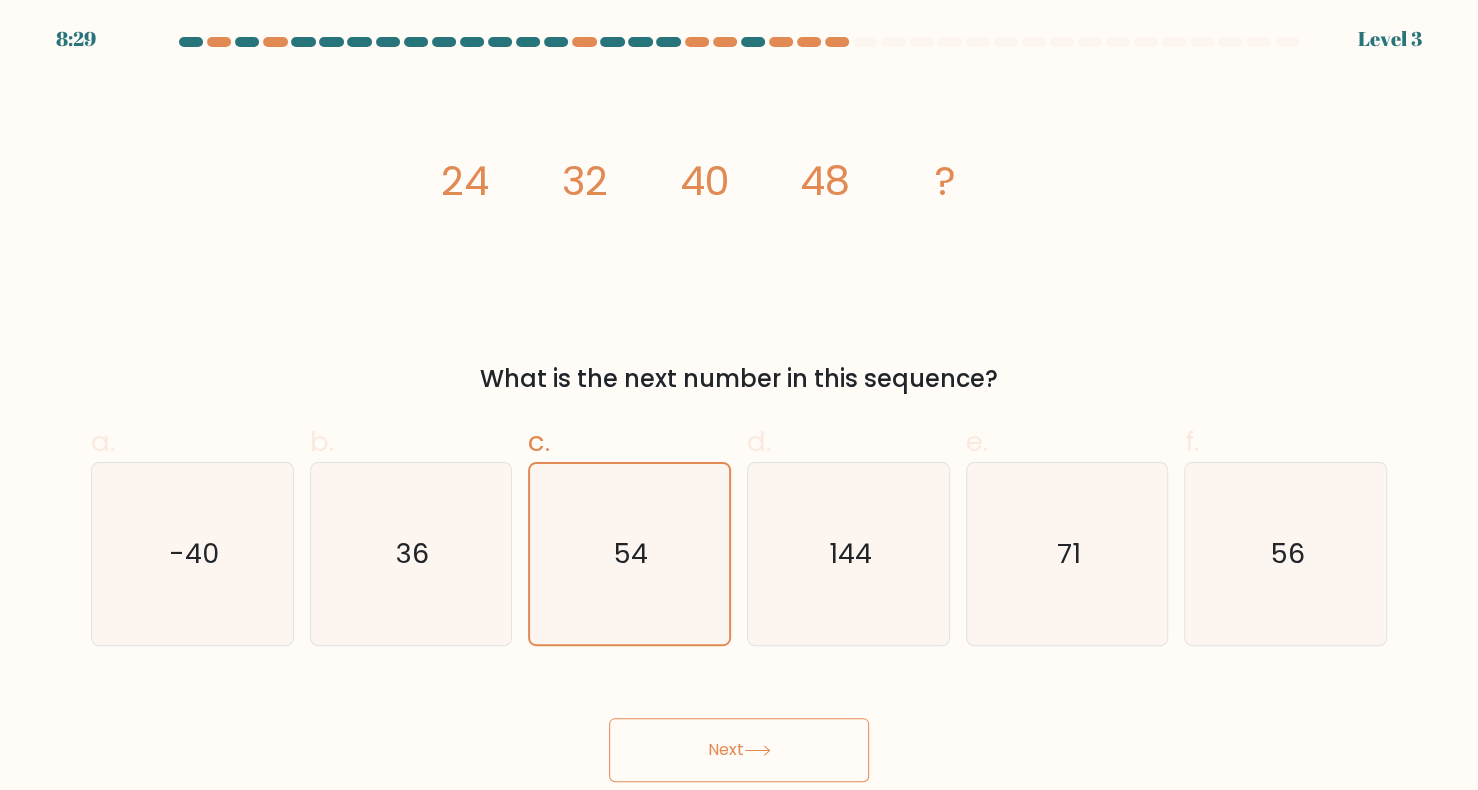 click on "Next" at bounding box center [739, 750] 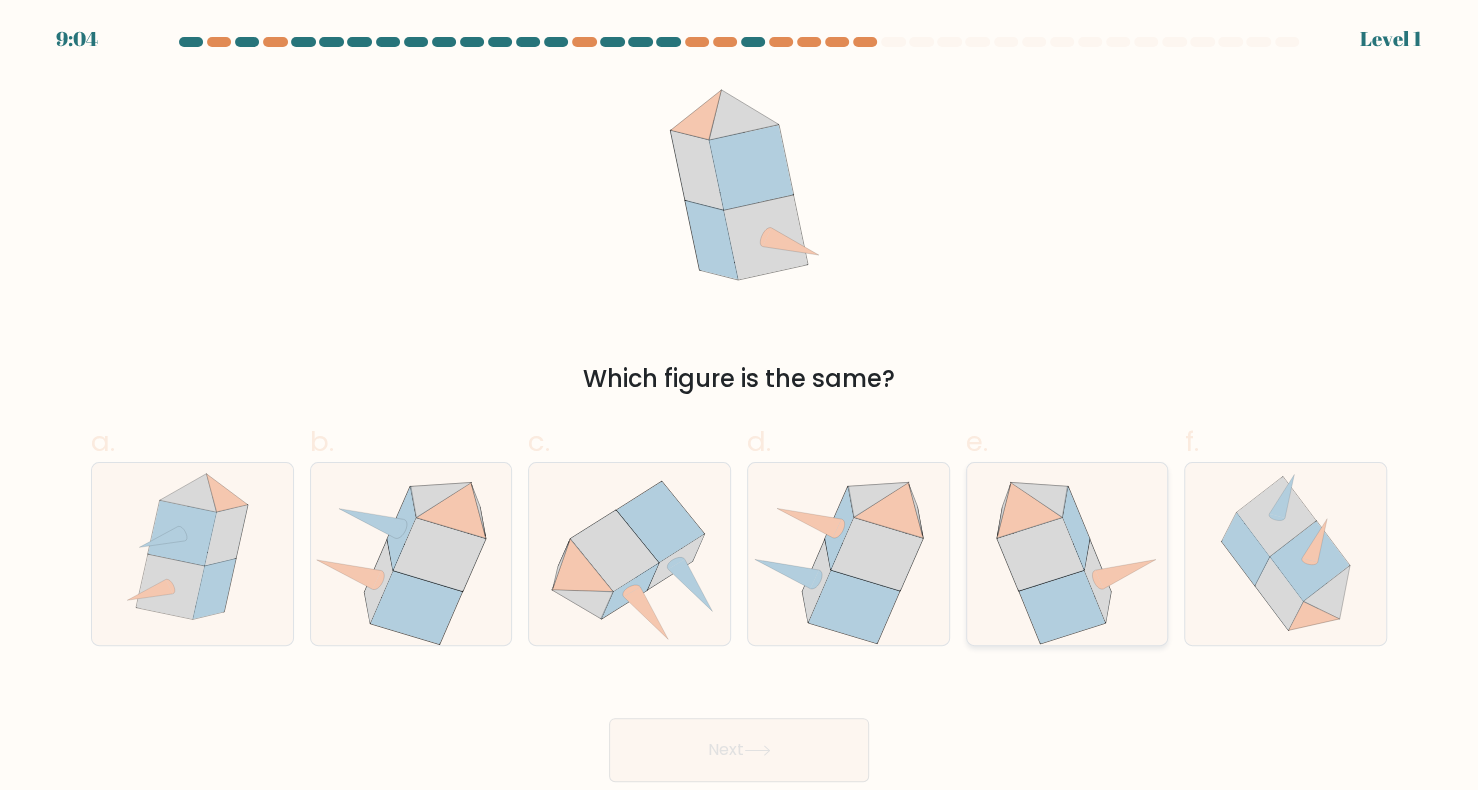 click 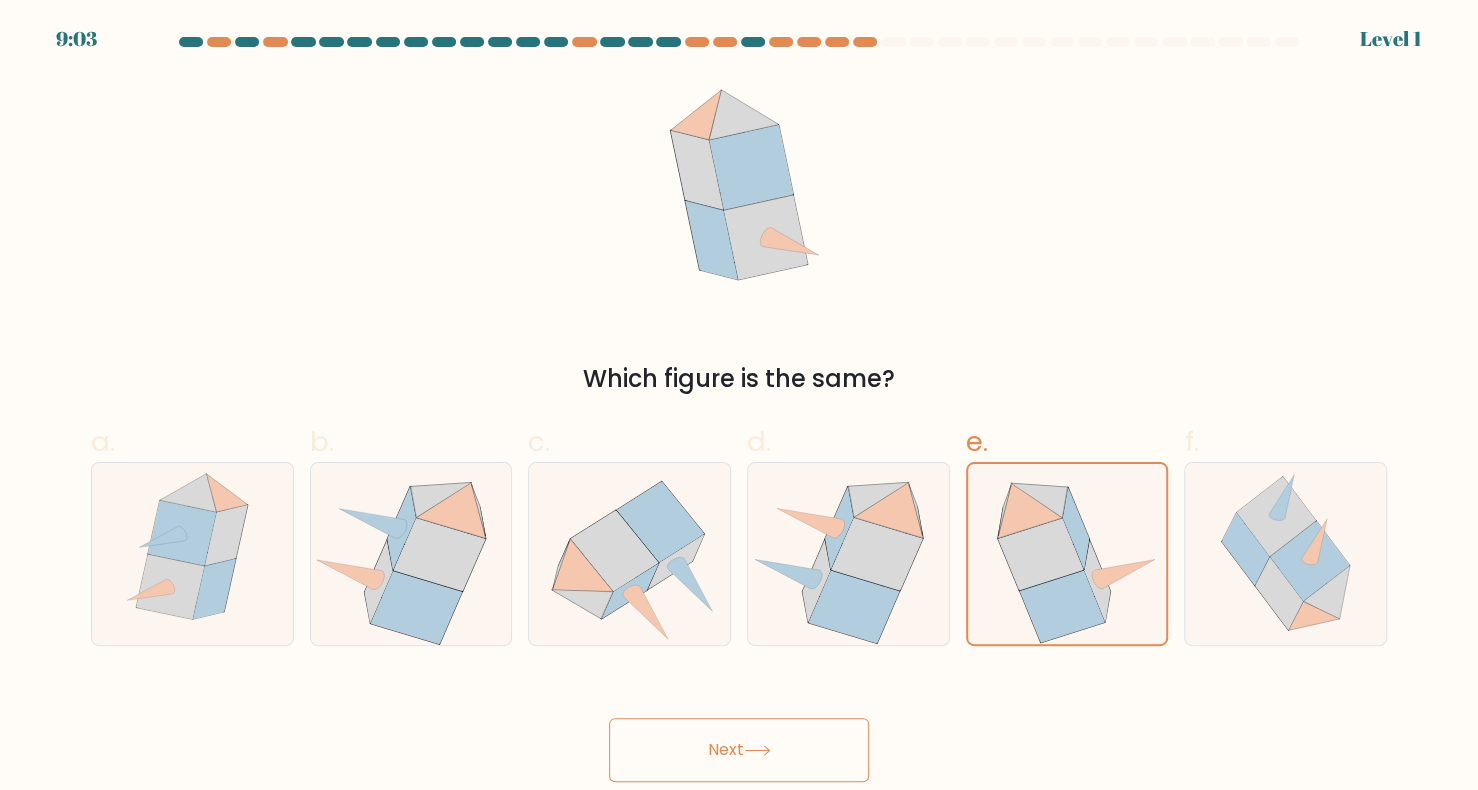 click on "Next" at bounding box center [739, 750] 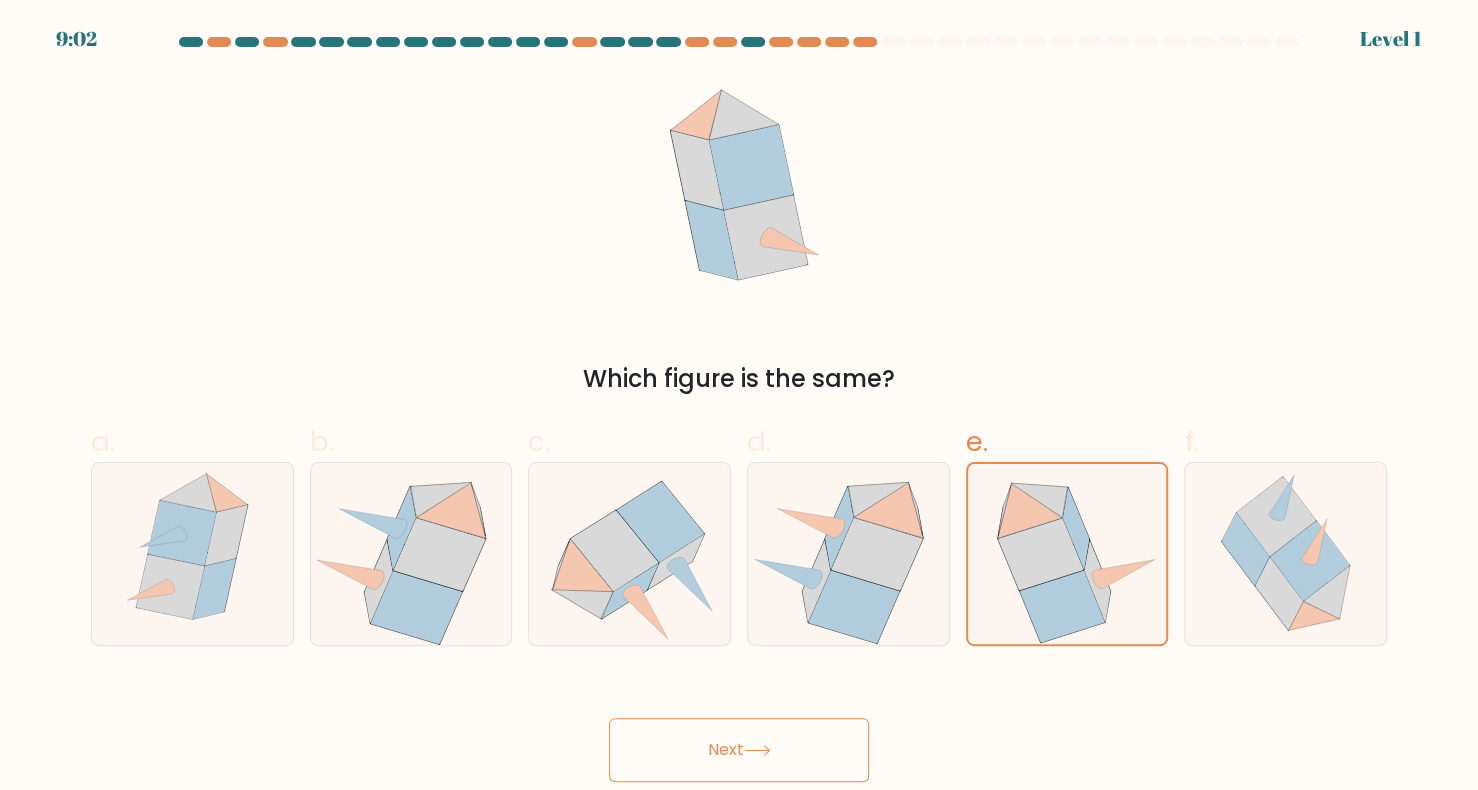click on "Next" at bounding box center (739, 750) 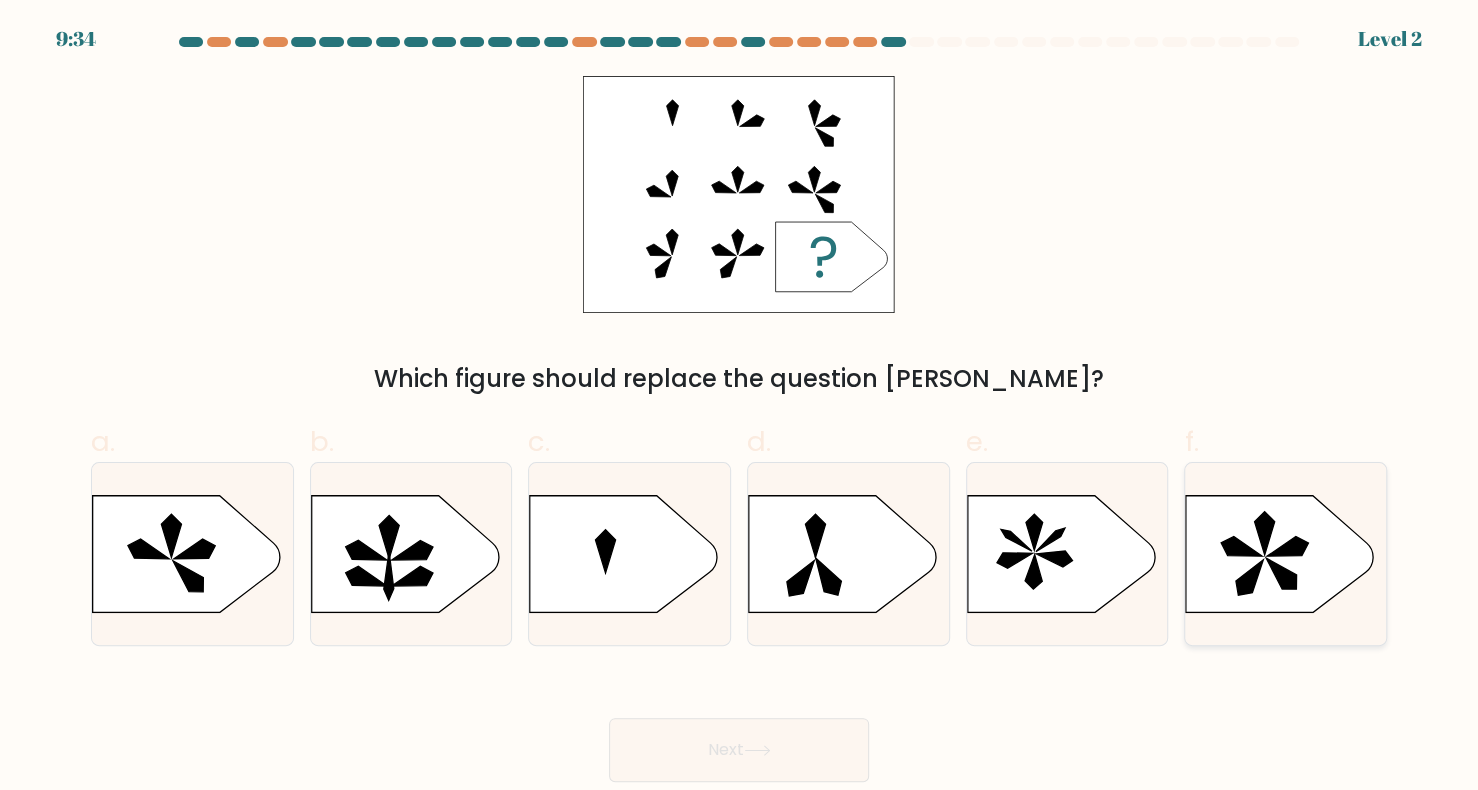 click 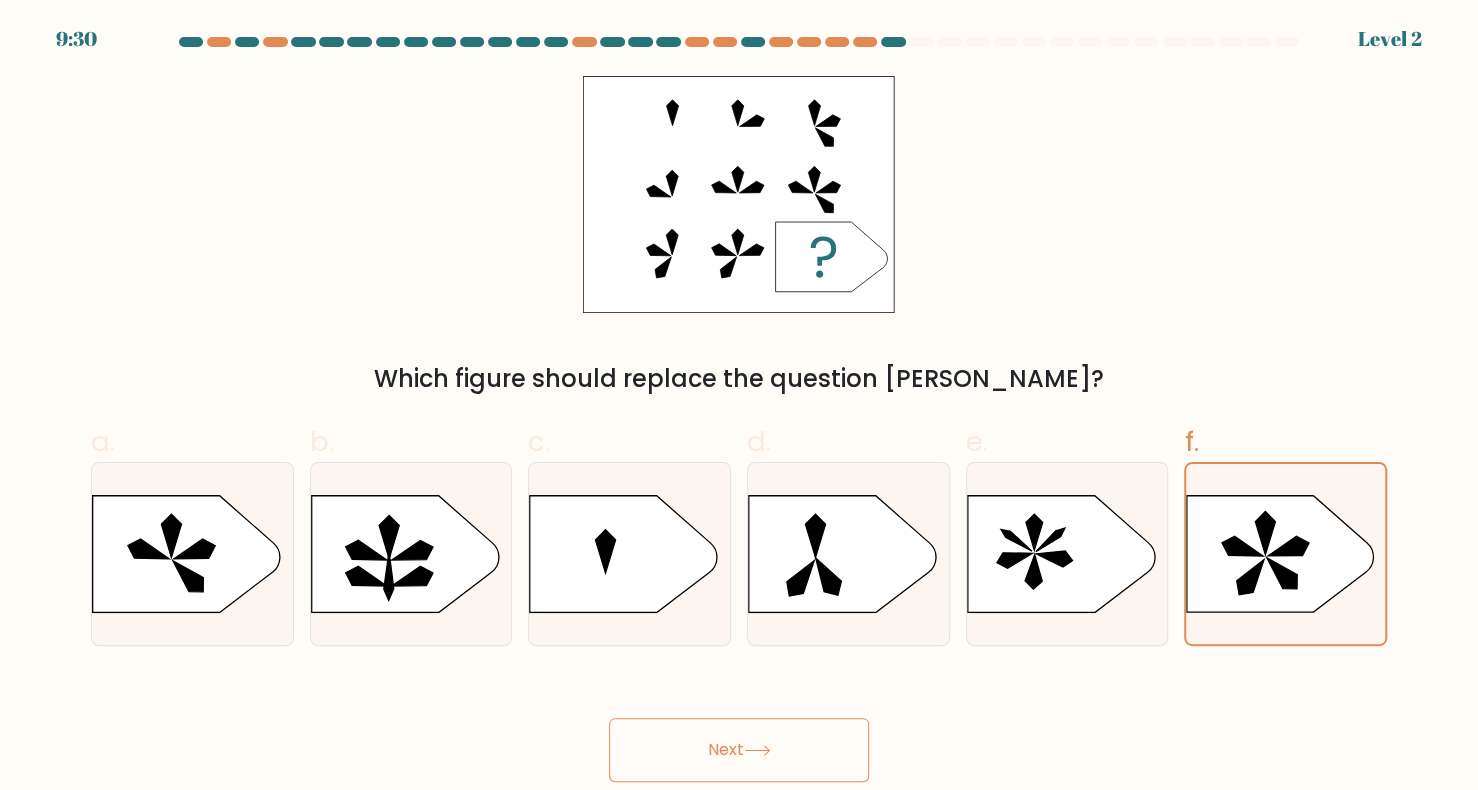 click on "Next" at bounding box center (739, 750) 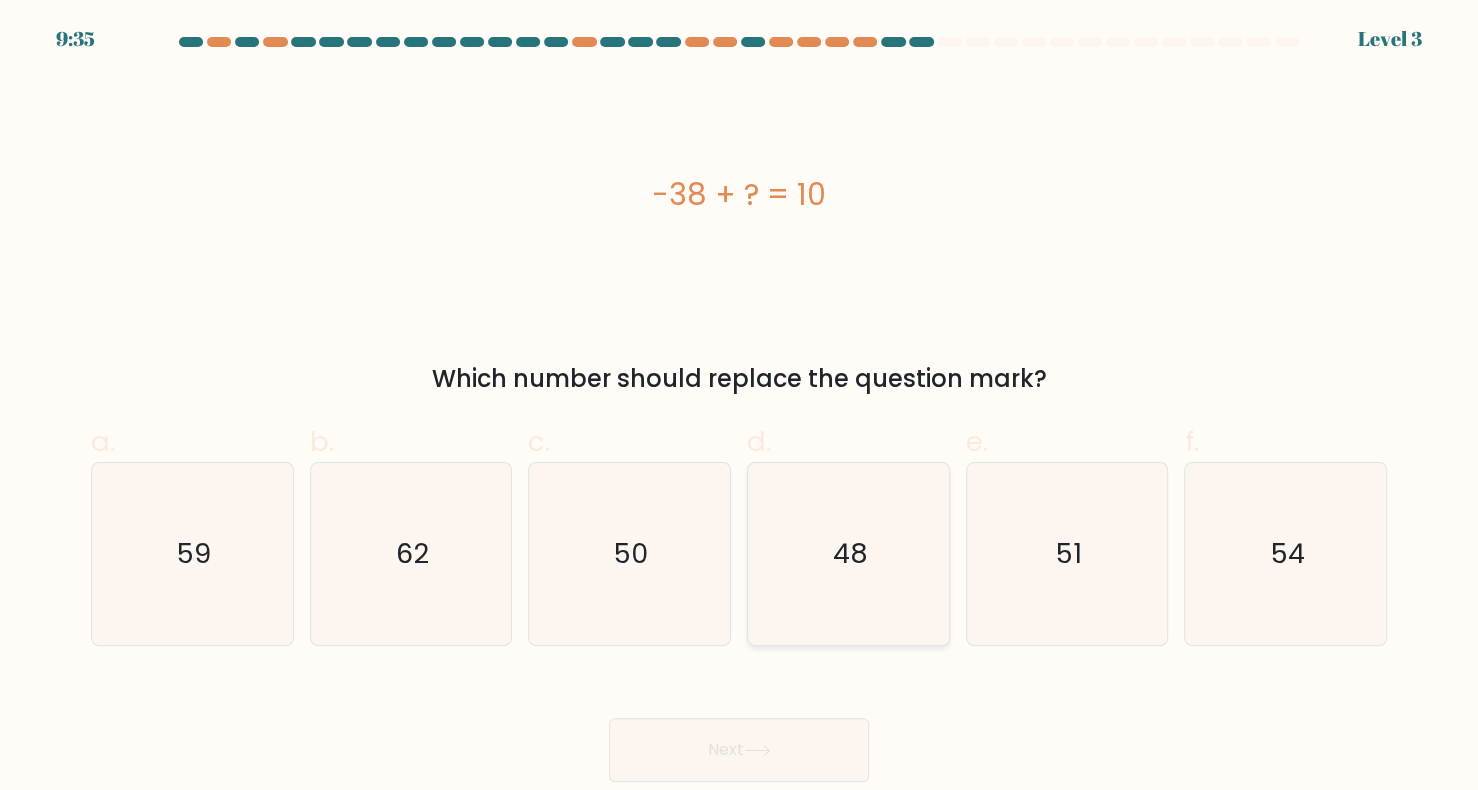 click on "48" 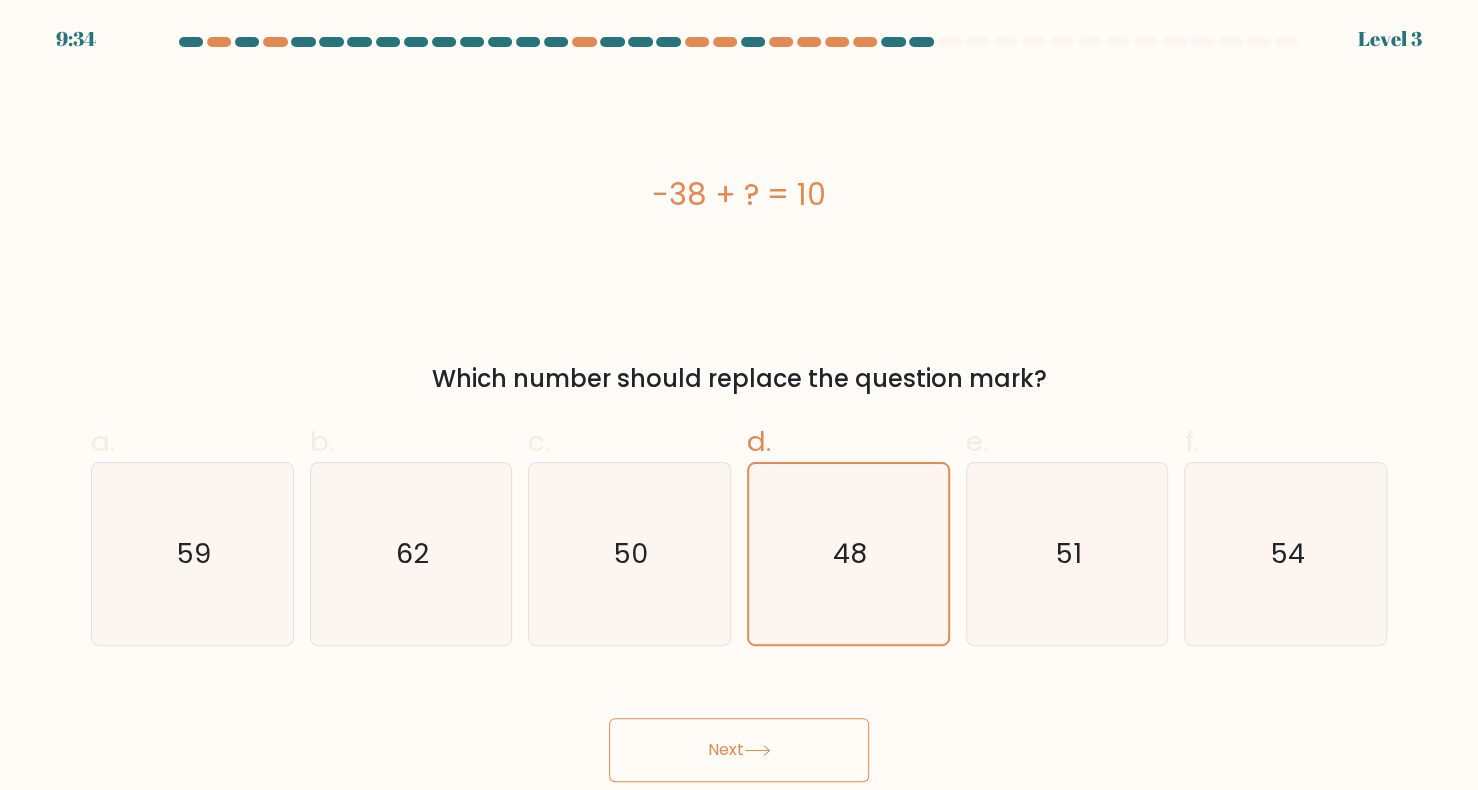click on "Next" at bounding box center (739, 750) 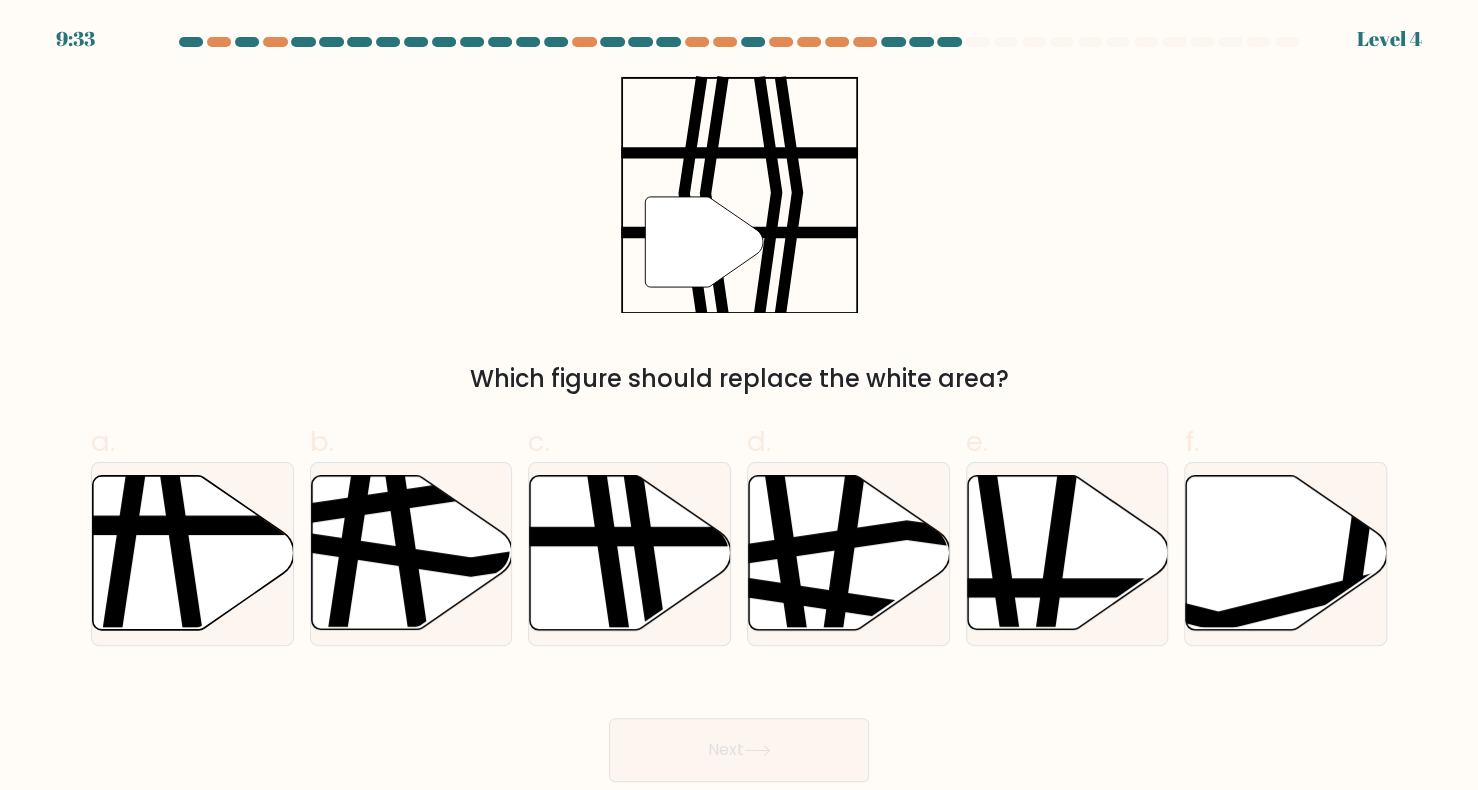 click on "Next" at bounding box center (739, 750) 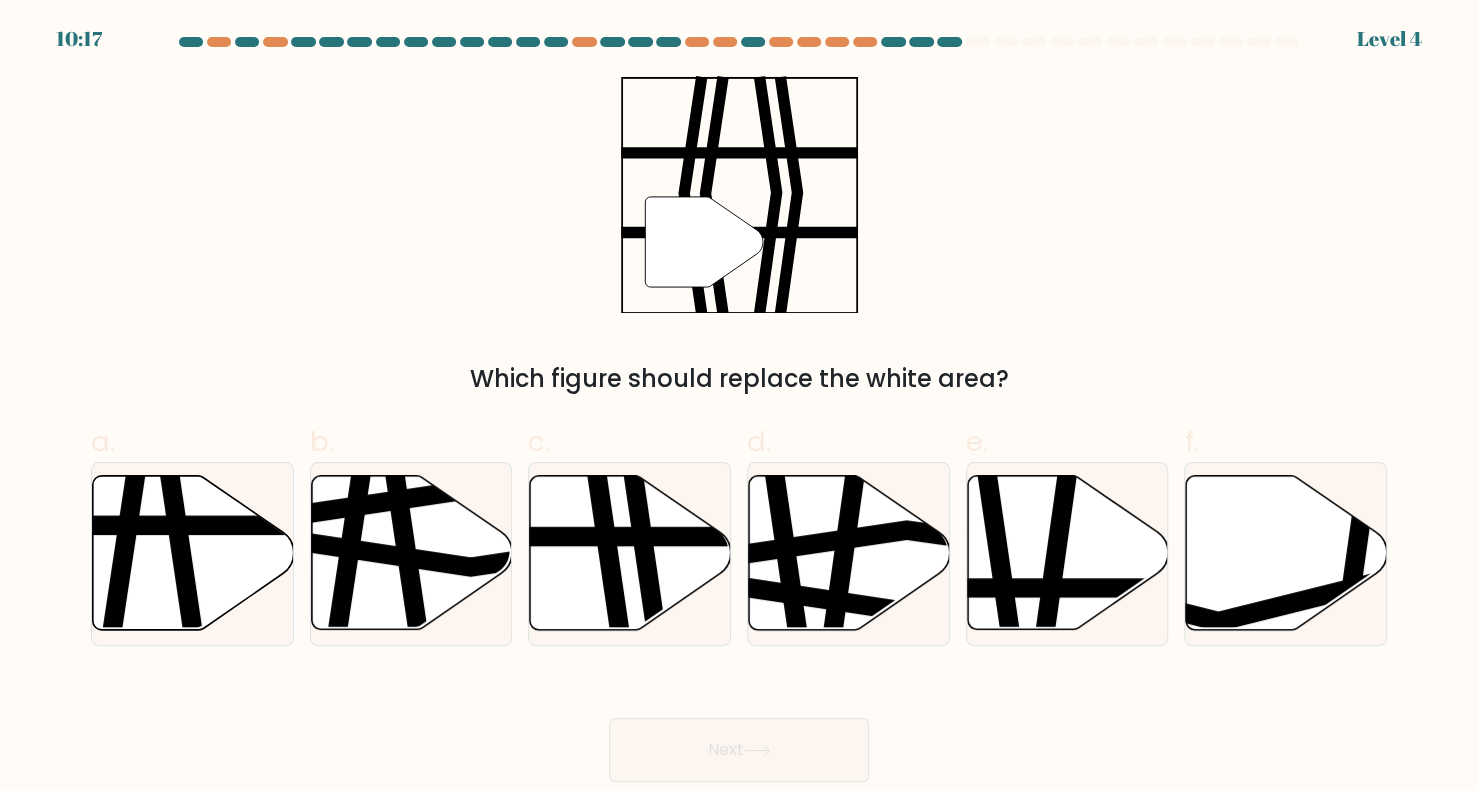 click on "Next" at bounding box center [739, 750] 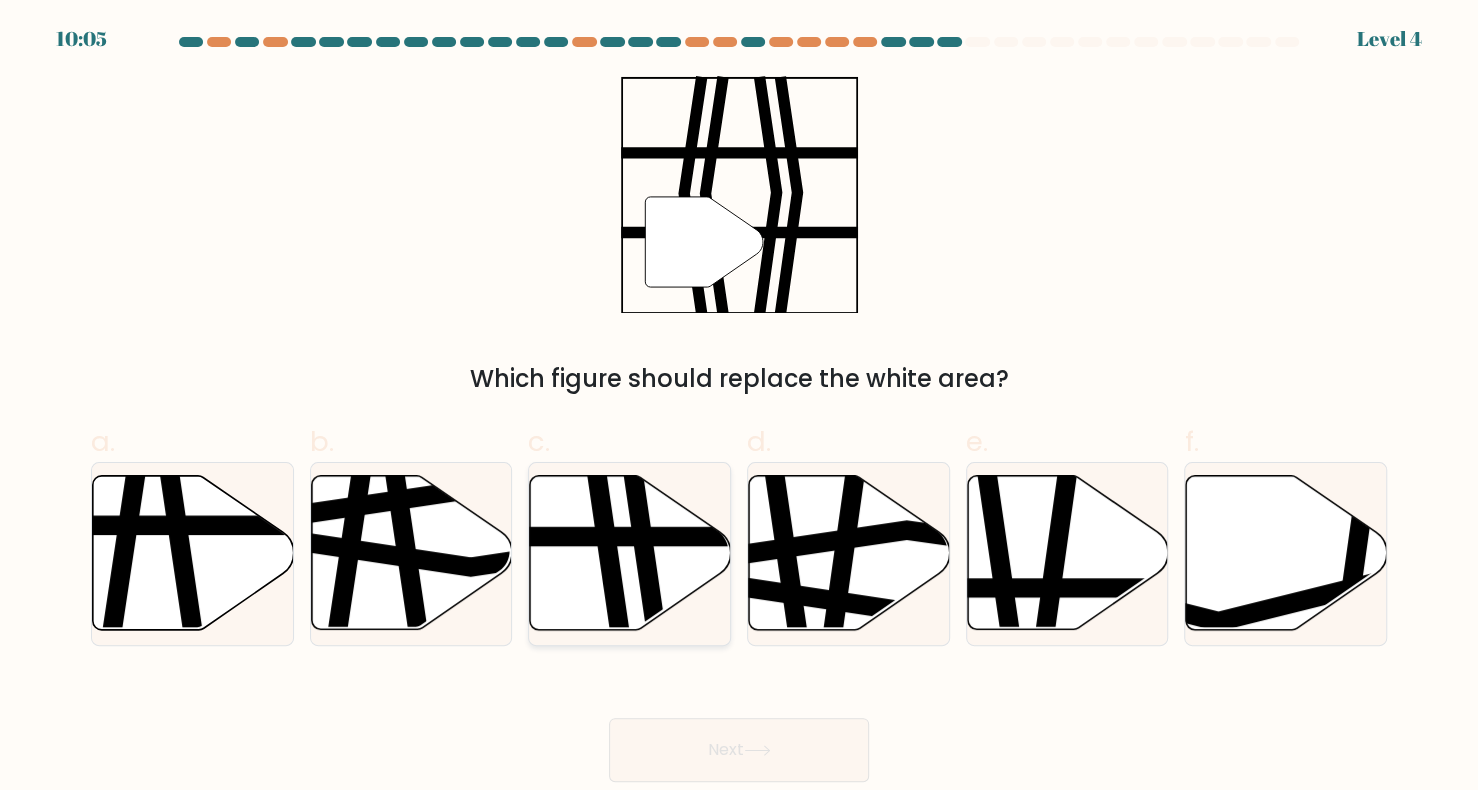 click 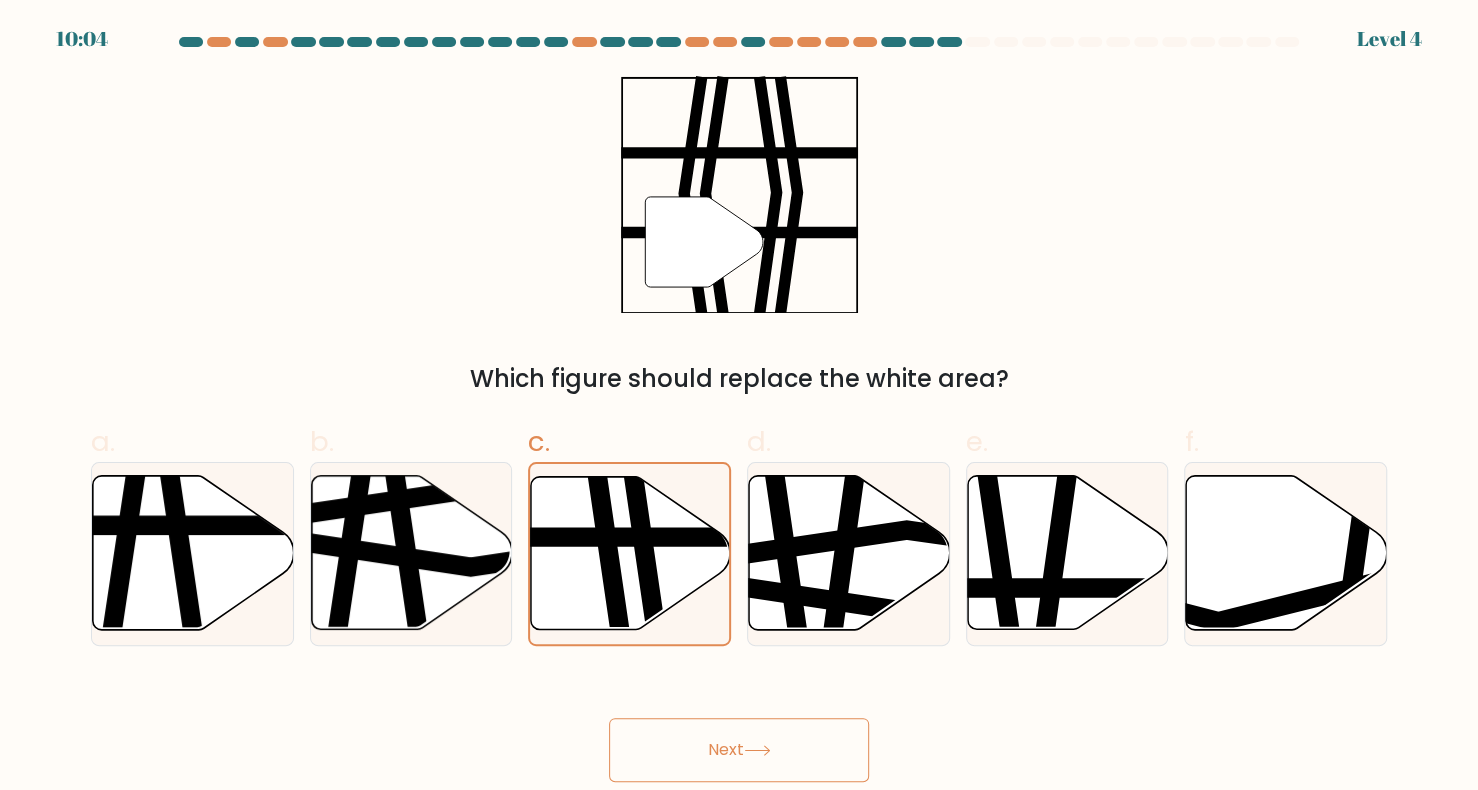 click 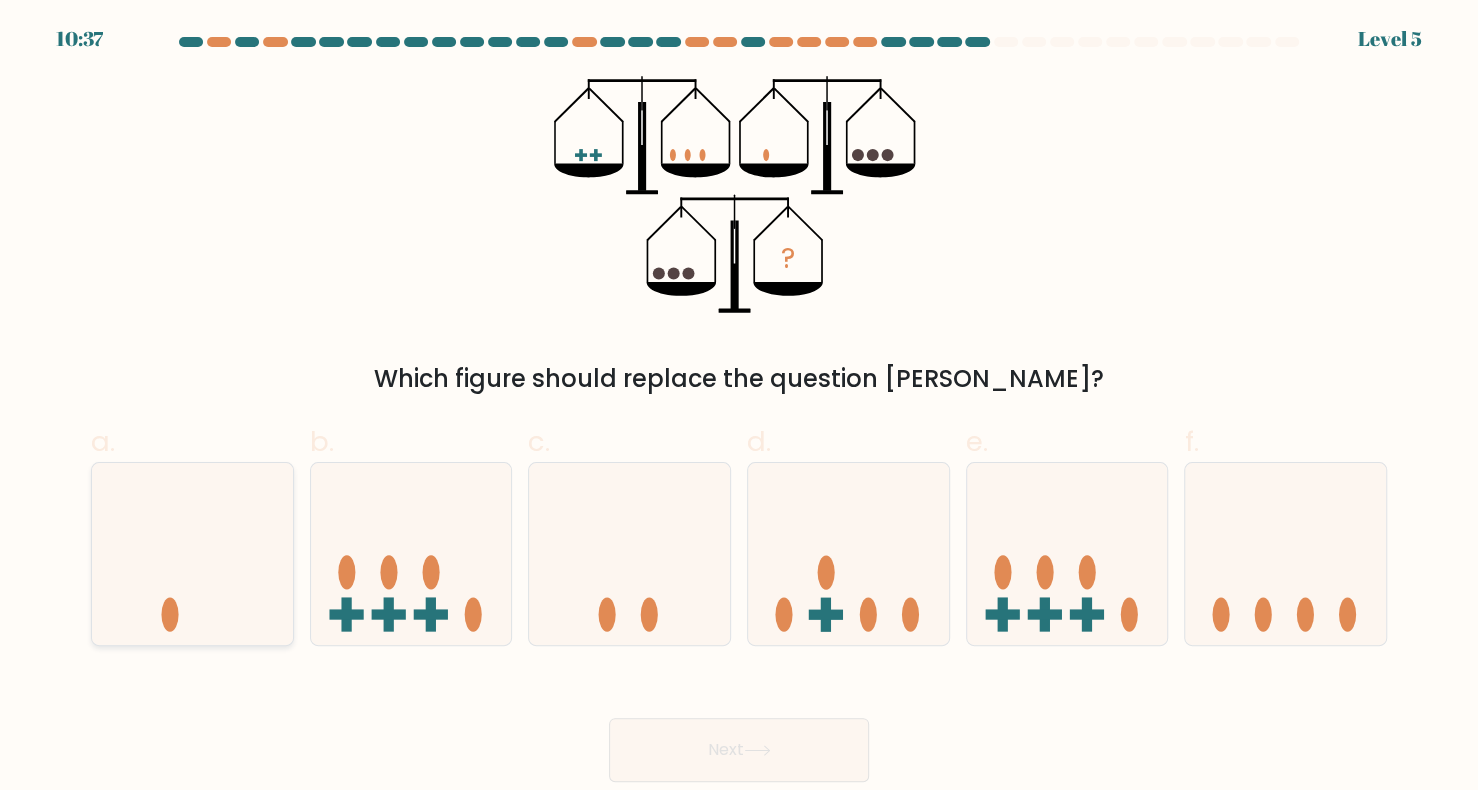 click 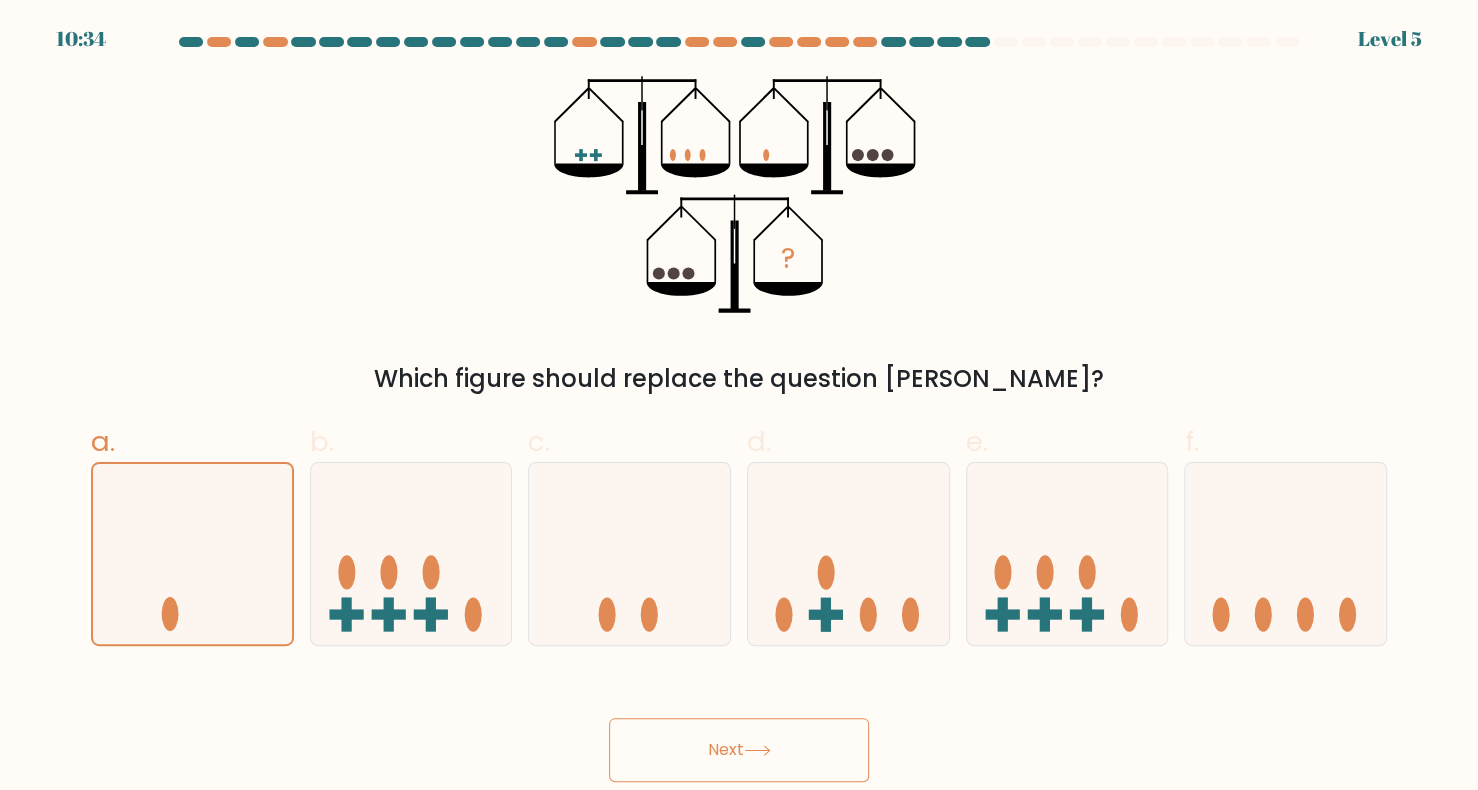 click on "Next" at bounding box center (739, 750) 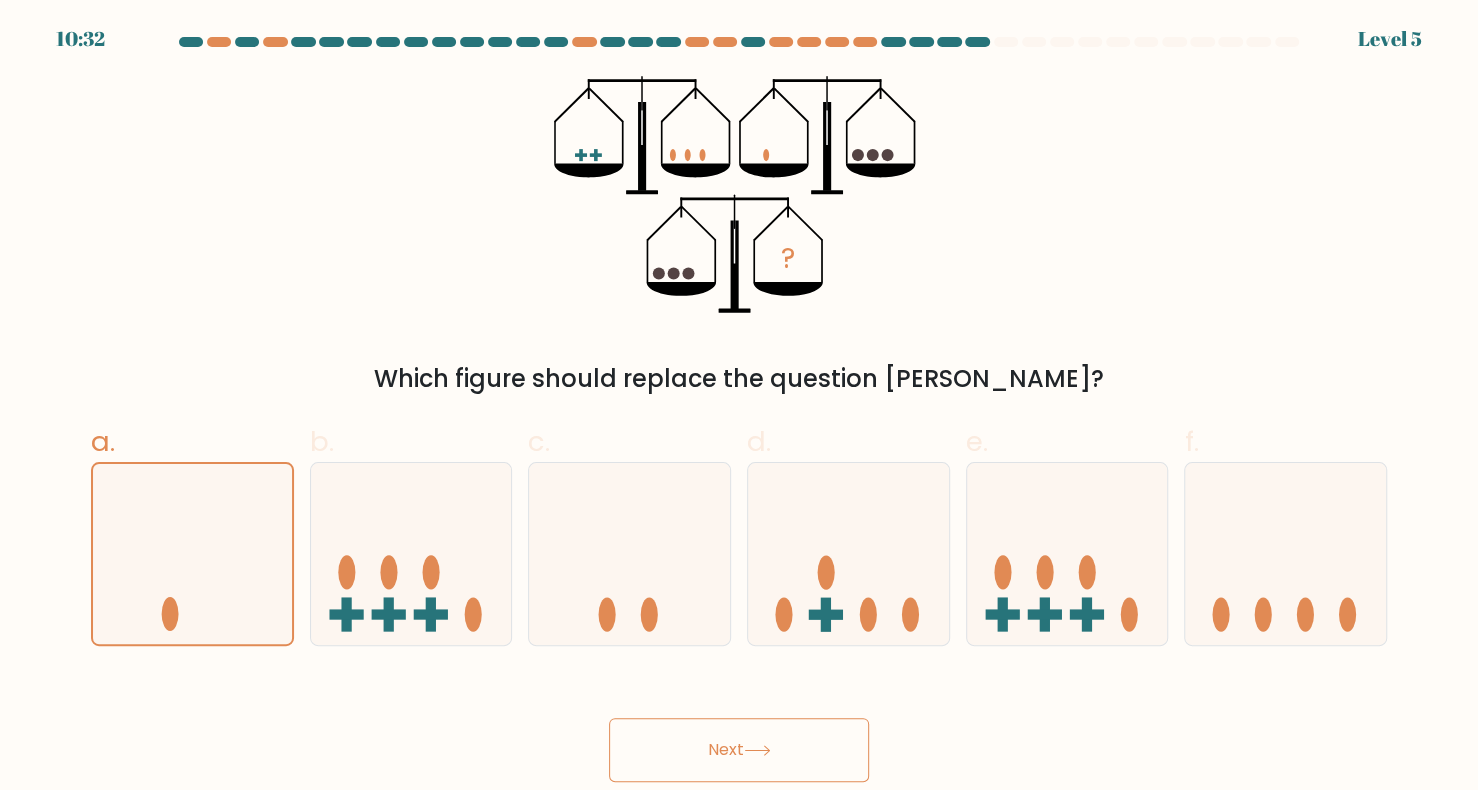 click on "Next" at bounding box center [739, 750] 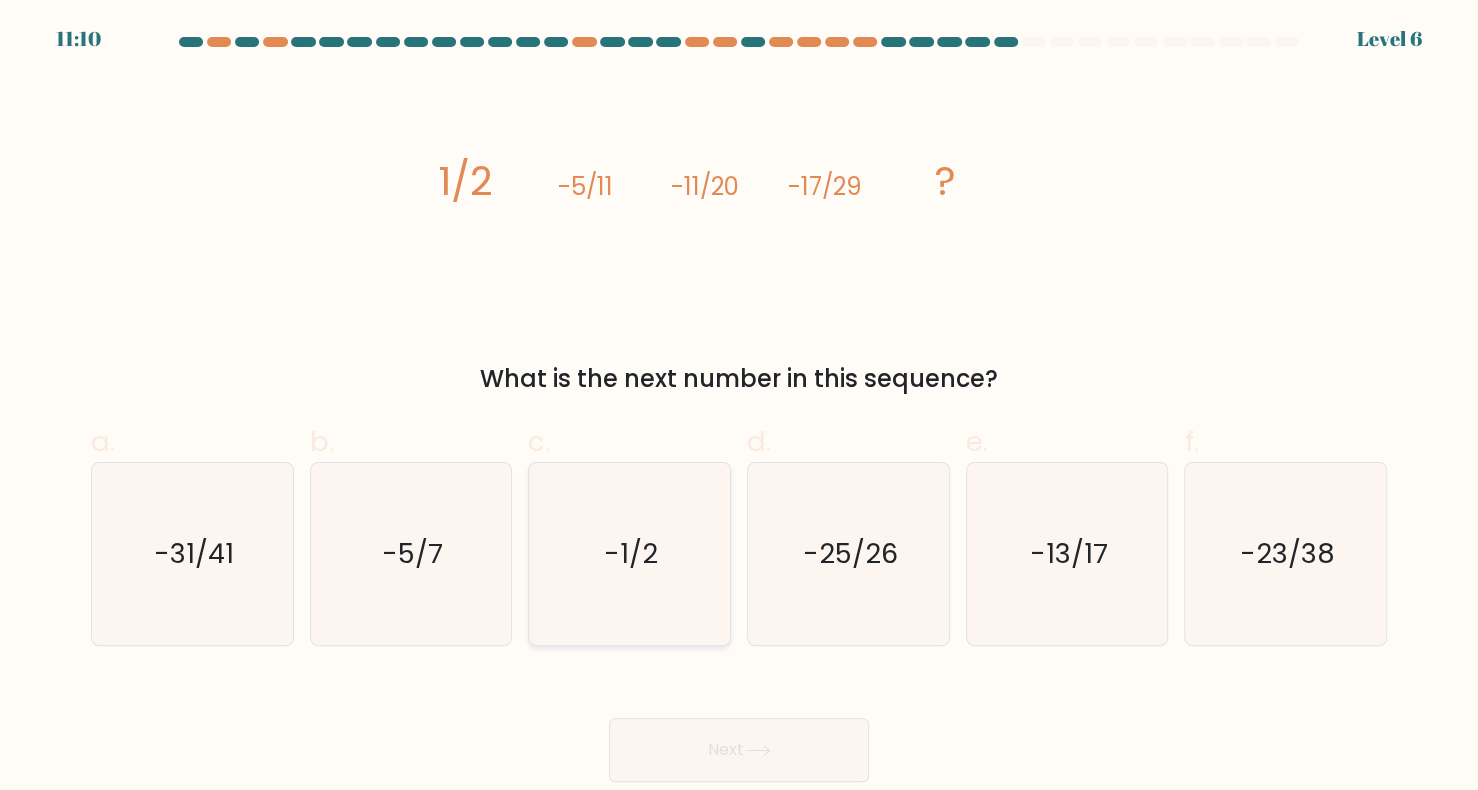 click on "-1/2" 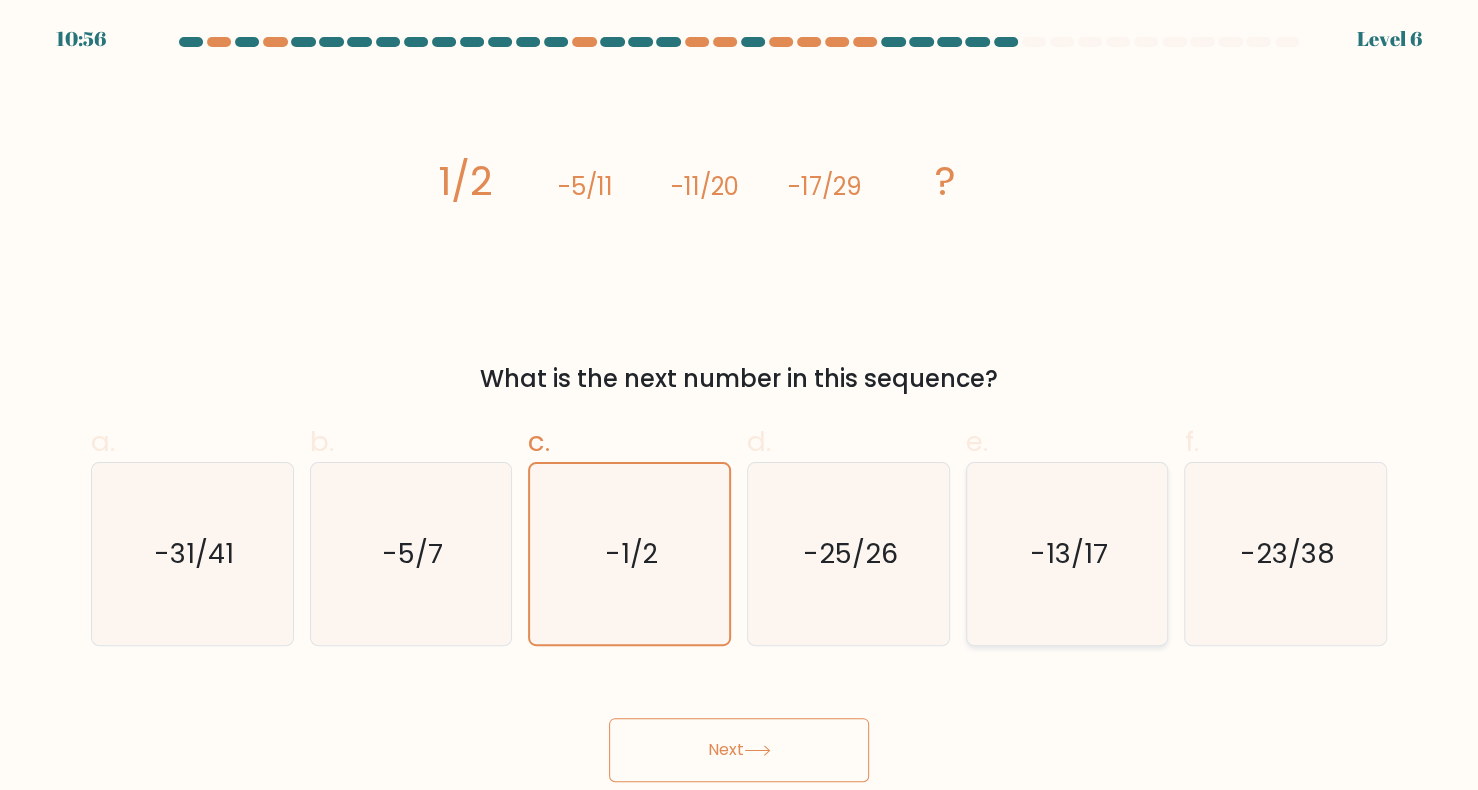 click on "-13/17" 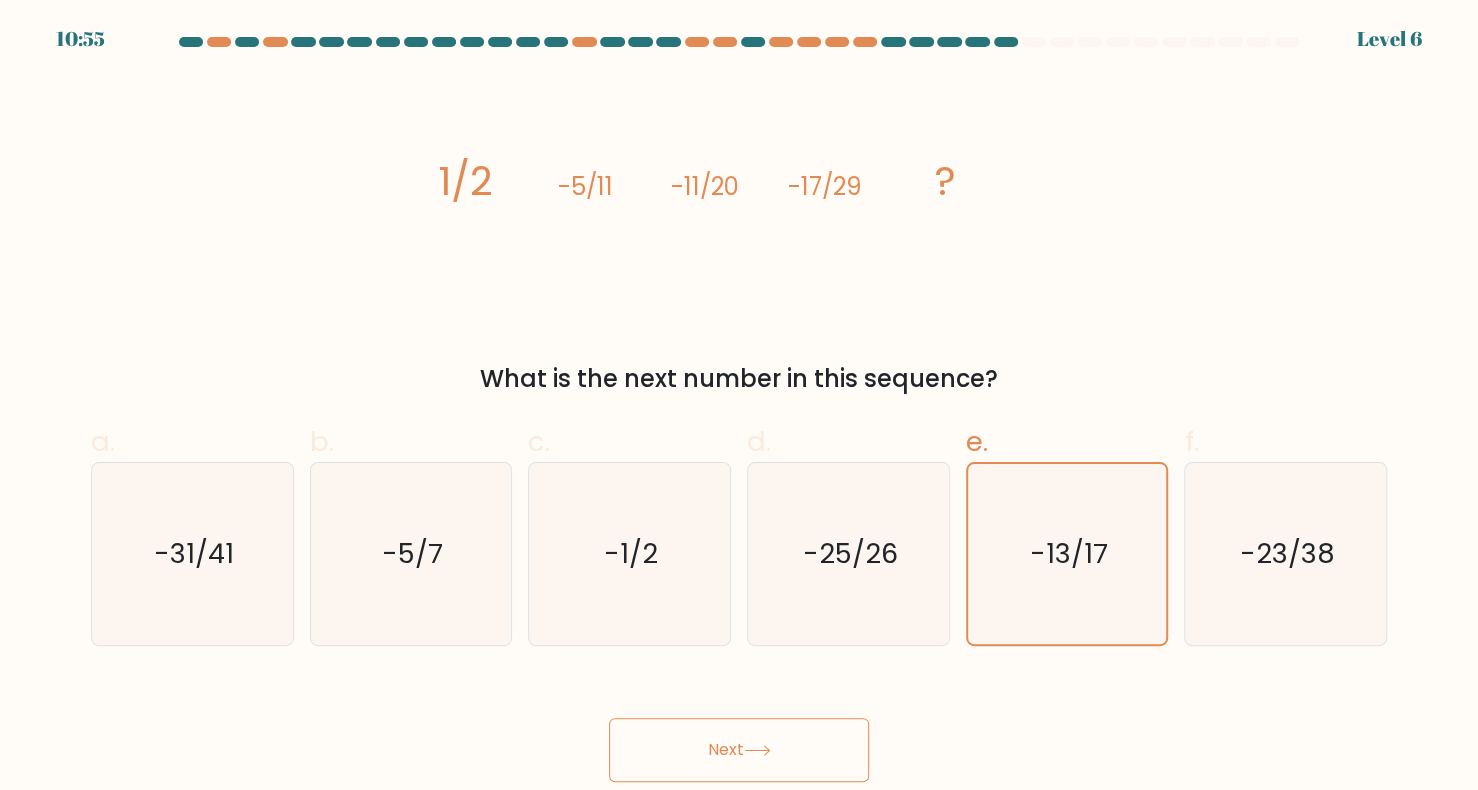 click on "Next" at bounding box center (739, 750) 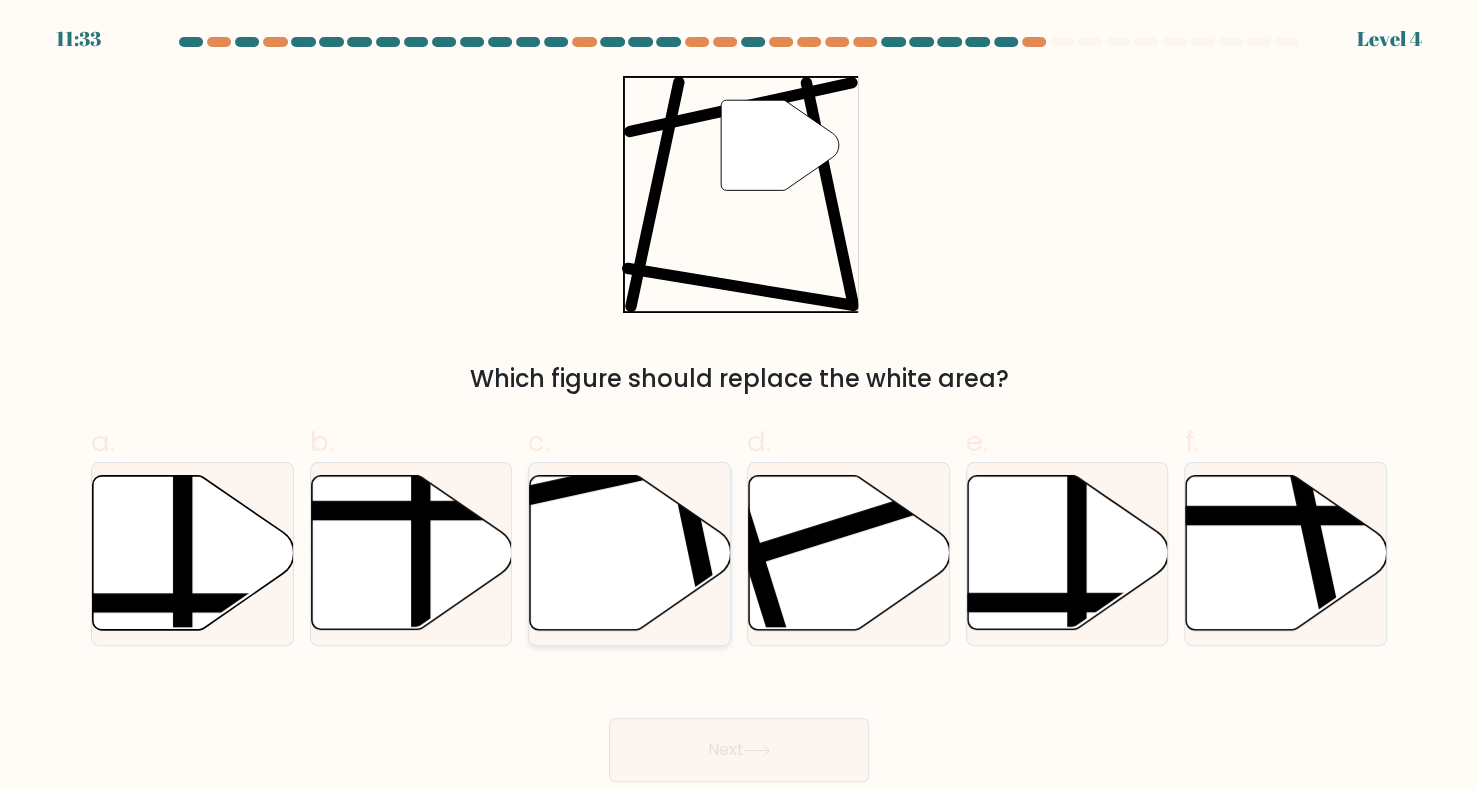 click 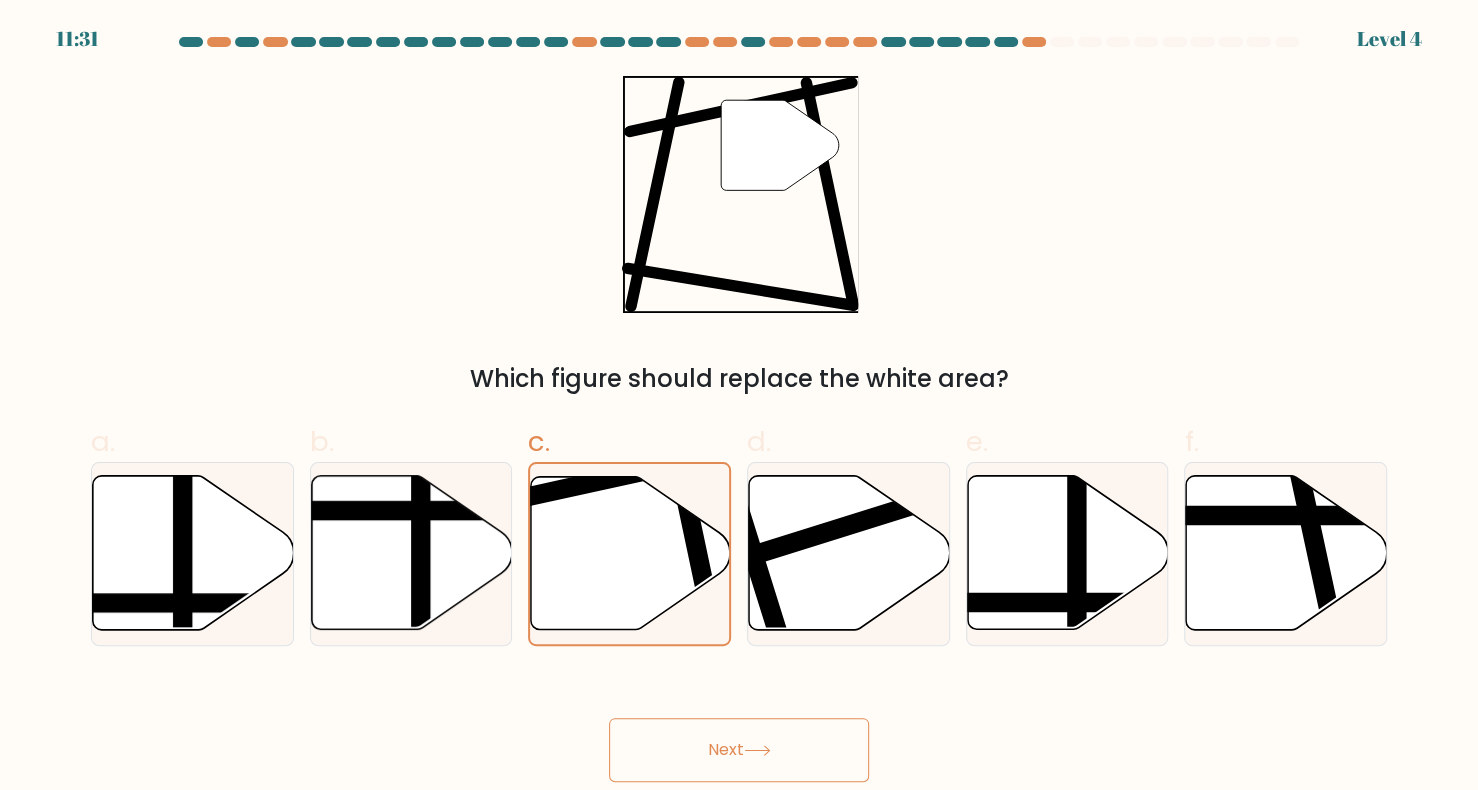 click on "Next" at bounding box center [739, 750] 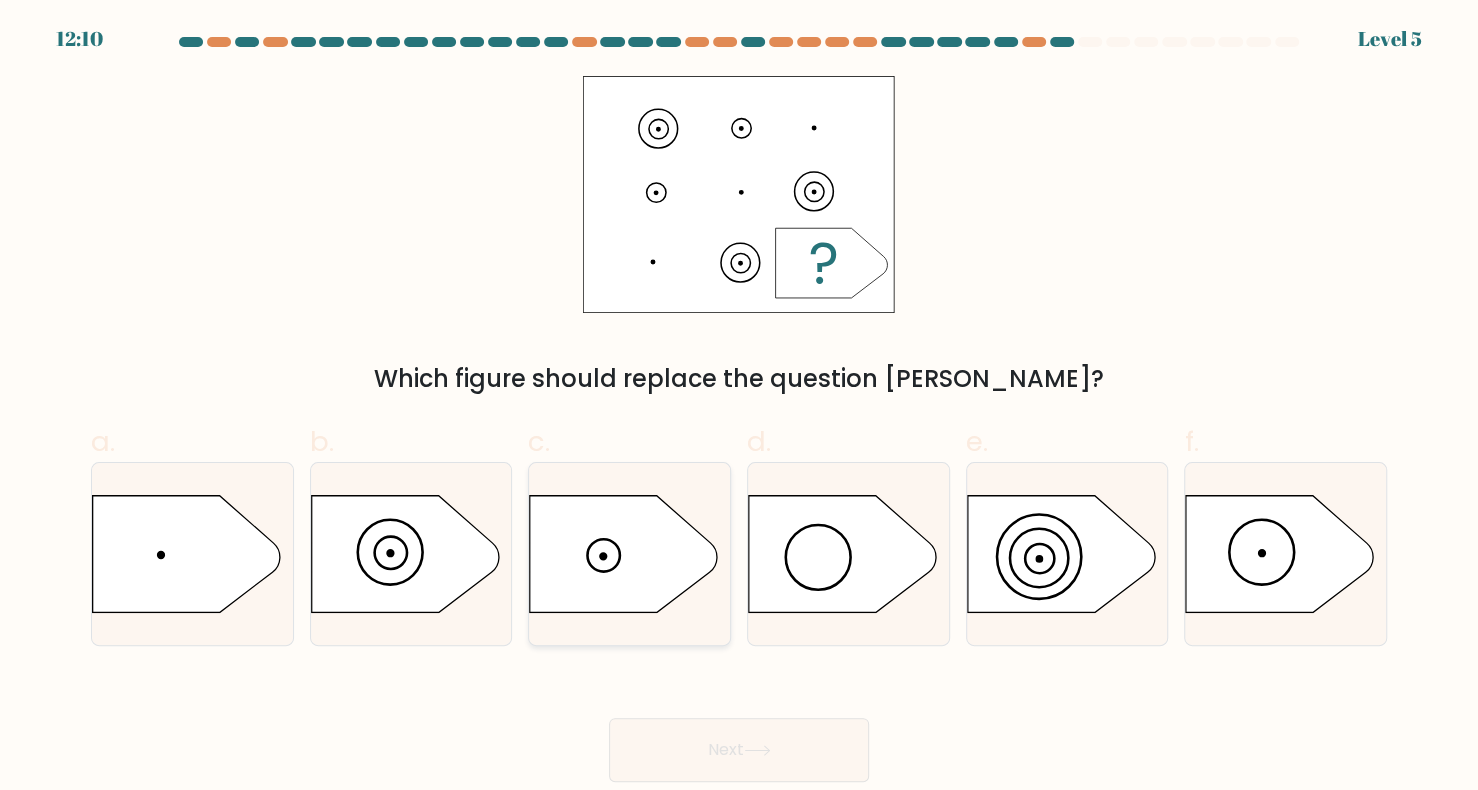 click 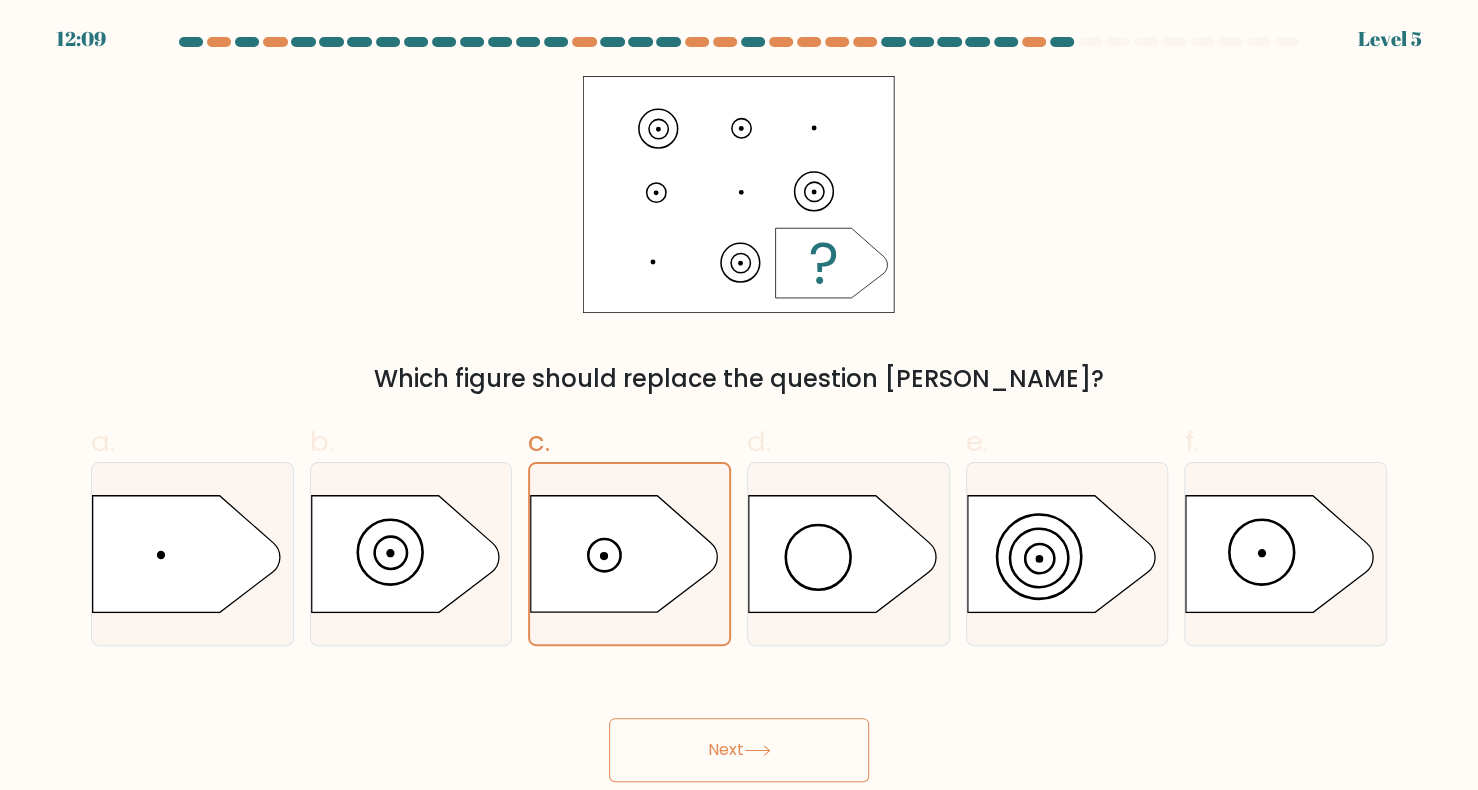 click on "Next" at bounding box center [739, 750] 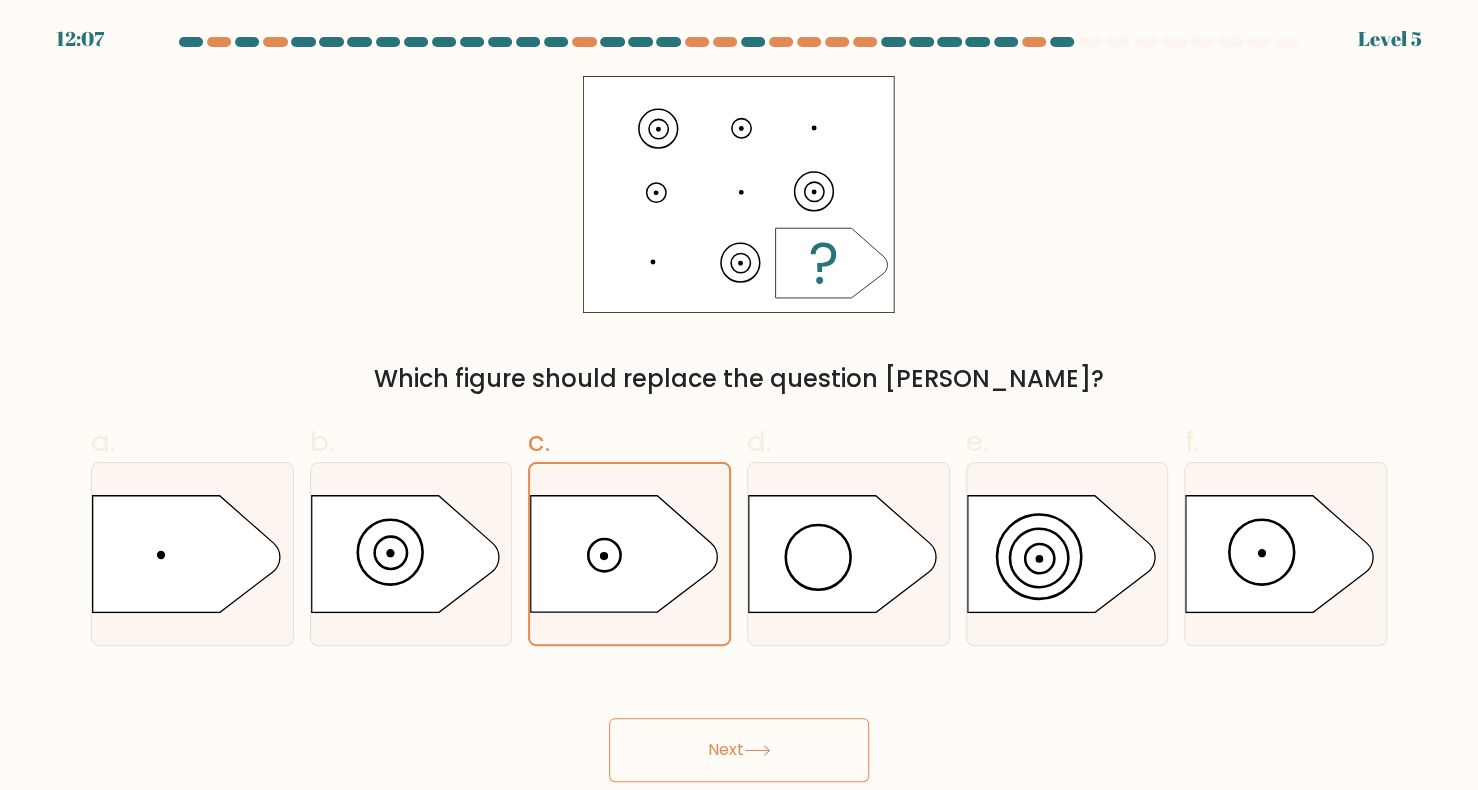 click on "Next" at bounding box center (739, 750) 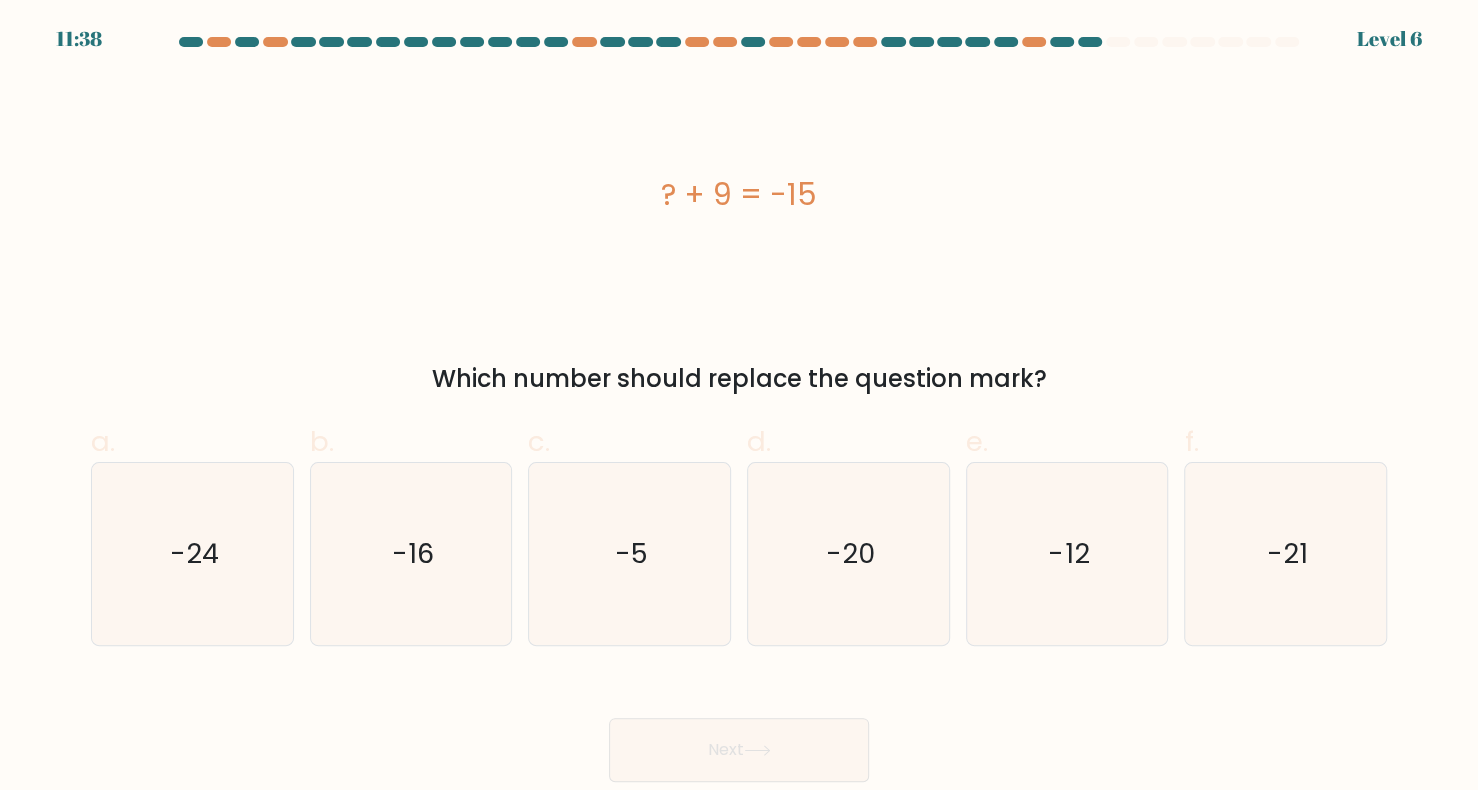 click on "? + 9 = -15" at bounding box center [739, 194] 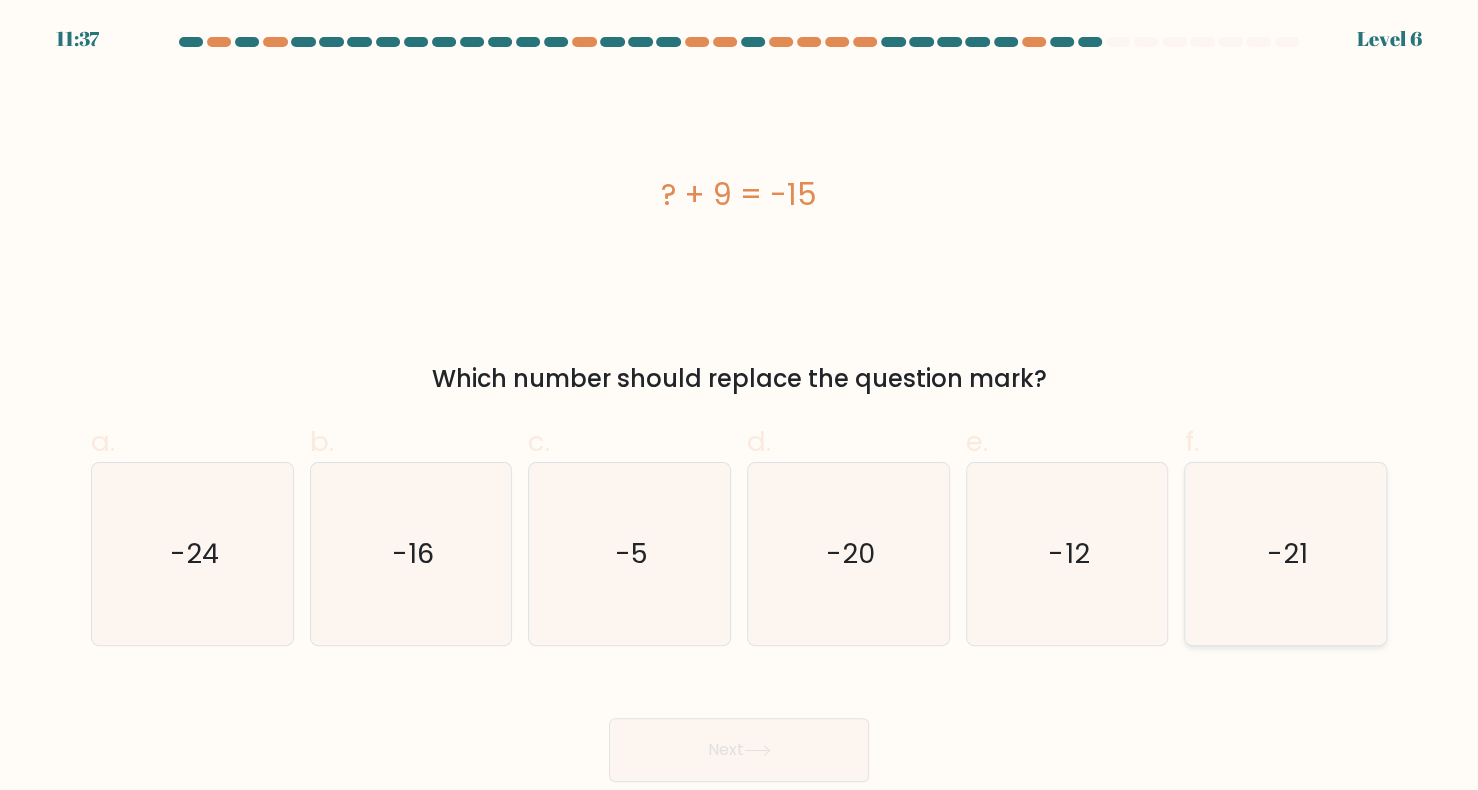 click on "-21" 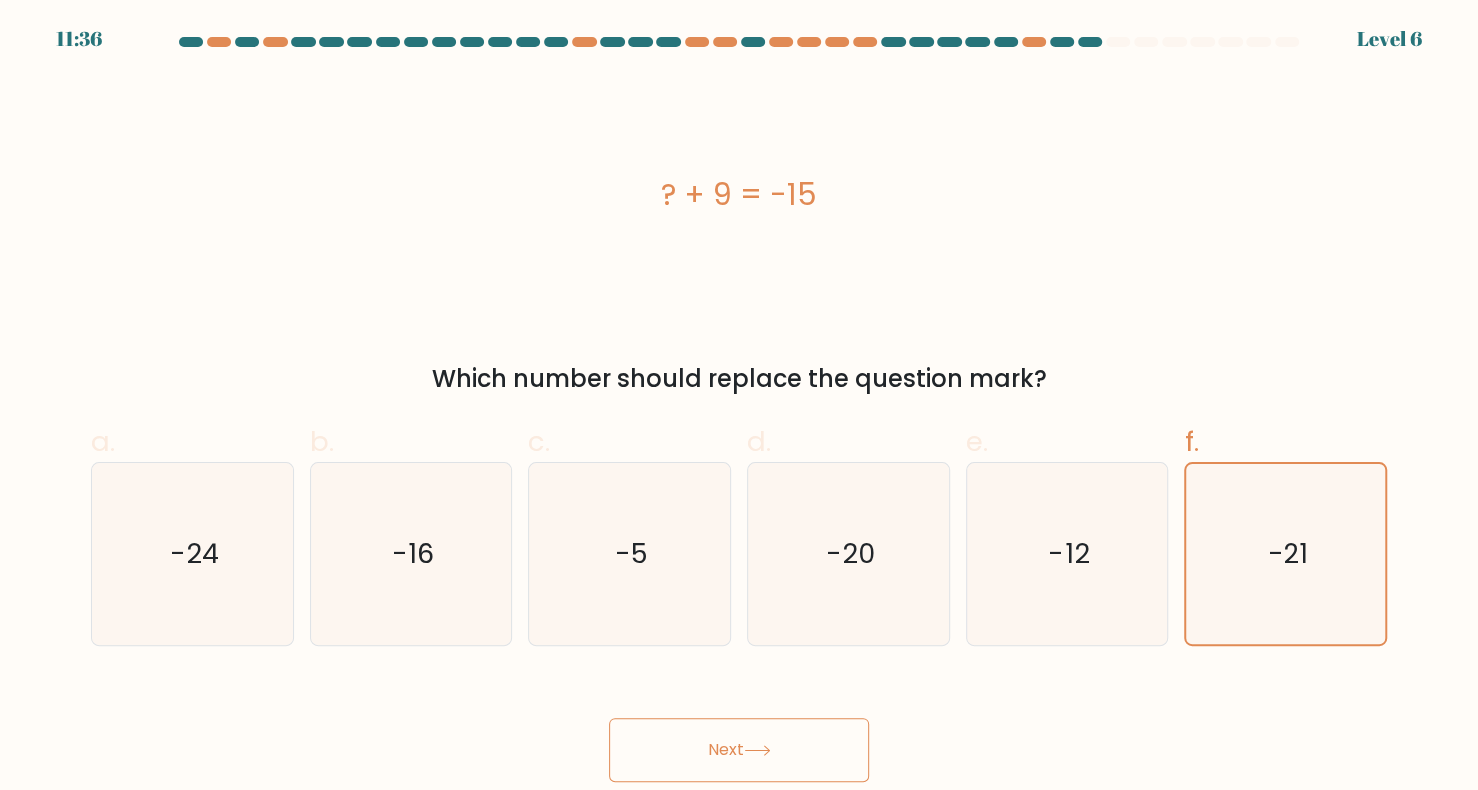 click on "Next" at bounding box center [739, 750] 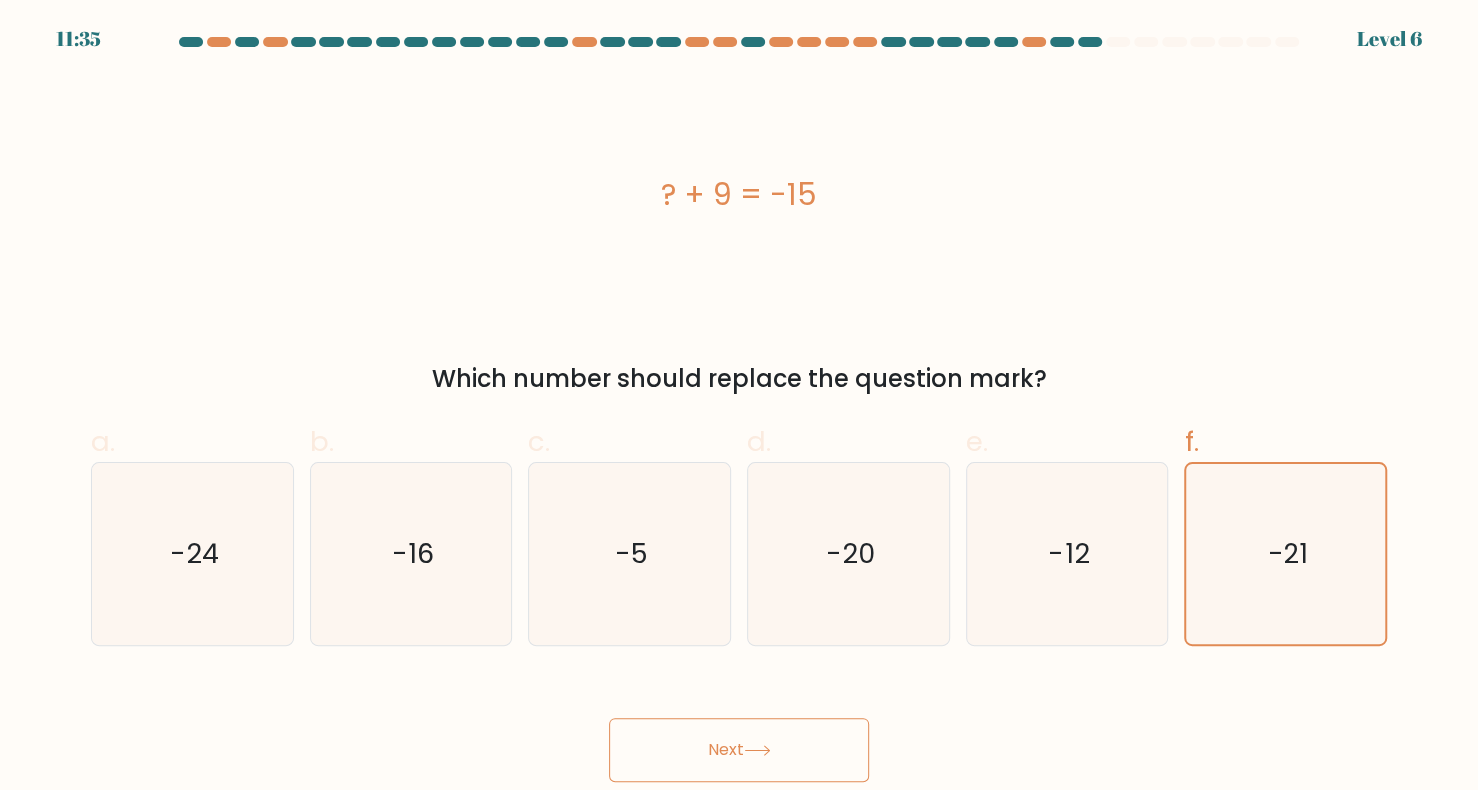click on "Next" at bounding box center (739, 750) 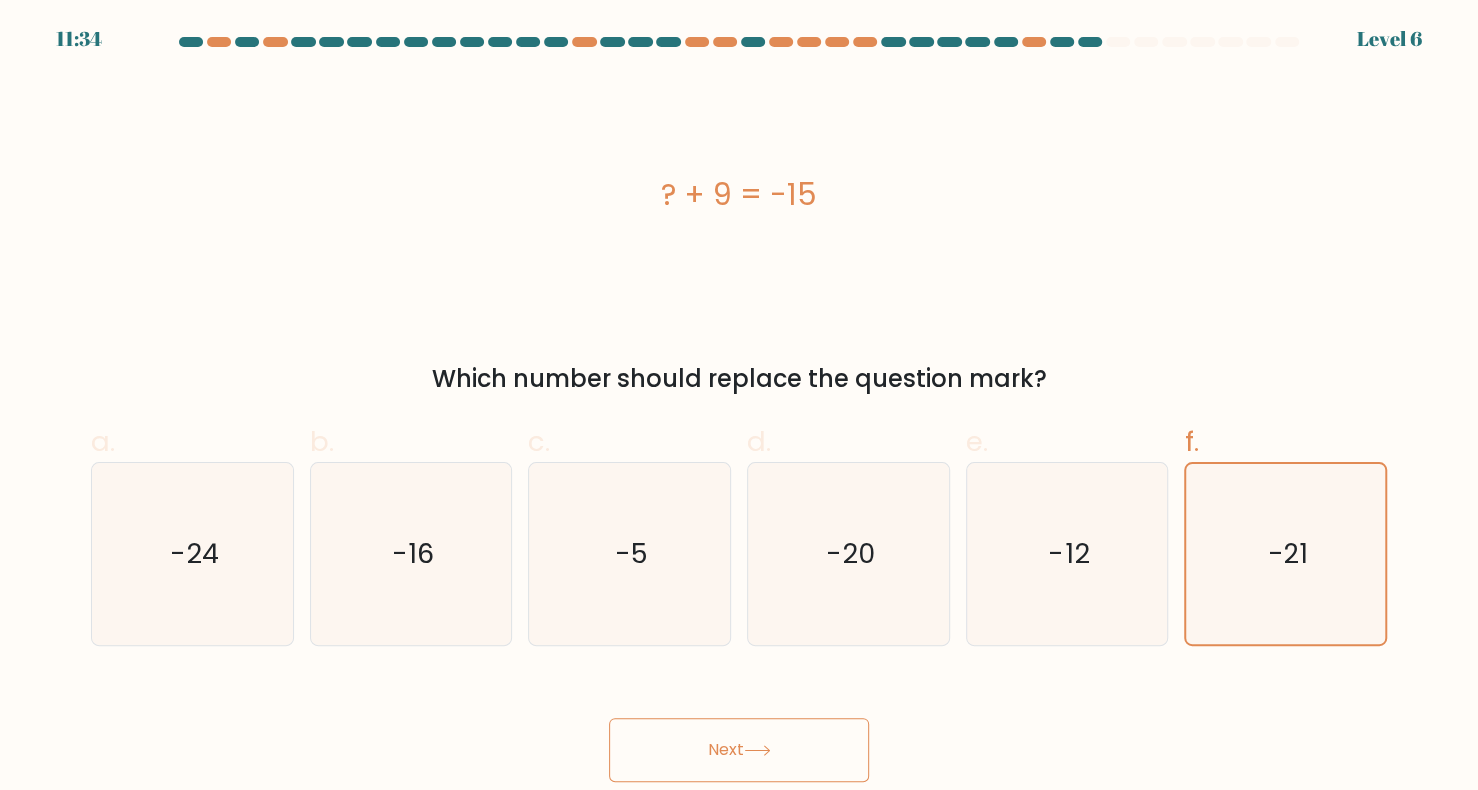 click on "Next" at bounding box center (739, 750) 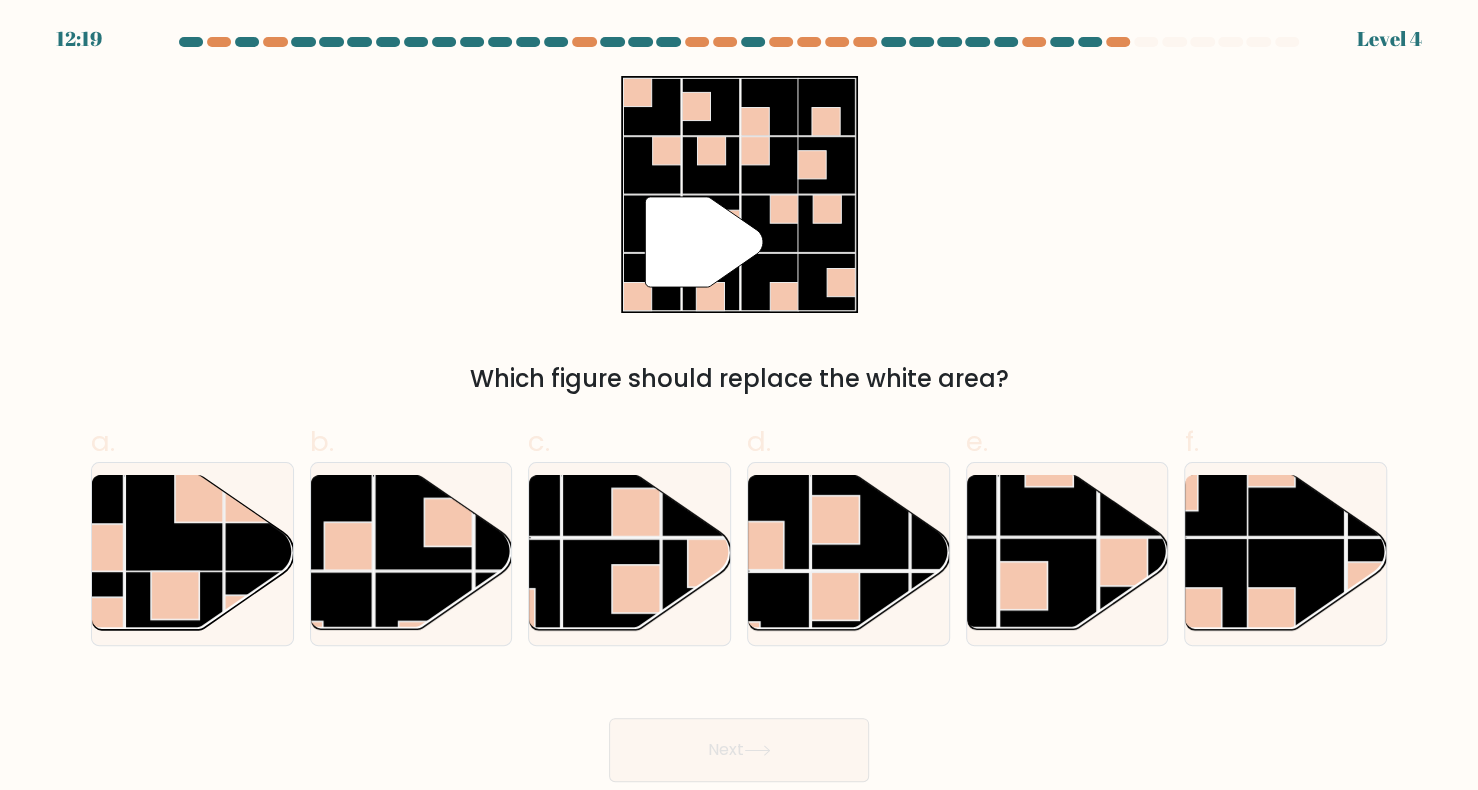 click on "Next" at bounding box center (739, 750) 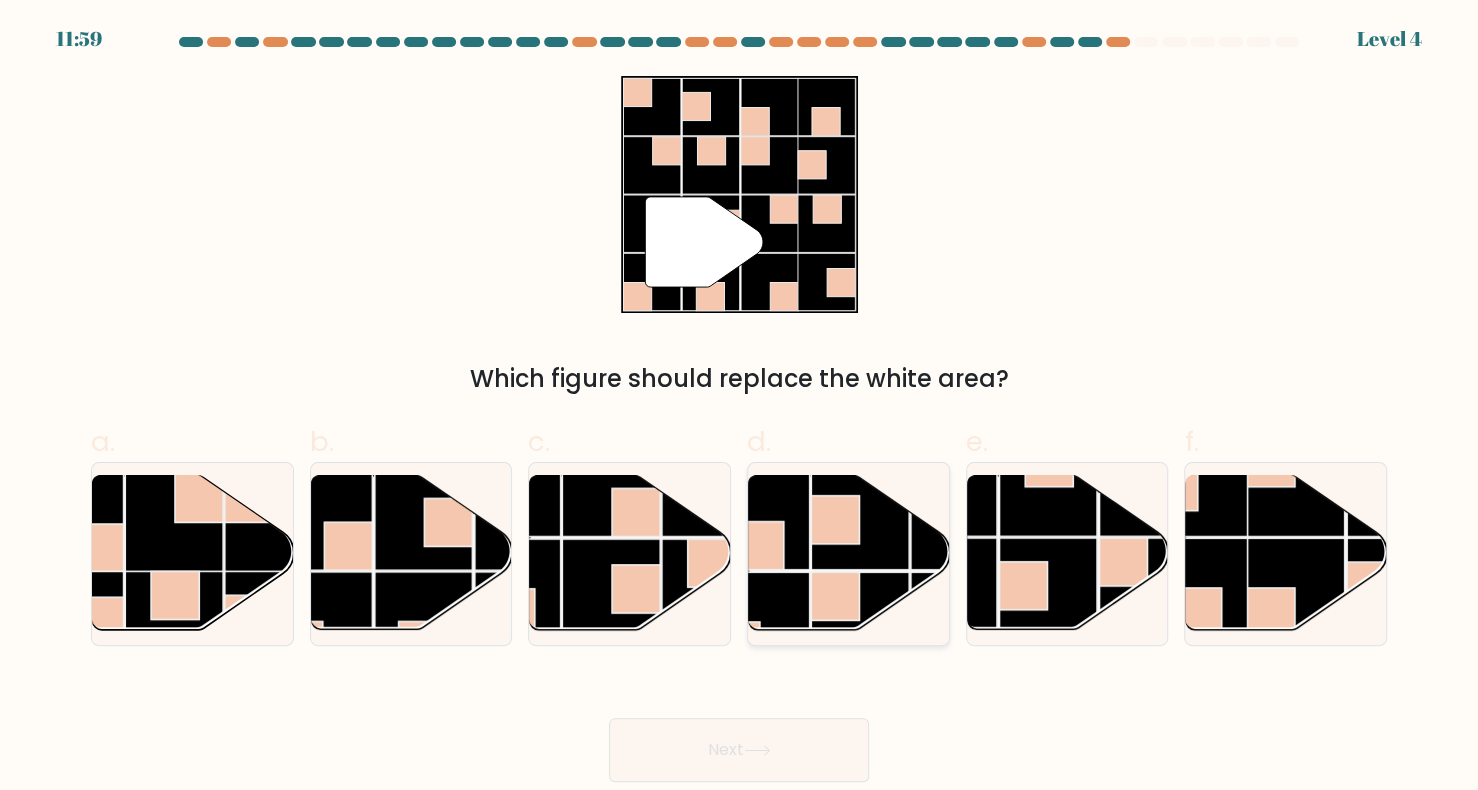 click 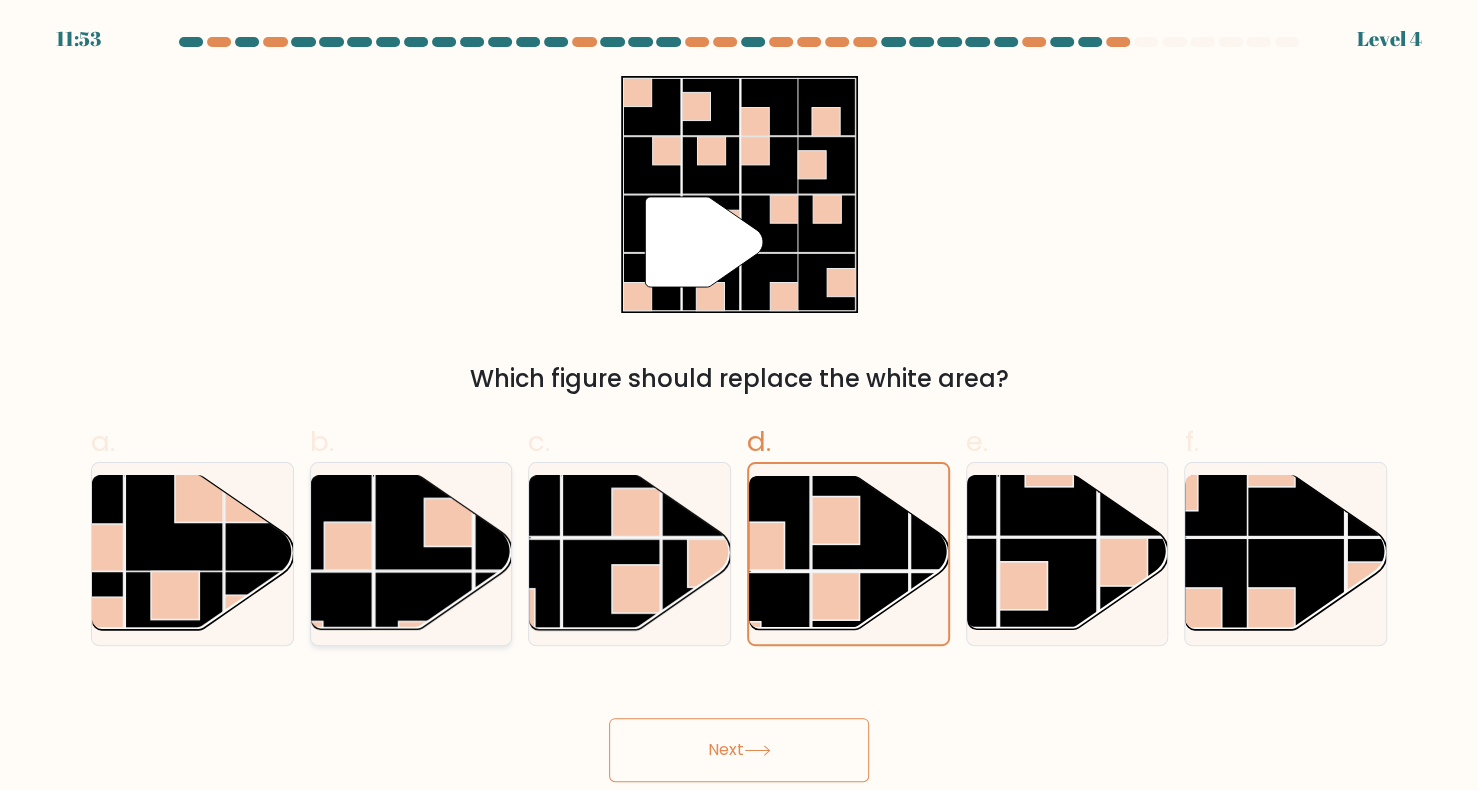click 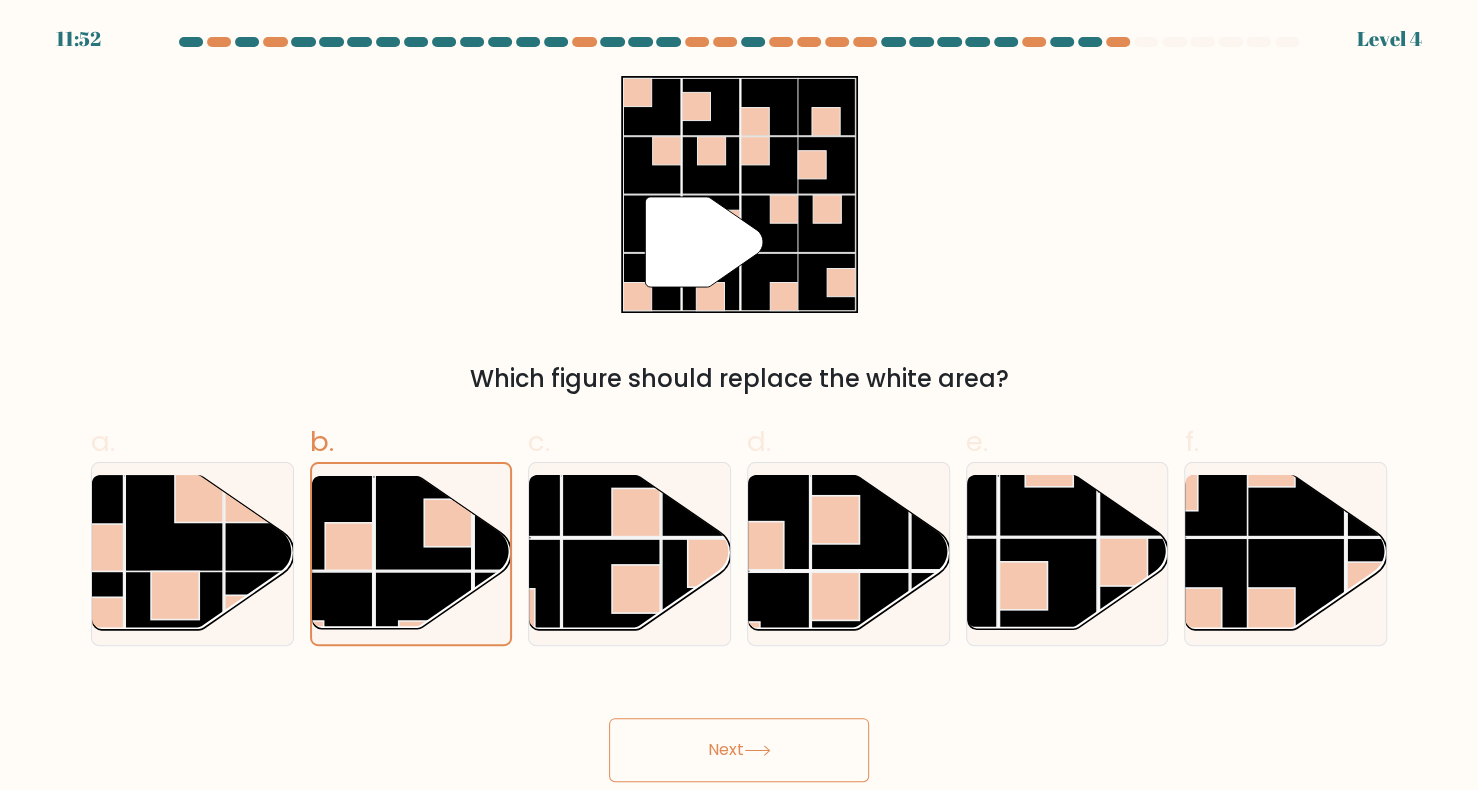 click on "Next" at bounding box center (739, 750) 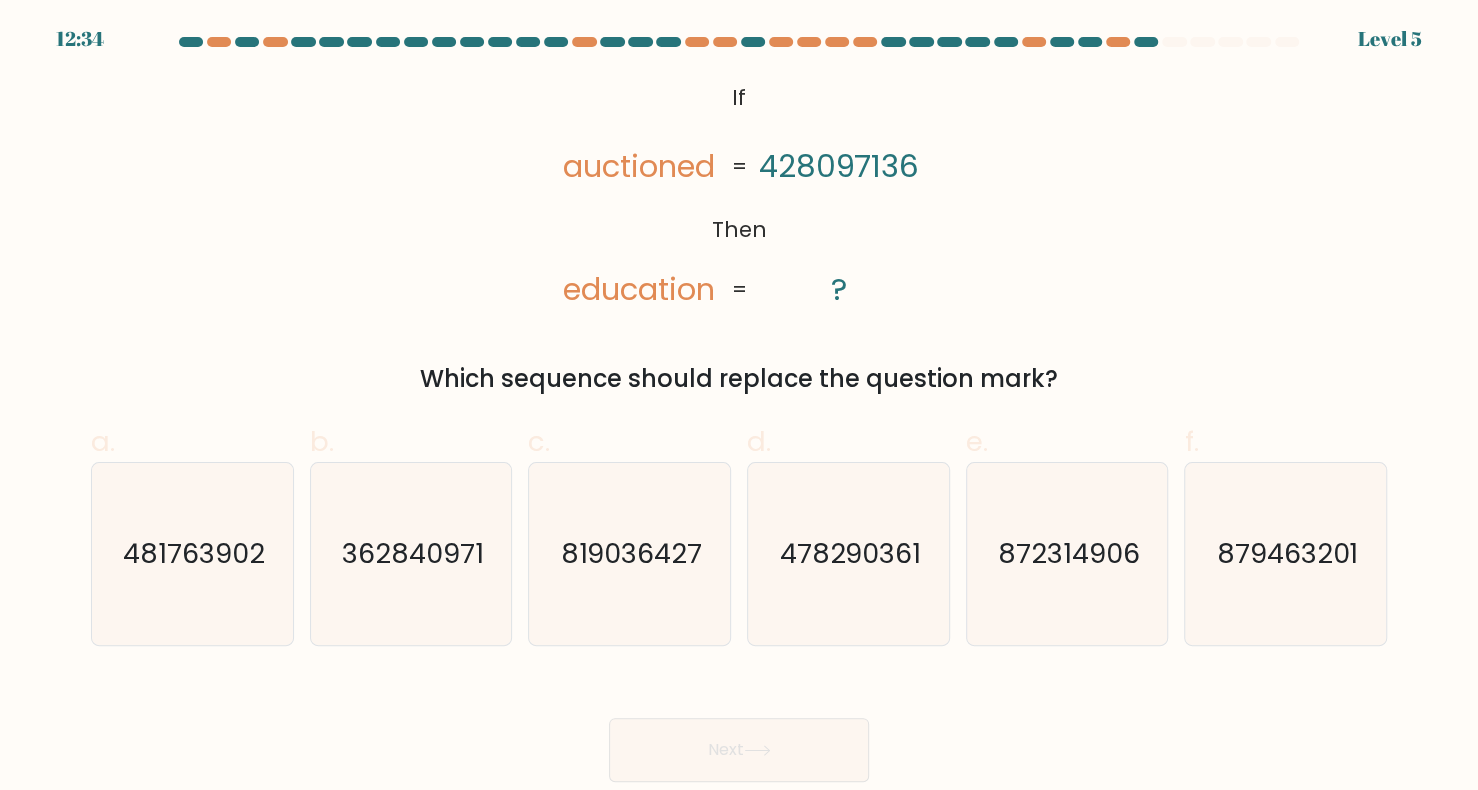 click on "Next" at bounding box center (739, 750) 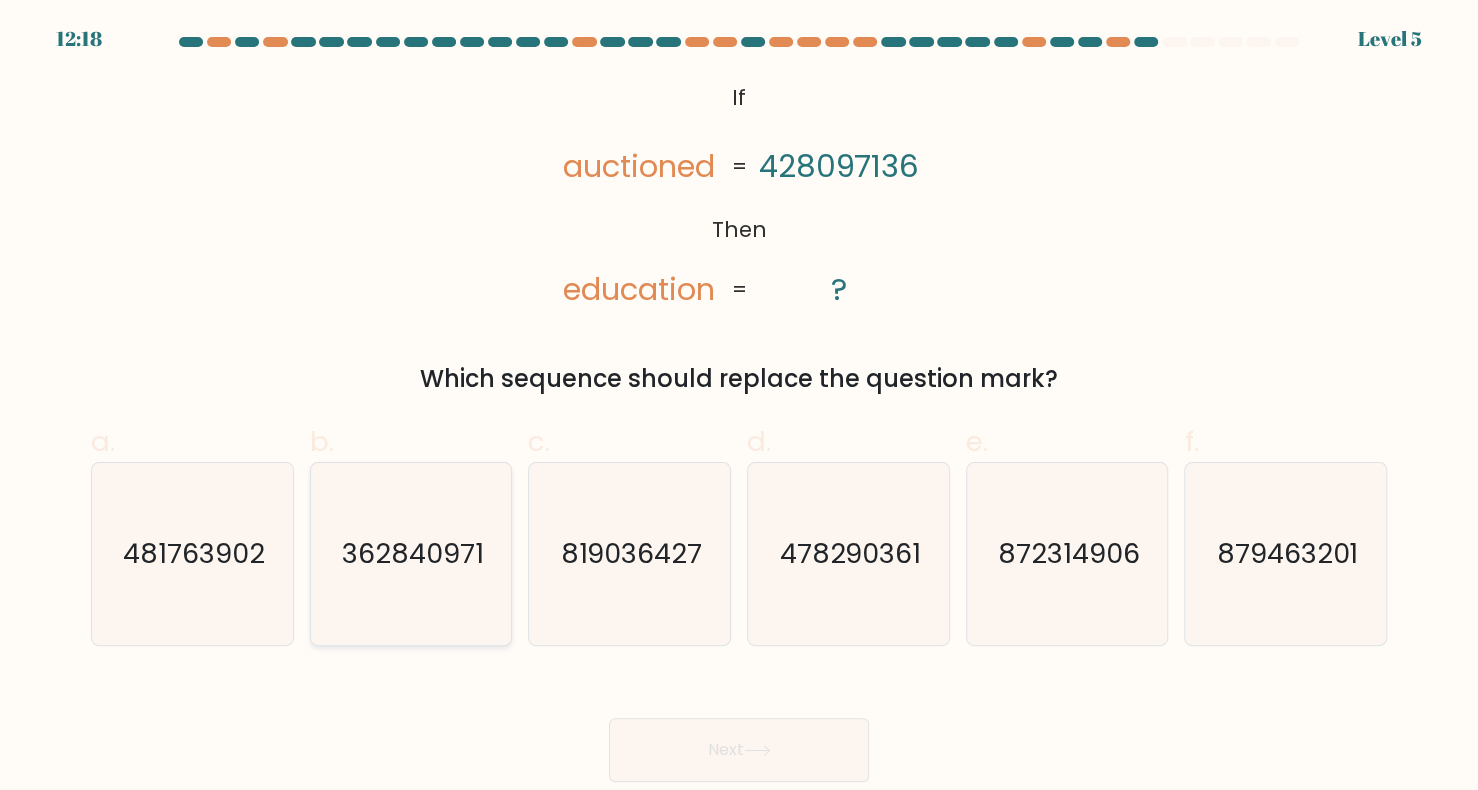 click on "362840971" 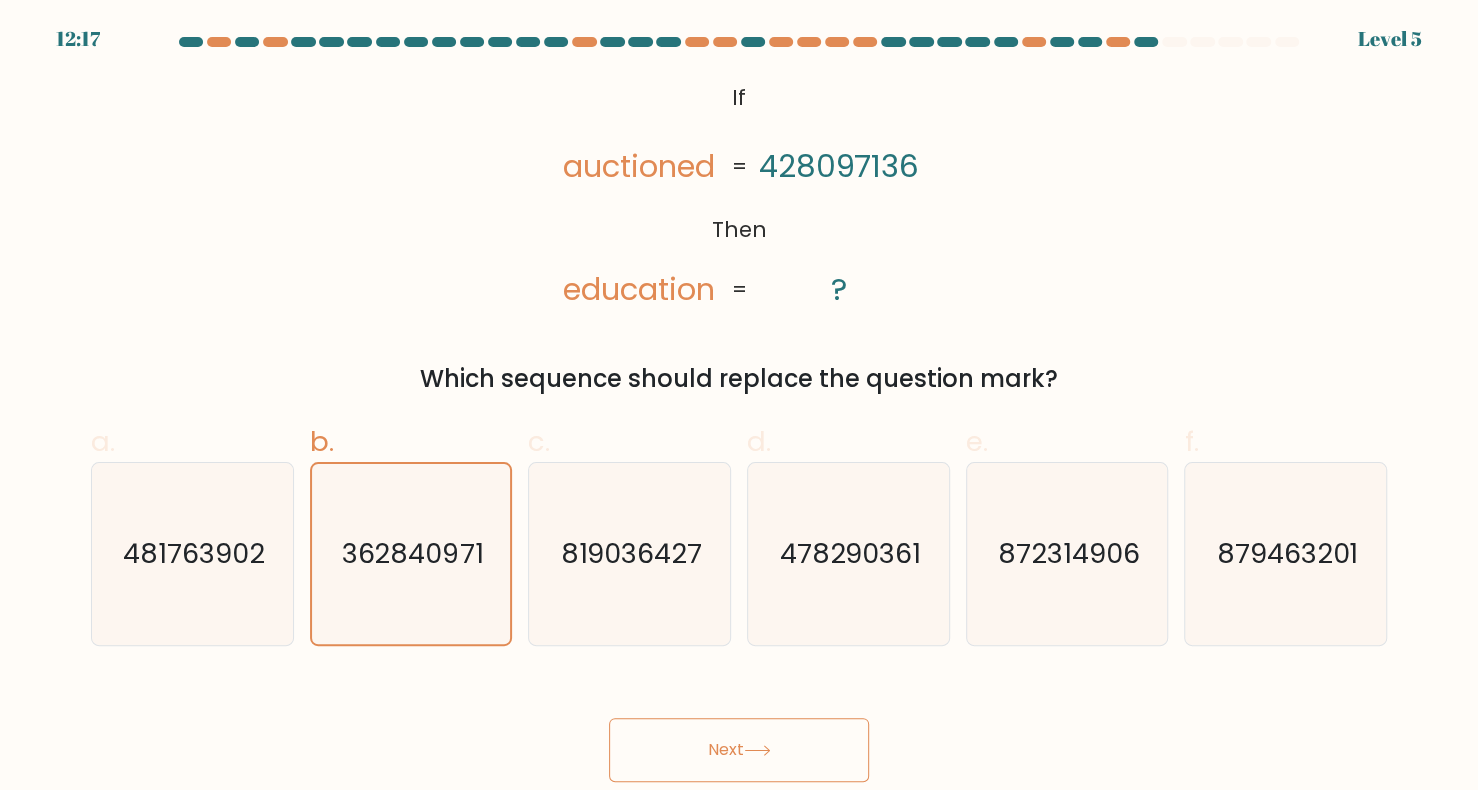 drag, startPoint x: 634, startPoint y: 712, endPoint x: 645, endPoint y: 766, distance: 55.108982 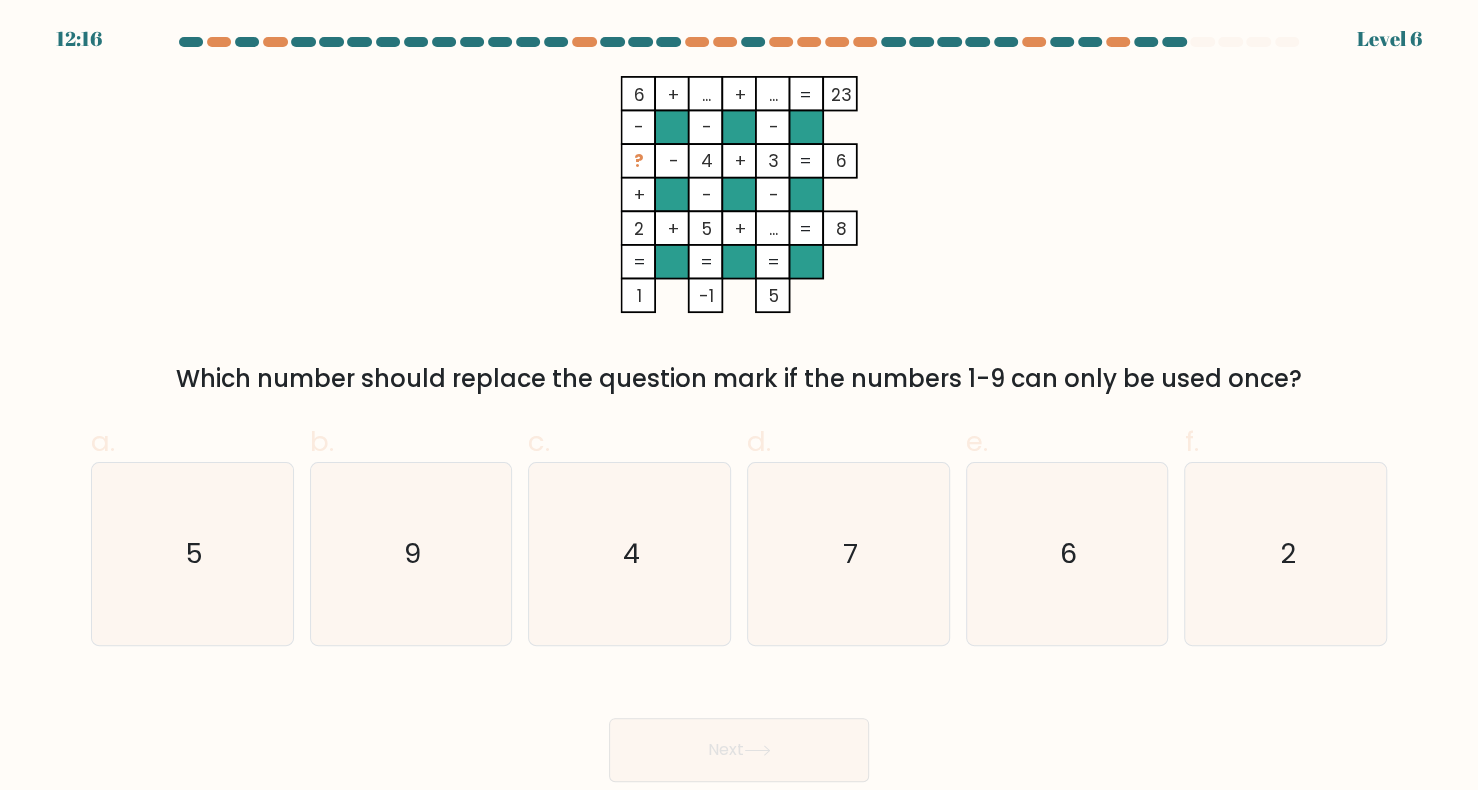 click on "Next" at bounding box center [739, 750] 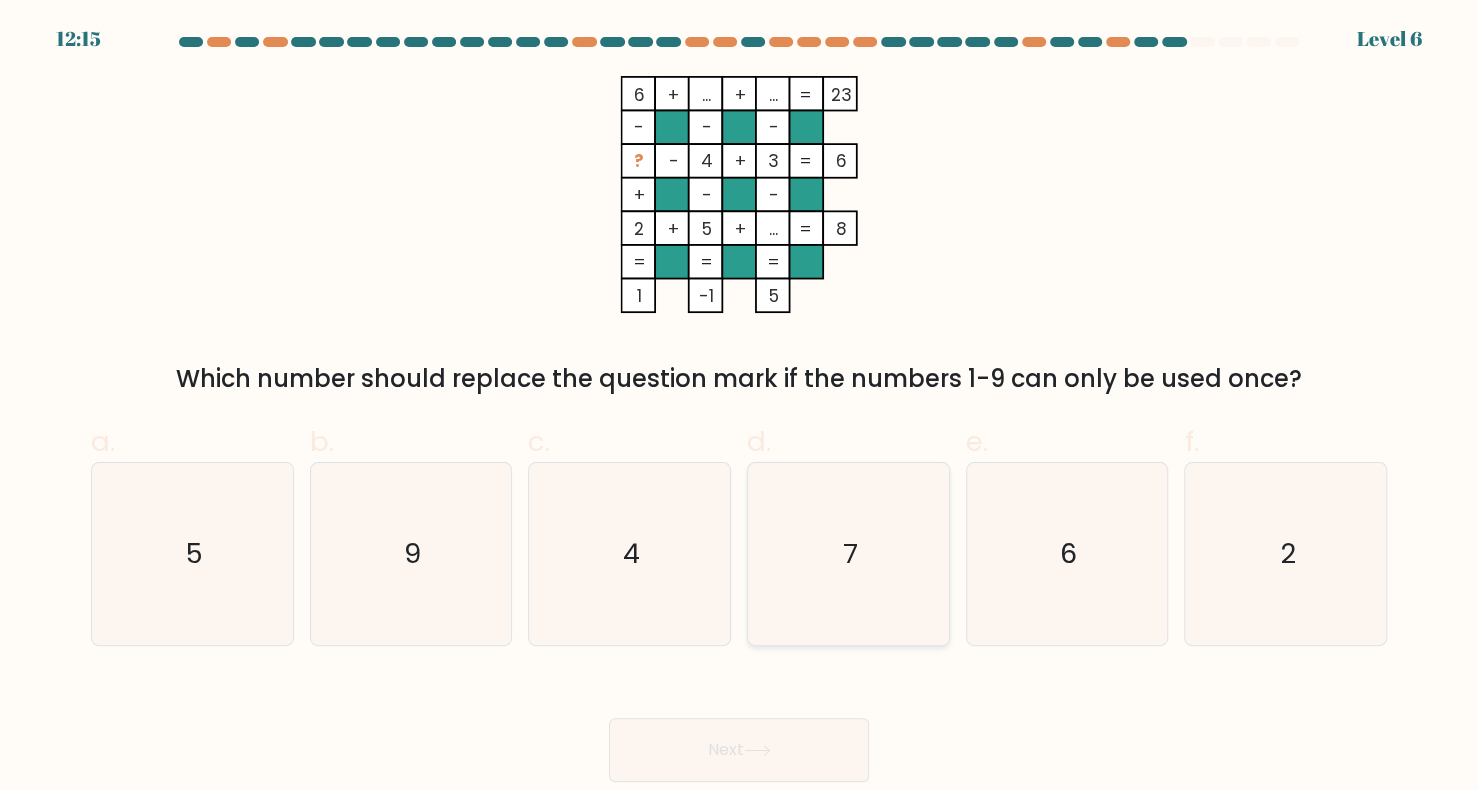 drag, startPoint x: 843, startPoint y: 669, endPoint x: 852, endPoint y: 620, distance: 49.819675 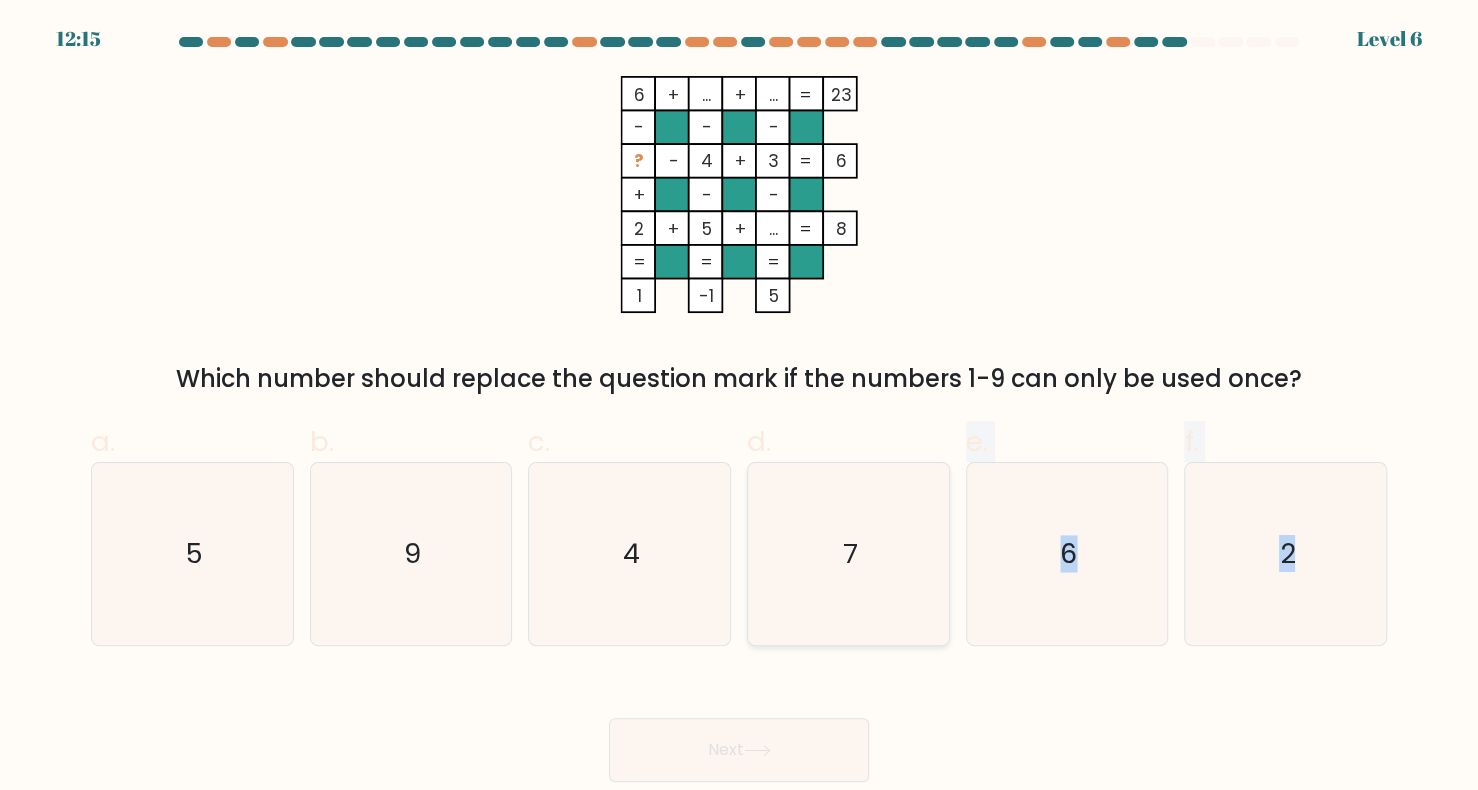 click on "7" 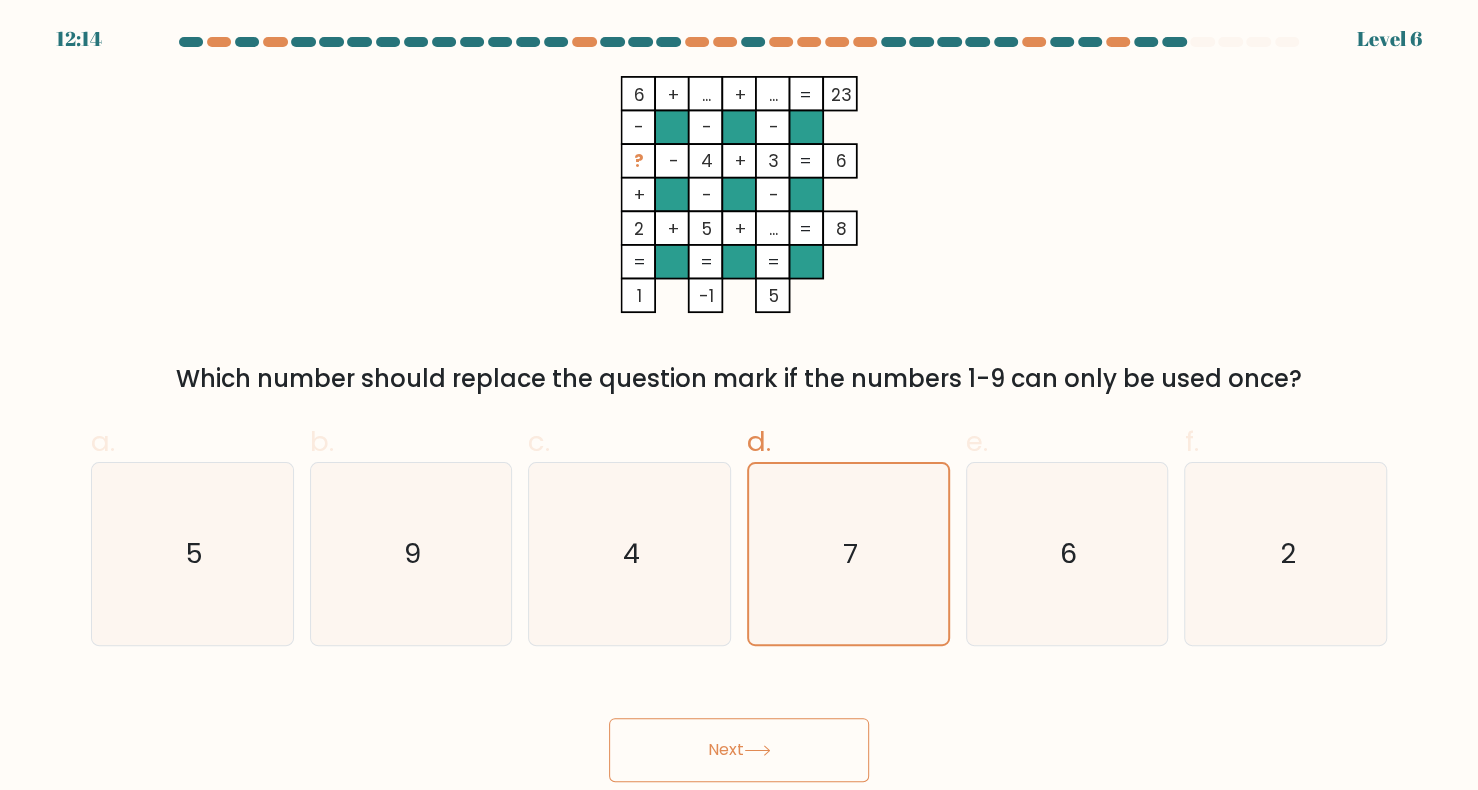 click on "Next" at bounding box center [739, 750] 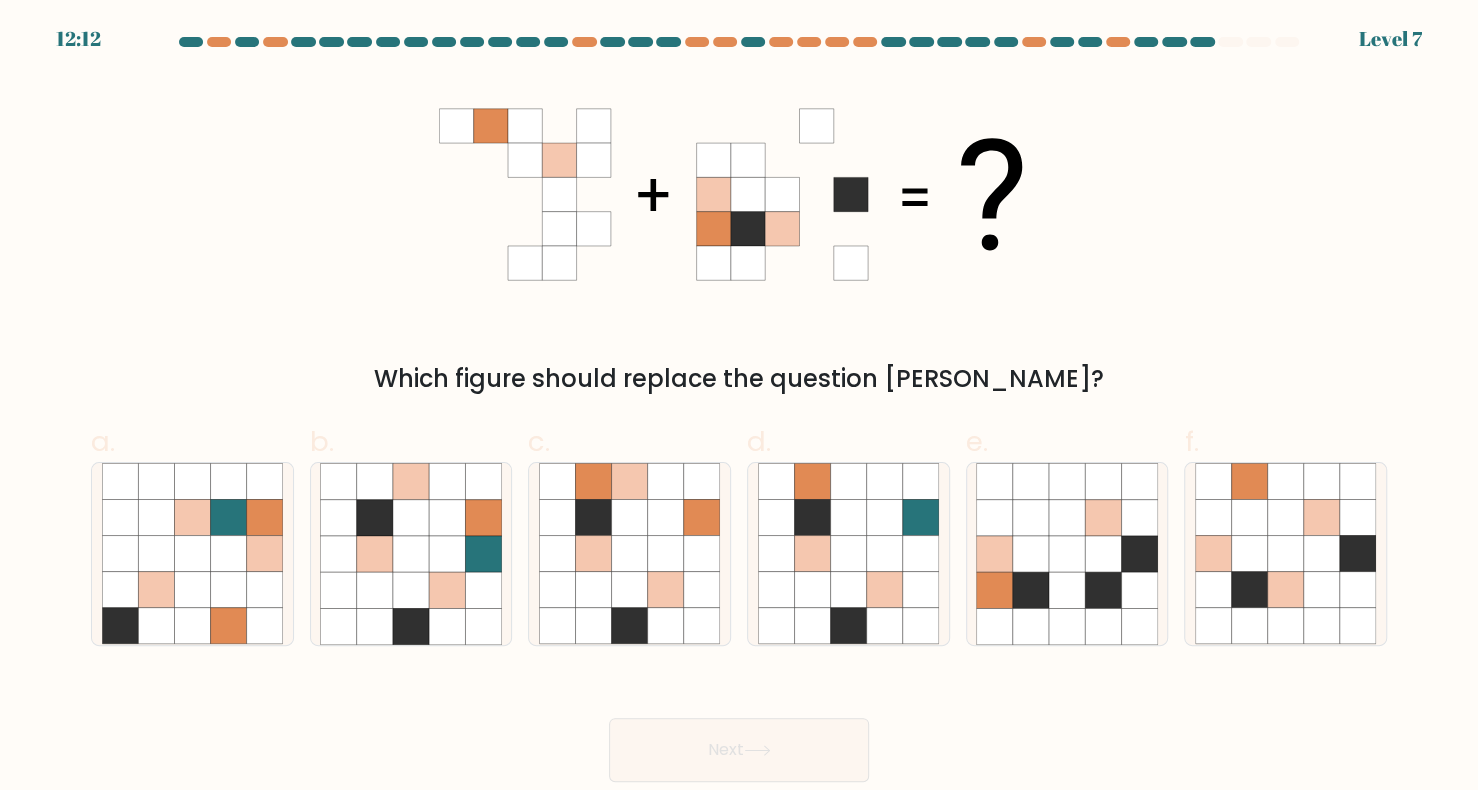 click on "Next" at bounding box center [739, 750] 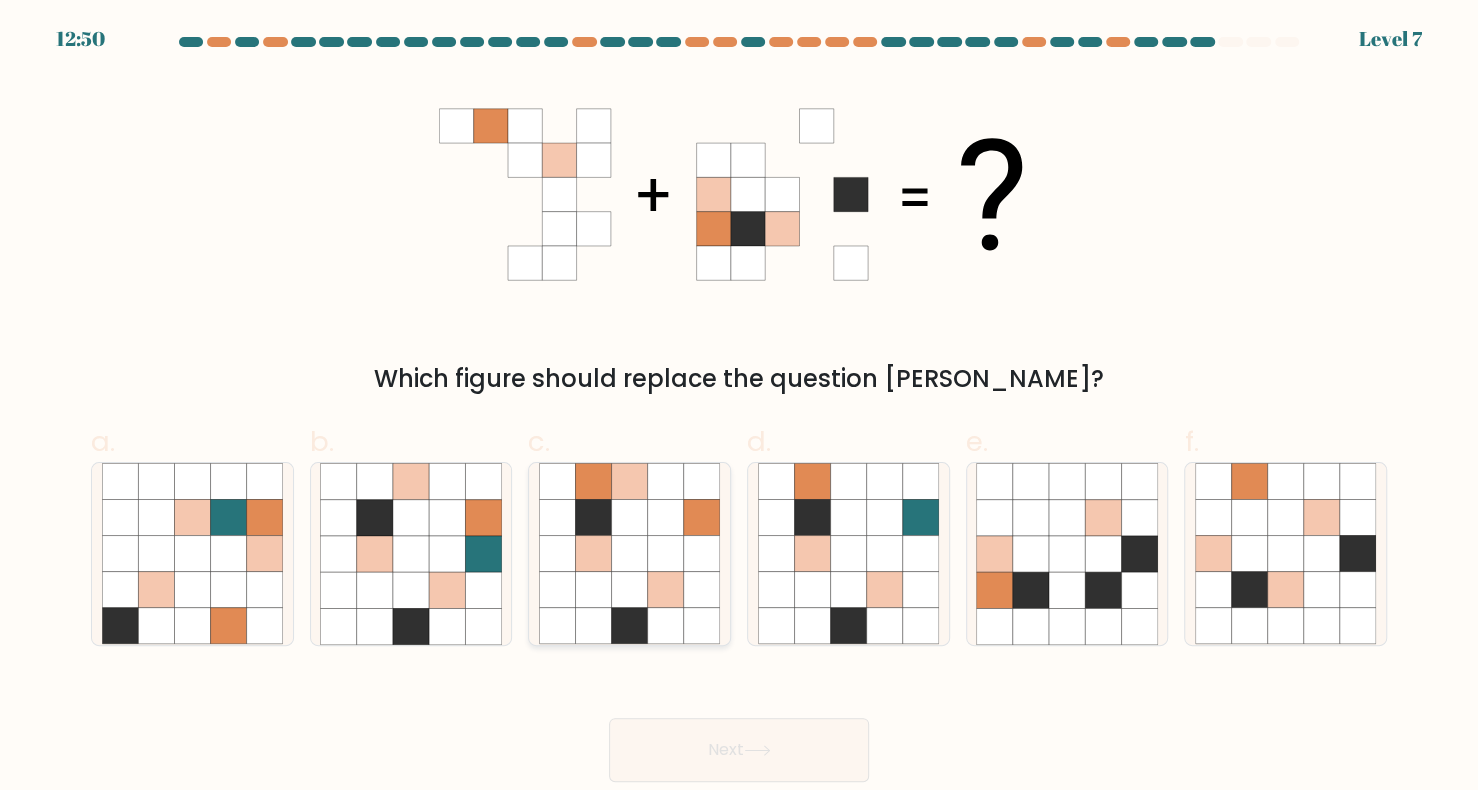 click 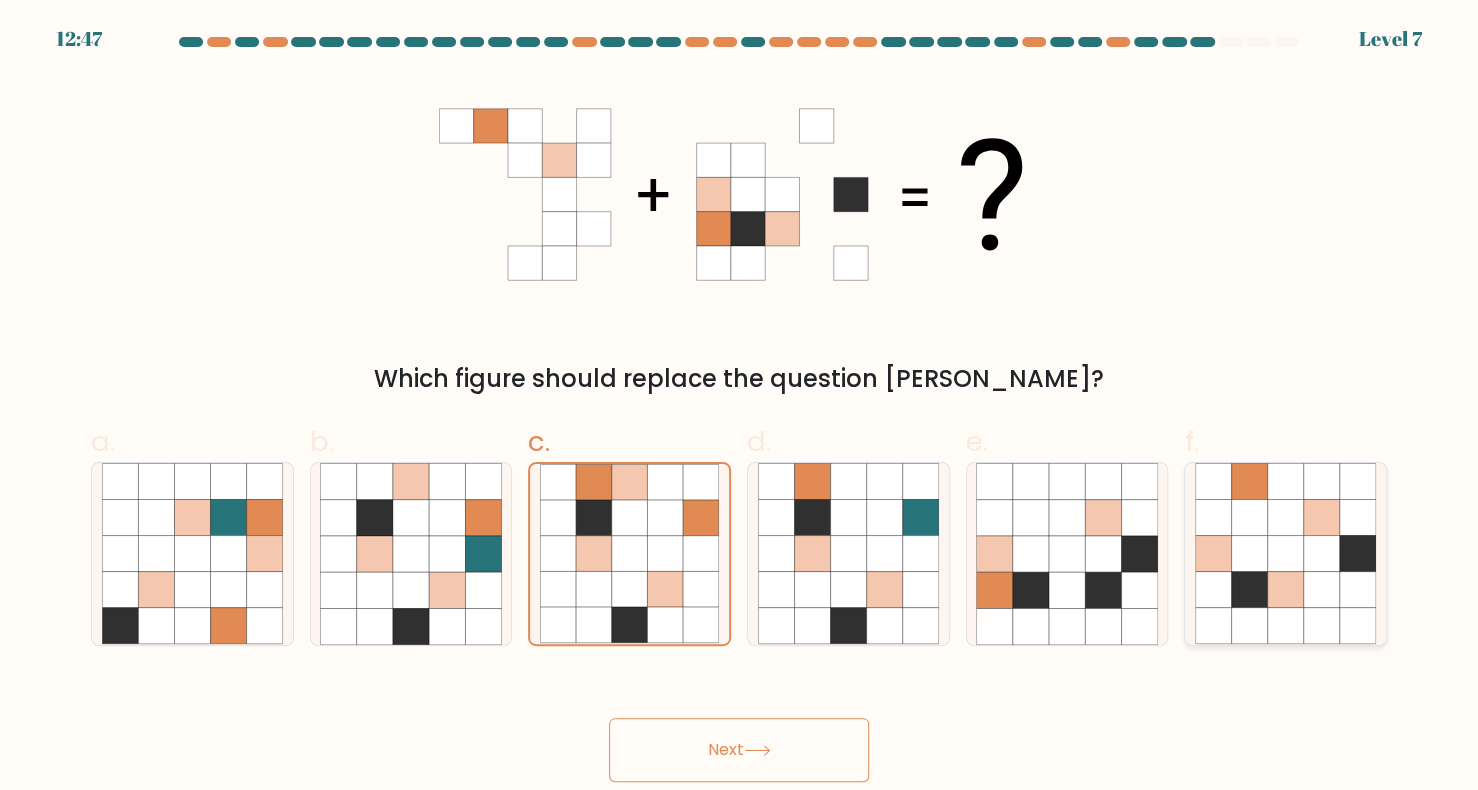 click 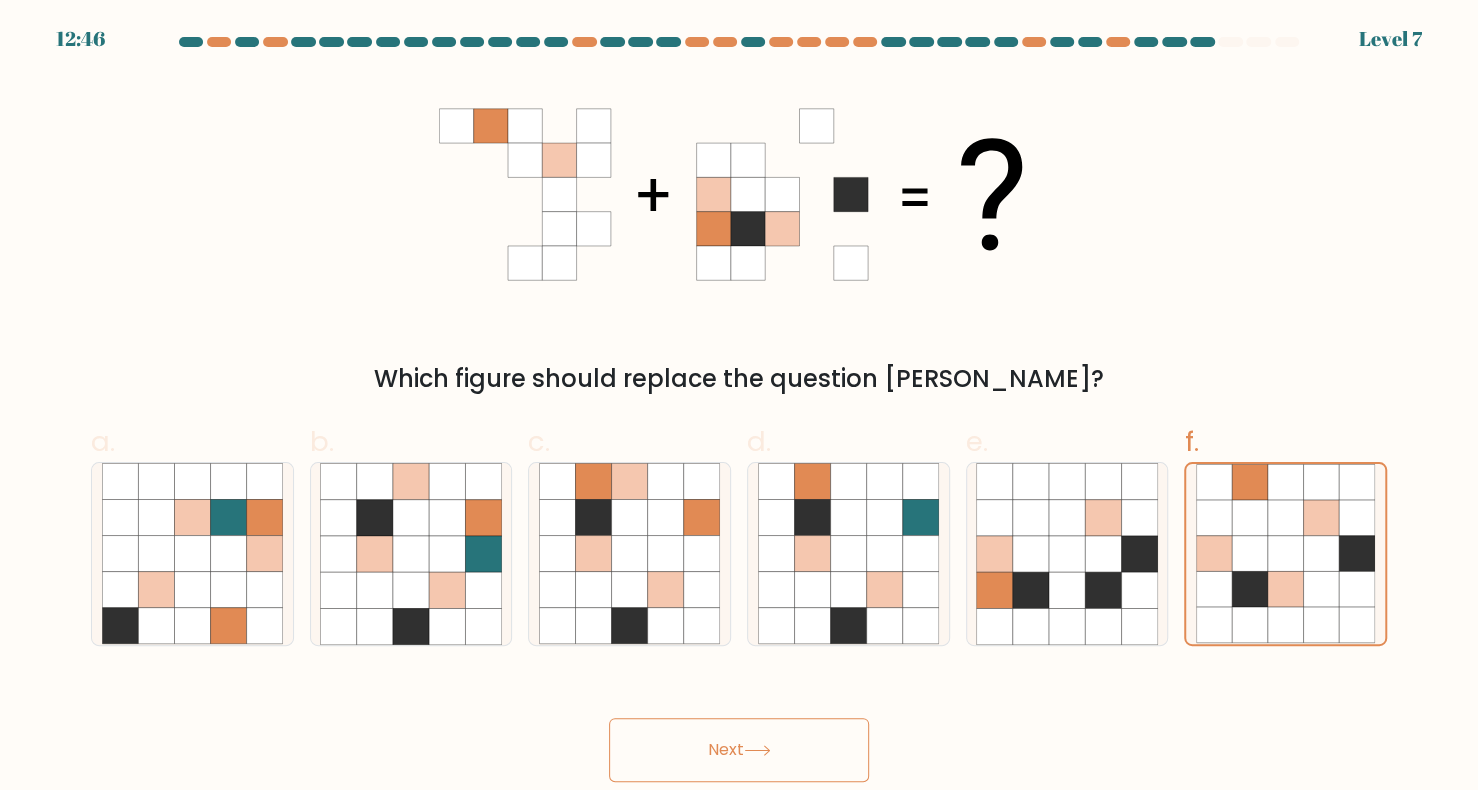 click on "Next" at bounding box center (739, 750) 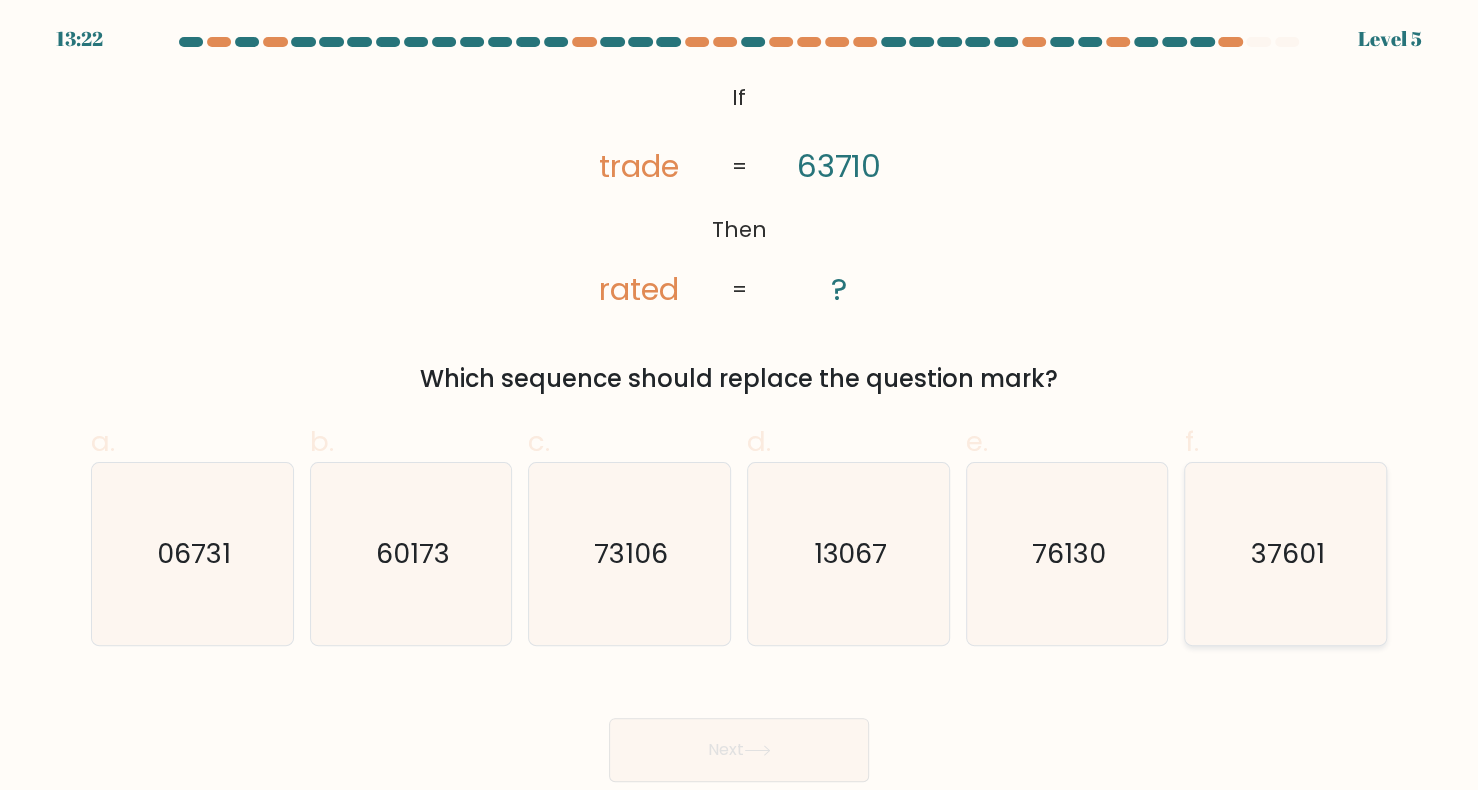 click on "37601" 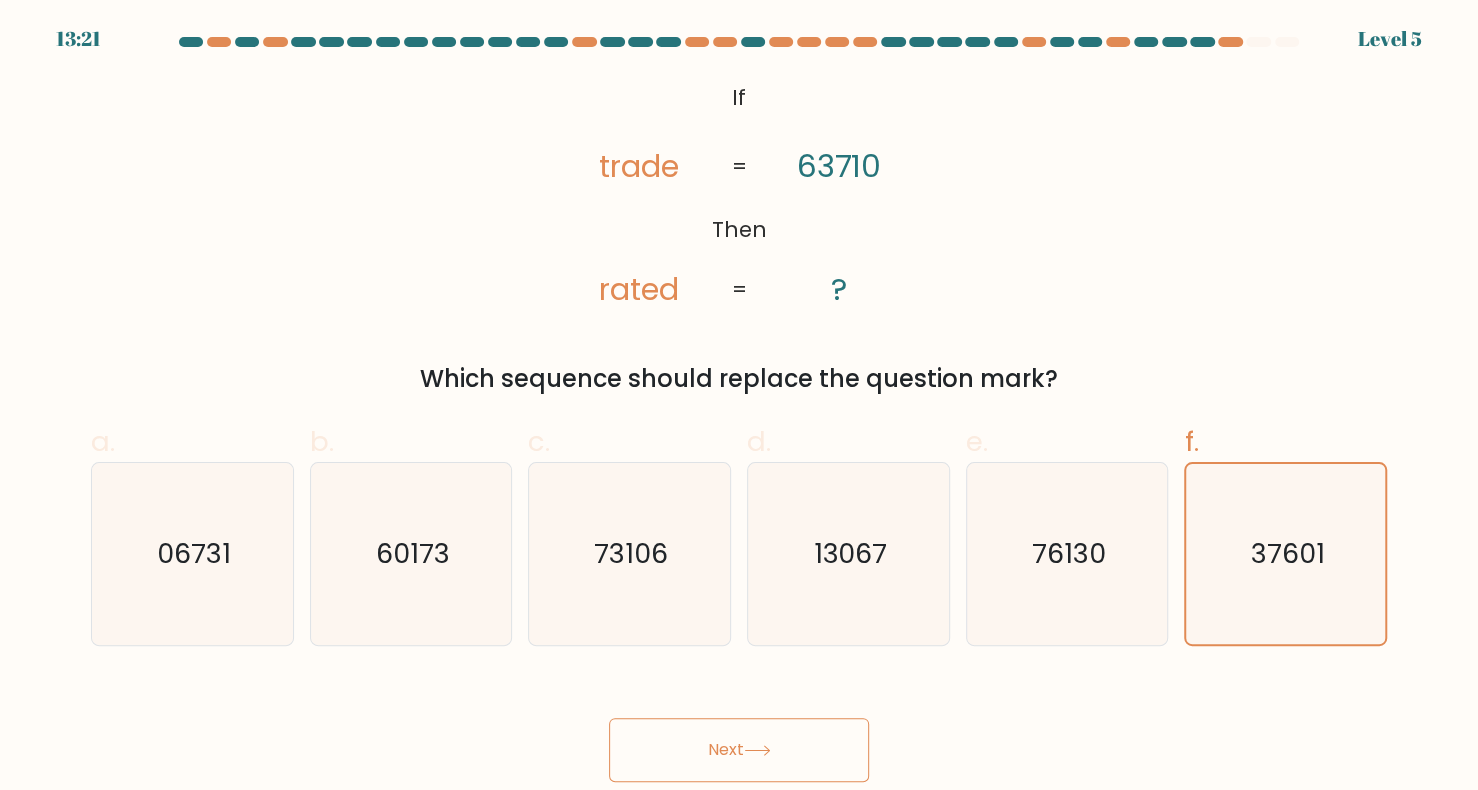 click on "Next" at bounding box center (739, 750) 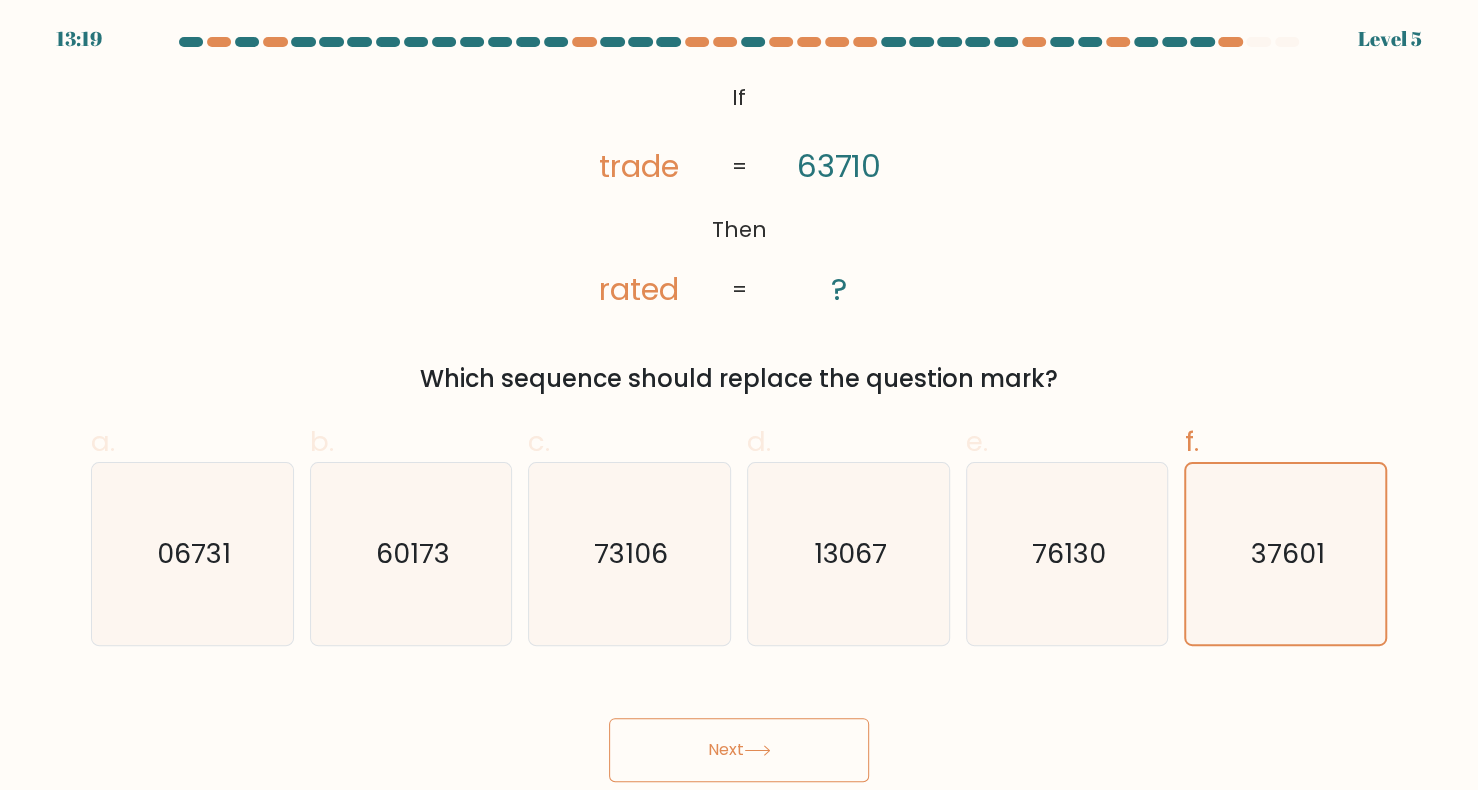 click on "Next" at bounding box center [739, 750] 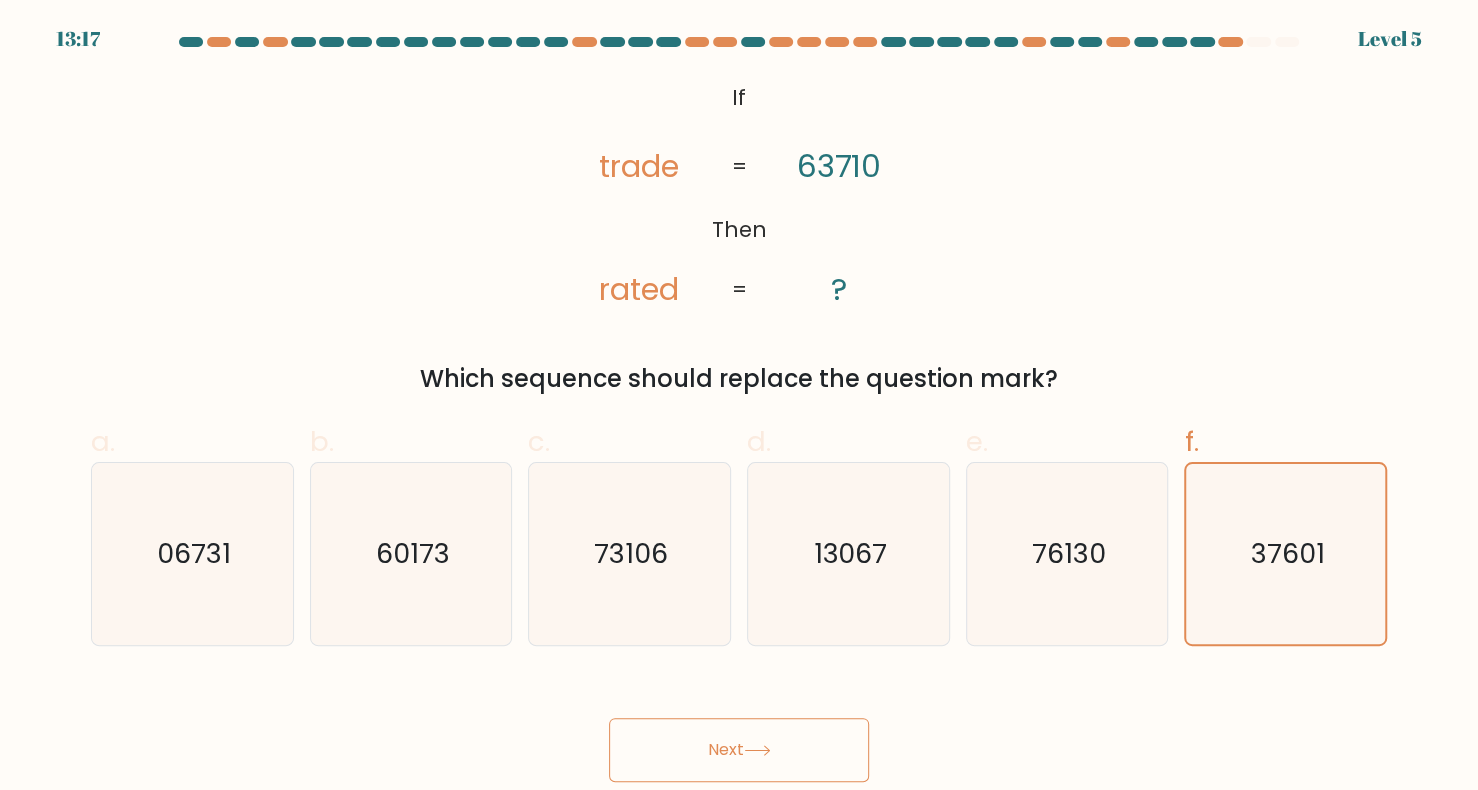 click on "Next" at bounding box center (739, 750) 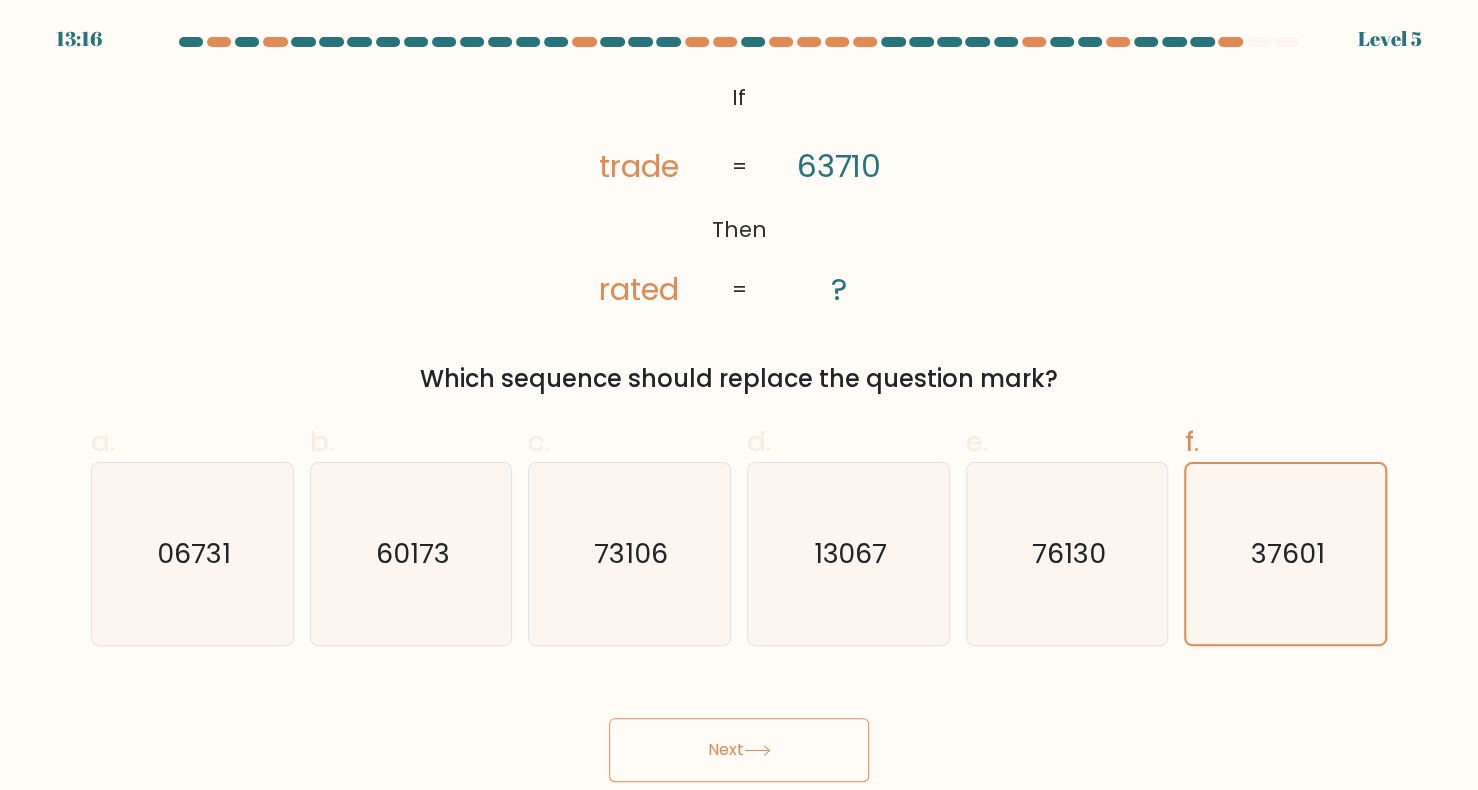 click on "Next" at bounding box center [739, 750] 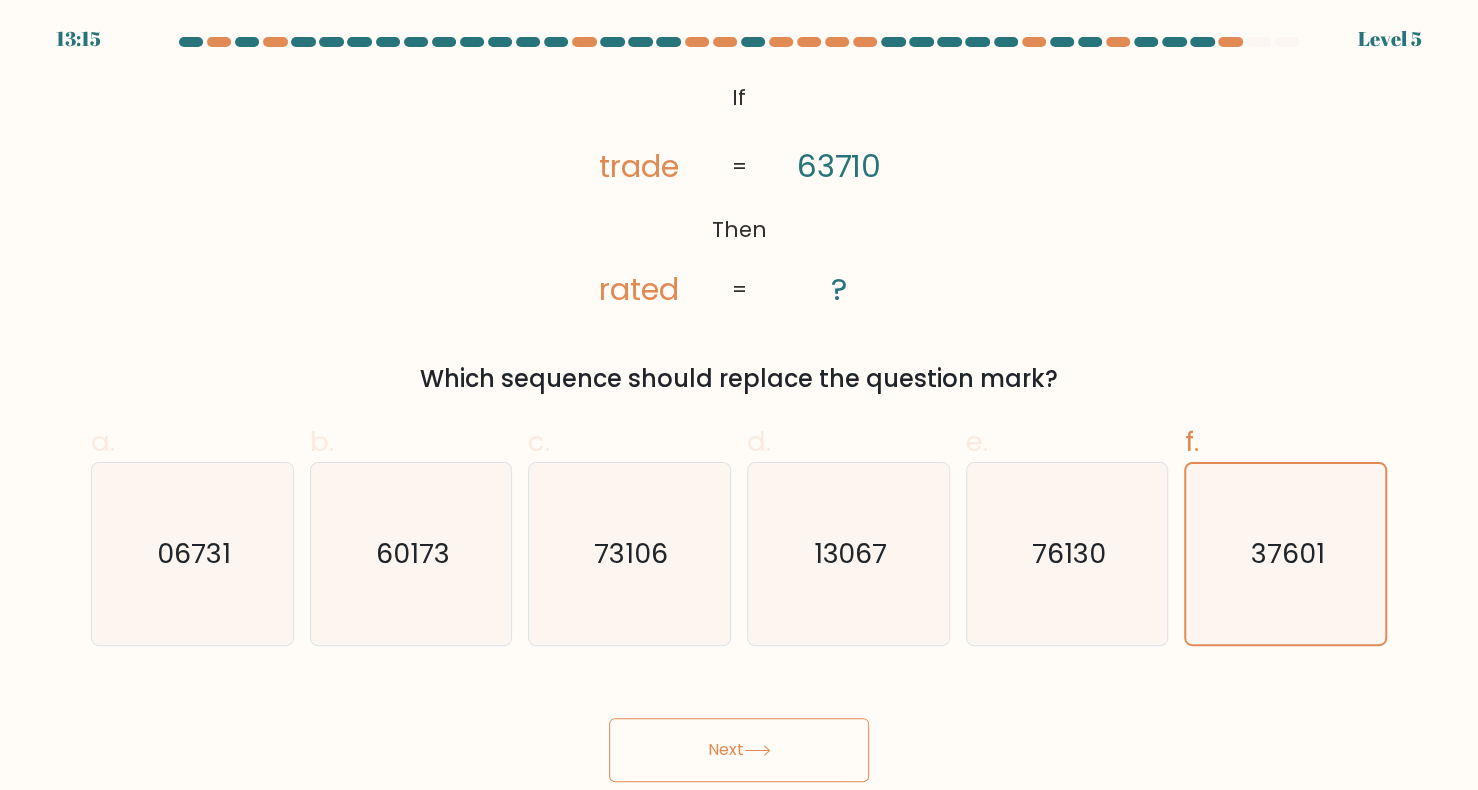 click on "Next" at bounding box center (739, 750) 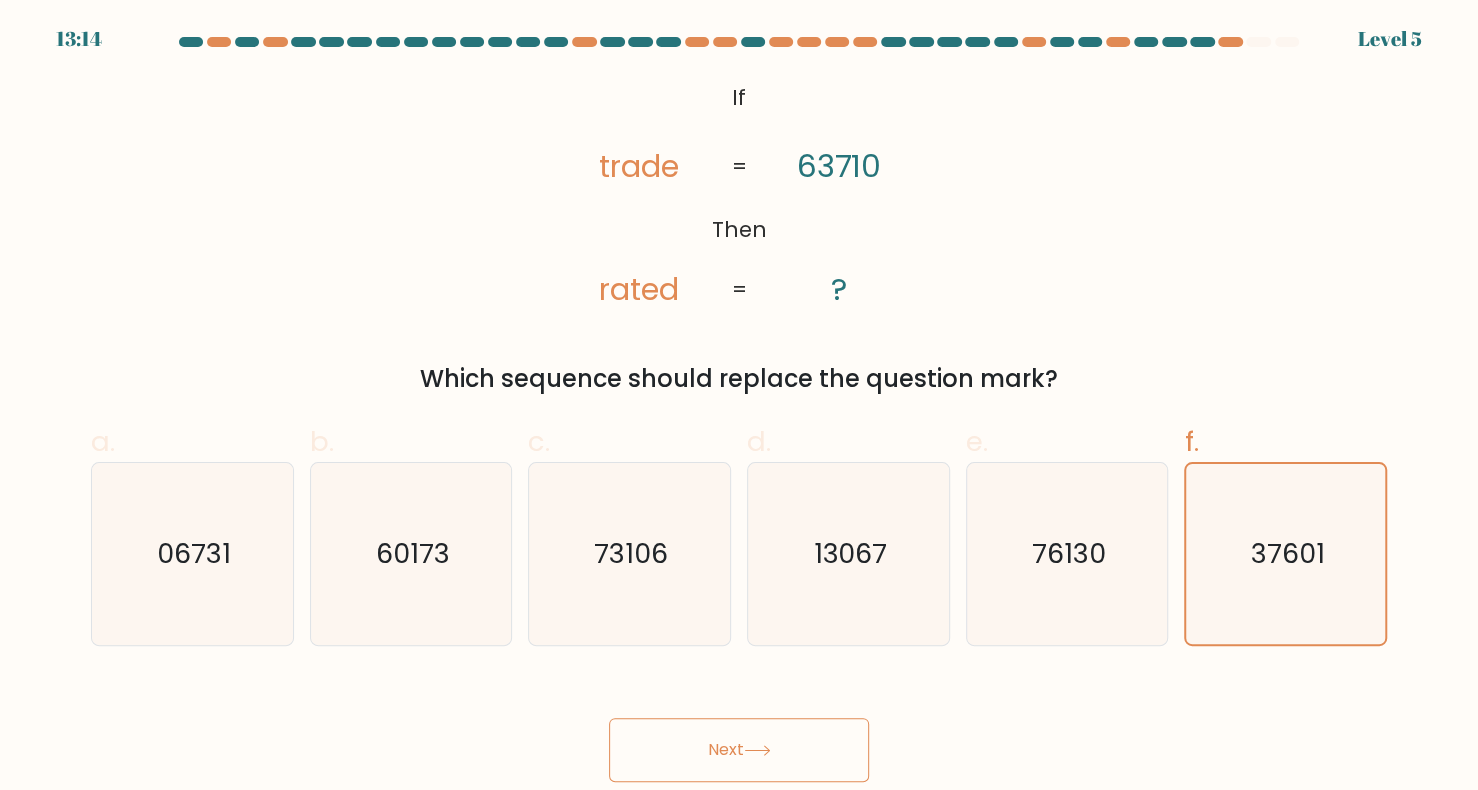 click on "Next" at bounding box center (739, 750) 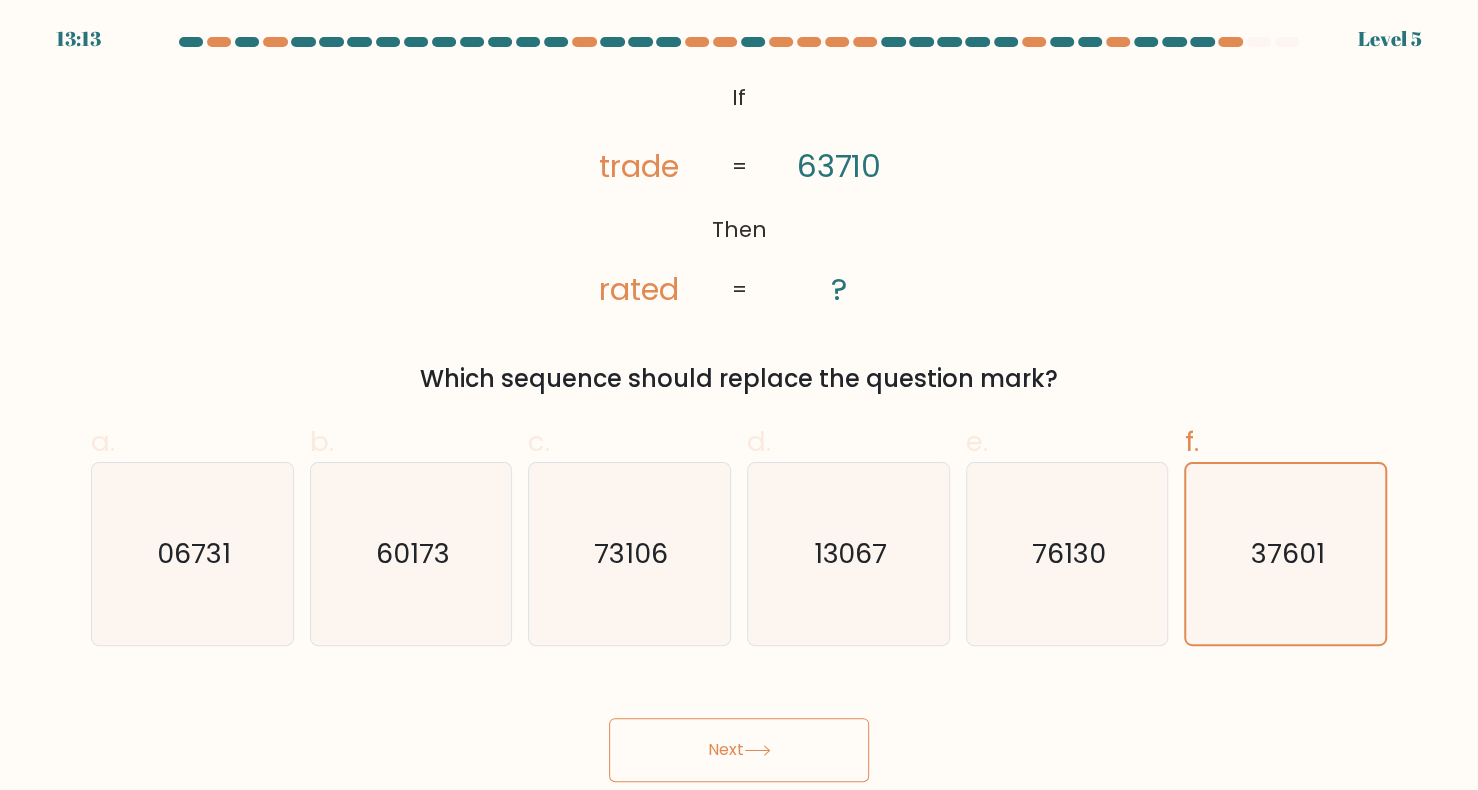 click on "Next" at bounding box center [739, 750] 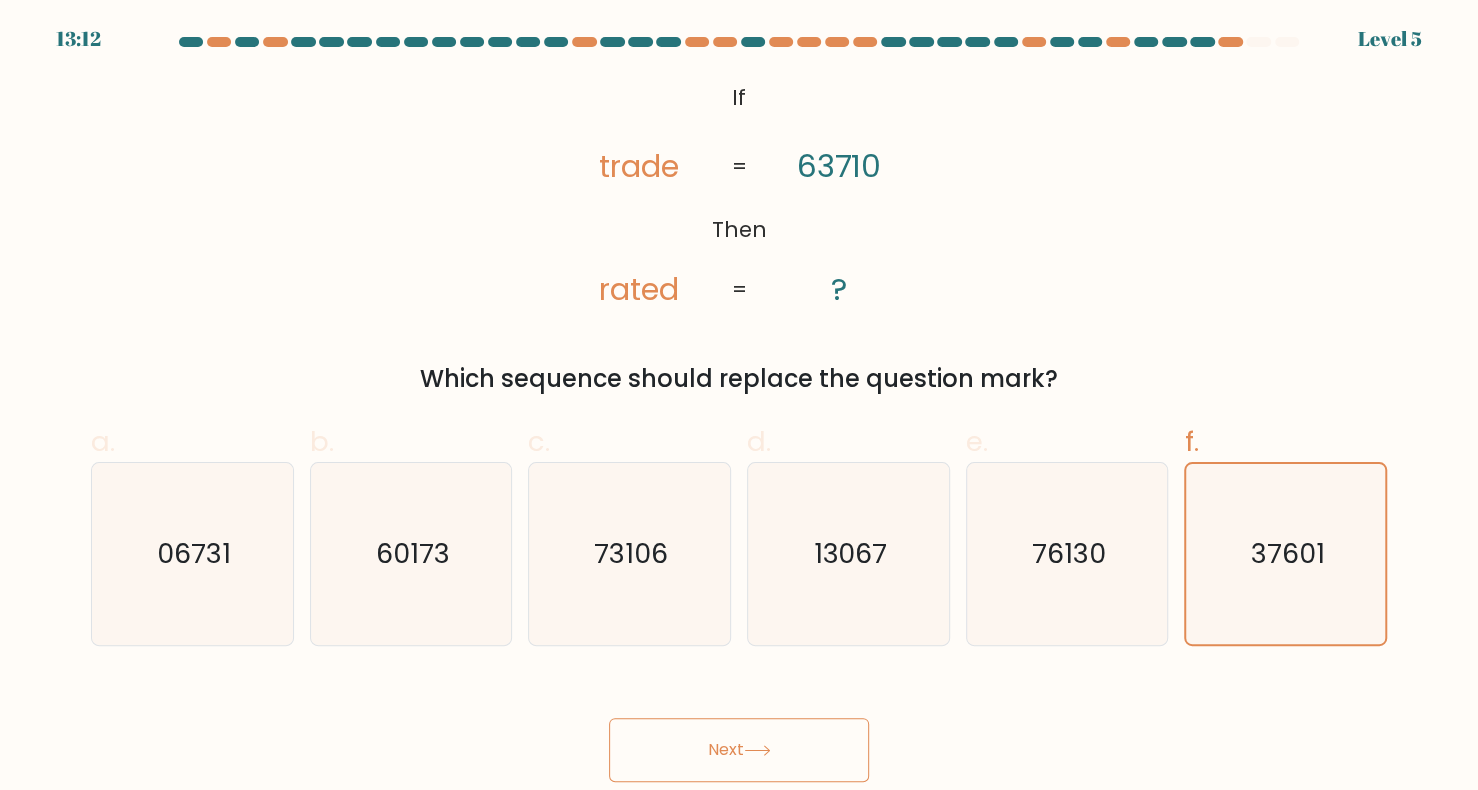 click on "Next" at bounding box center [739, 750] 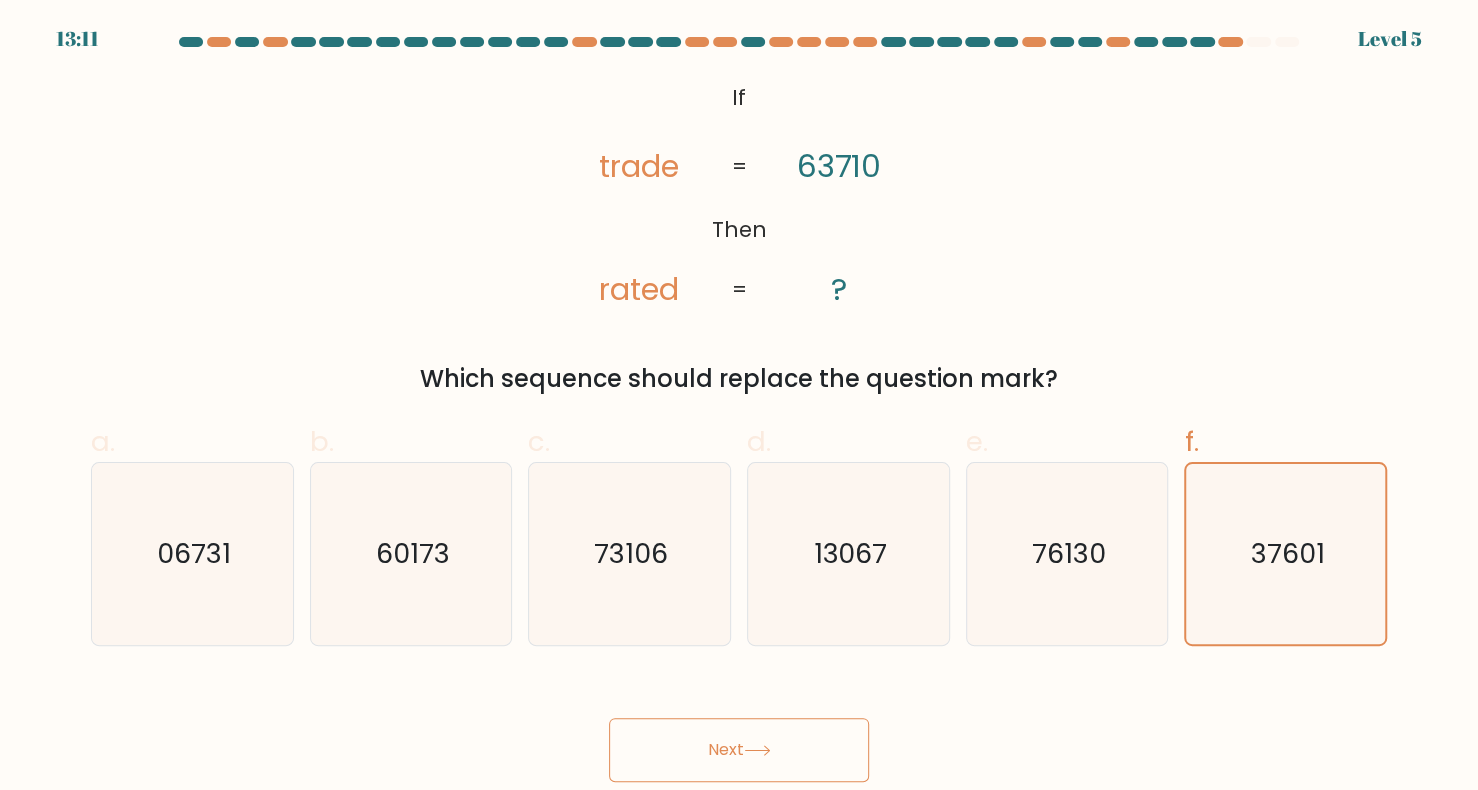 click on "Next" at bounding box center [739, 750] 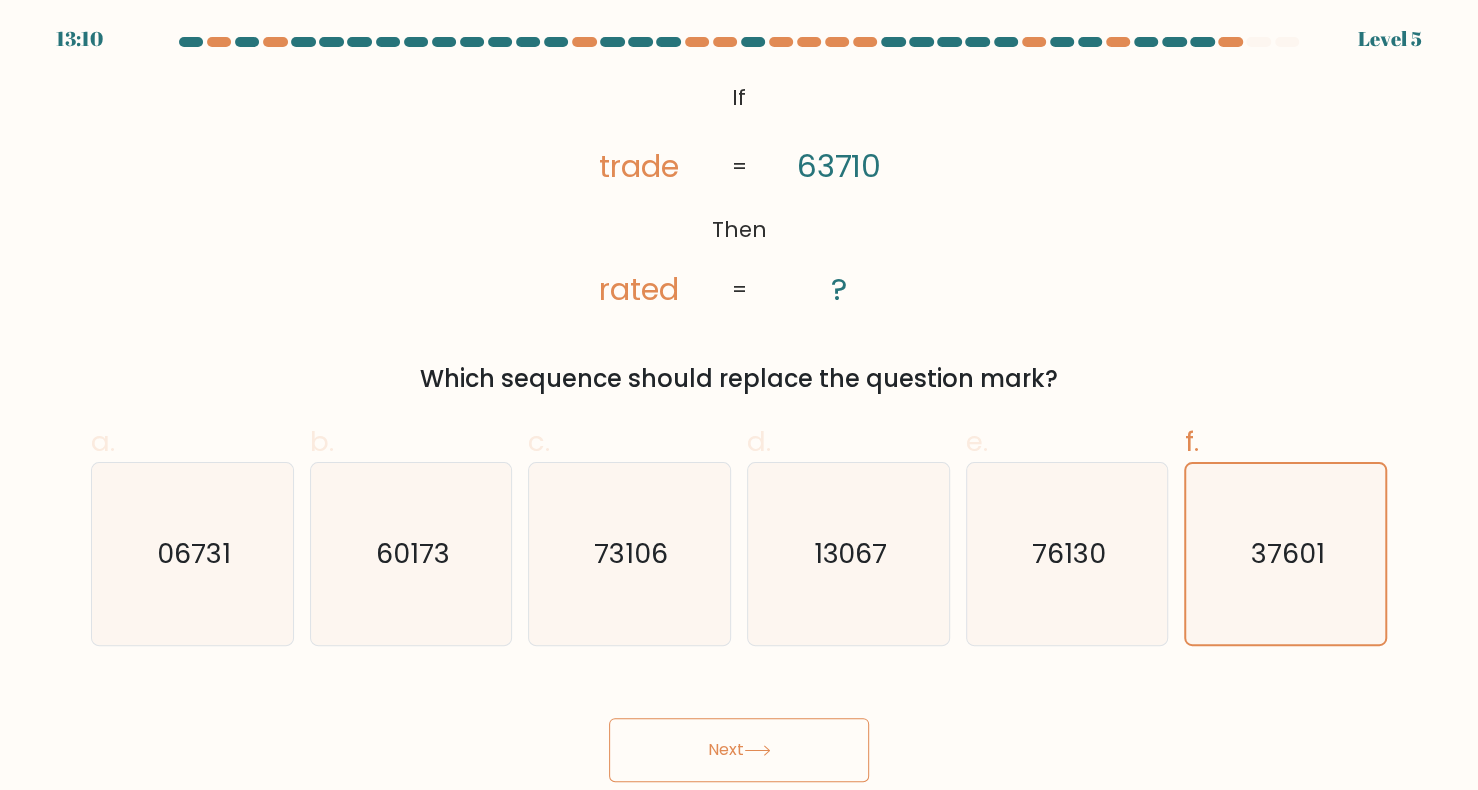 click on "Next" at bounding box center (739, 750) 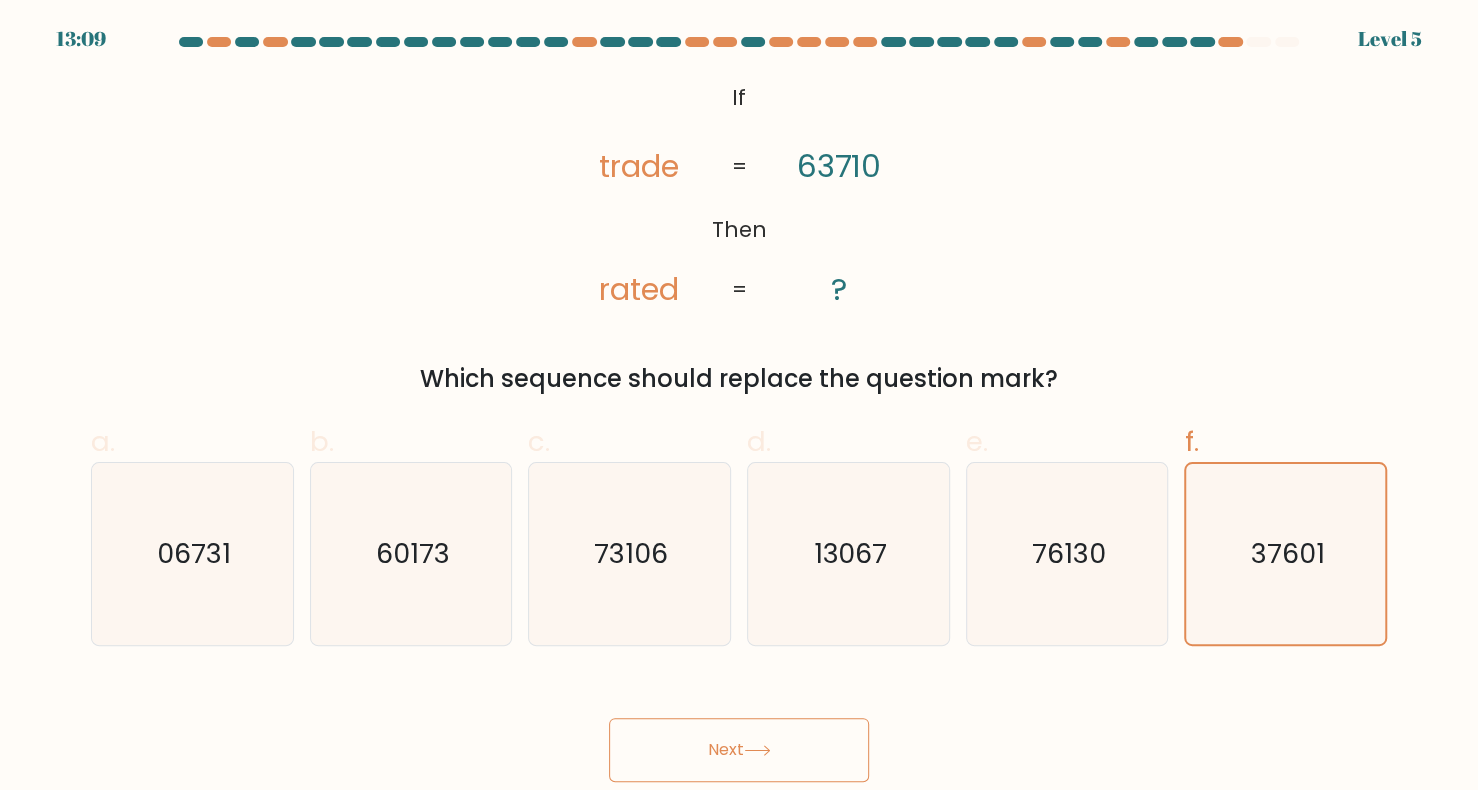 click on "Next" at bounding box center (739, 750) 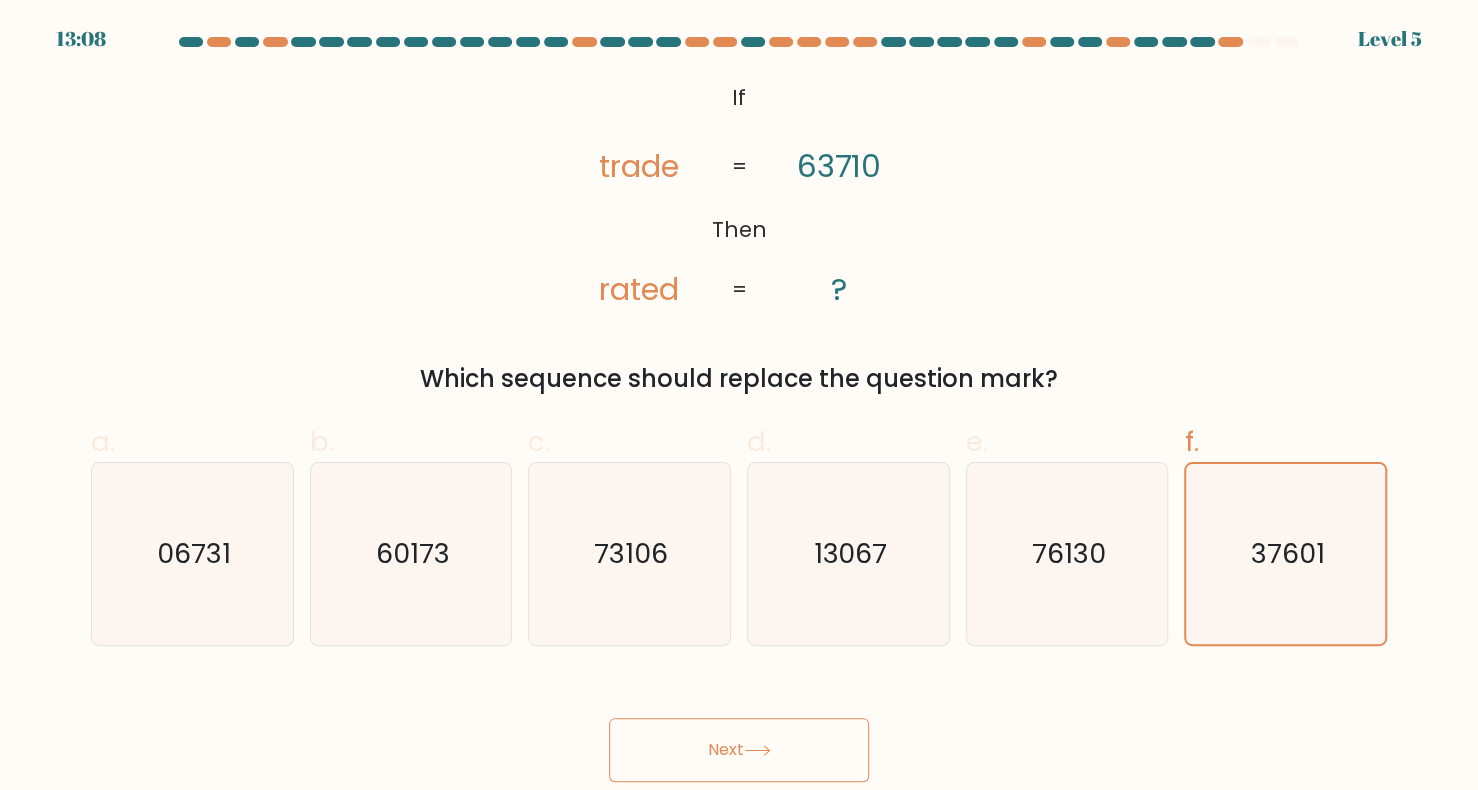 click on "Next" at bounding box center (739, 750) 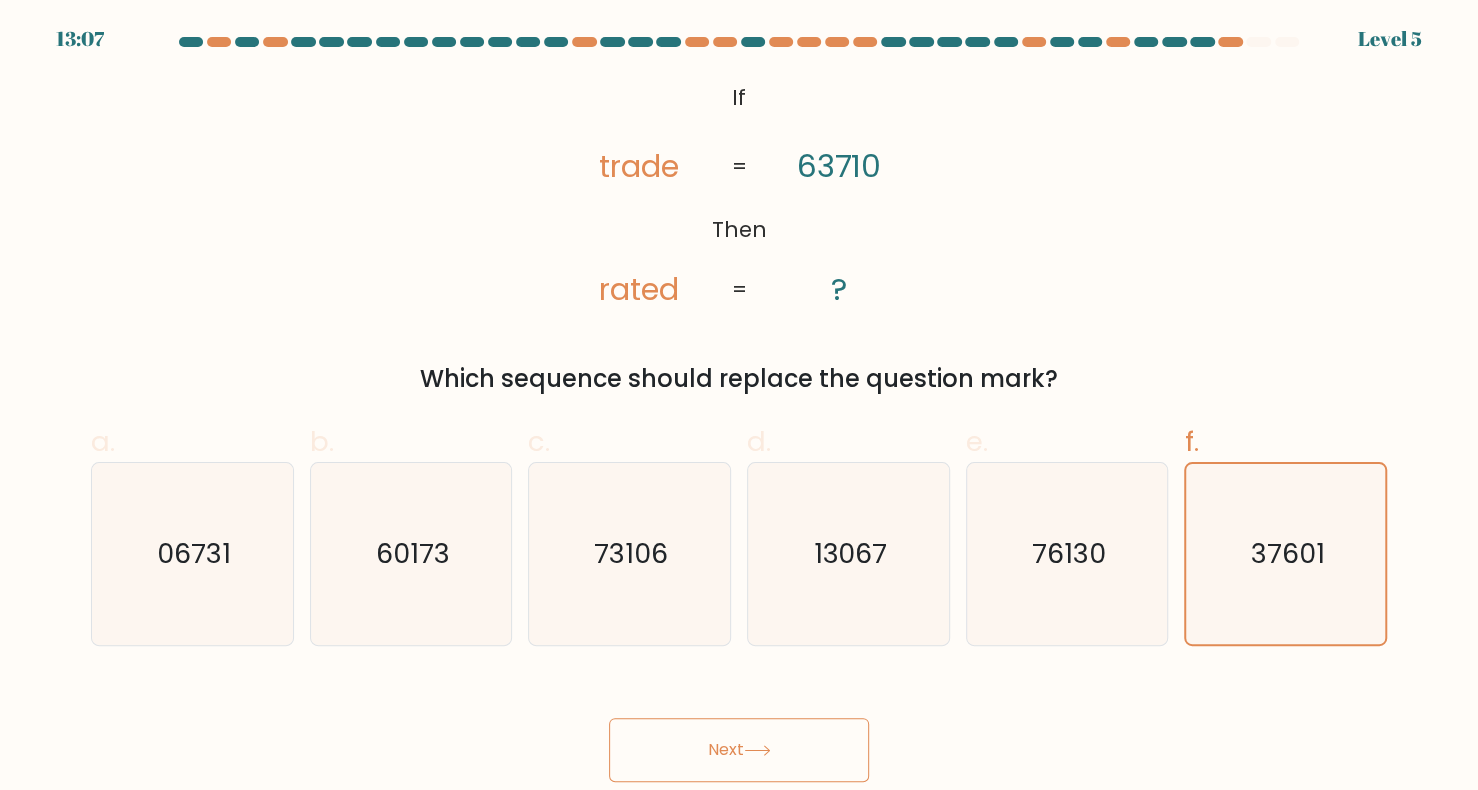 click on "Next" at bounding box center [739, 750] 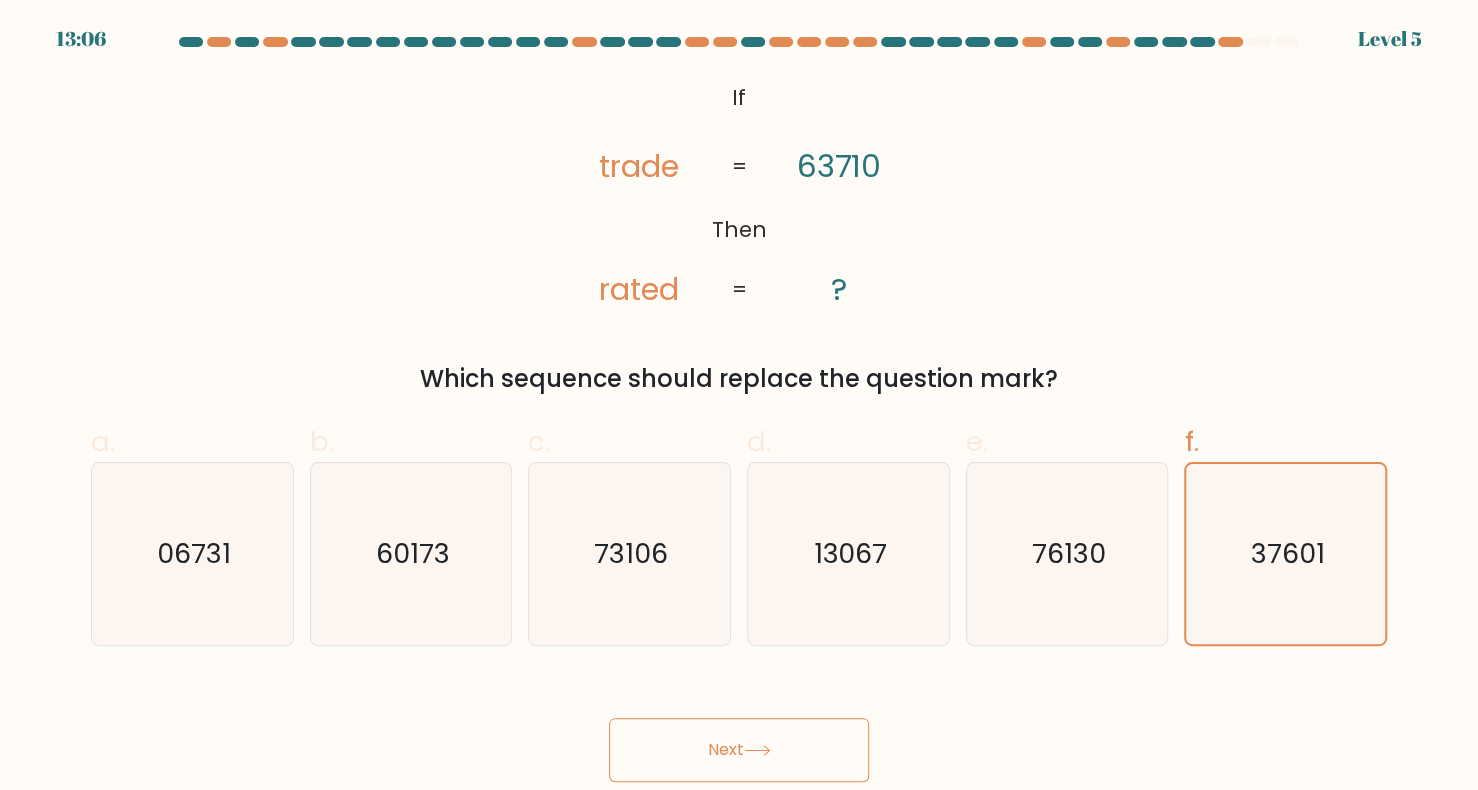 click on "Next" at bounding box center [739, 750] 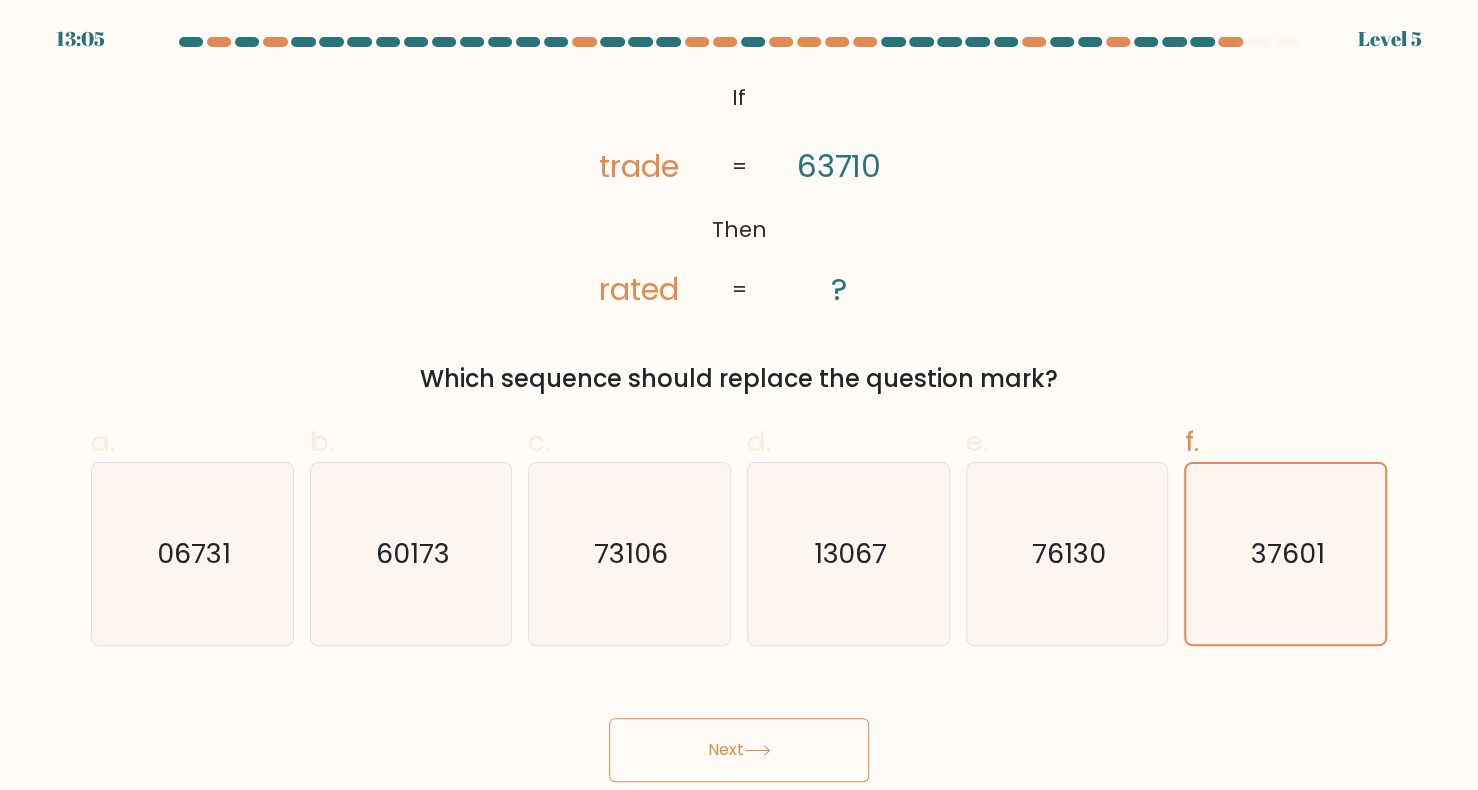 drag, startPoint x: 761, startPoint y: 770, endPoint x: 713, endPoint y: 742, distance: 55.569775 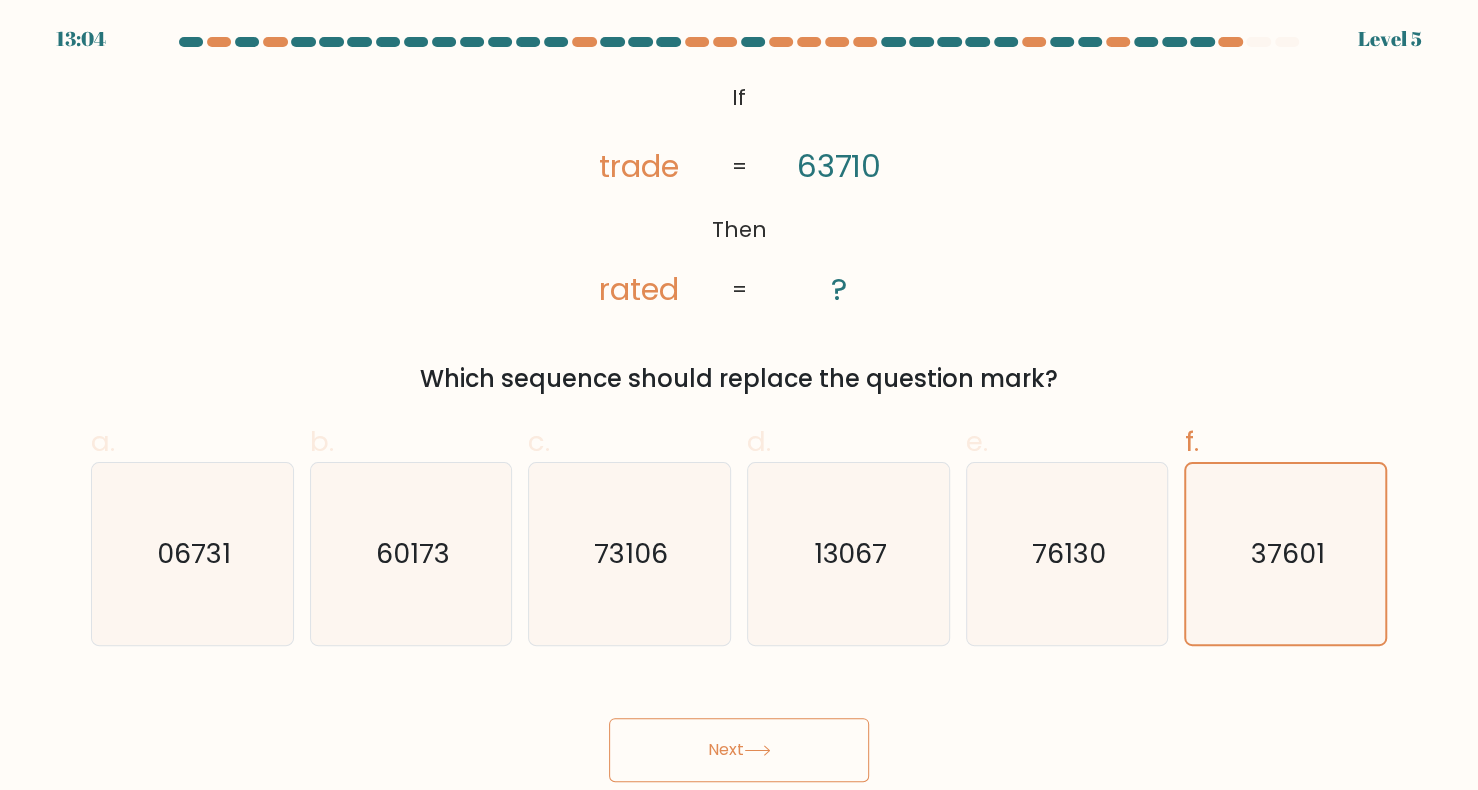 type 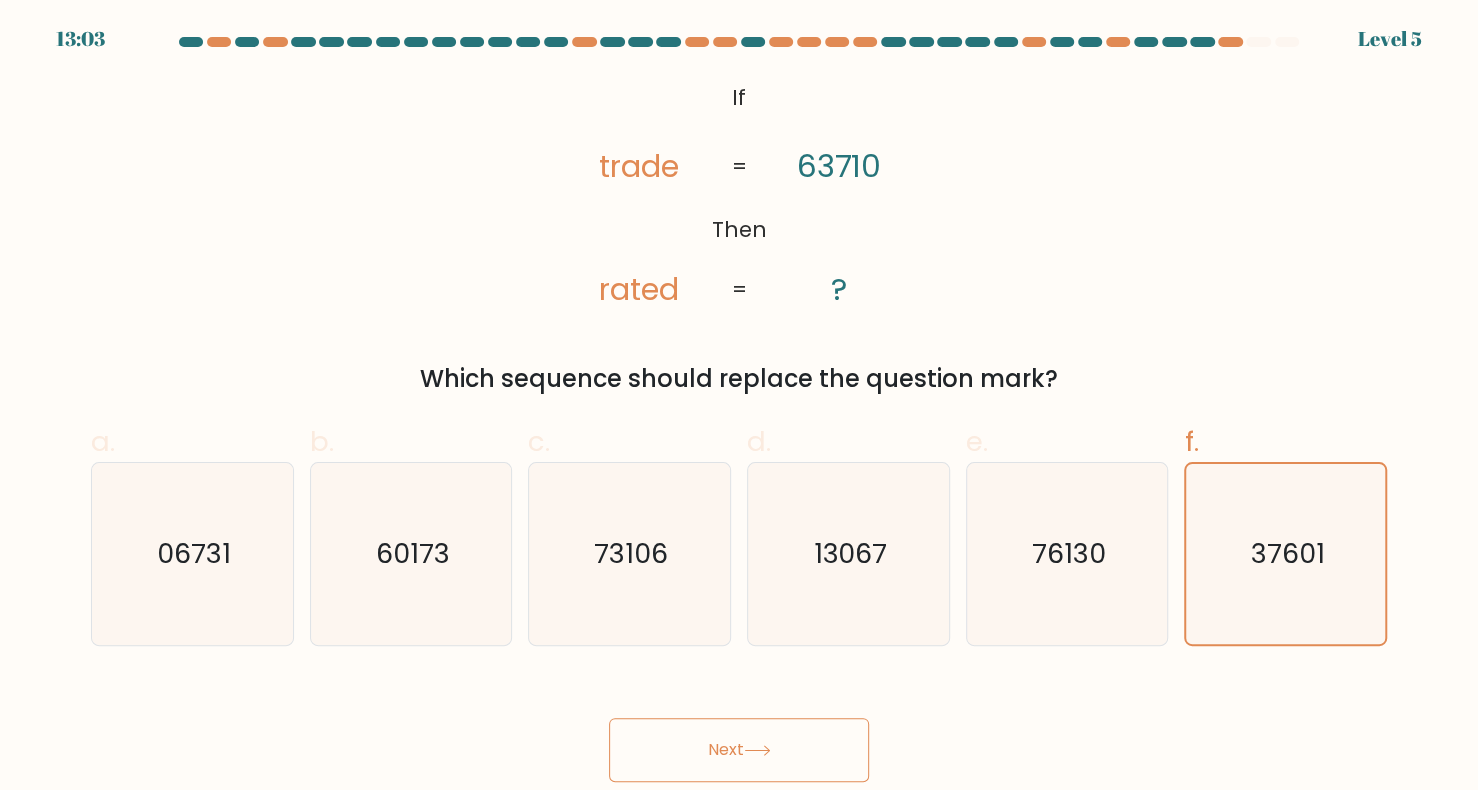 click on "Next" at bounding box center [739, 750] 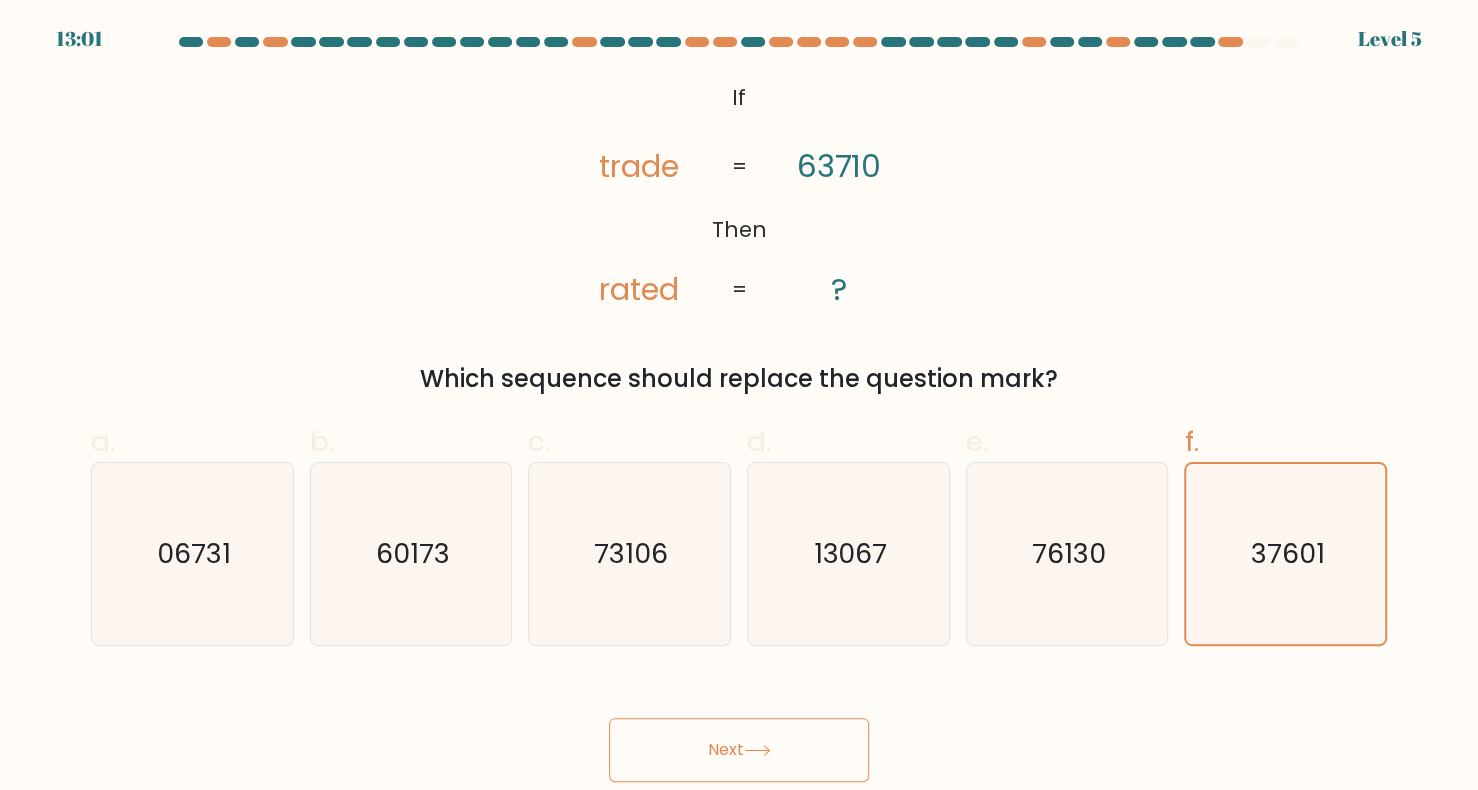 click on "Next" at bounding box center [739, 750] 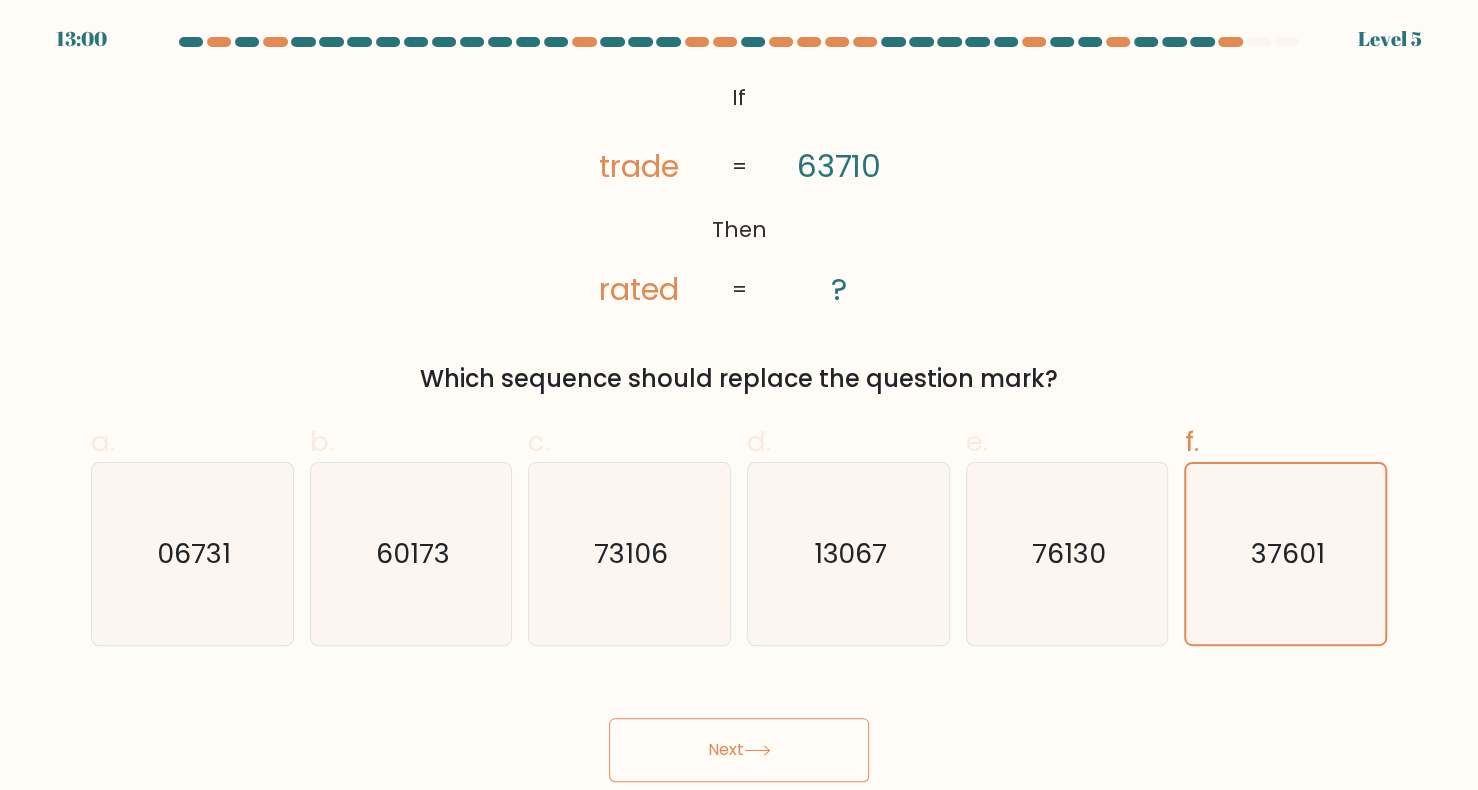 click on "Next" at bounding box center [739, 750] 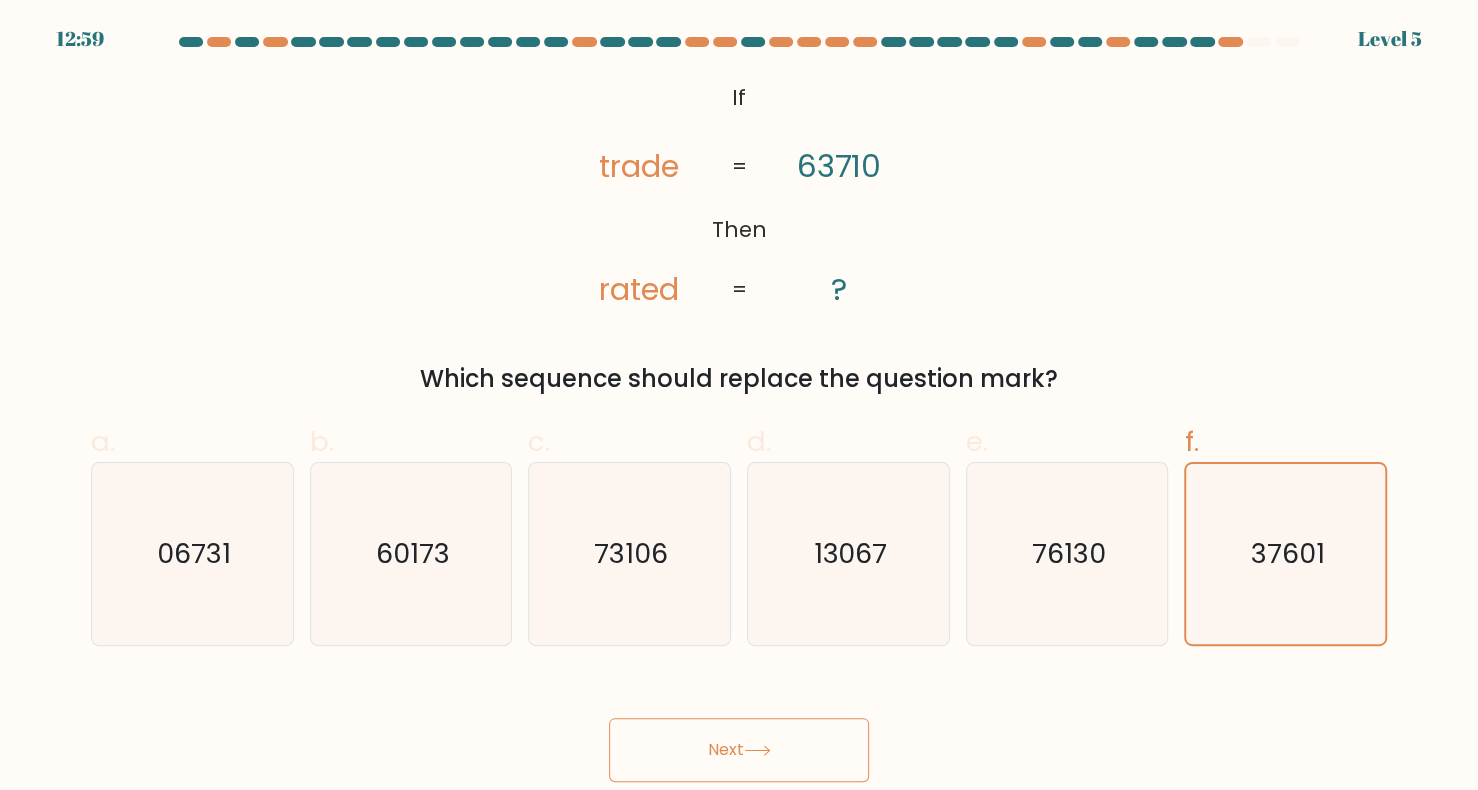 click on "Next" at bounding box center (739, 750) 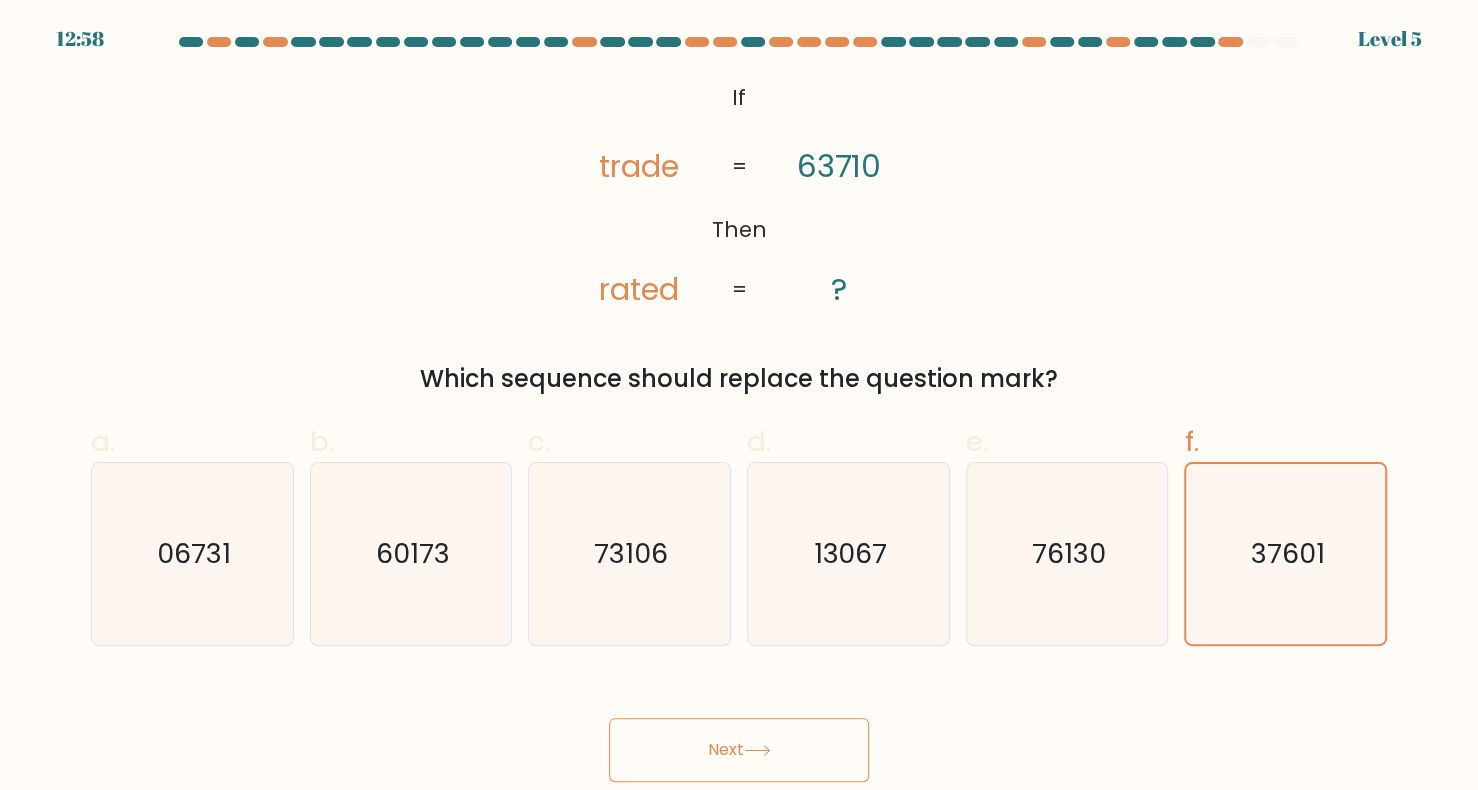 click on "Next" at bounding box center (739, 750) 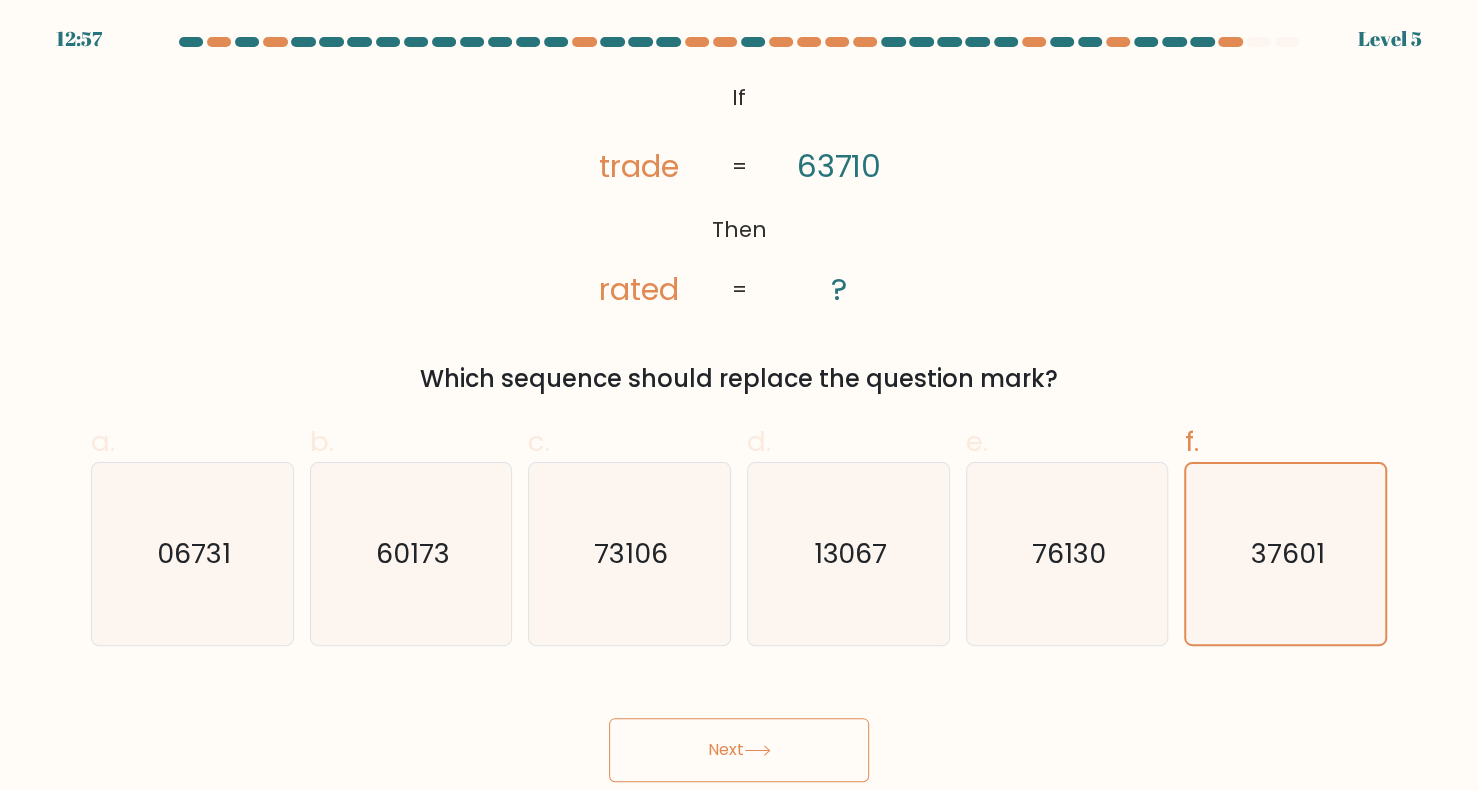 click on "Next" at bounding box center [739, 750] 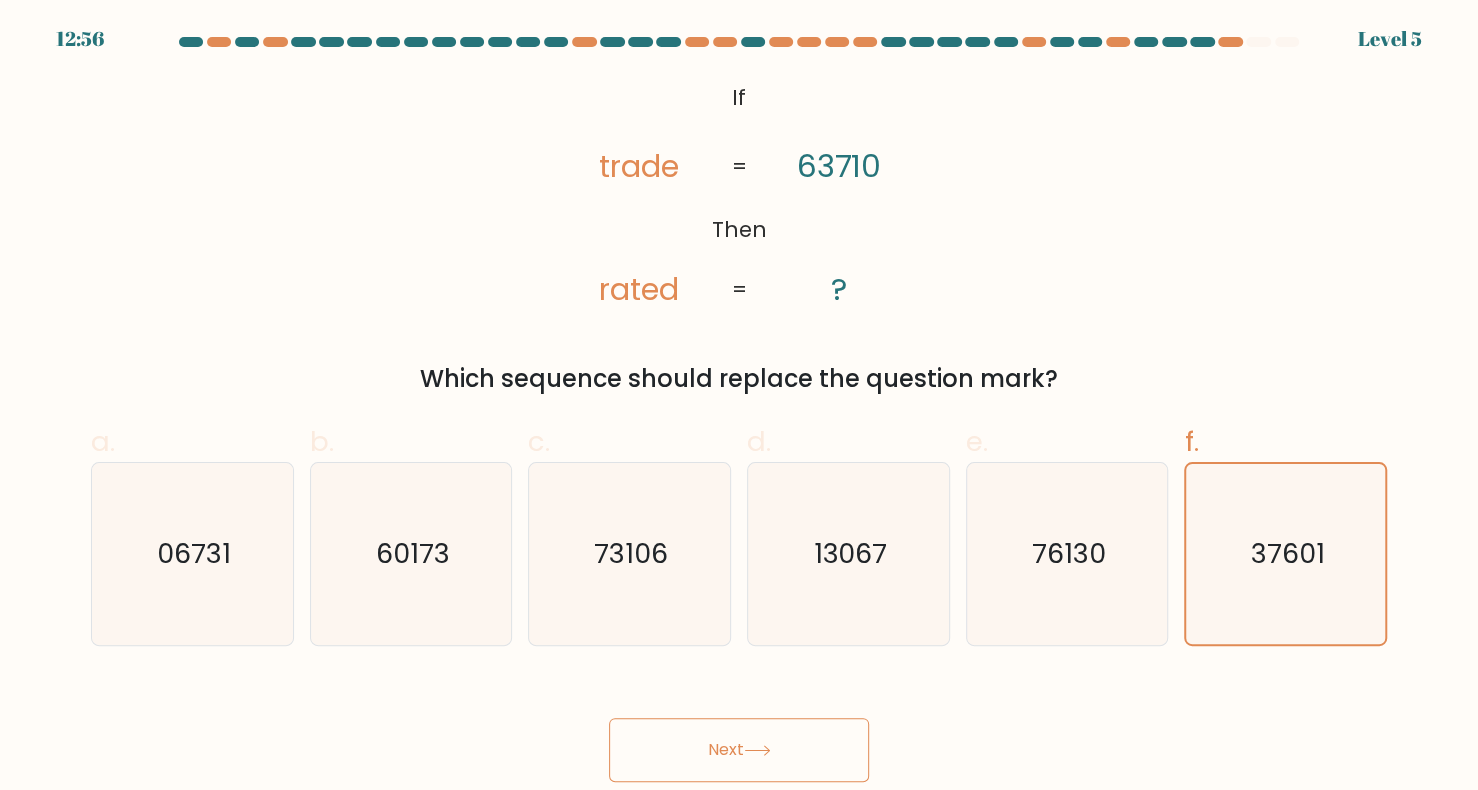 click on "Next" at bounding box center (739, 750) 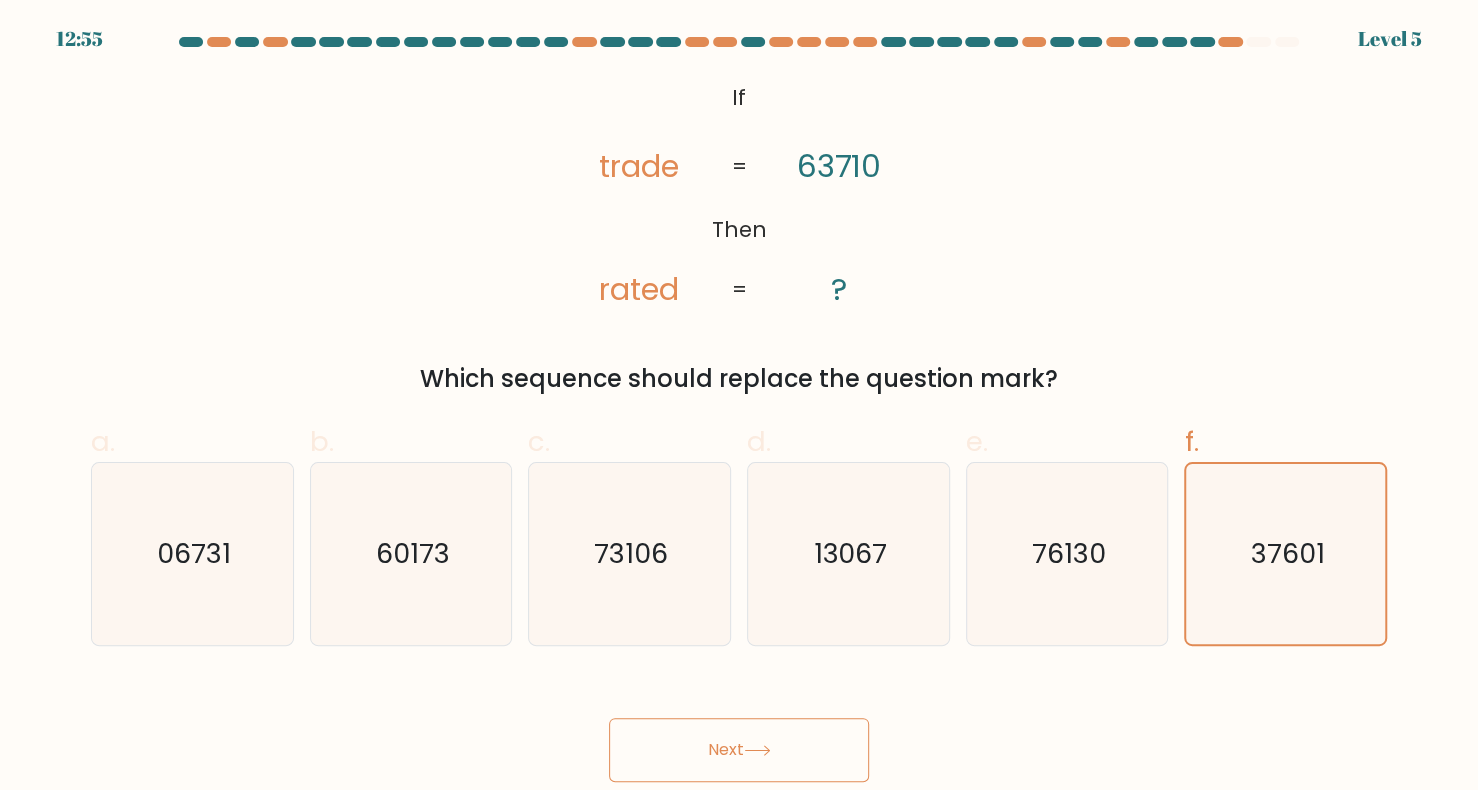 click on "Next" at bounding box center (739, 750) 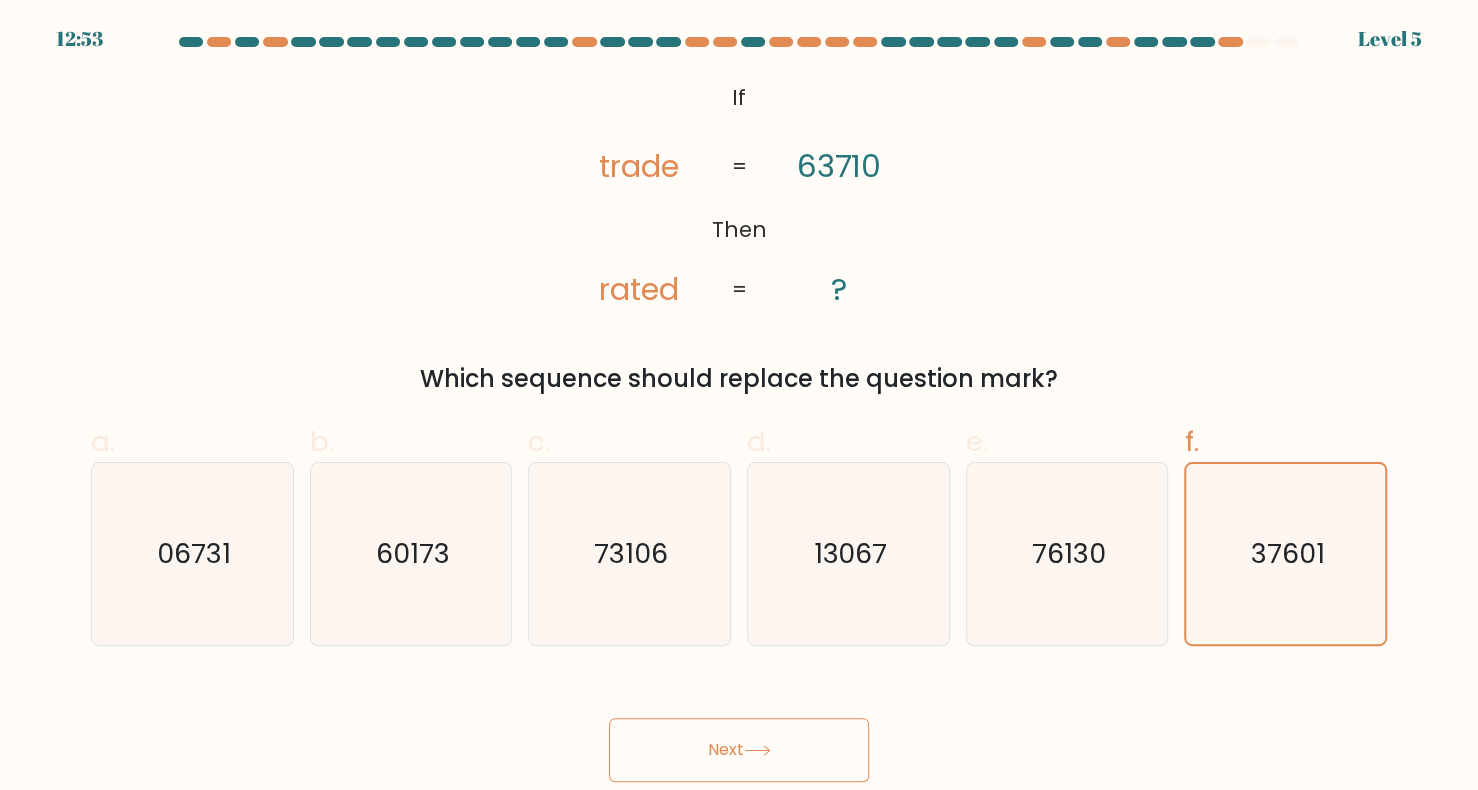 drag, startPoint x: 743, startPoint y: 753, endPoint x: 1033, endPoint y: 807, distance: 294.98474 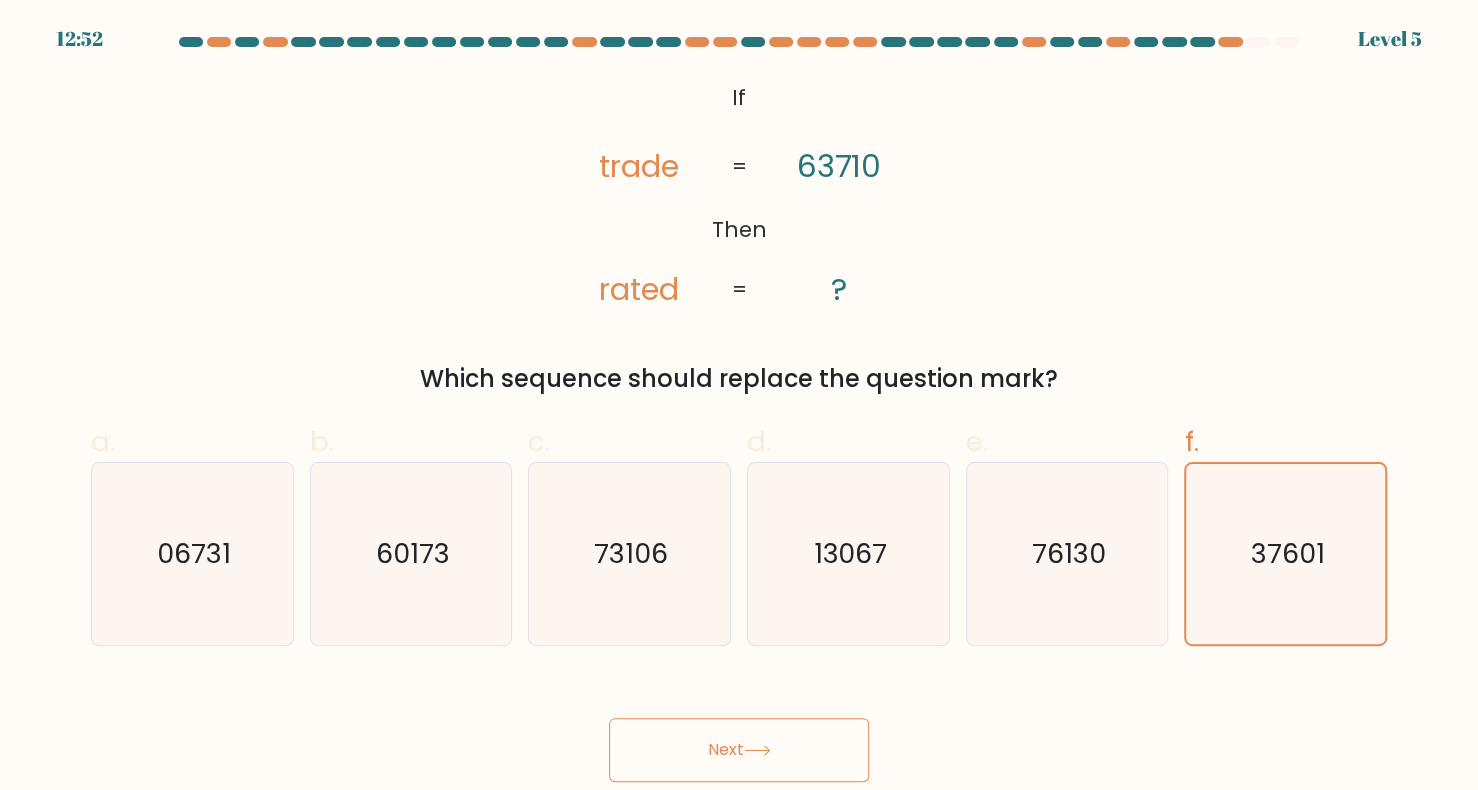 click on "Next" at bounding box center (739, 750) 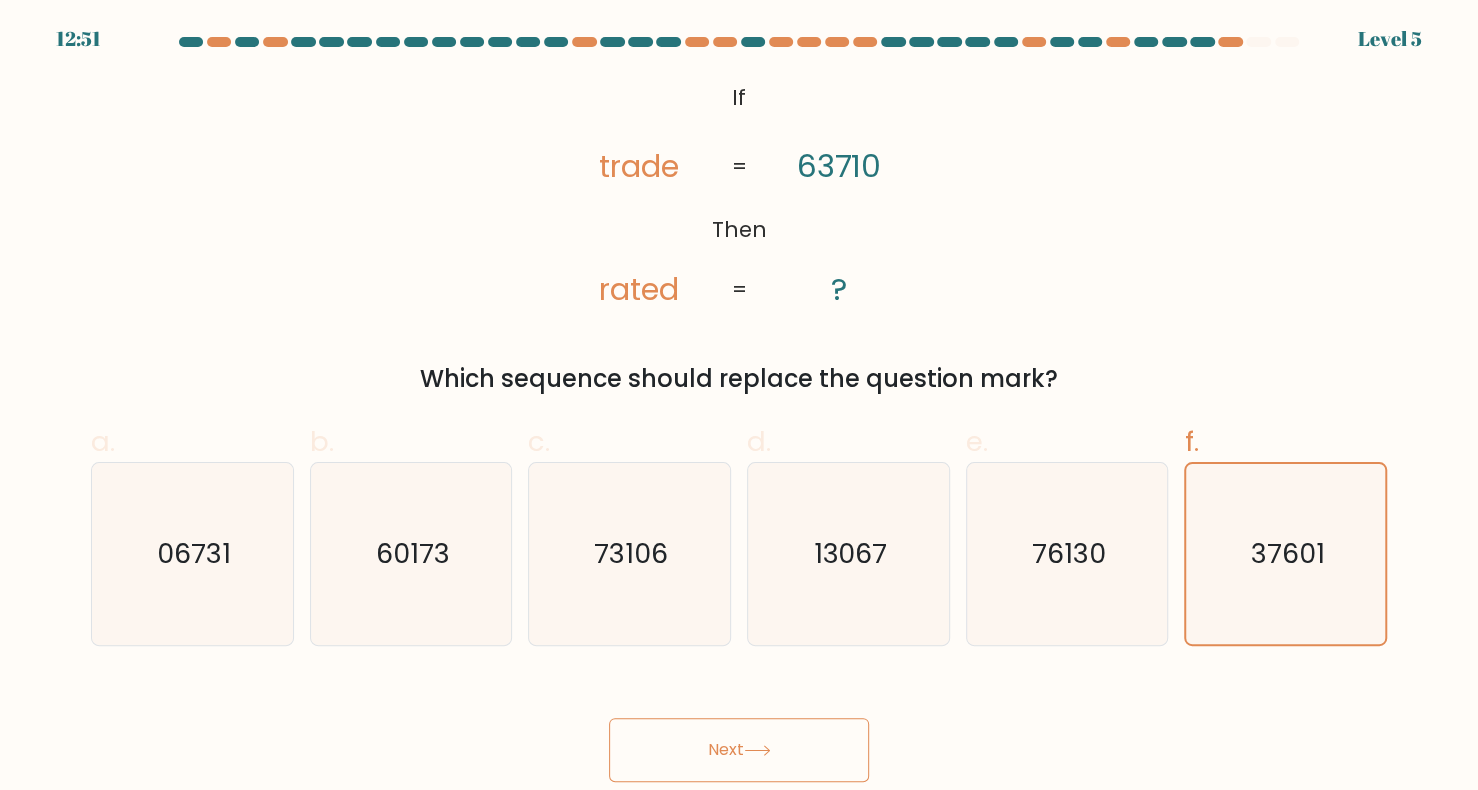 click on "Next" at bounding box center (739, 750) 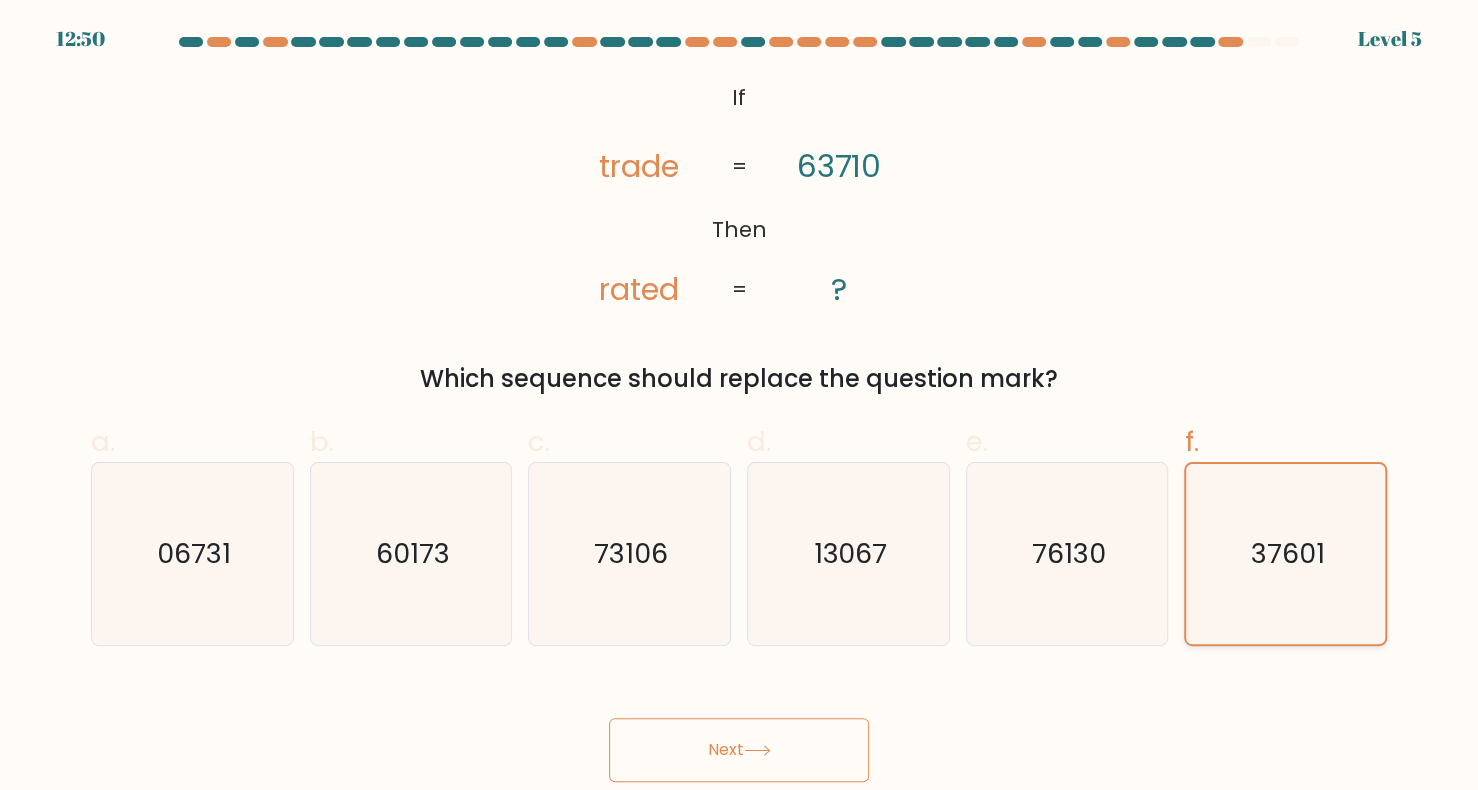 click on "37601" 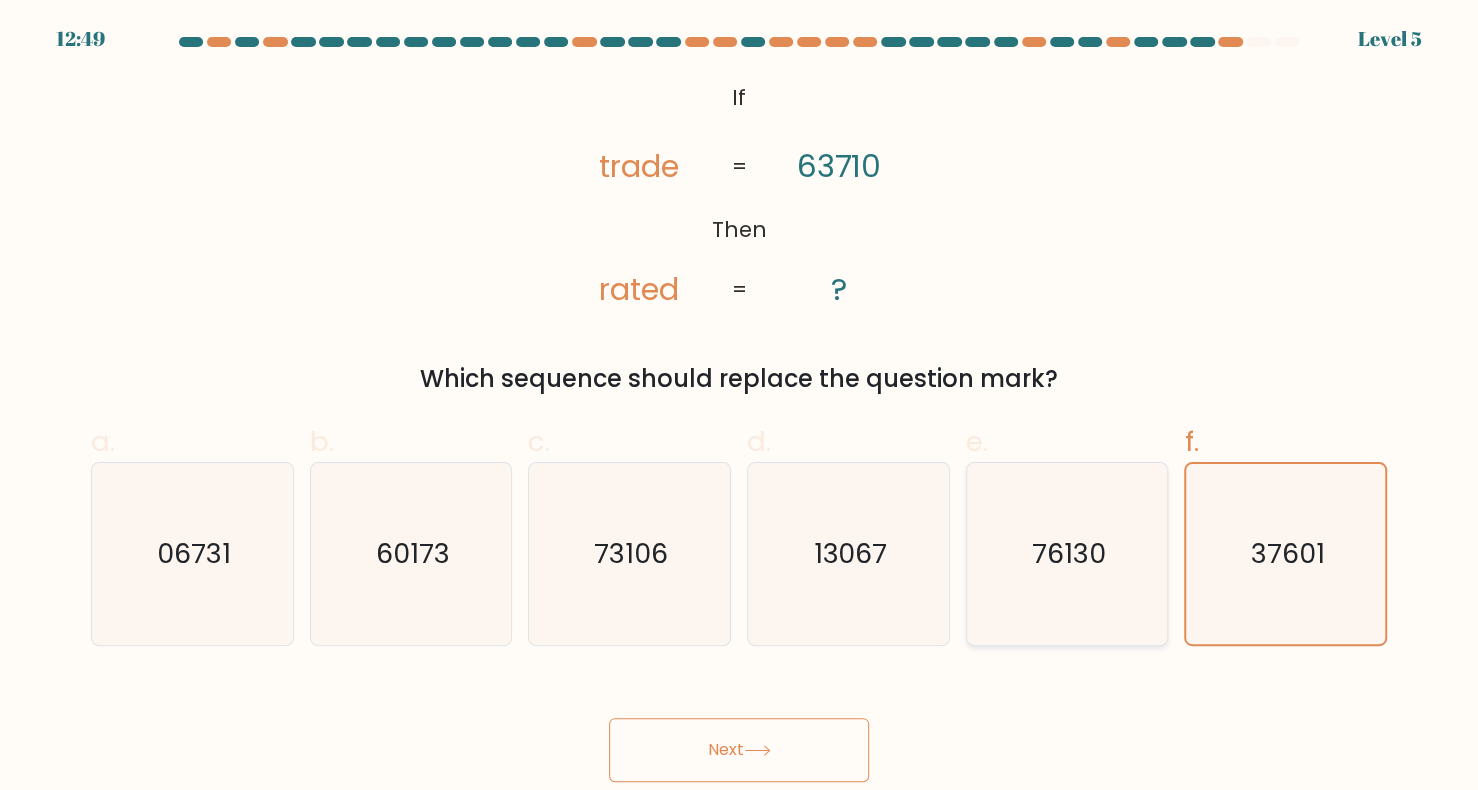 click on "76130" 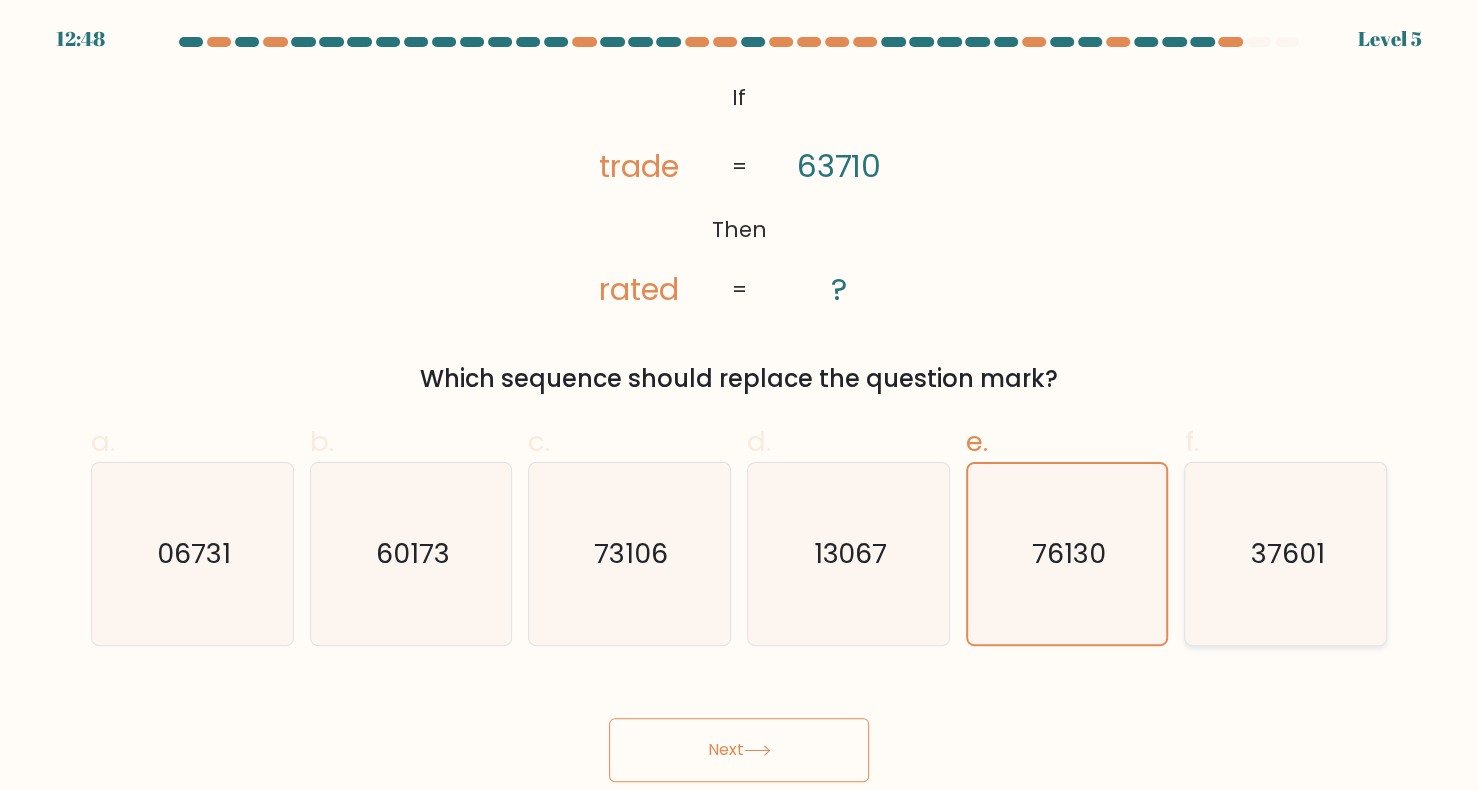 click on "37601" 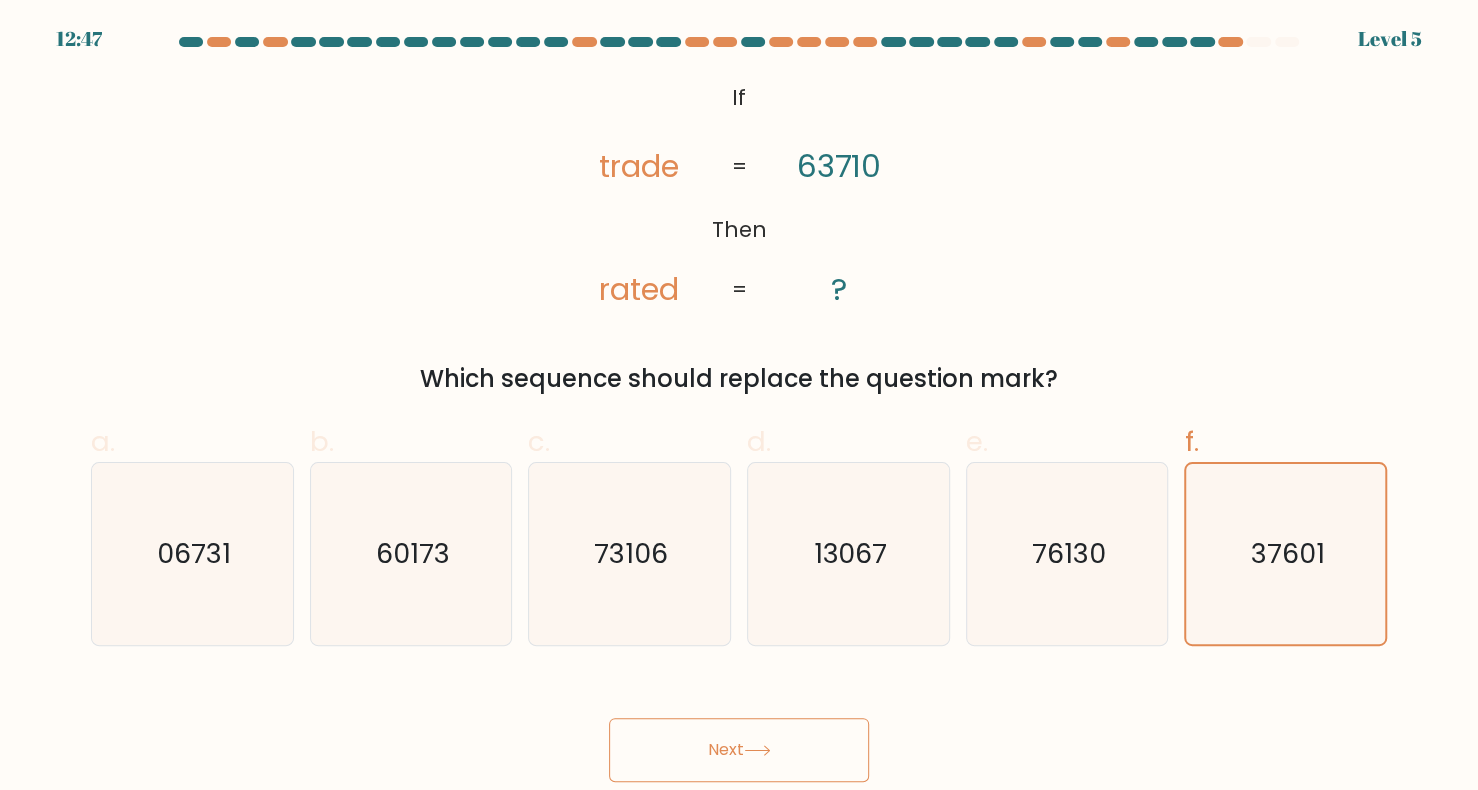 click on "Next" at bounding box center (739, 750) 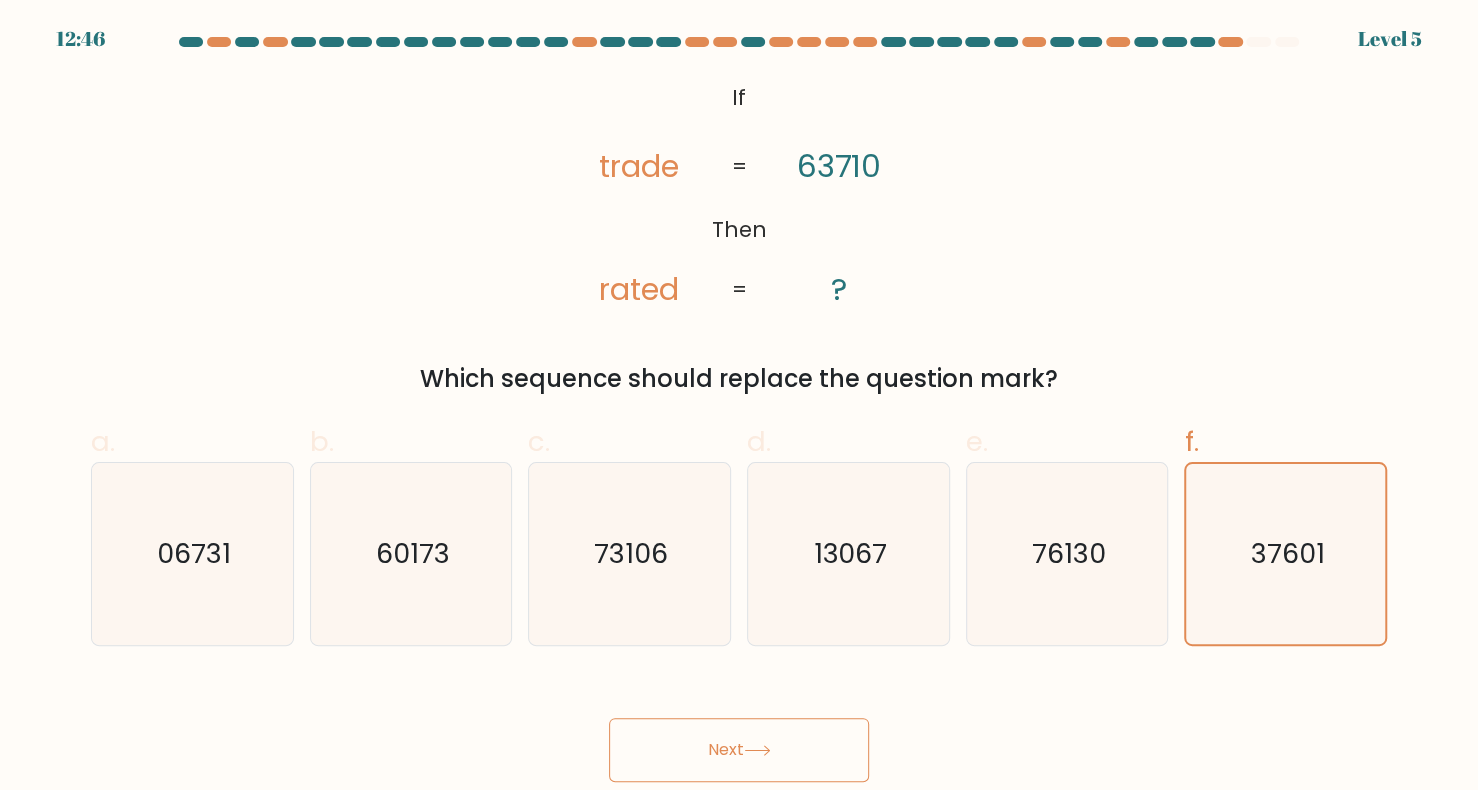 click on "Next" at bounding box center [739, 750] 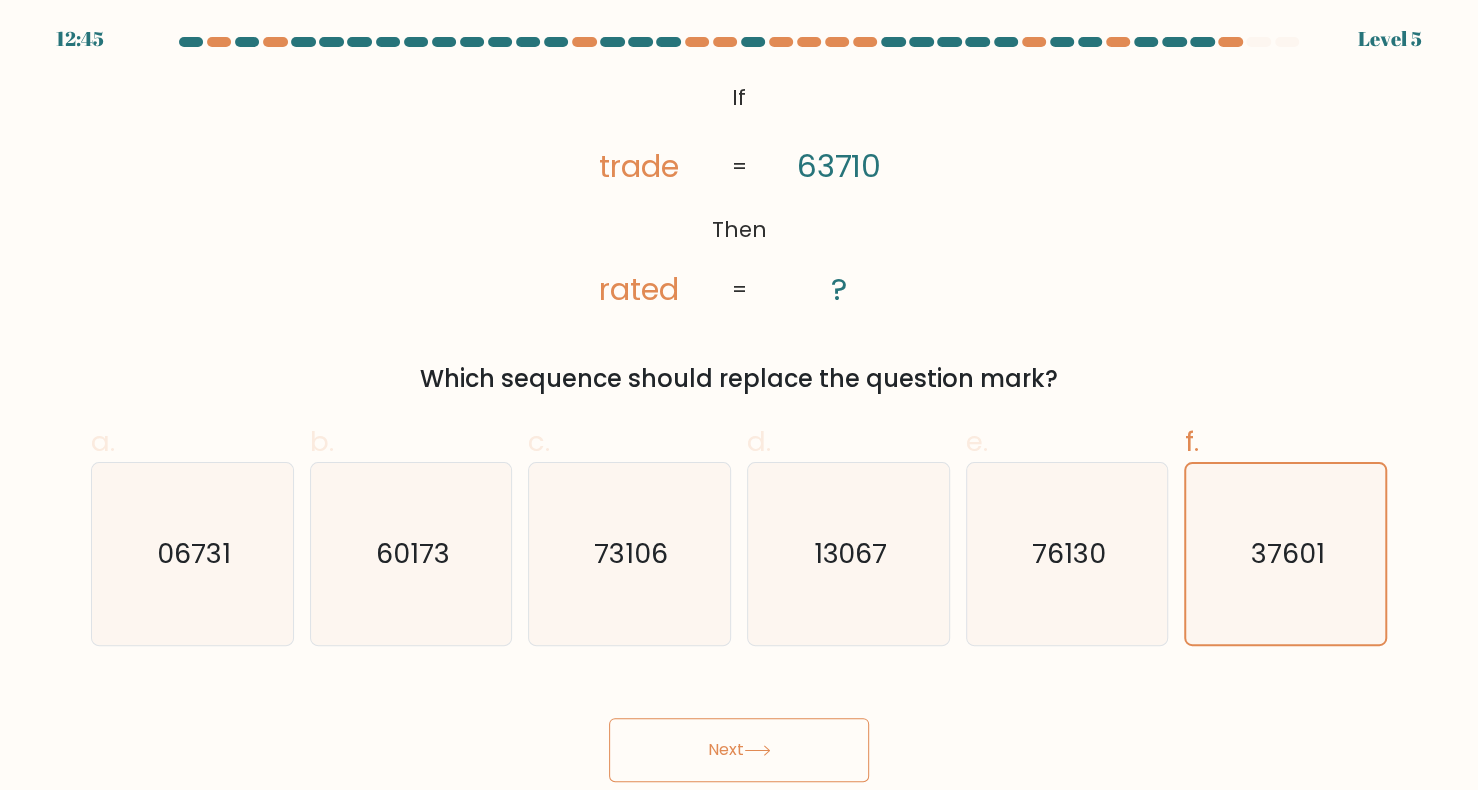 click on "Next" at bounding box center [739, 750] 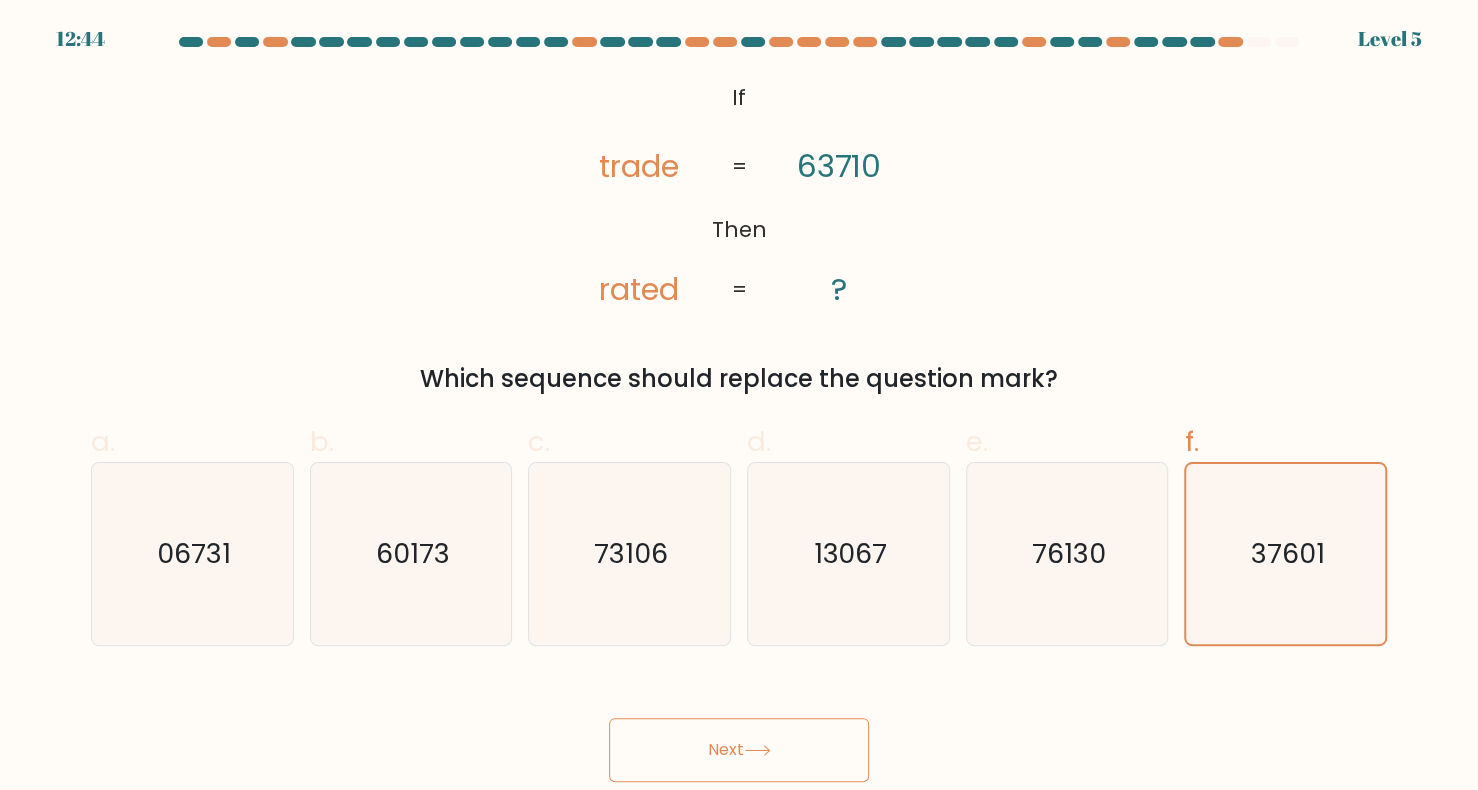 click on "Next" at bounding box center [739, 750] 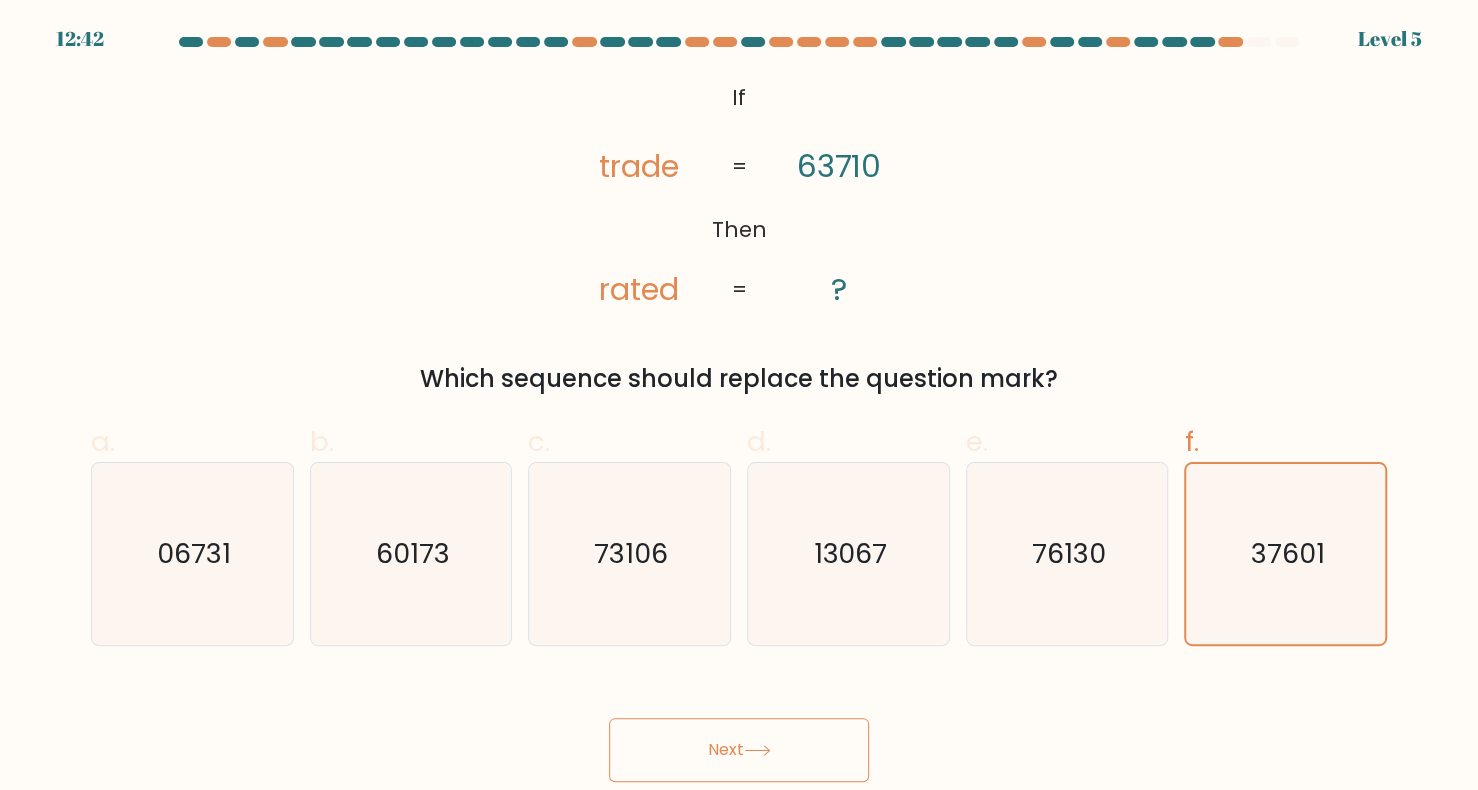 click on "Next" at bounding box center [739, 750] 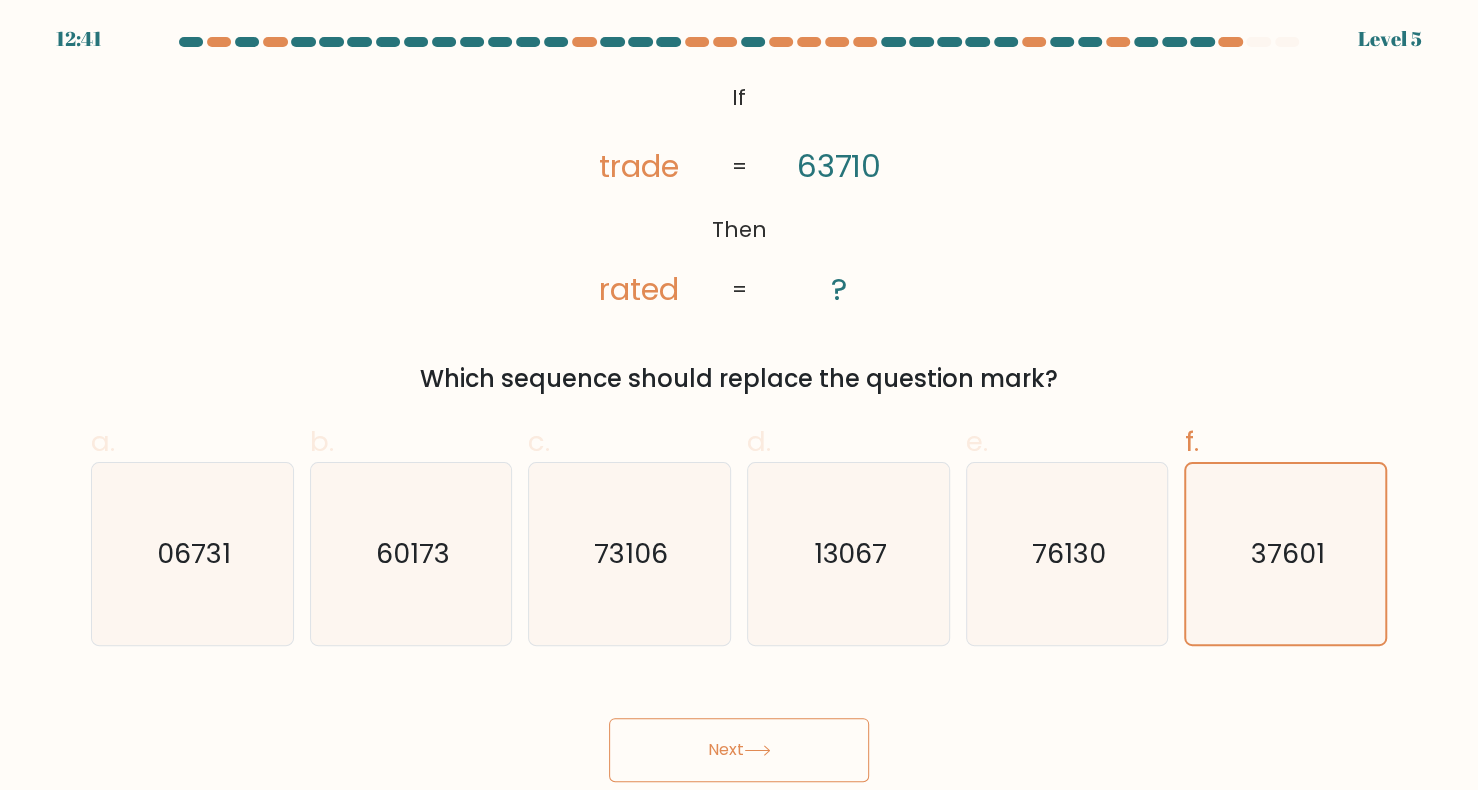 click on "Next" at bounding box center [739, 750] 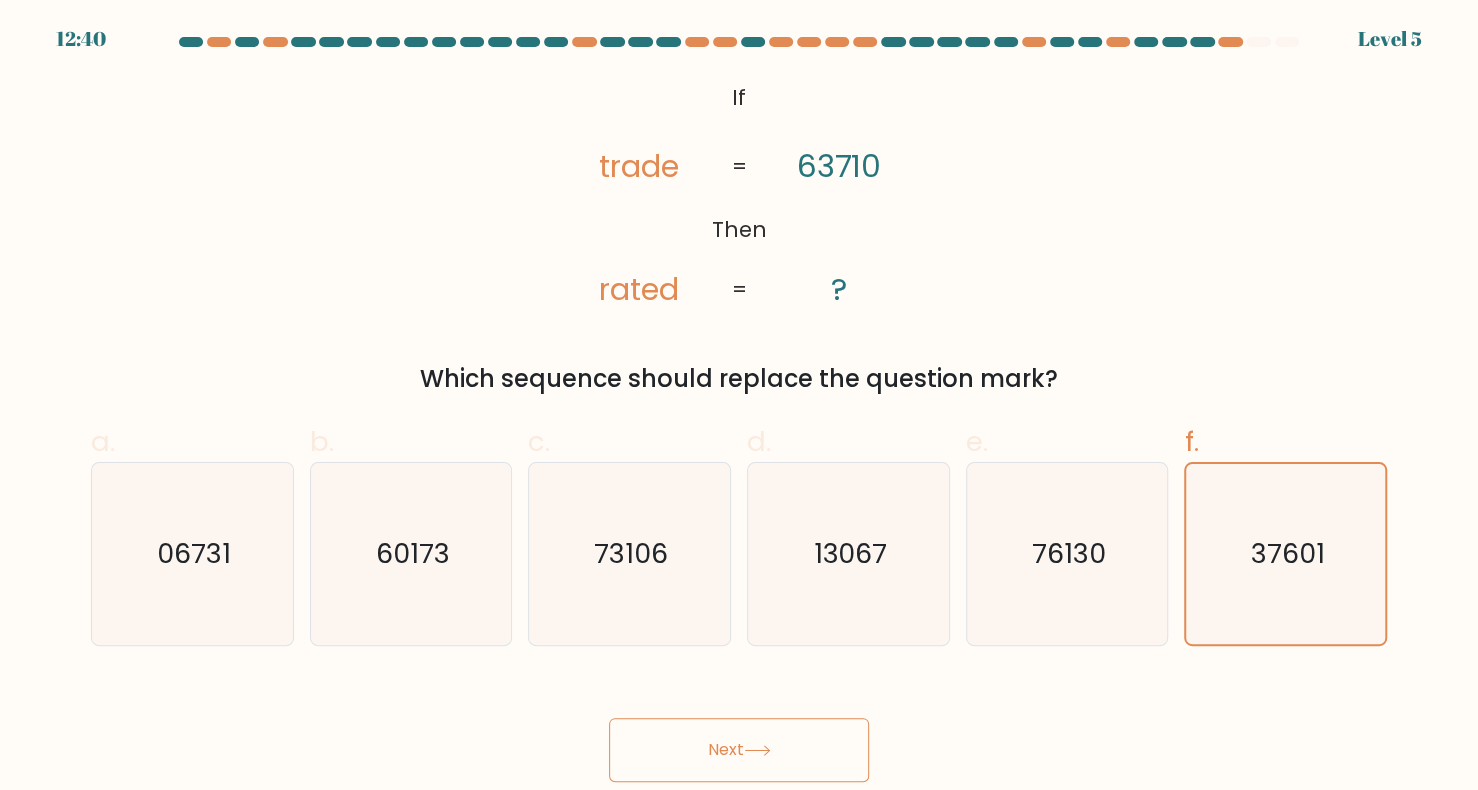 click on "Next" at bounding box center (739, 750) 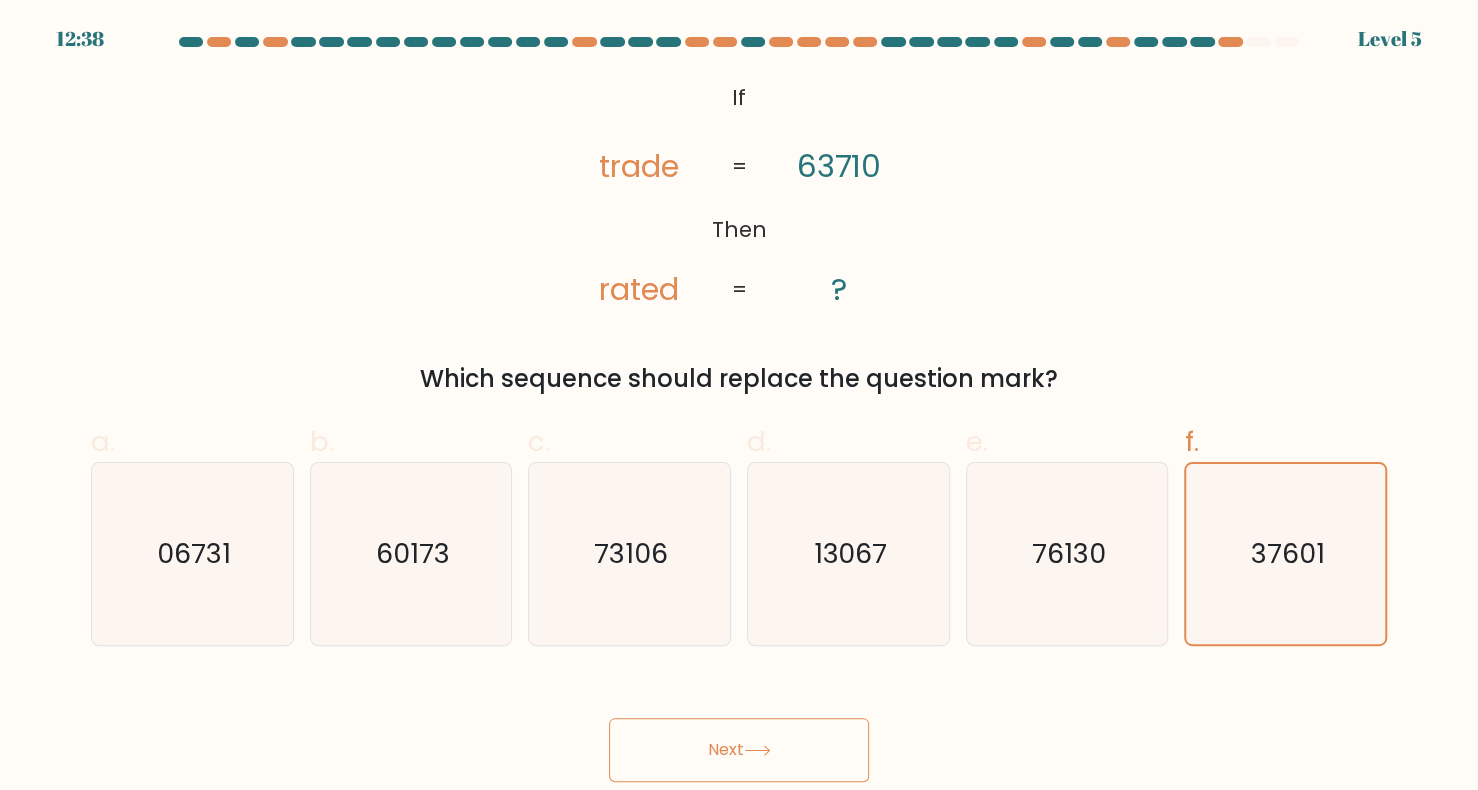 click on "Next" at bounding box center [739, 750] 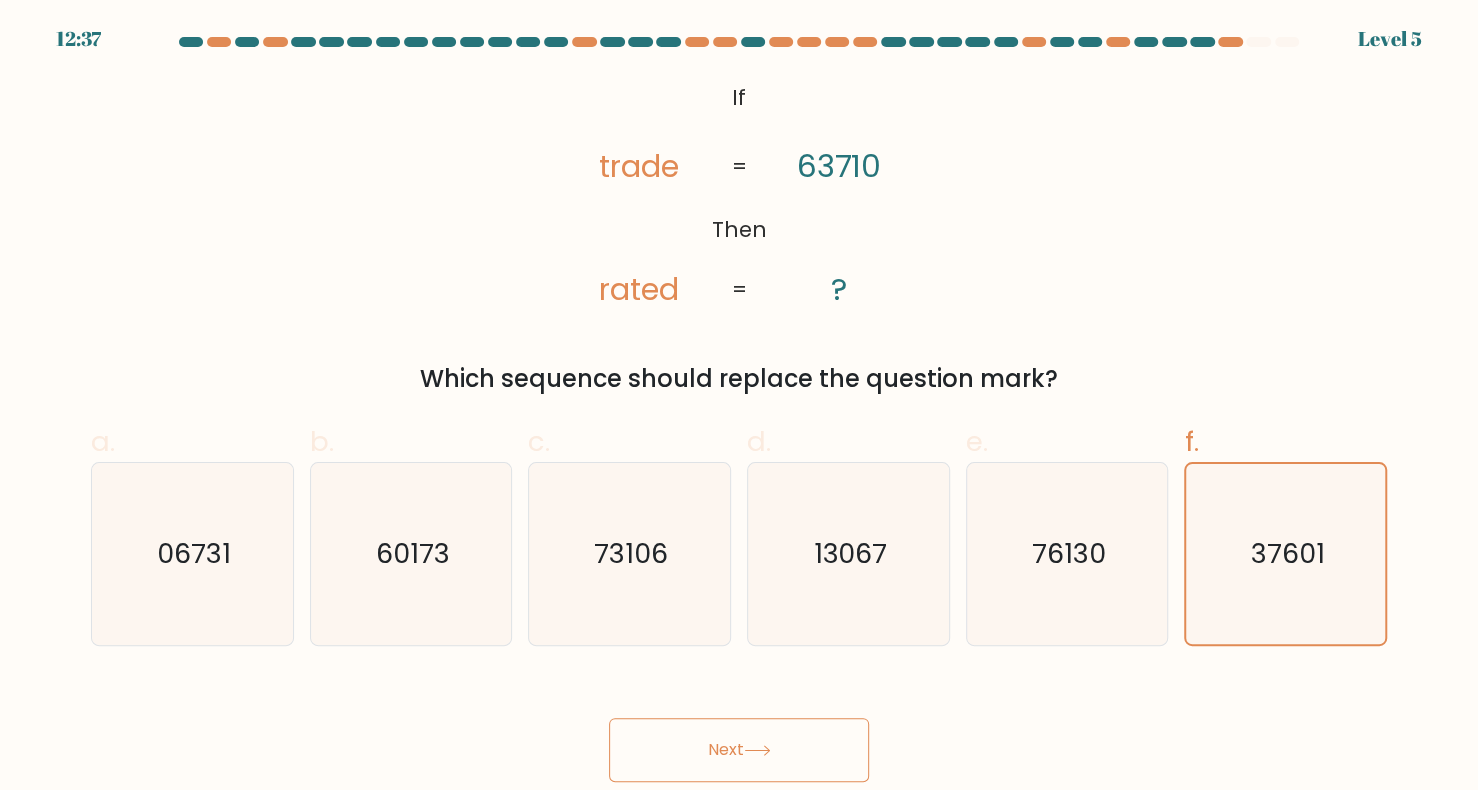 click on "Next" at bounding box center [739, 750] 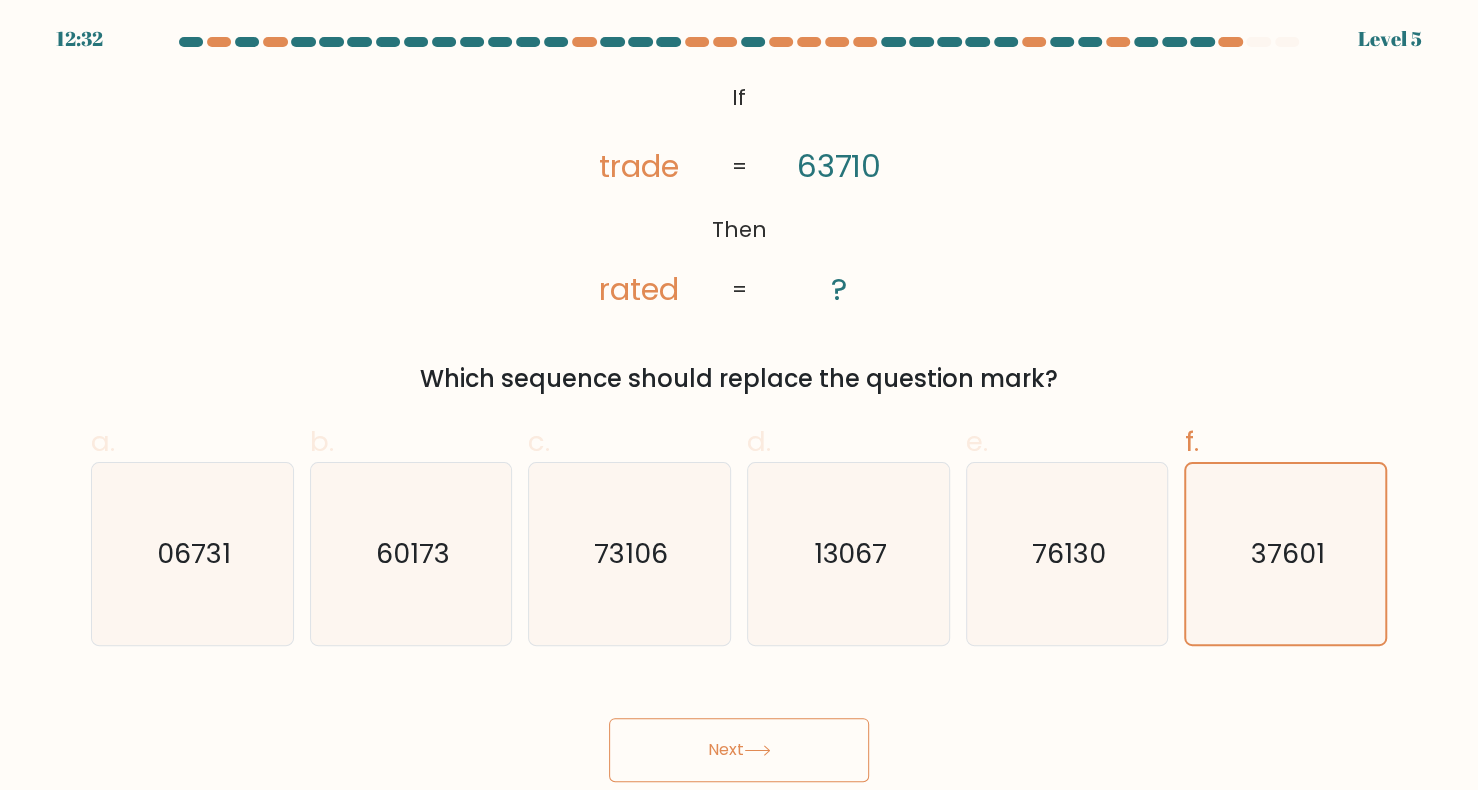click on "Next" at bounding box center [739, 750] 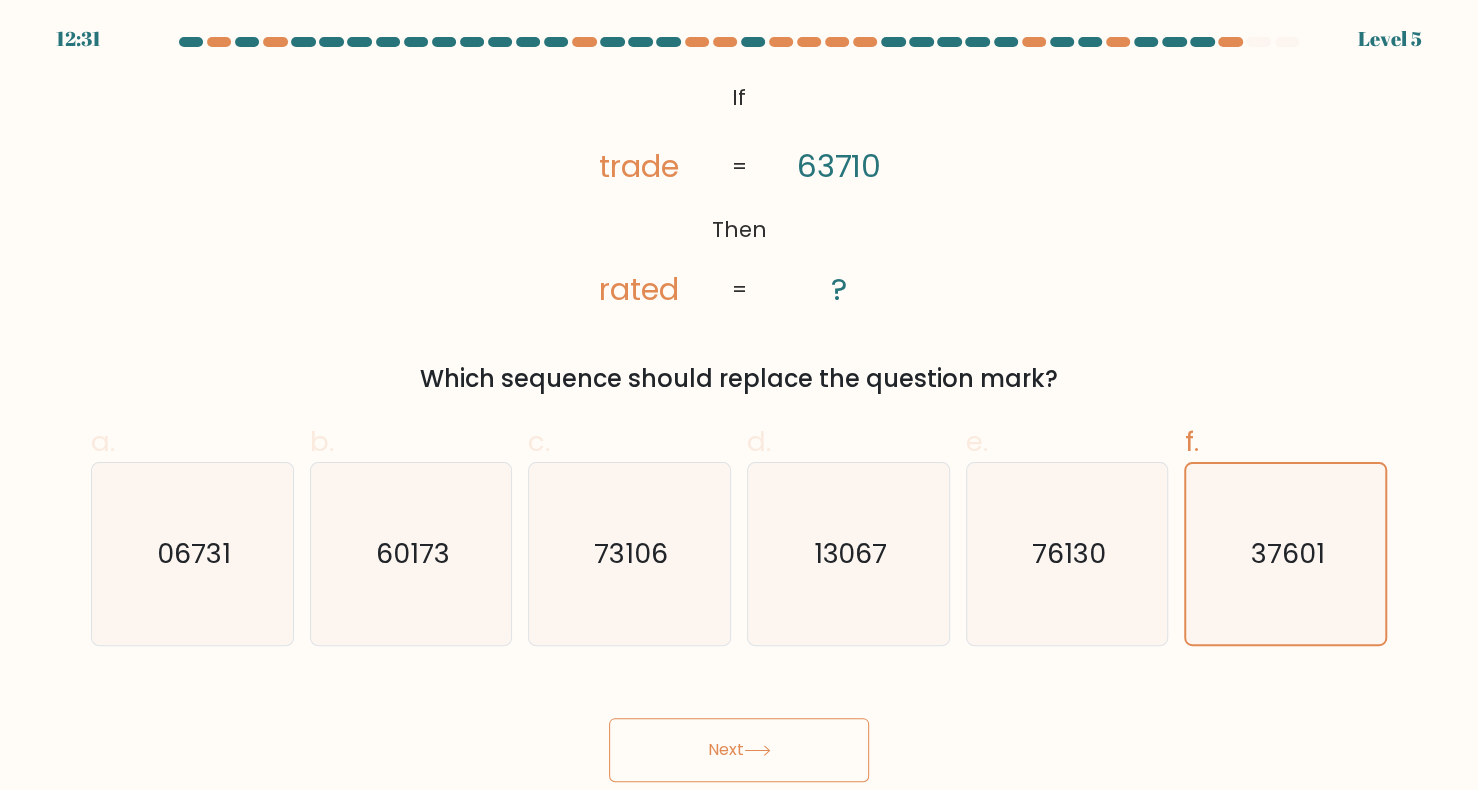 click on "Next" at bounding box center (739, 750) 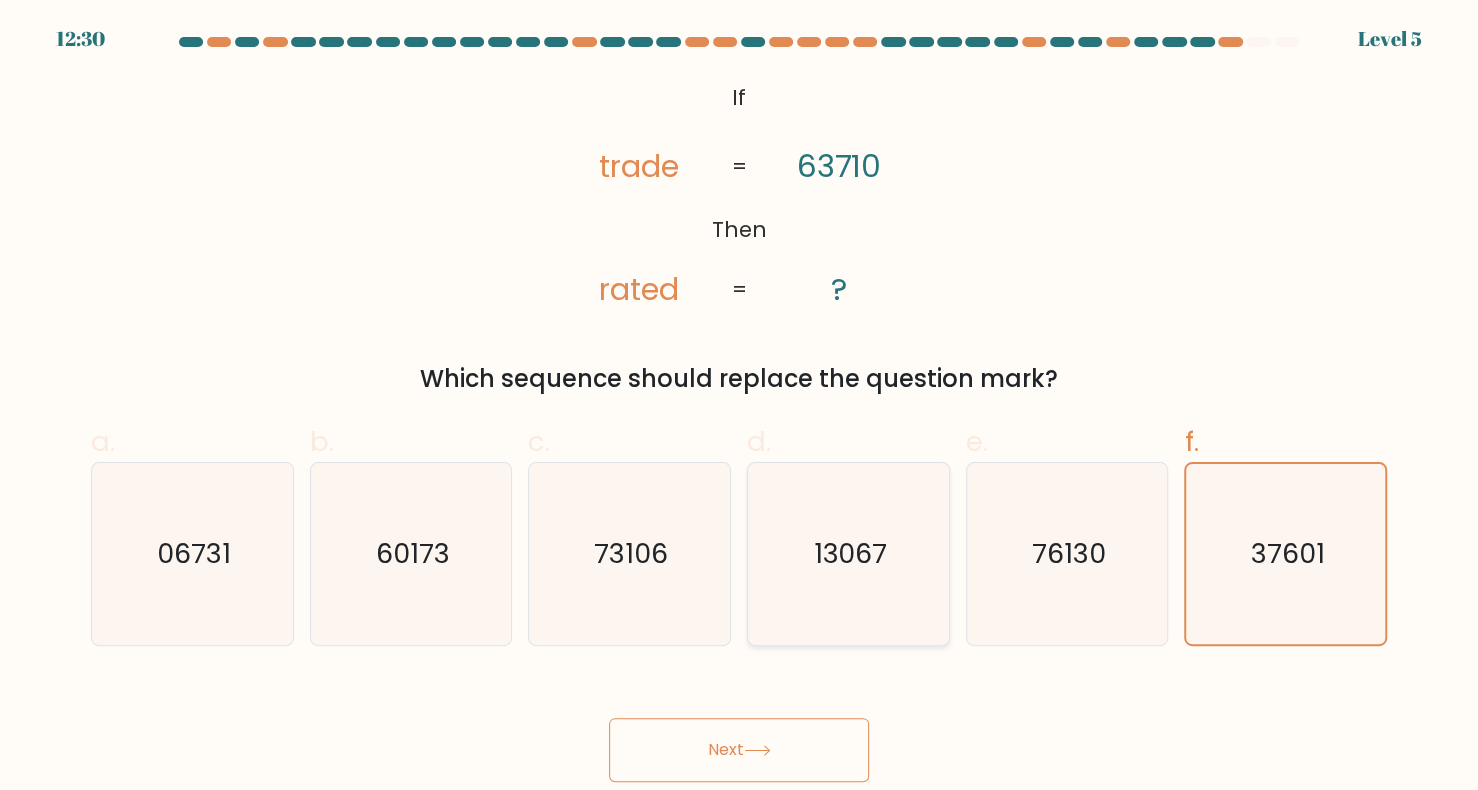 click on "13067" 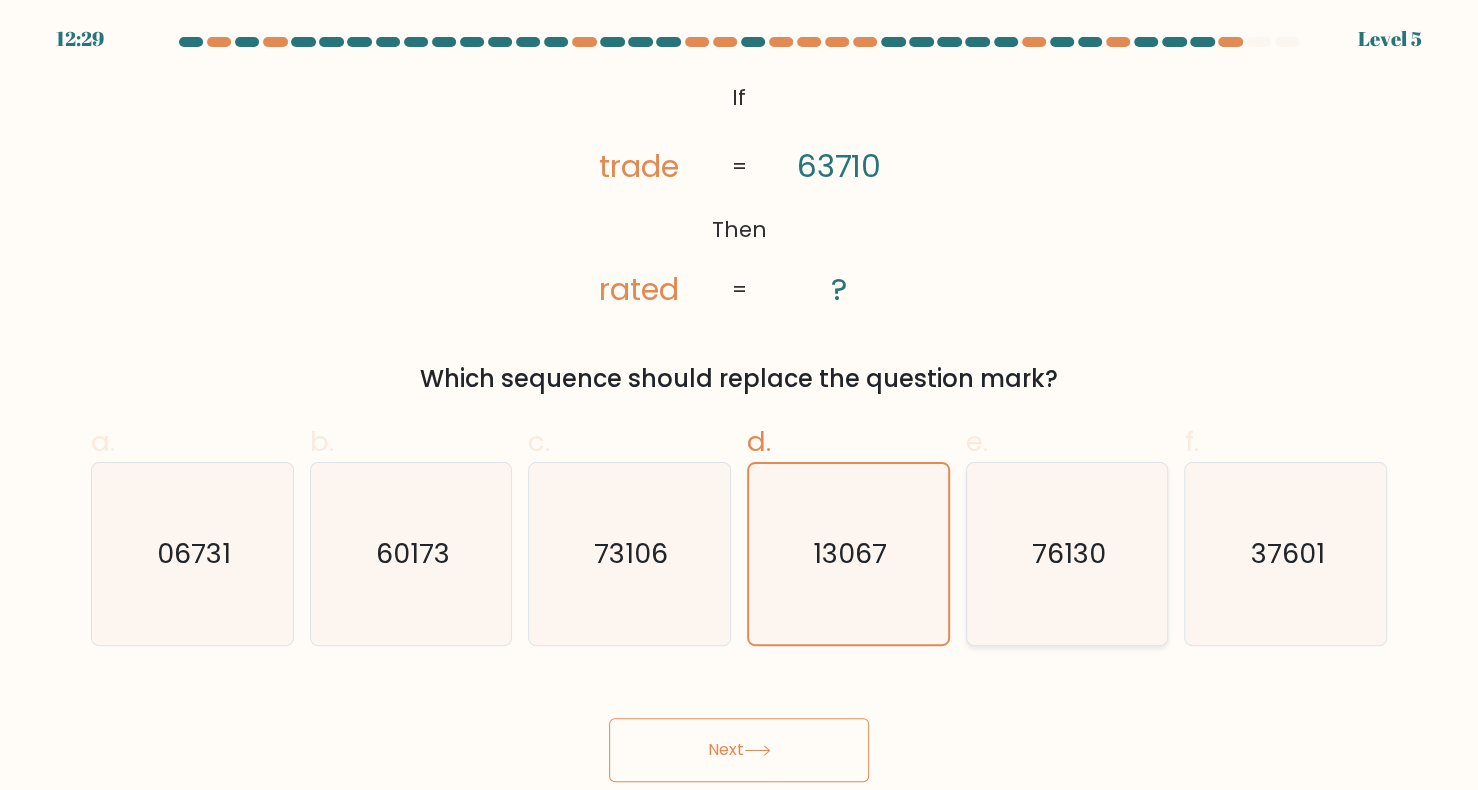 click on "76130" 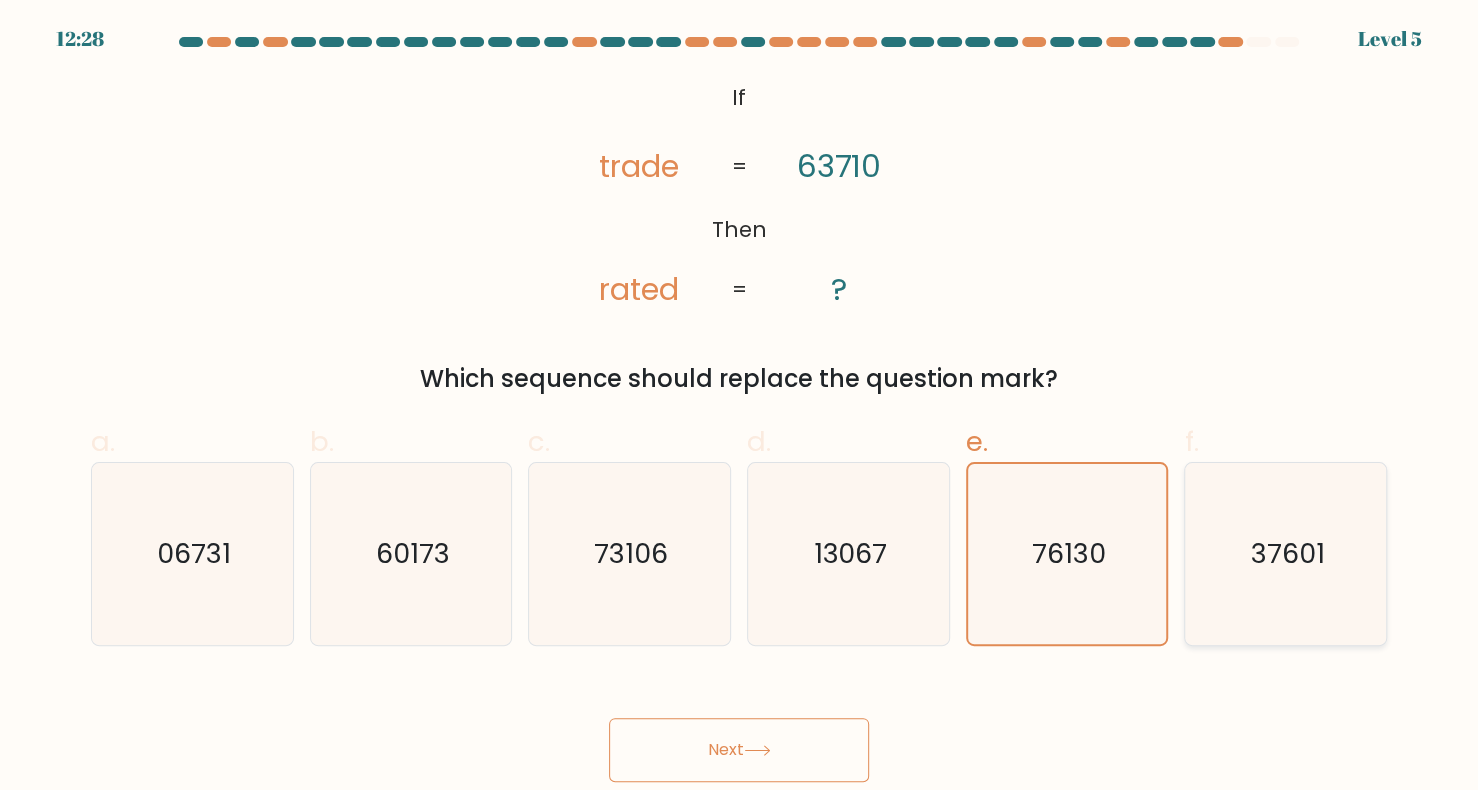 click on "37601" 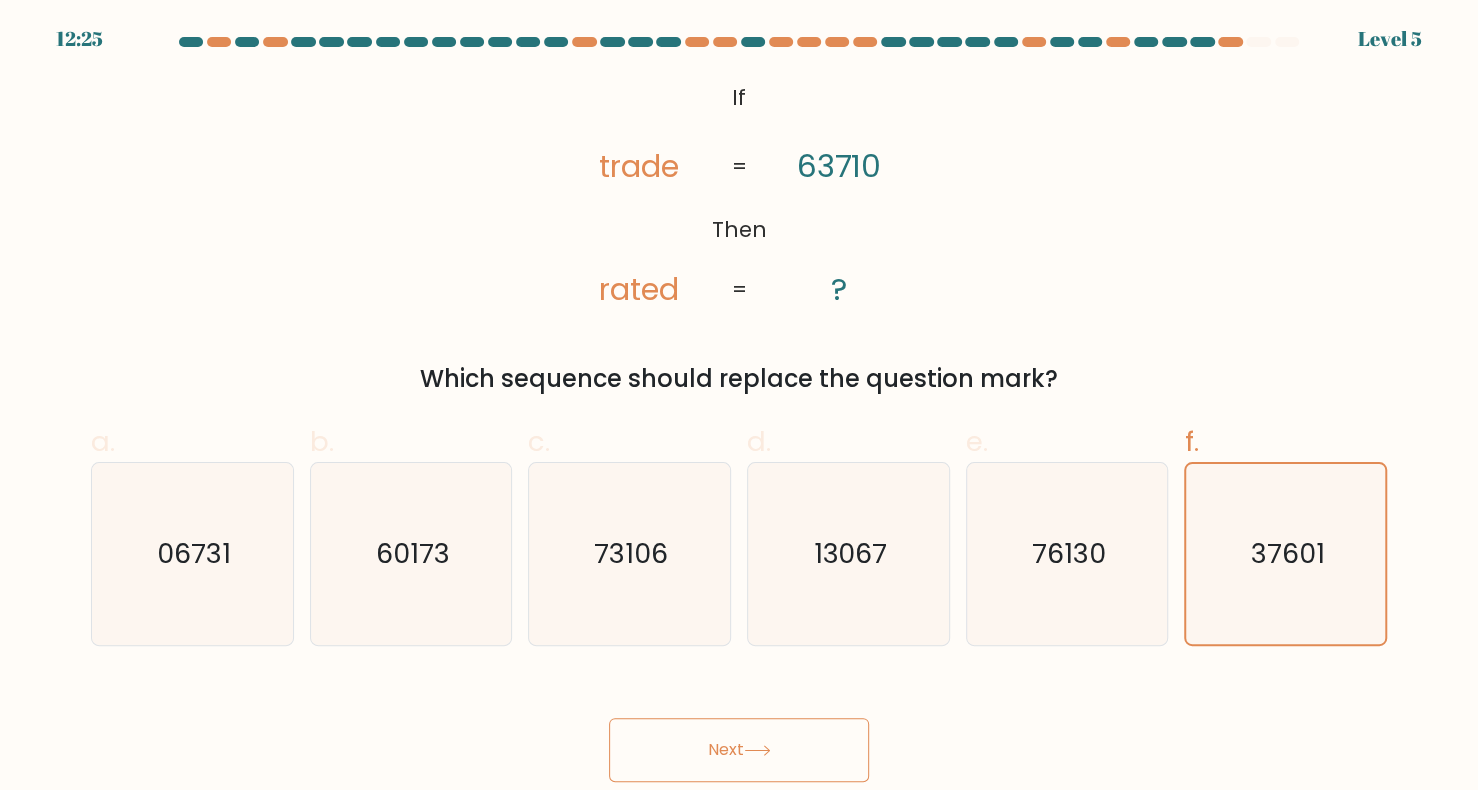 click on "Next" at bounding box center (739, 750) 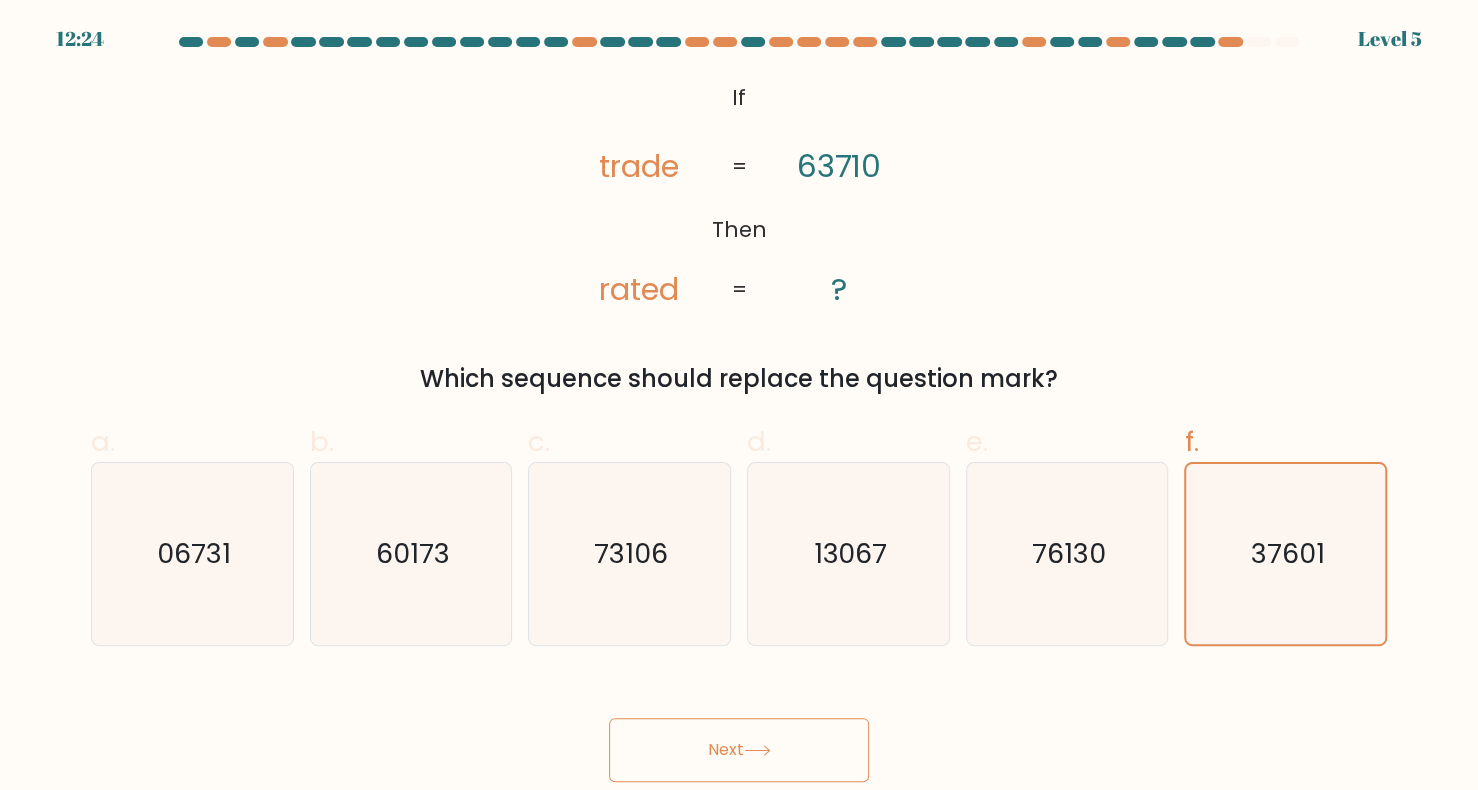 click on "Next" at bounding box center [739, 750] 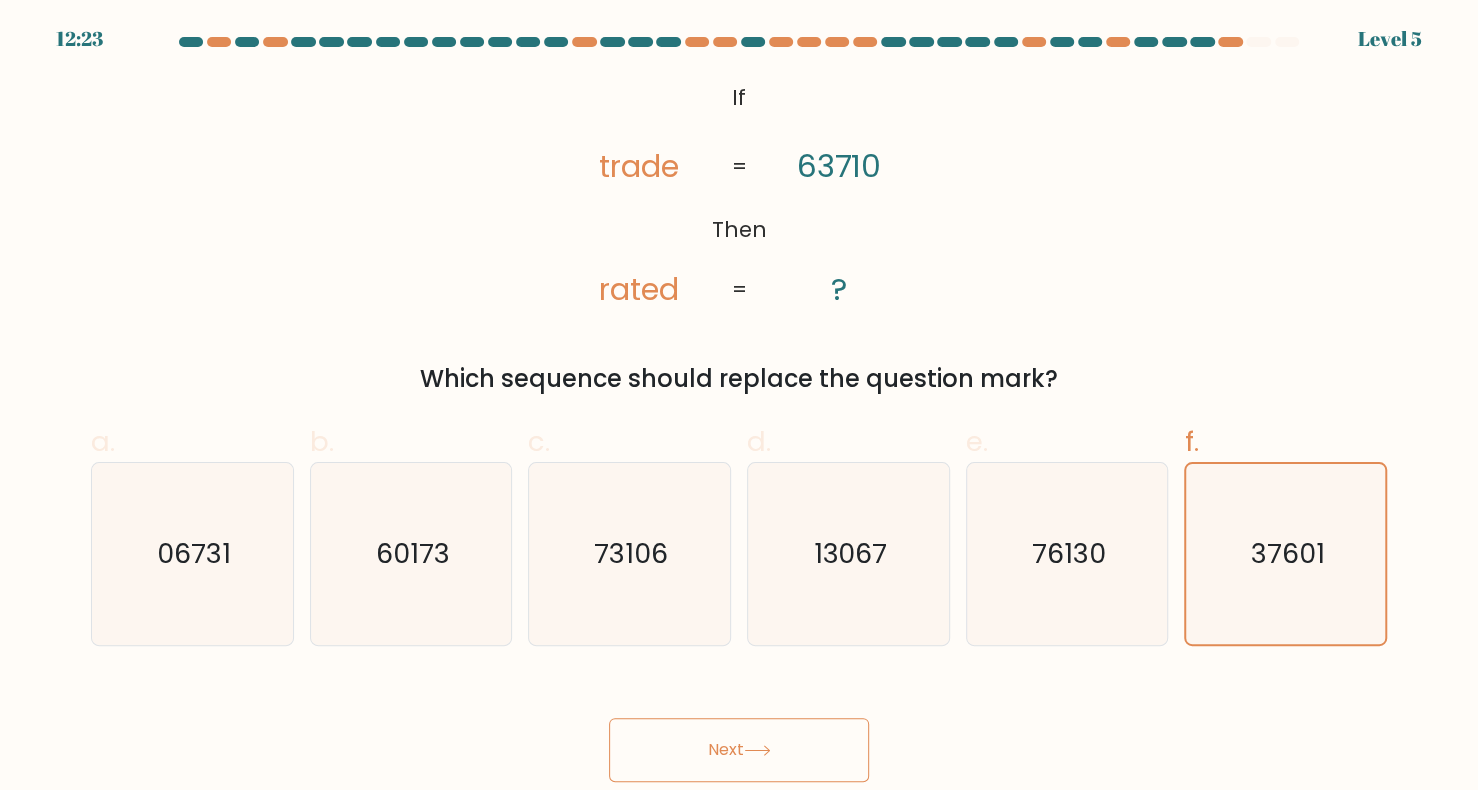 click on "Next" at bounding box center [739, 750] 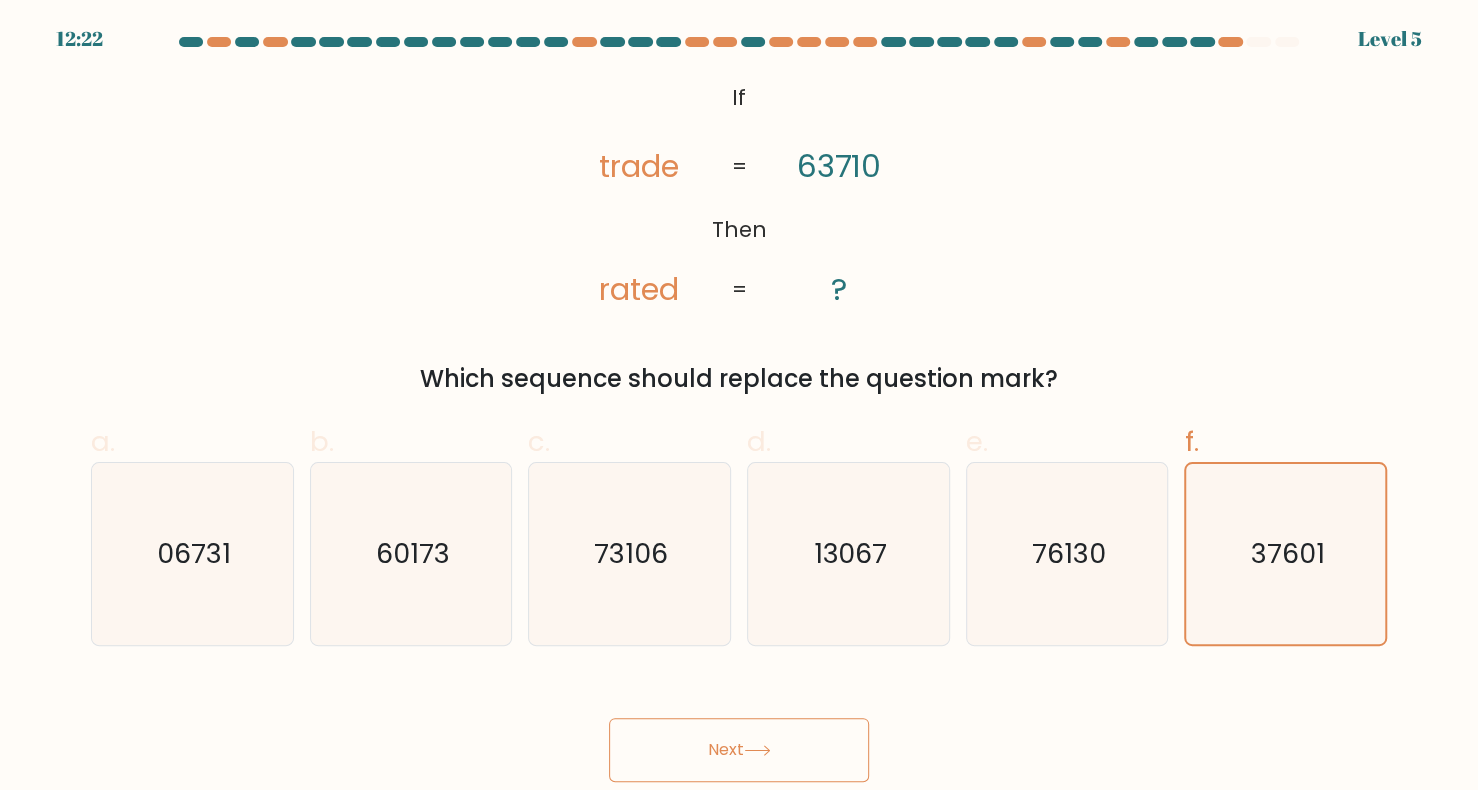 click on "Next" at bounding box center [739, 750] 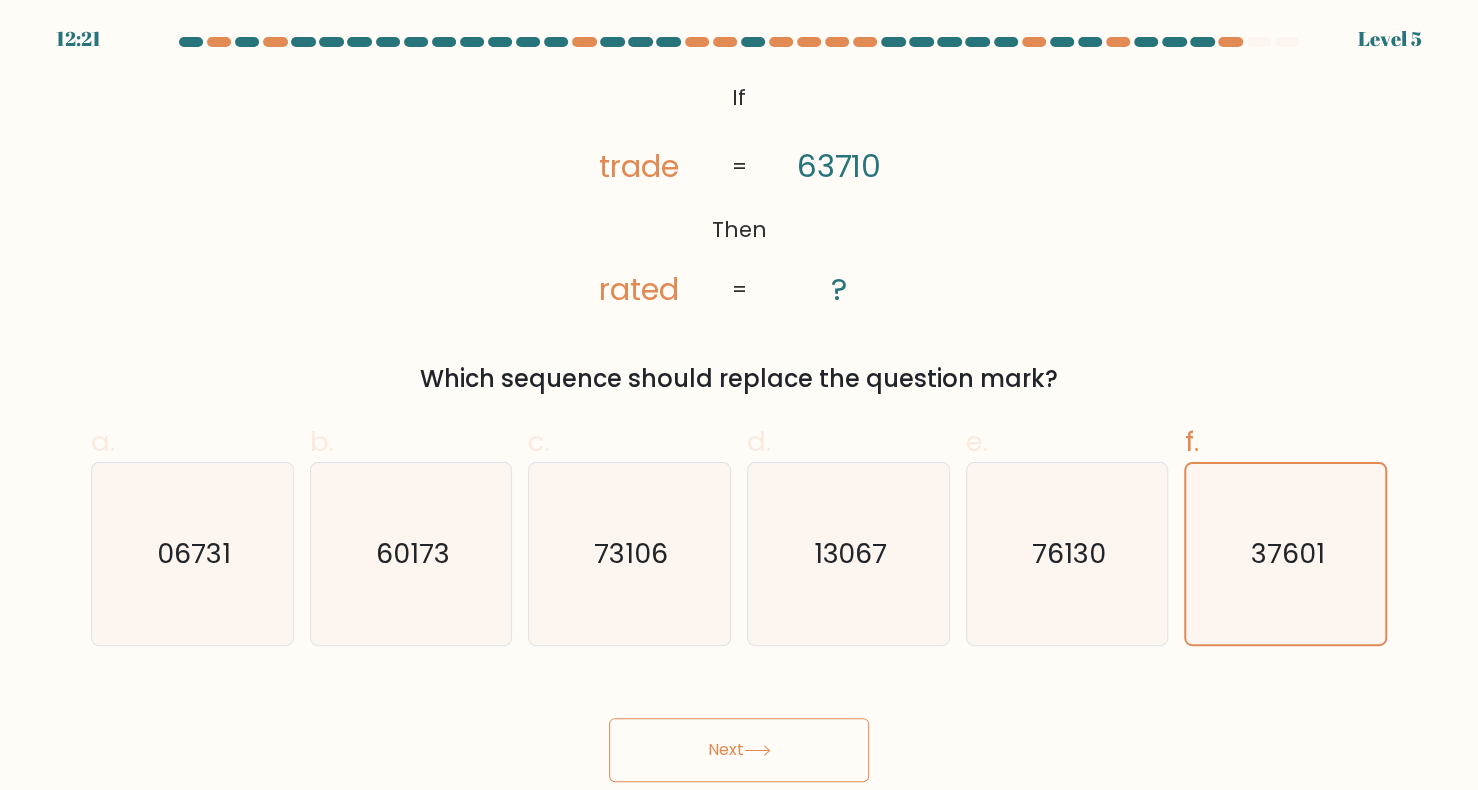 click on "Next" at bounding box center (739, 750) 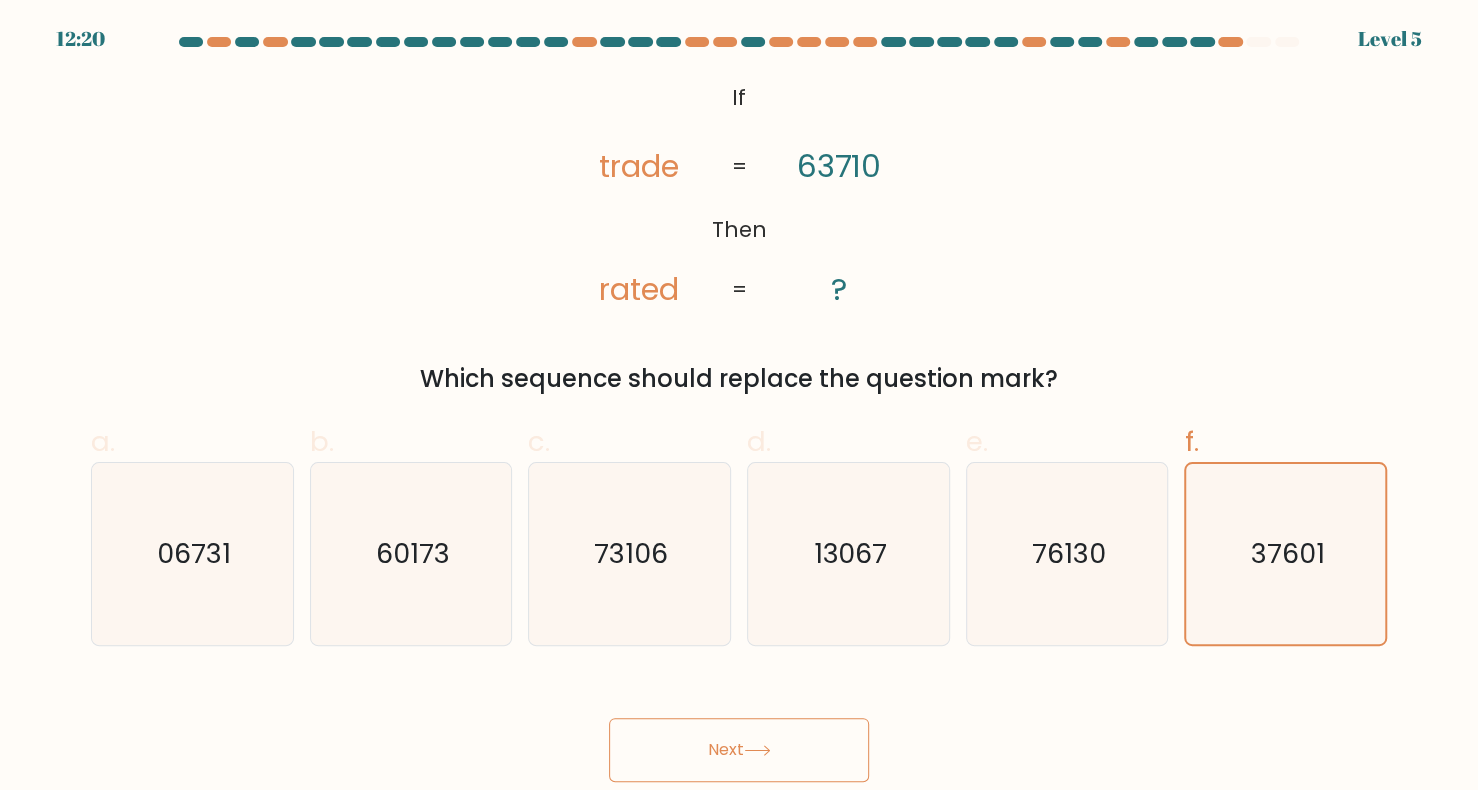 click on "Next" at bounding box center (739, 750) 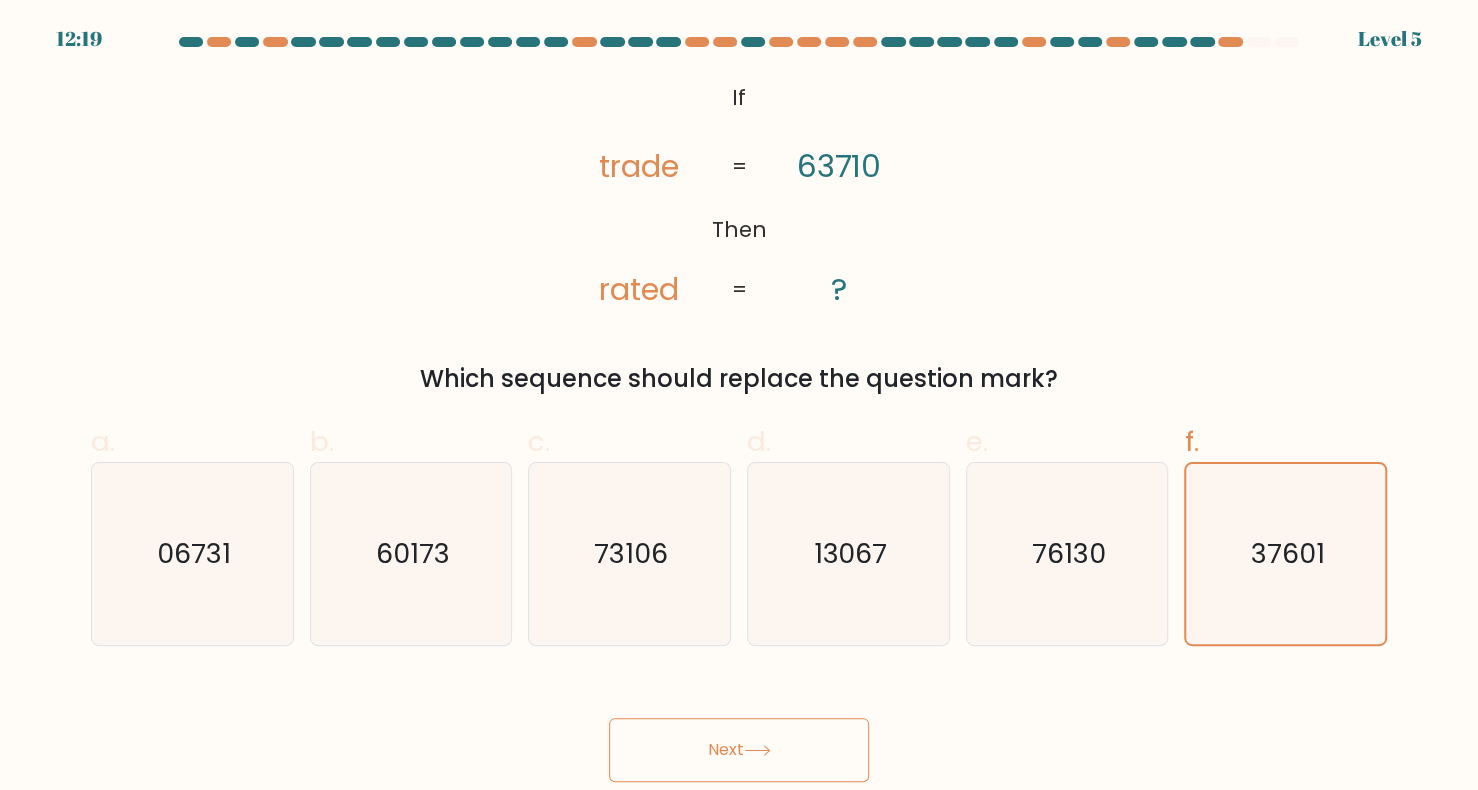 click on "Next" at bounding box center [739, 750] 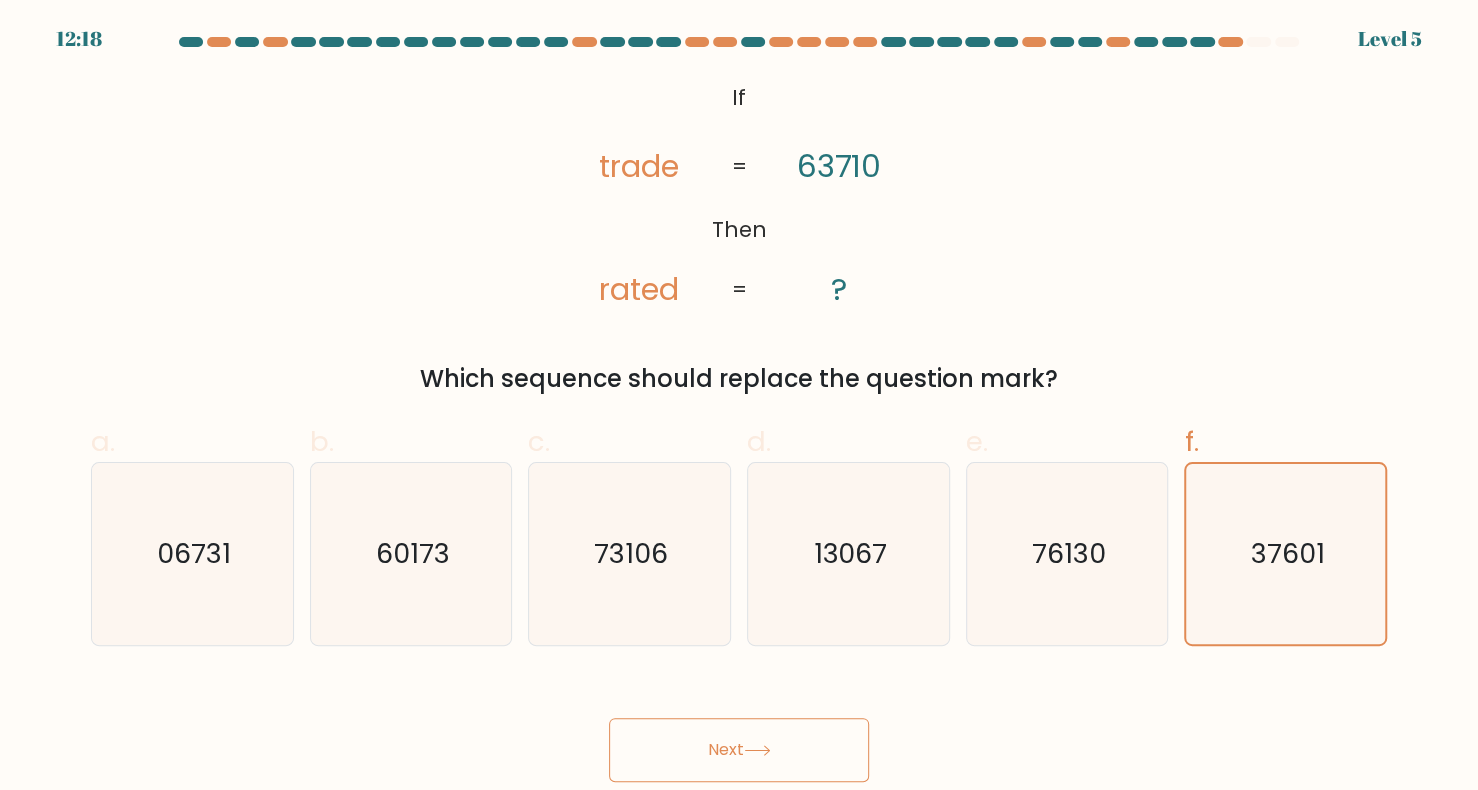 click on "Next" at bounding box center (739, 750) 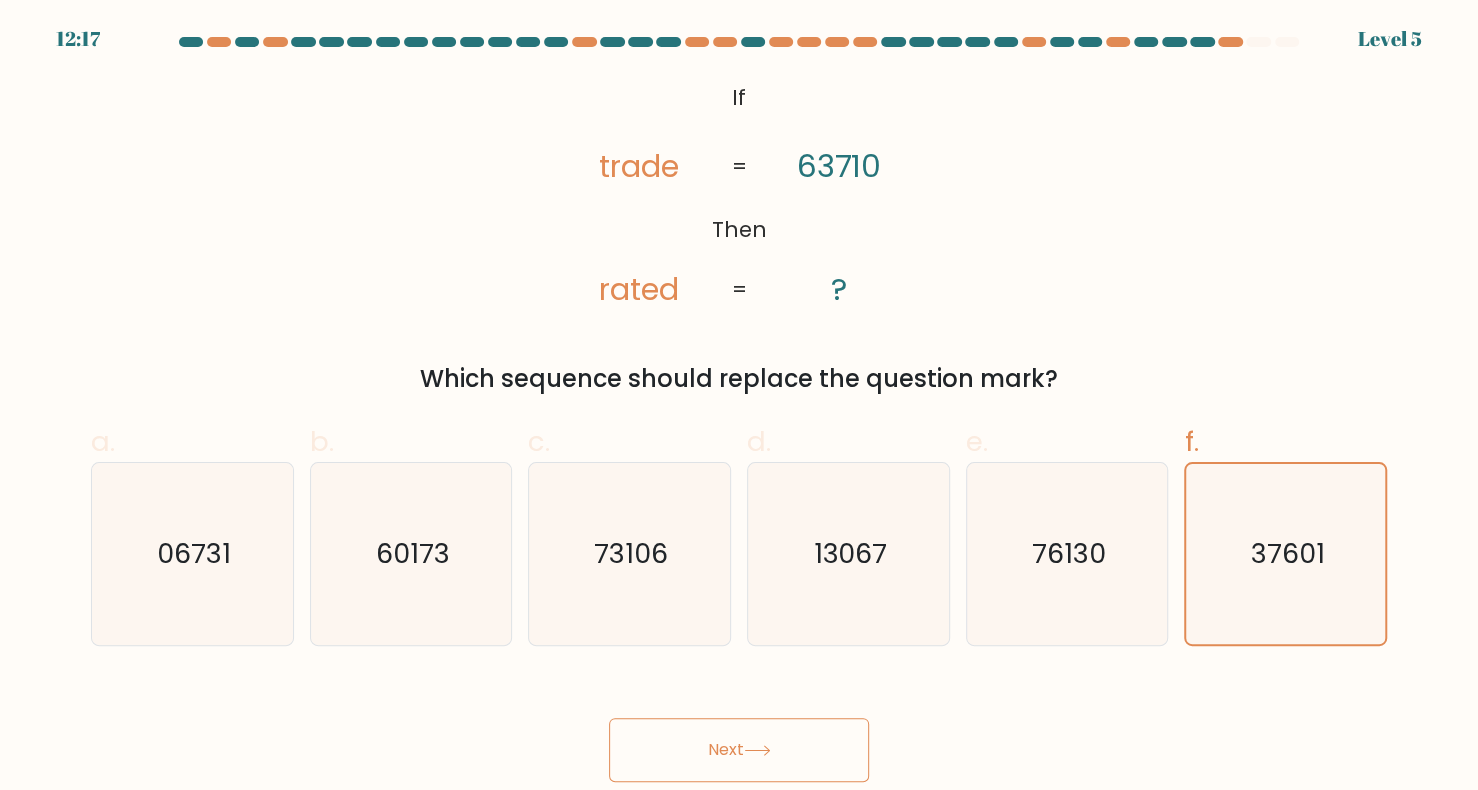 click on "Next" at bounding box center (739, 750) 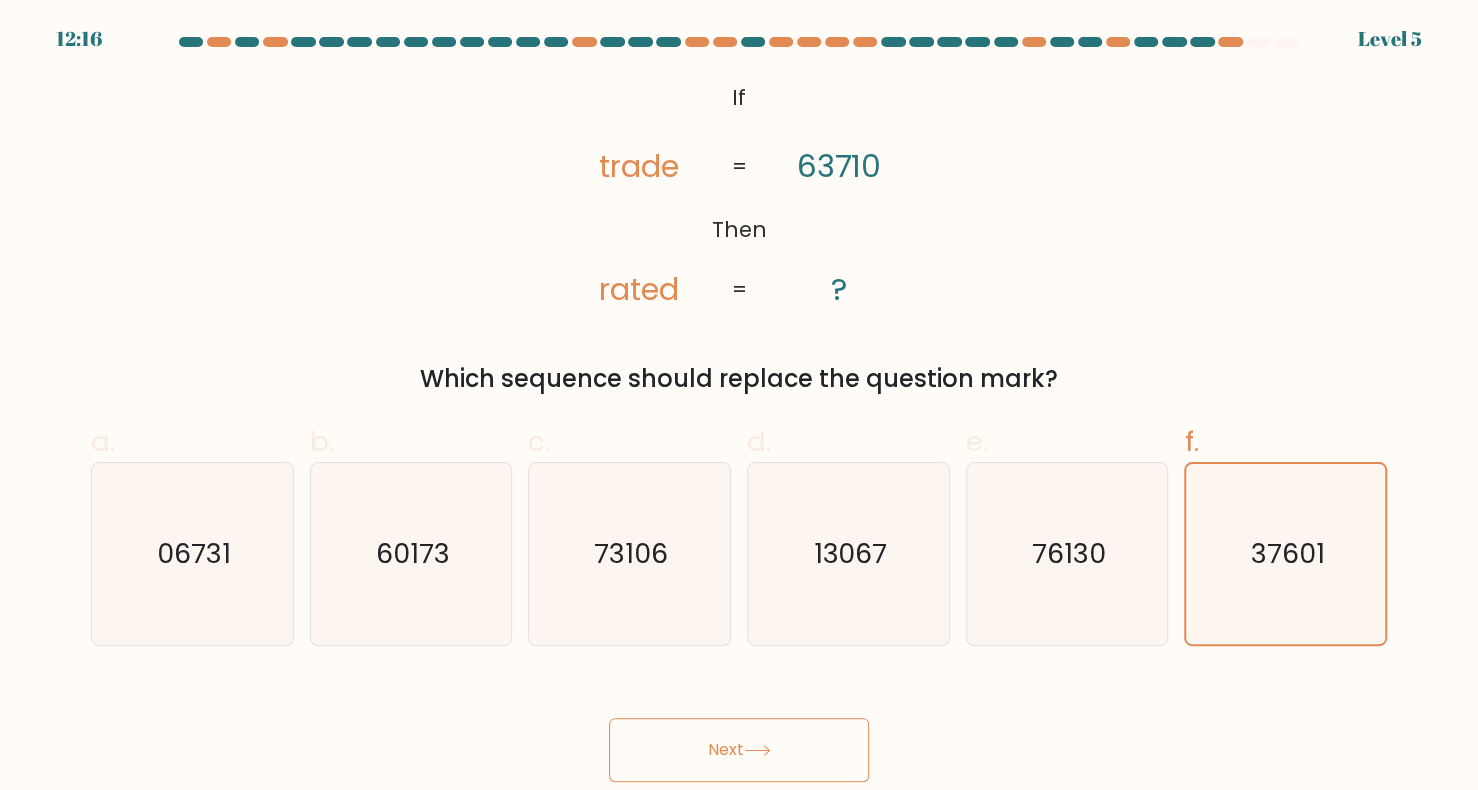 click on "Next" at bounding box center [739, 750] 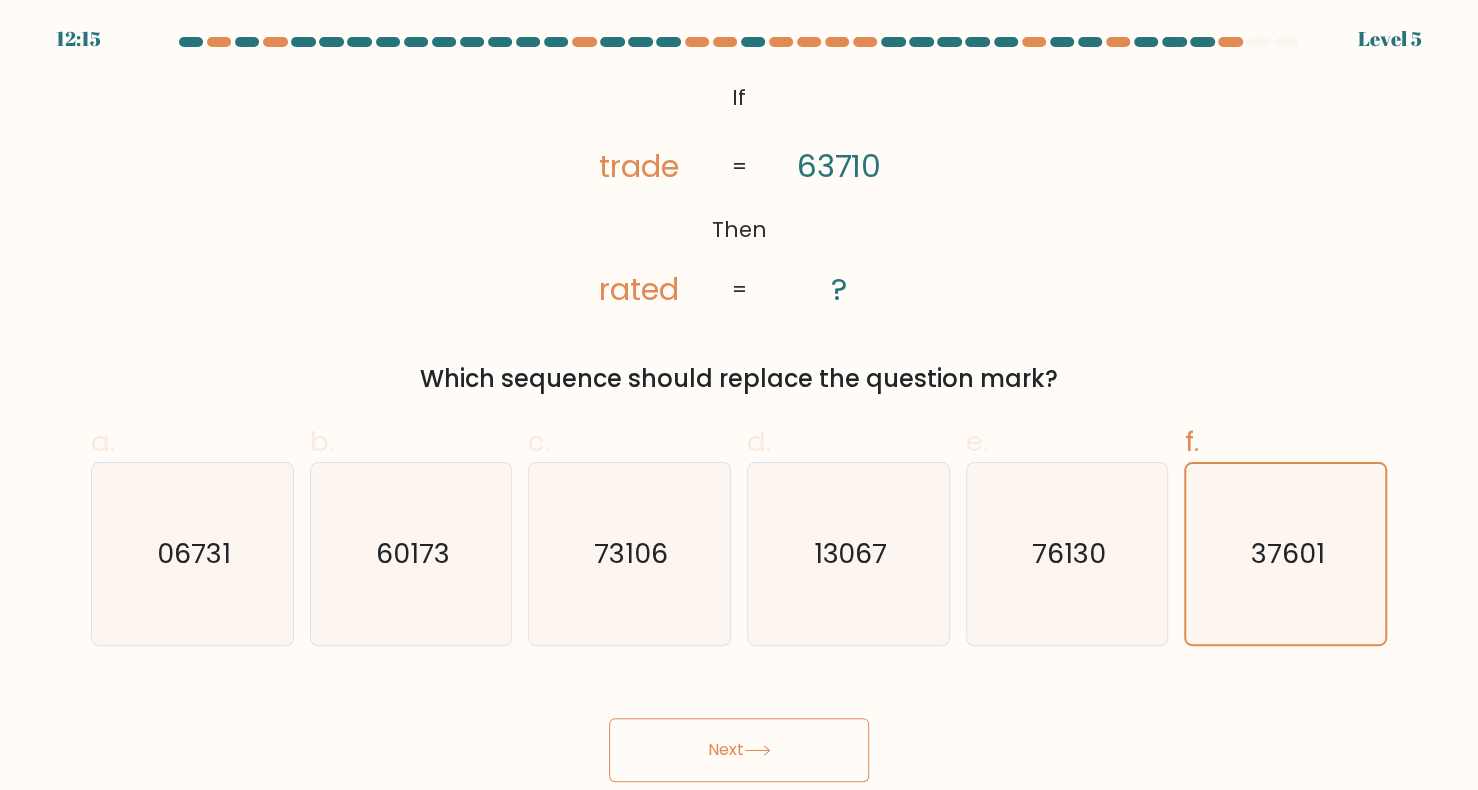 click on "Next" at bounding box center (739, 750) 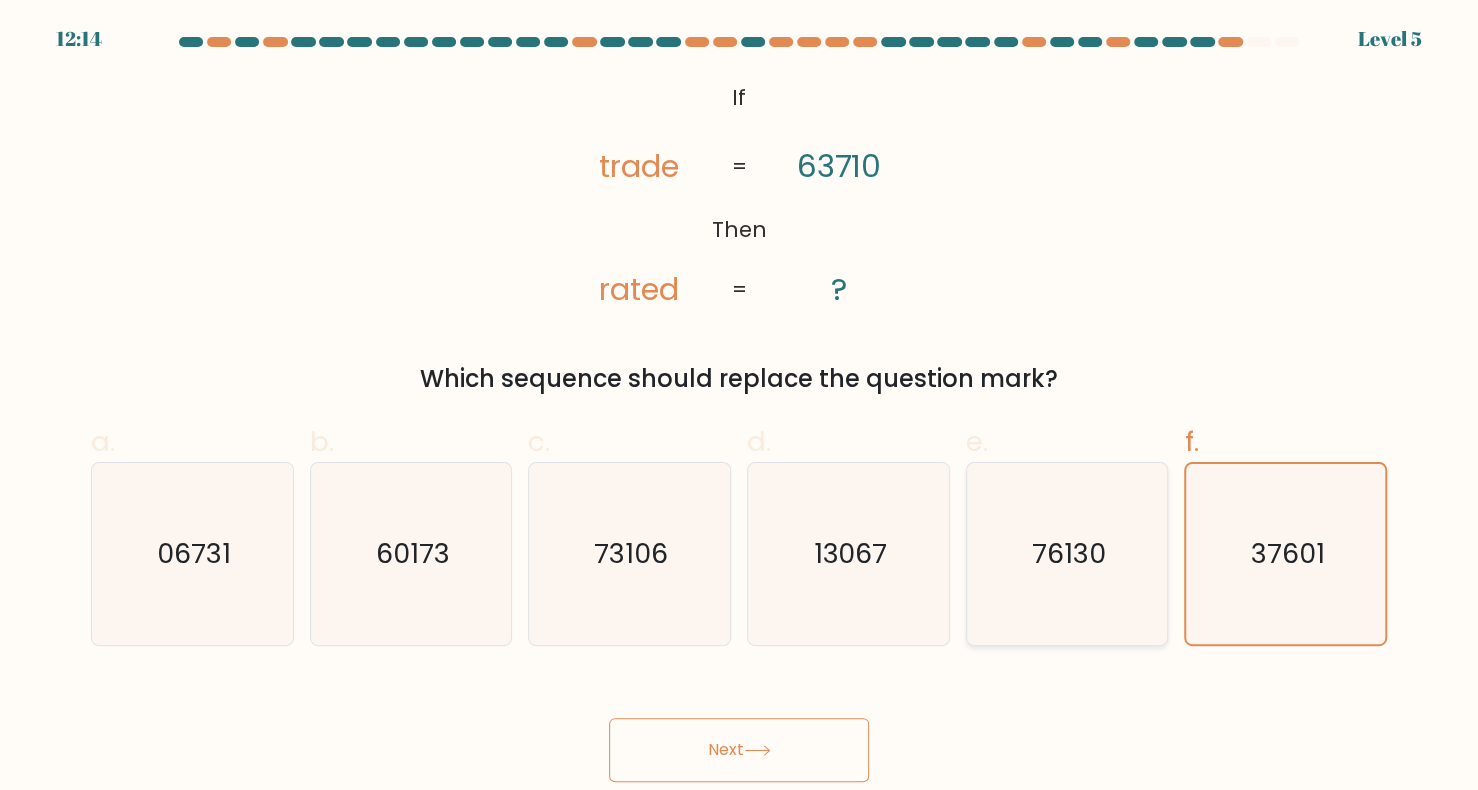 click on "76130" 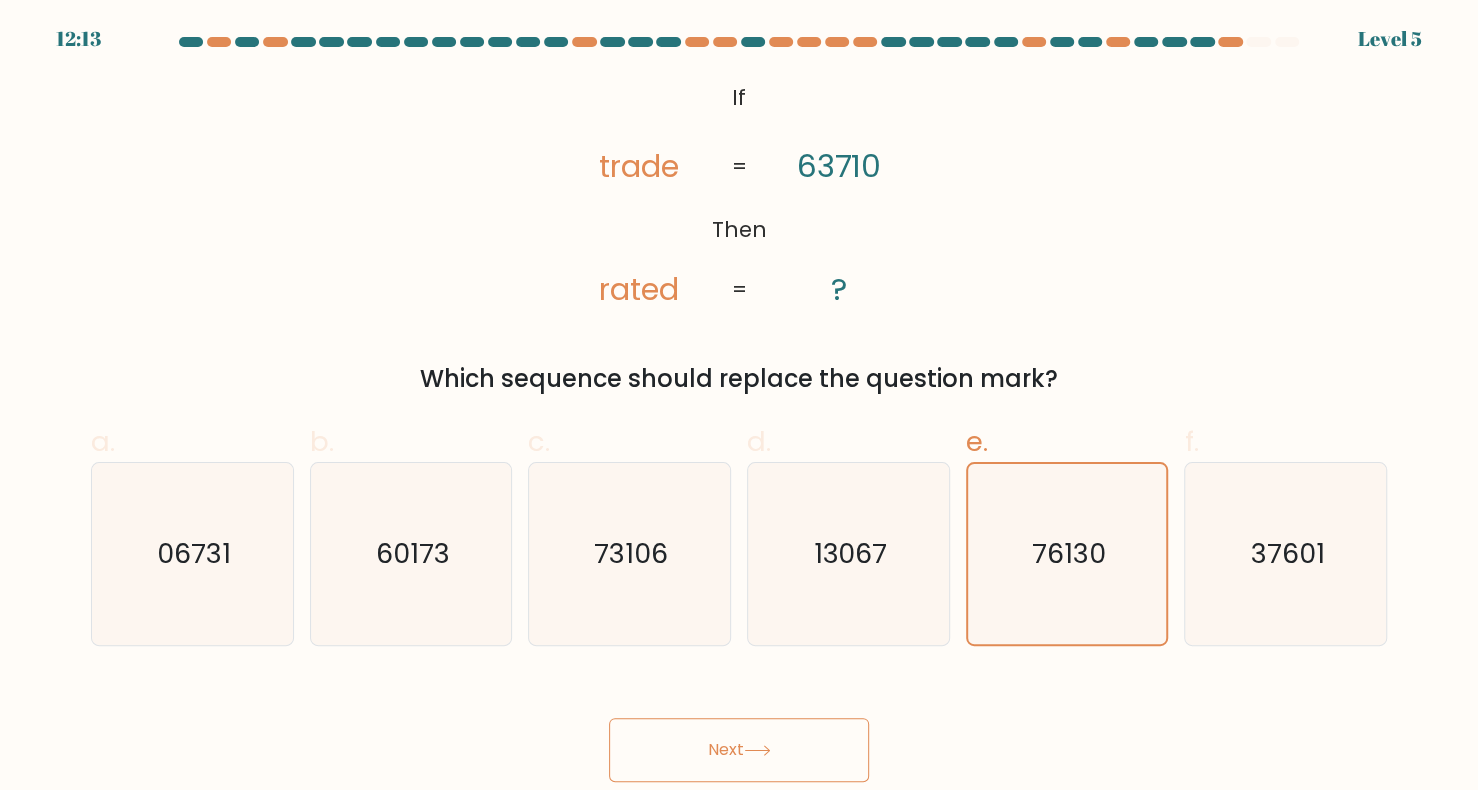 click on "Next" at bounding box center (739, 750) 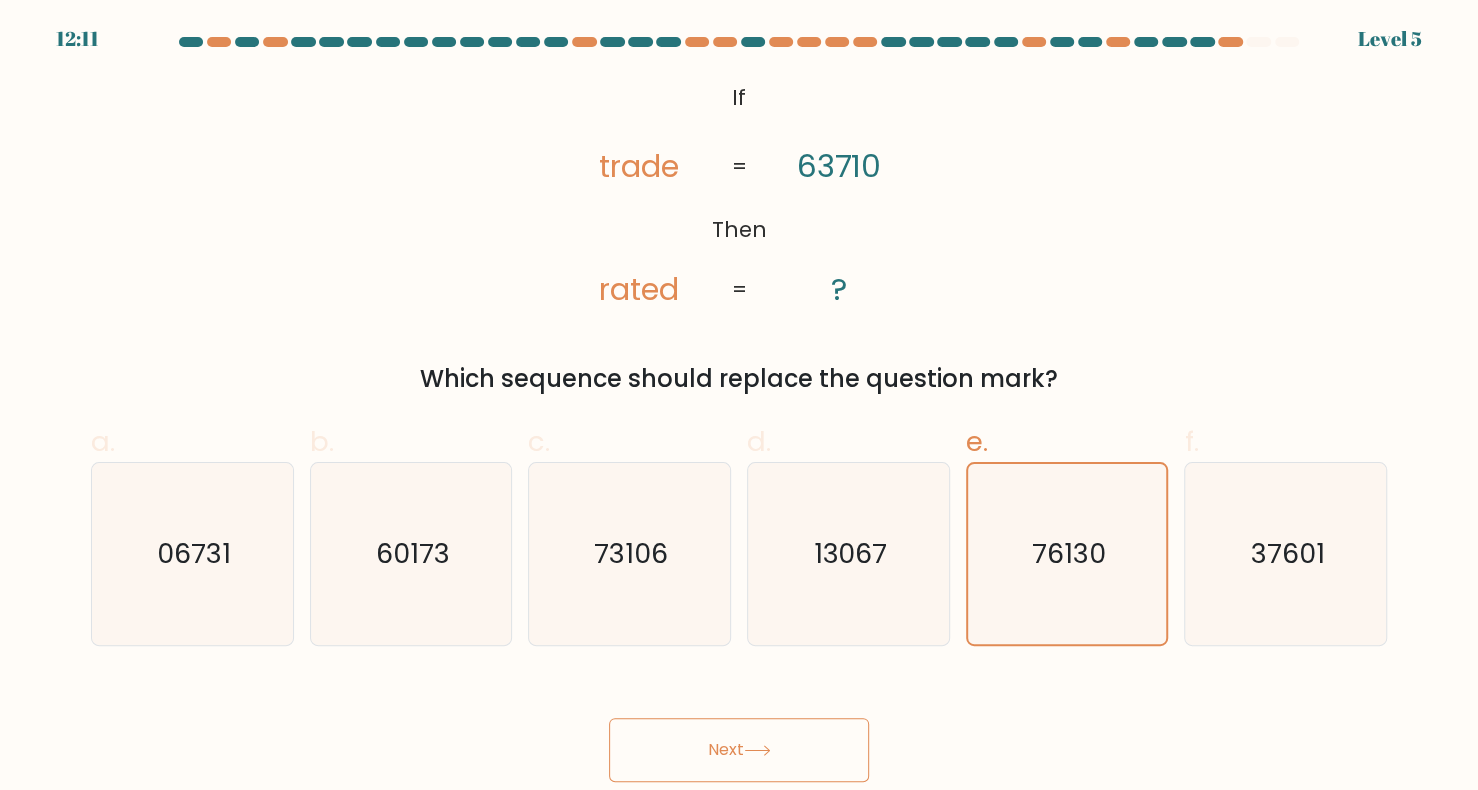 click on "If ?" at bounding box center [739, 409] 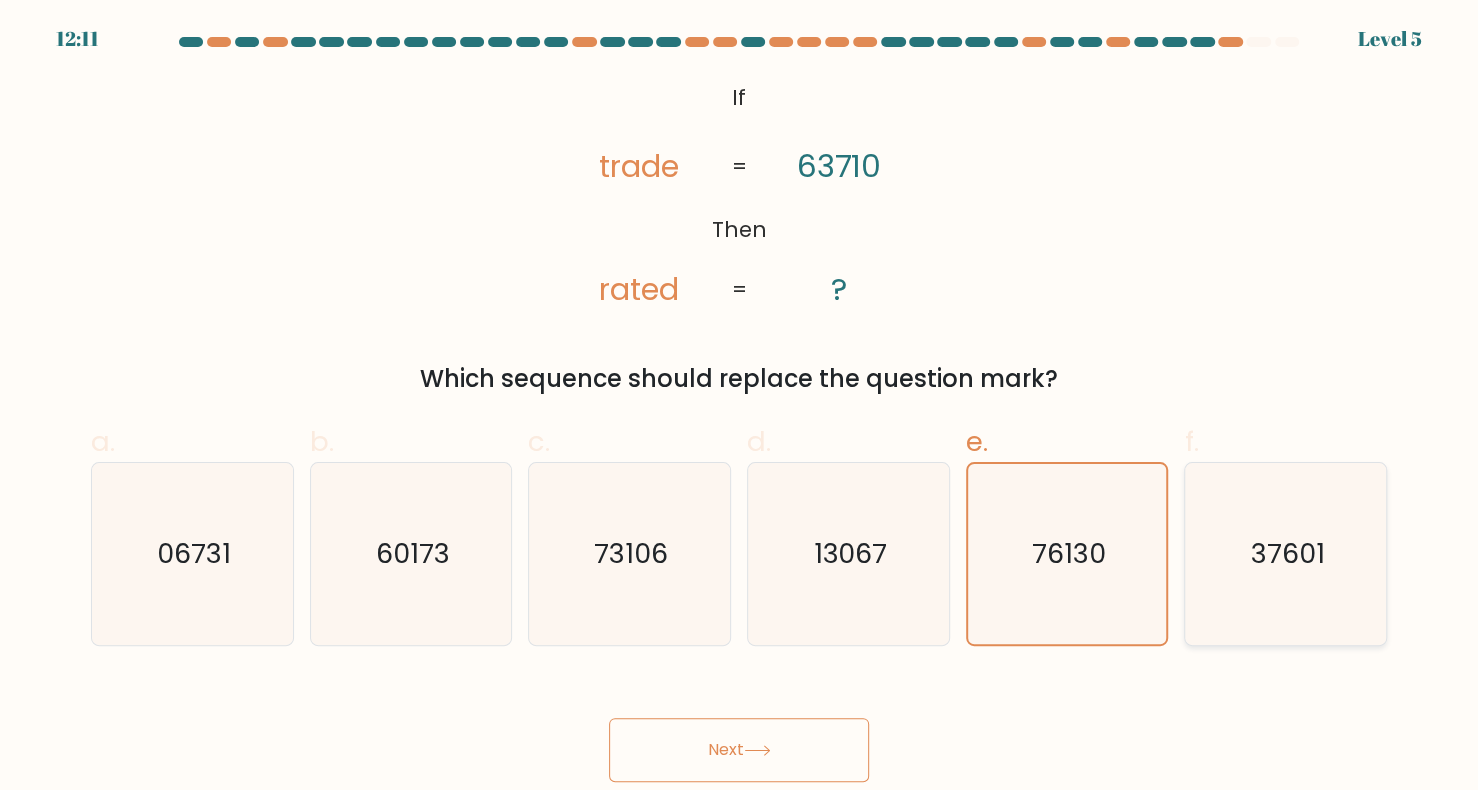 click on "37601" 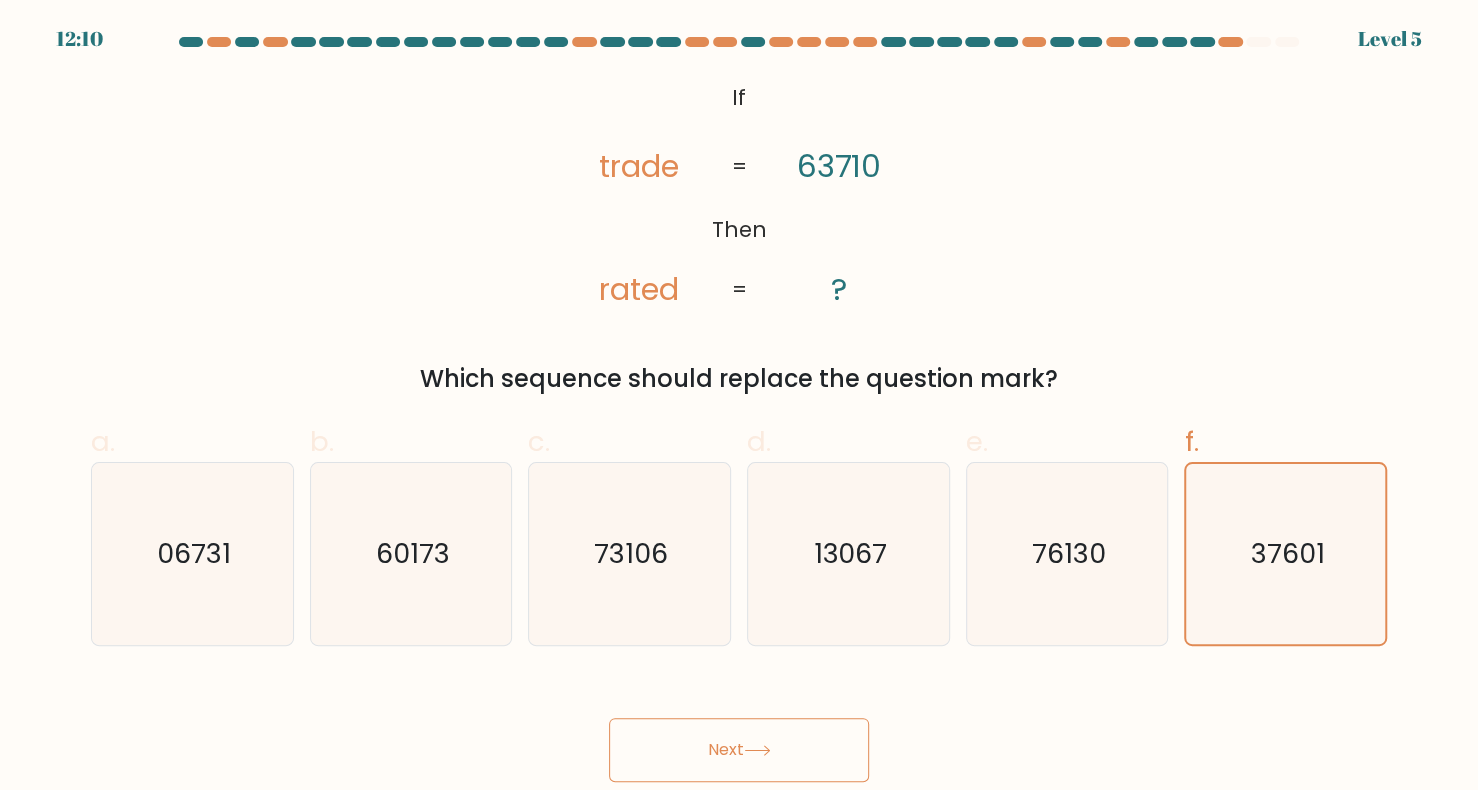 click on "Next" at bounding box center [739, 750] 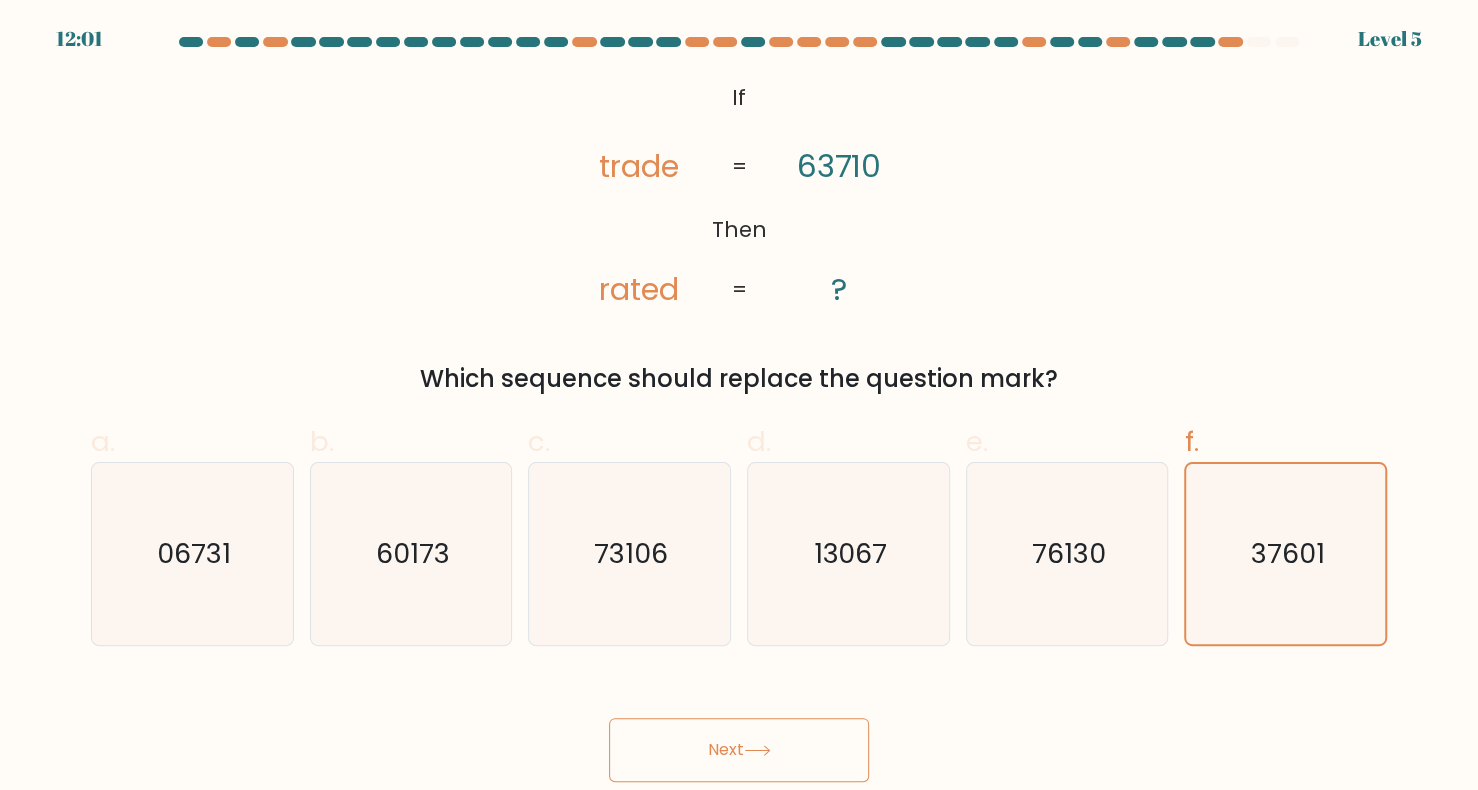click on "Next" at bounding box center (739, 750) 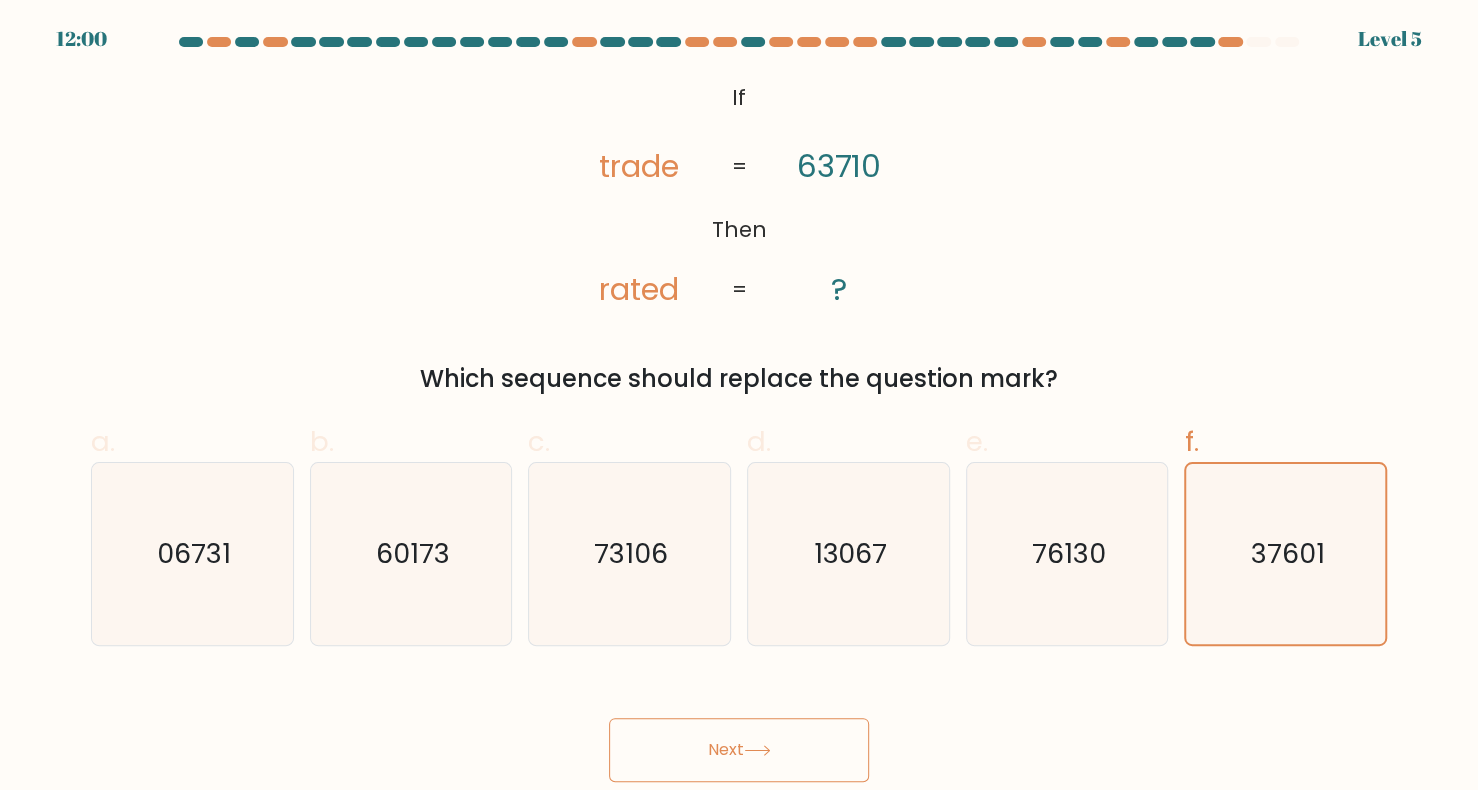 click on "Next" at bounding box center [739, 750] 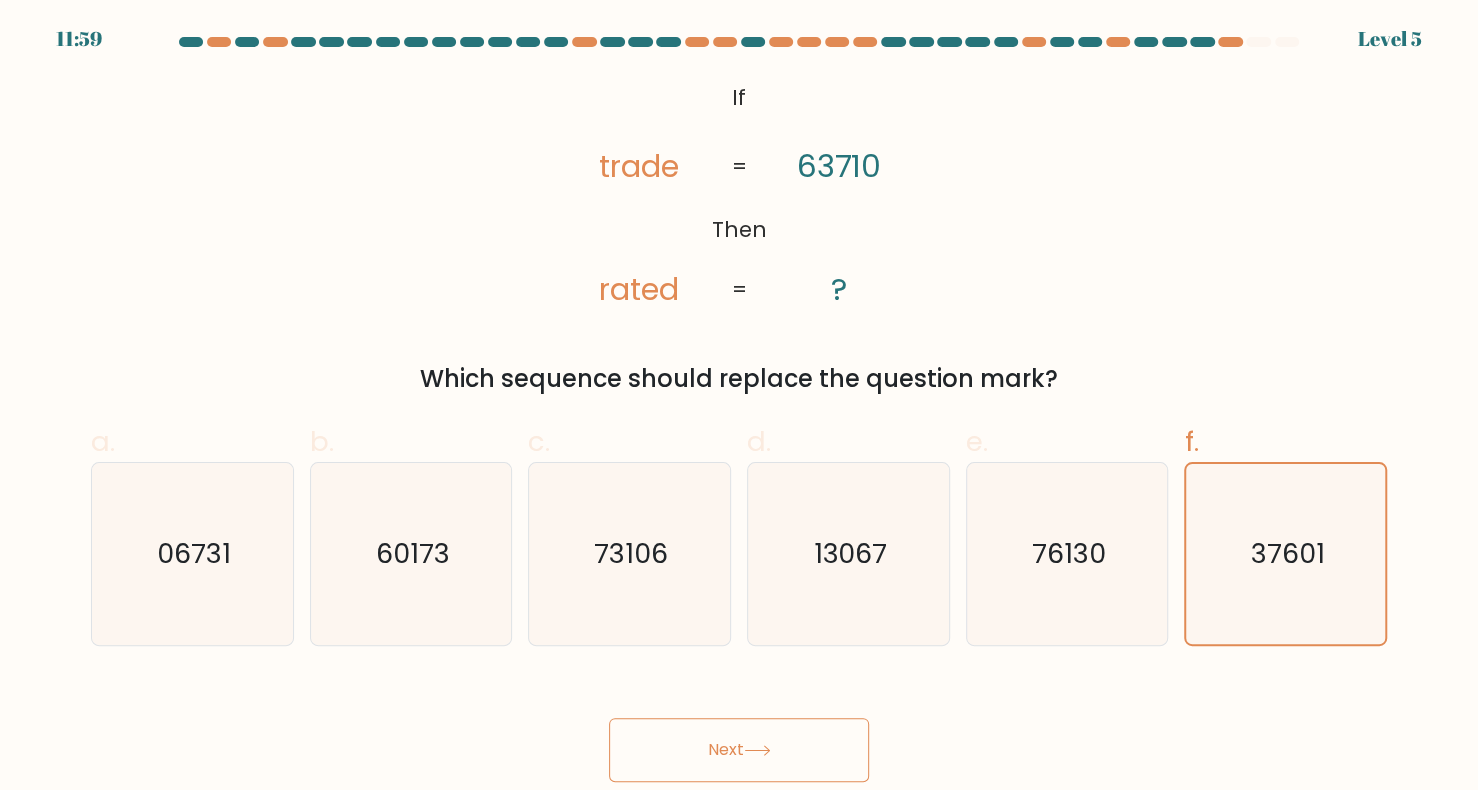click on "Next" at bounding box center [739, 750] 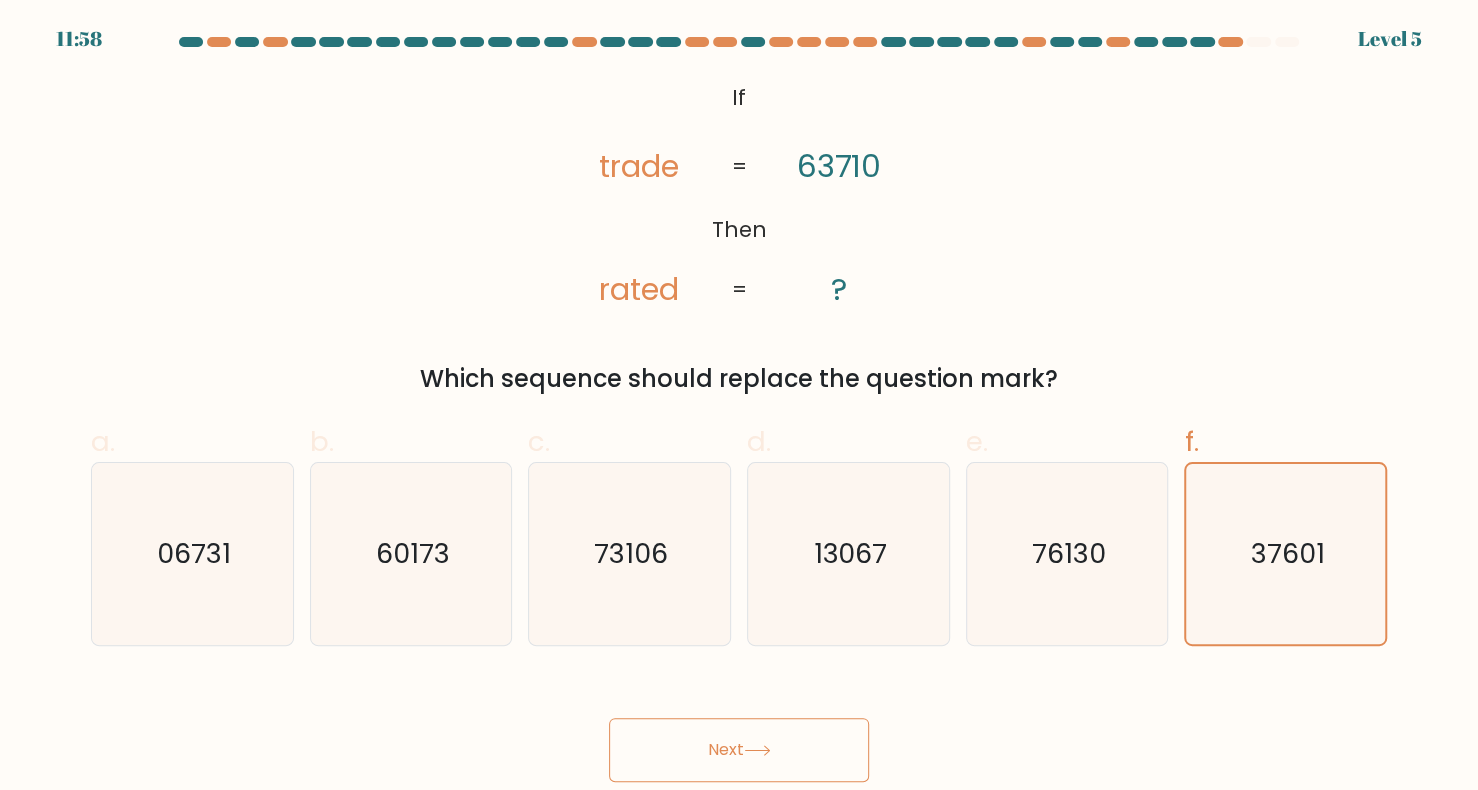 click on "Next" at bounding box center (739, 750) 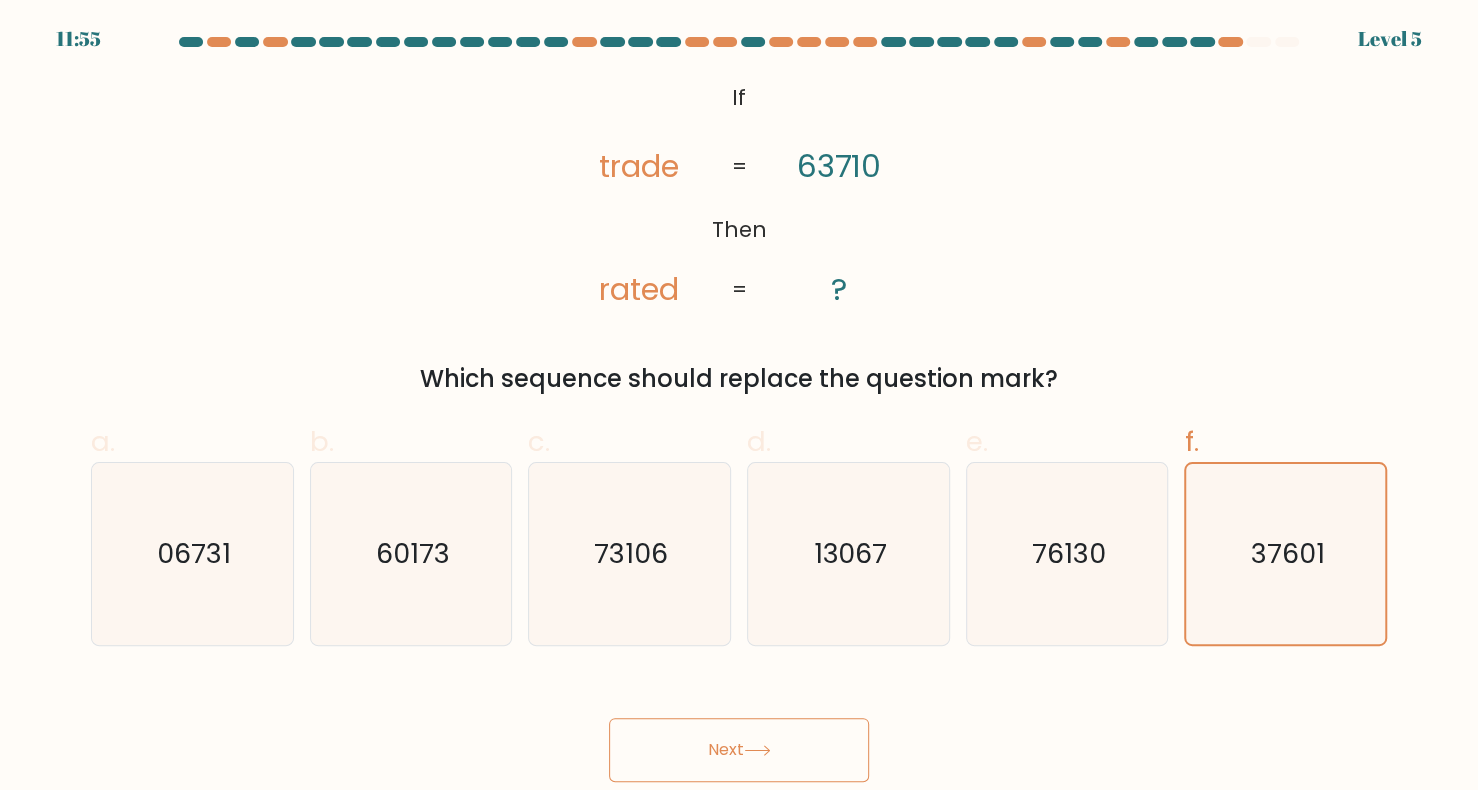 click on "Next" at bounding box center (739, 750) 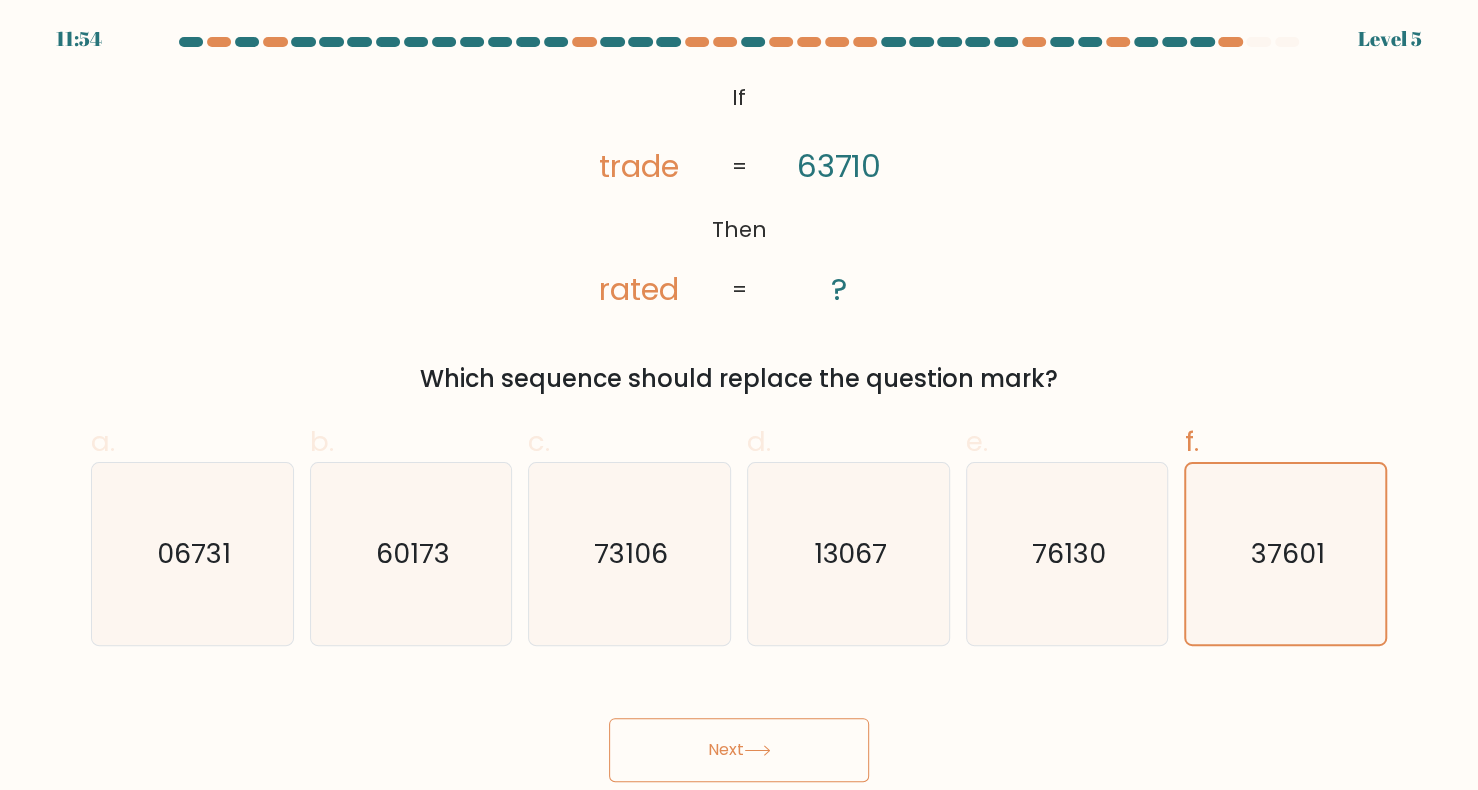 drag, startPoint x: 722, startPoint y: 763, endPoint x: 719, endPoint y: 791, distance: 28.160255 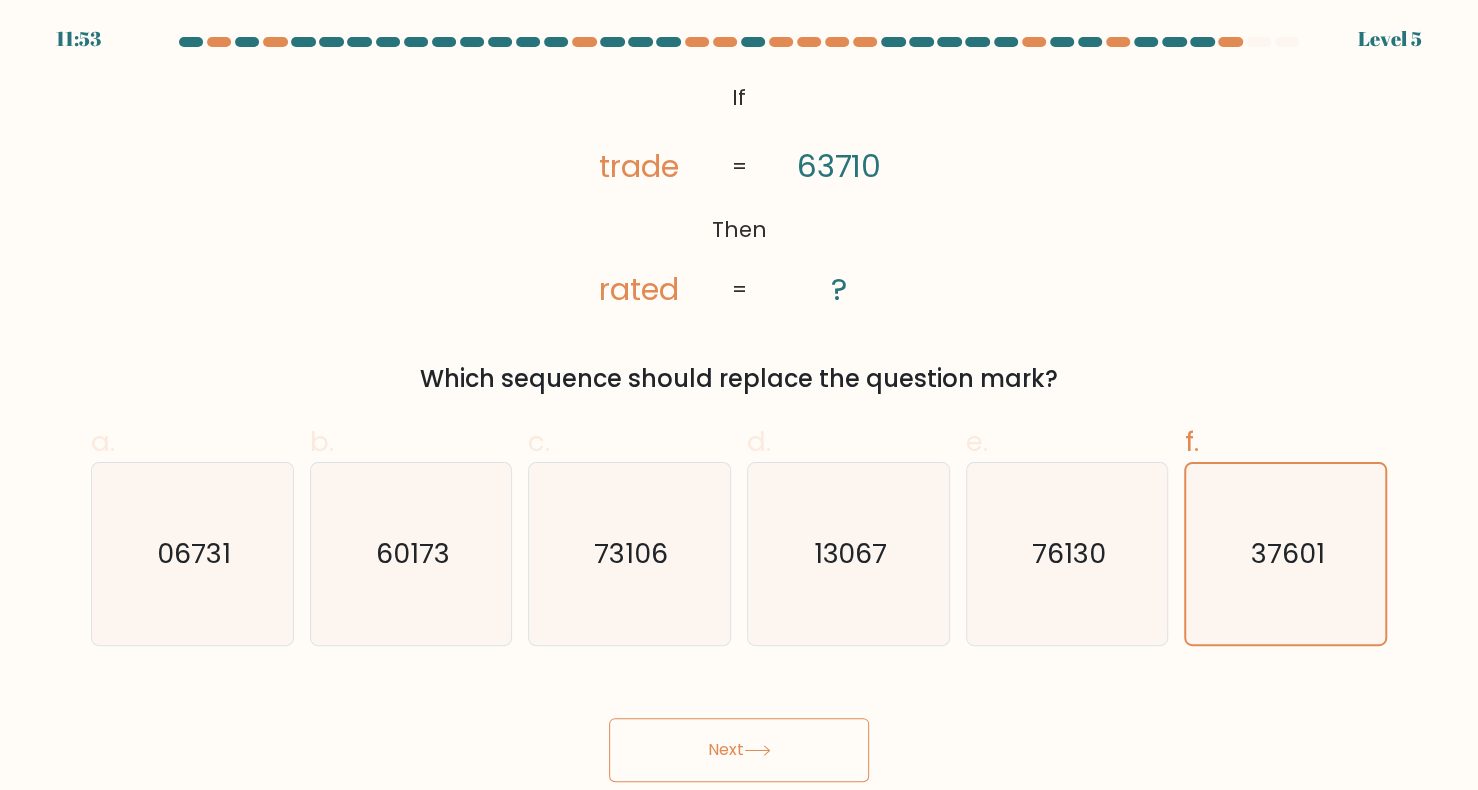 click on "Next" at bounding box center (739, 750) 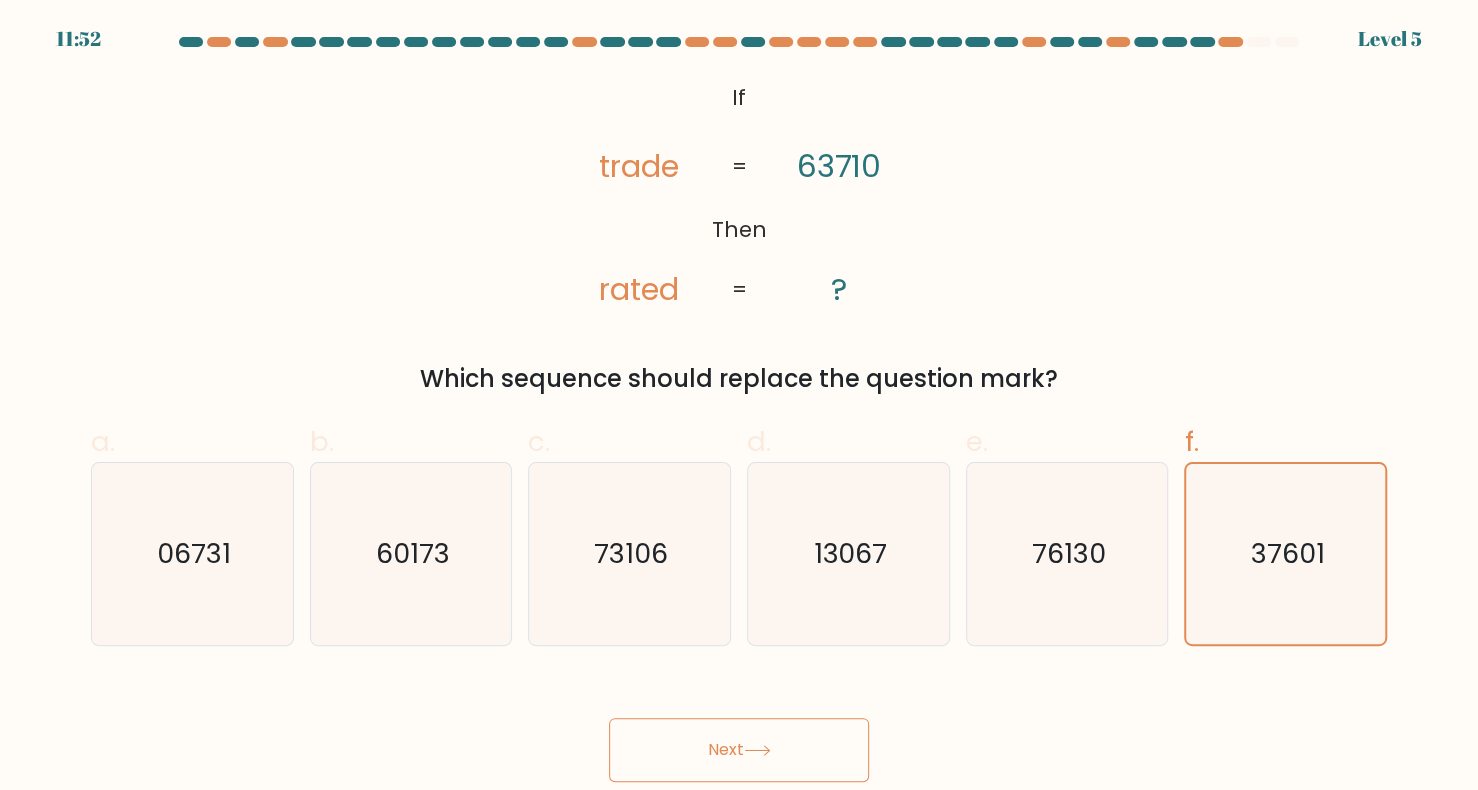 click on "Next" at bounding box center (739, 750) 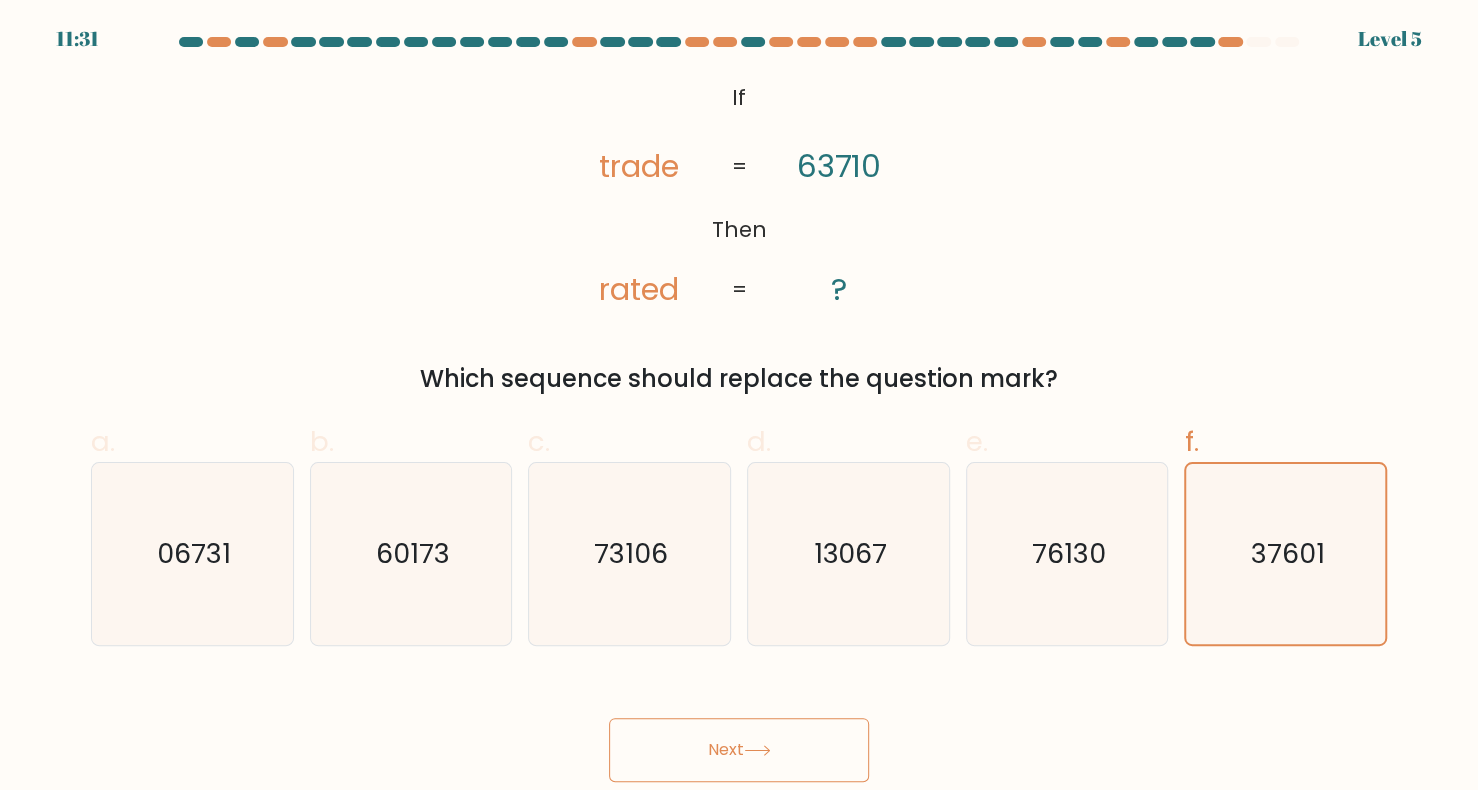 click on "Next" at bounding box center (739, 750) 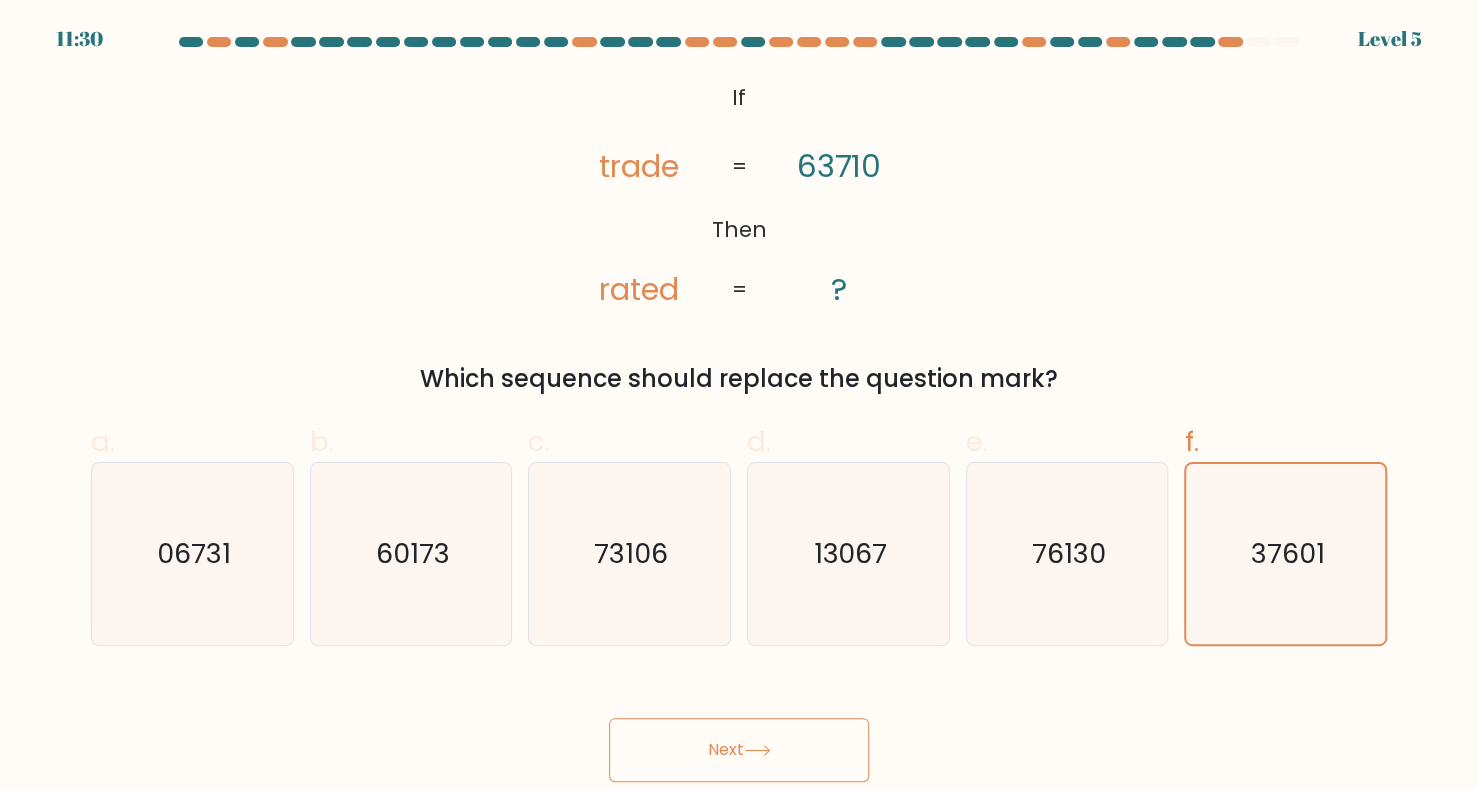 click on "Next" at bounding box center (739, 750) 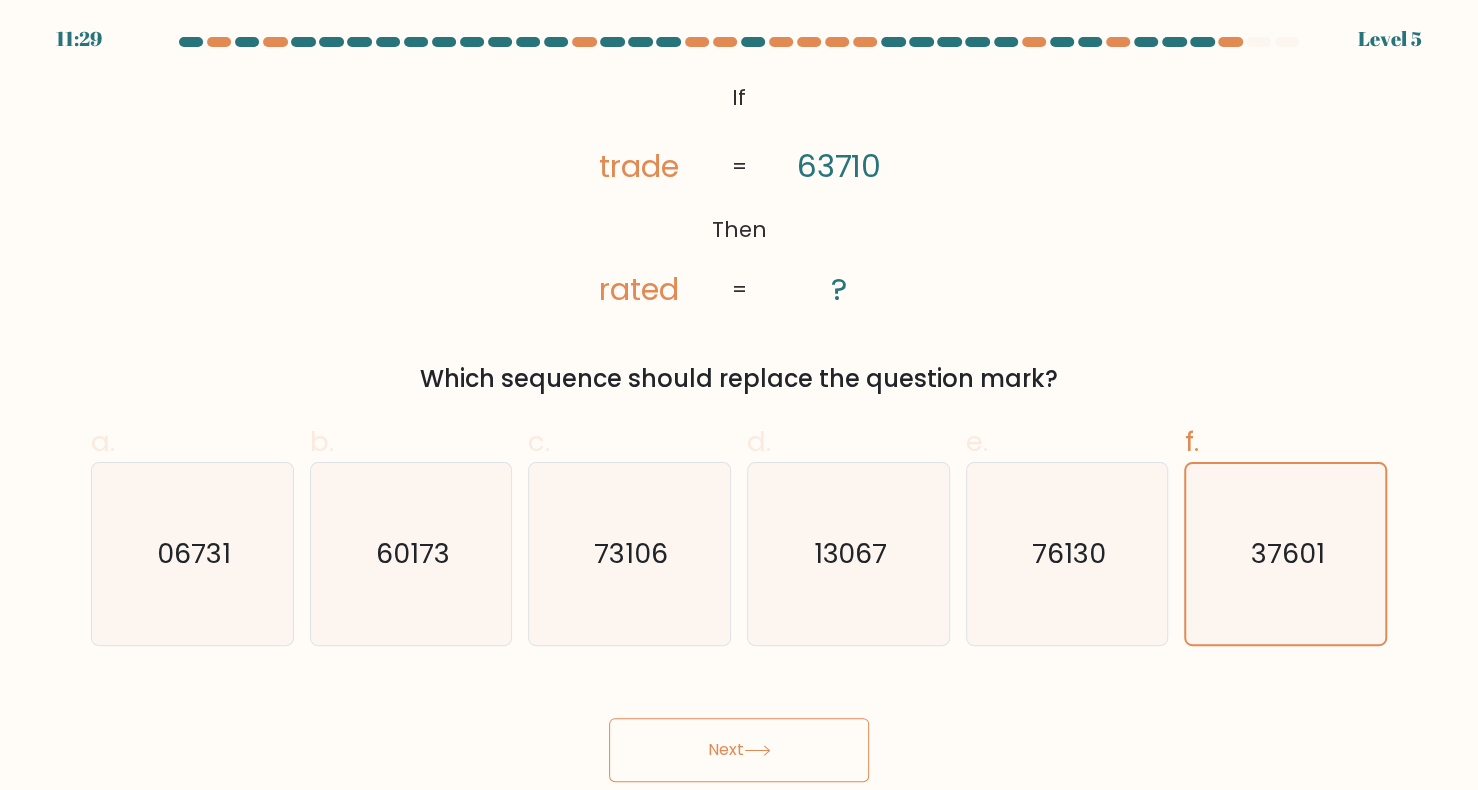 click on "Next" at bounding box center [739, 750] 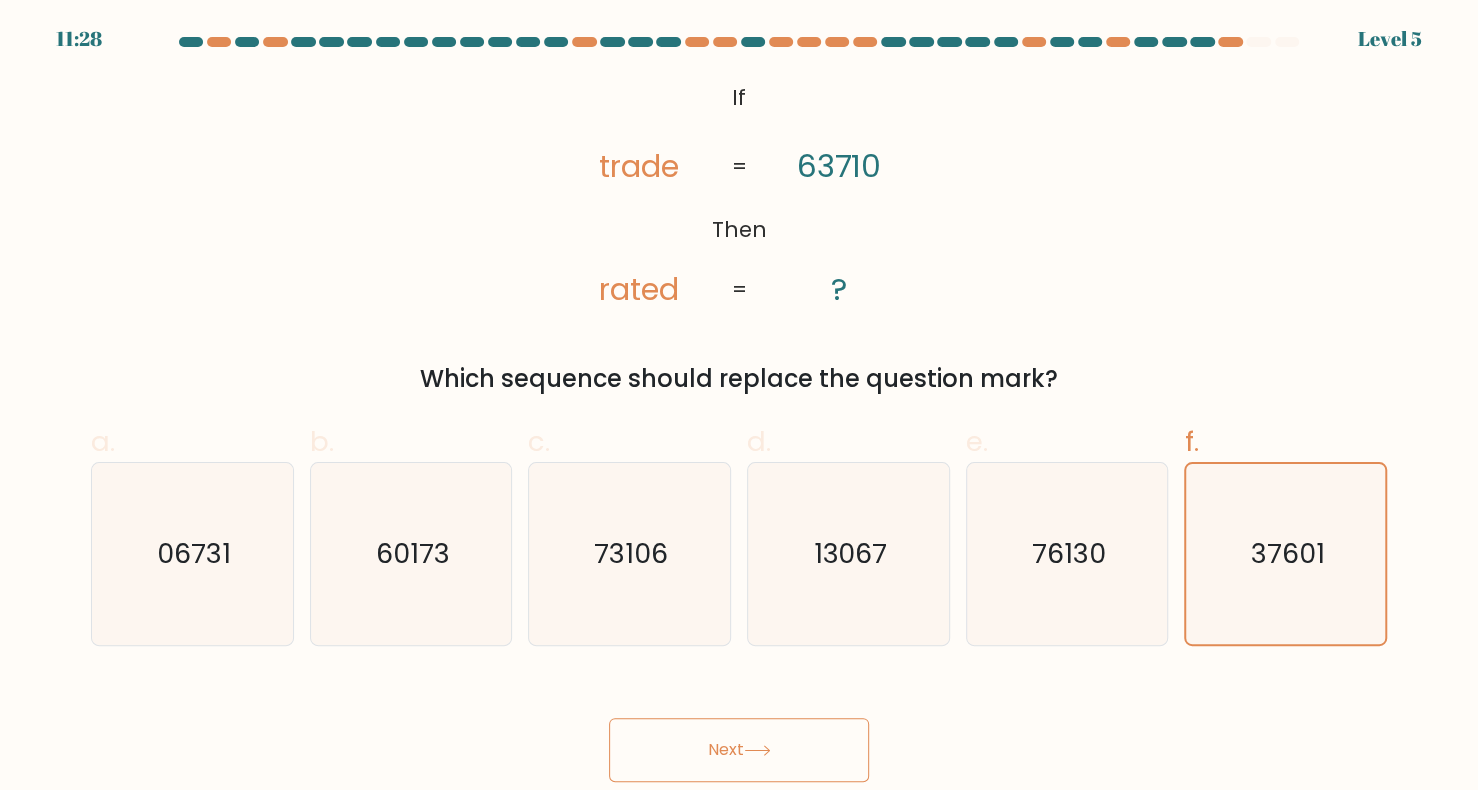click on "Next" at bounding box center (739, 750) 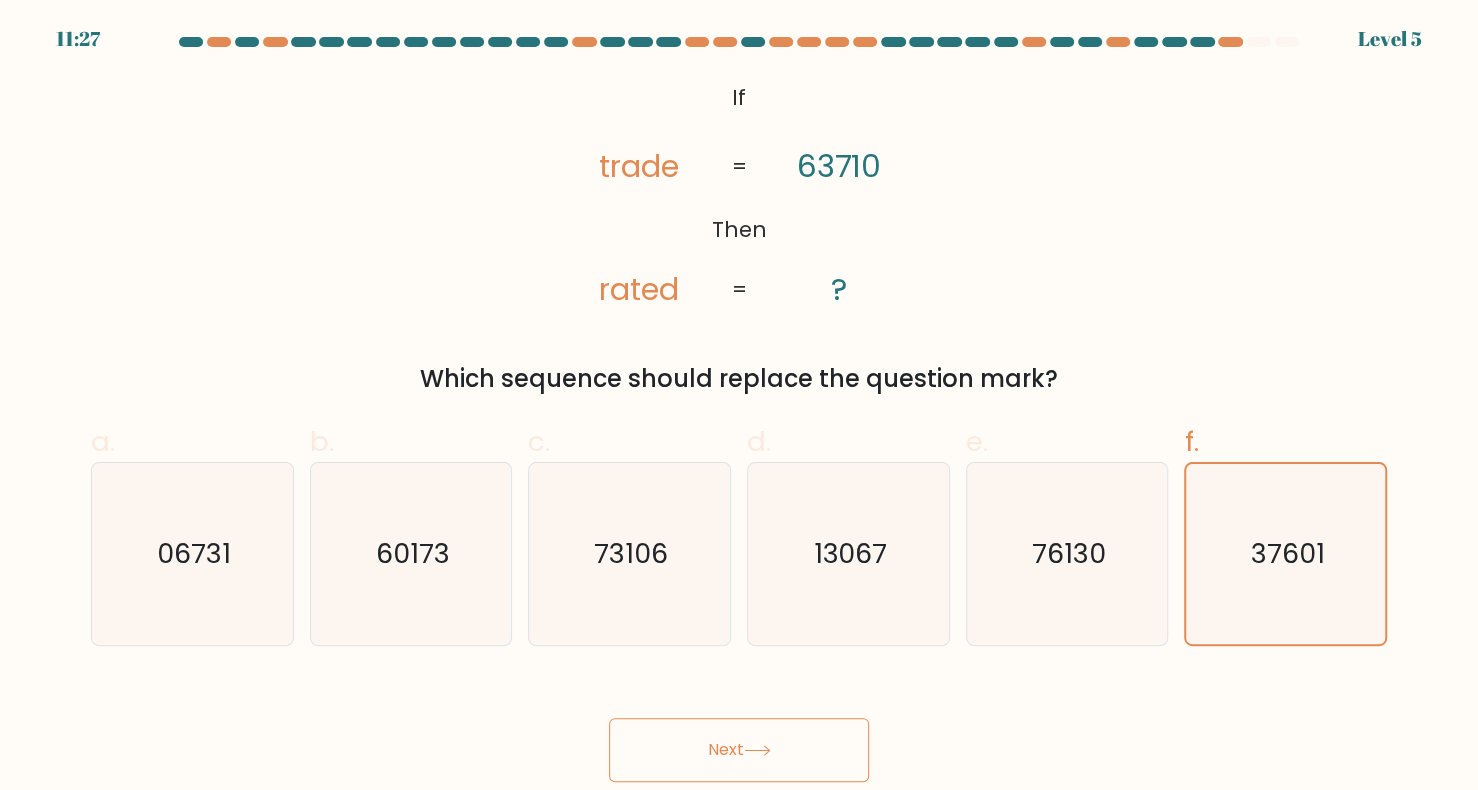 click on "Next" at bounding box center [739, 750] 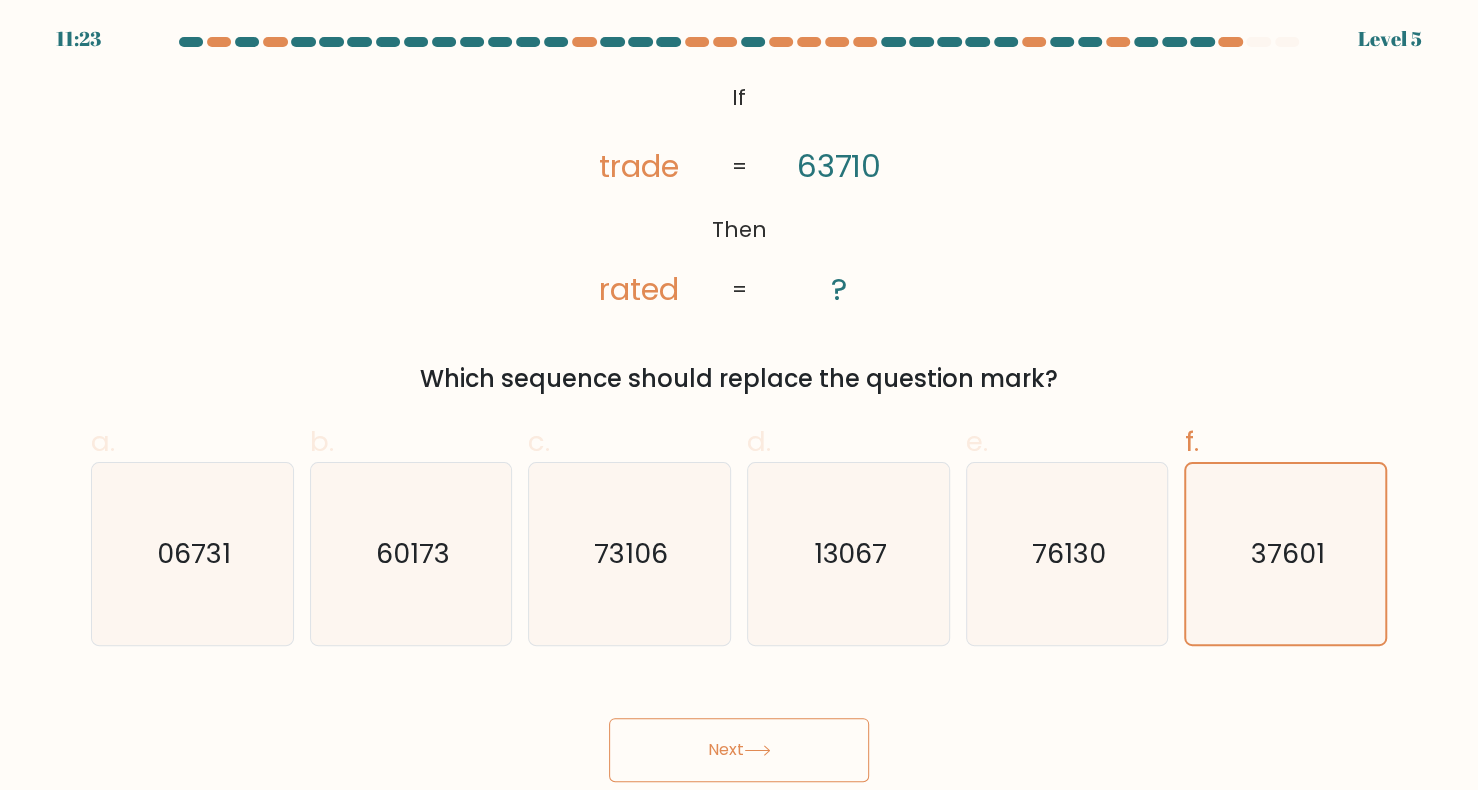 click on "Next" at bounding box center (739, 750) 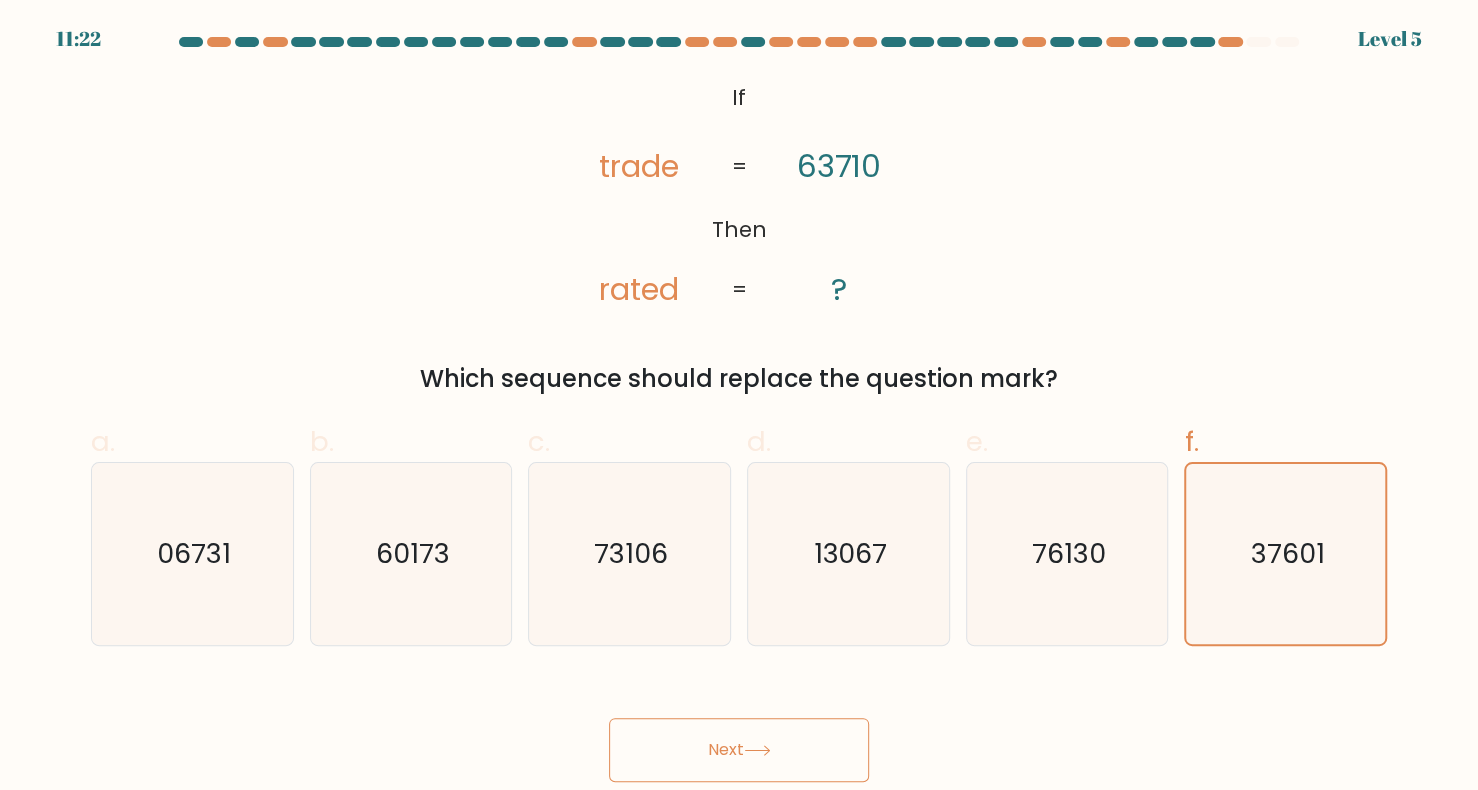 click on "Next" at bounding box center [739, 750] 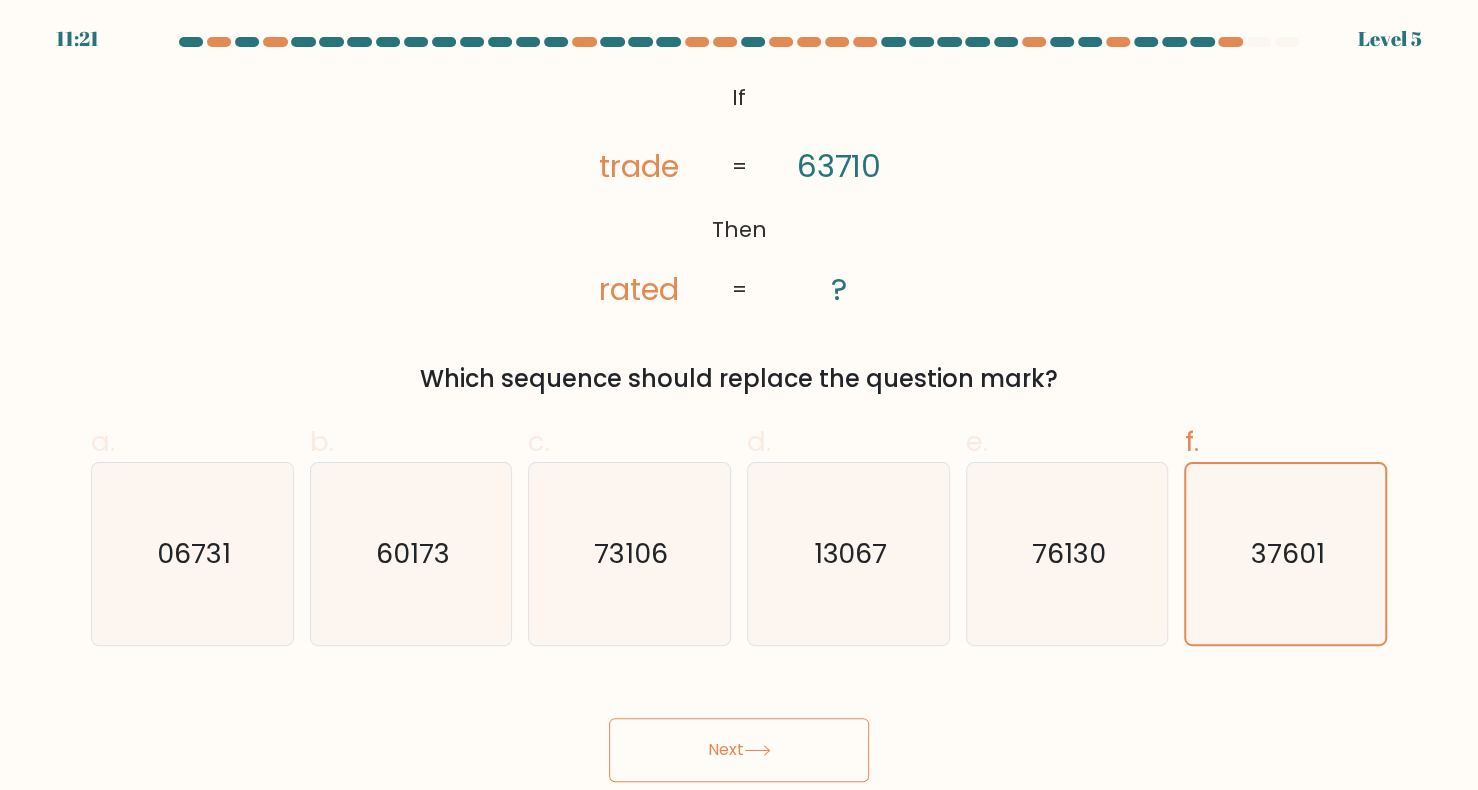 click on "Next" at bounding box center (739, 750) 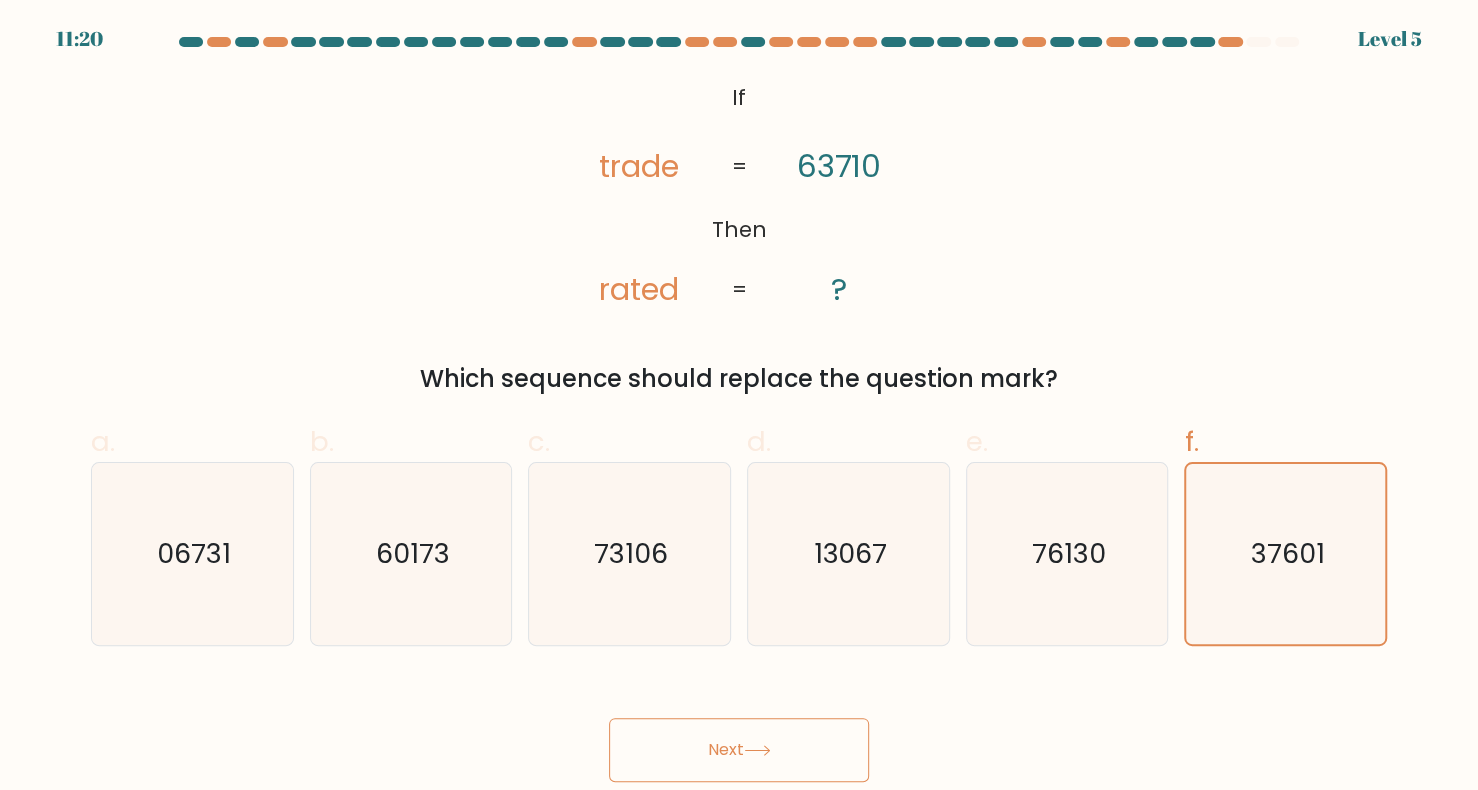 click on "Next" at bounding box center [739, 750] 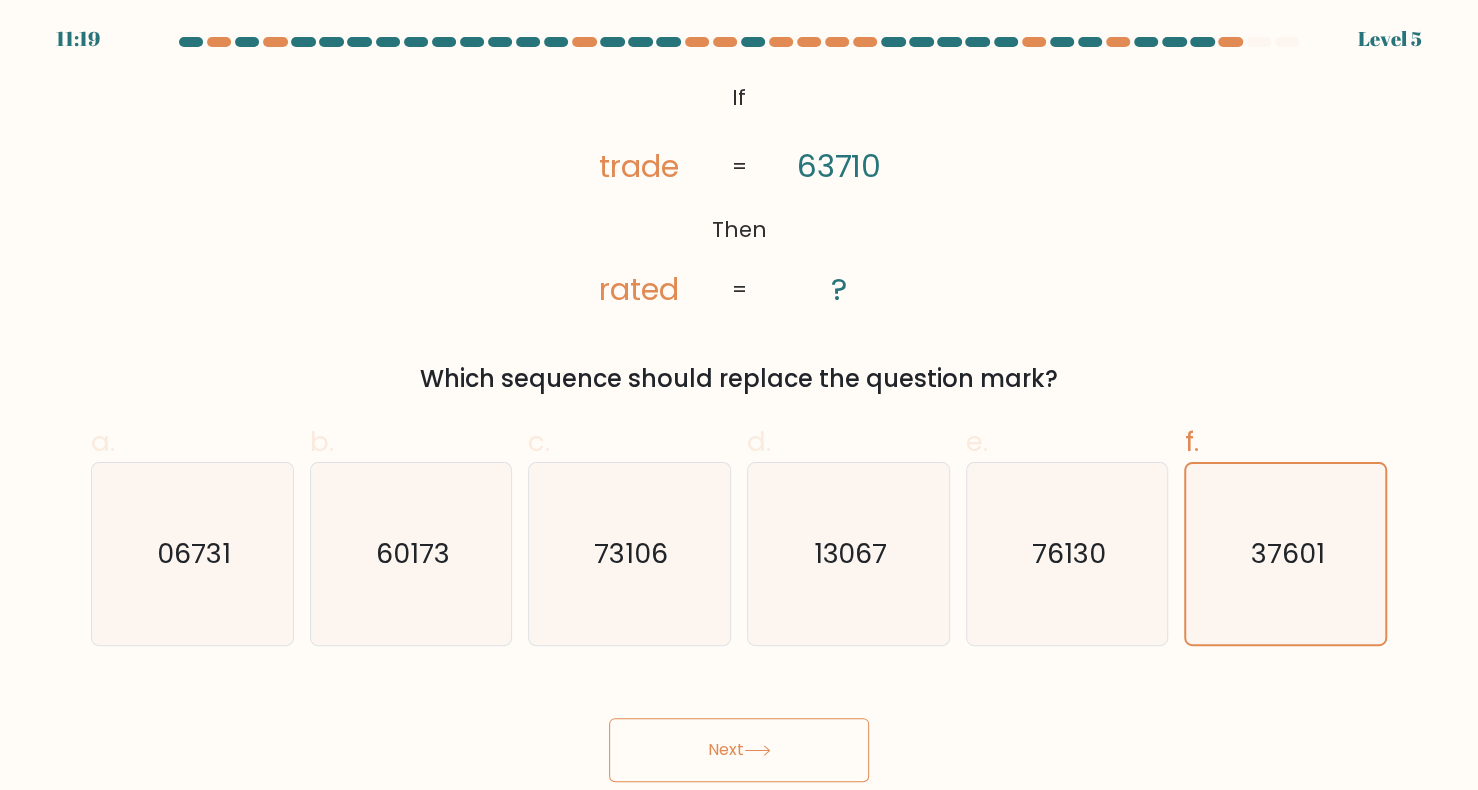 click on "Next" at bounding box center (739, 750) 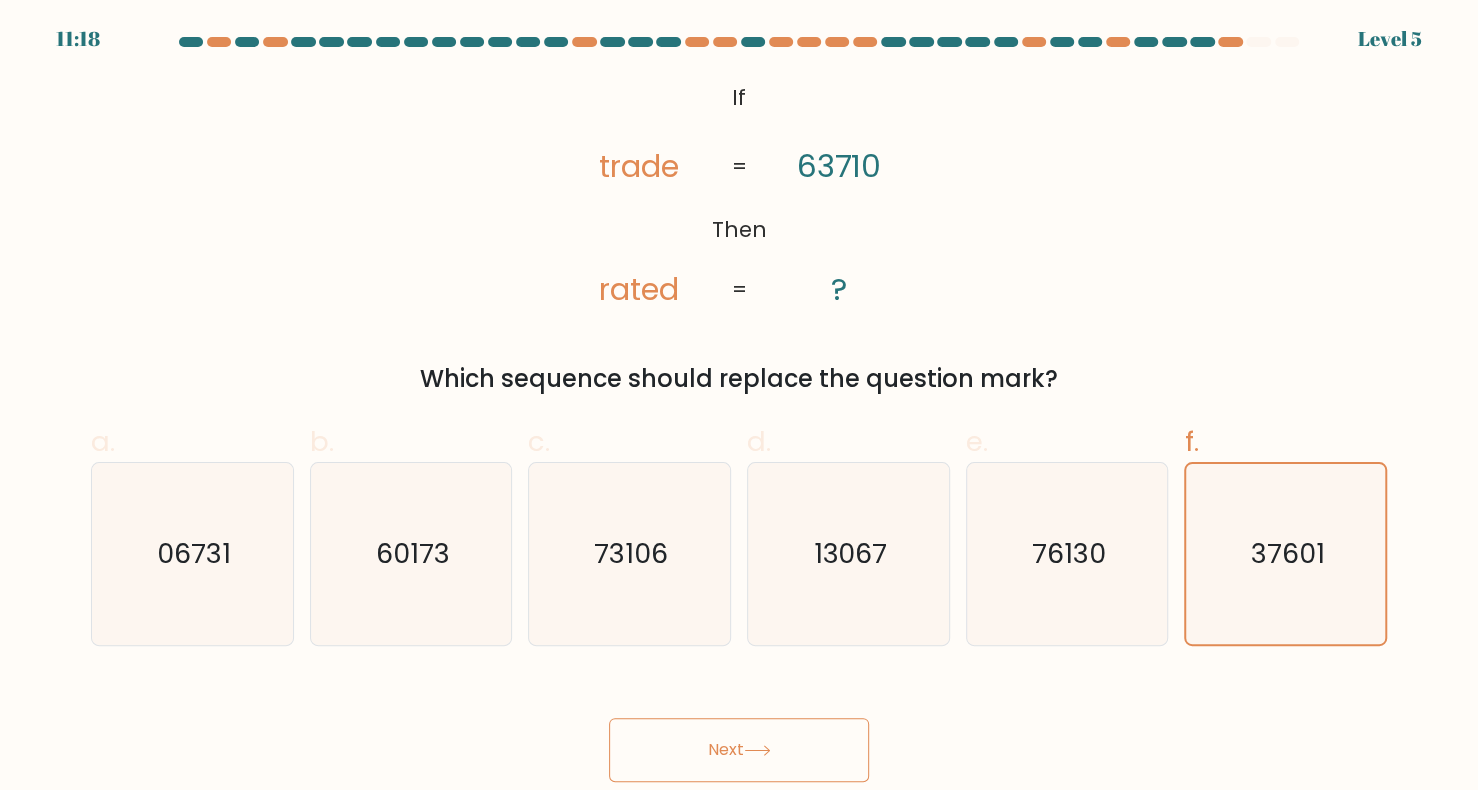 click on "Next" at bounding box center [739, 750] 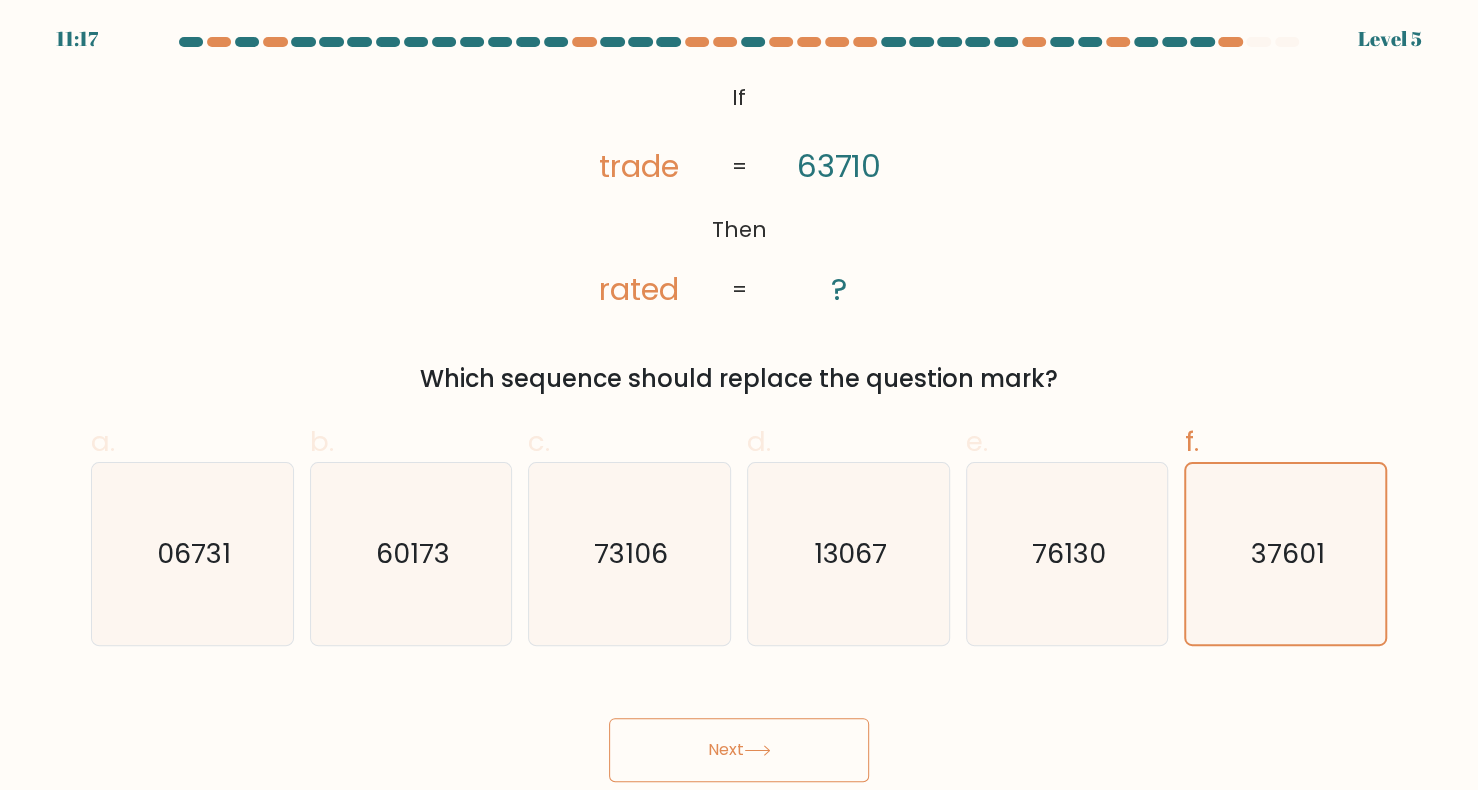 click on "Next" at bounding box center (739, 750) 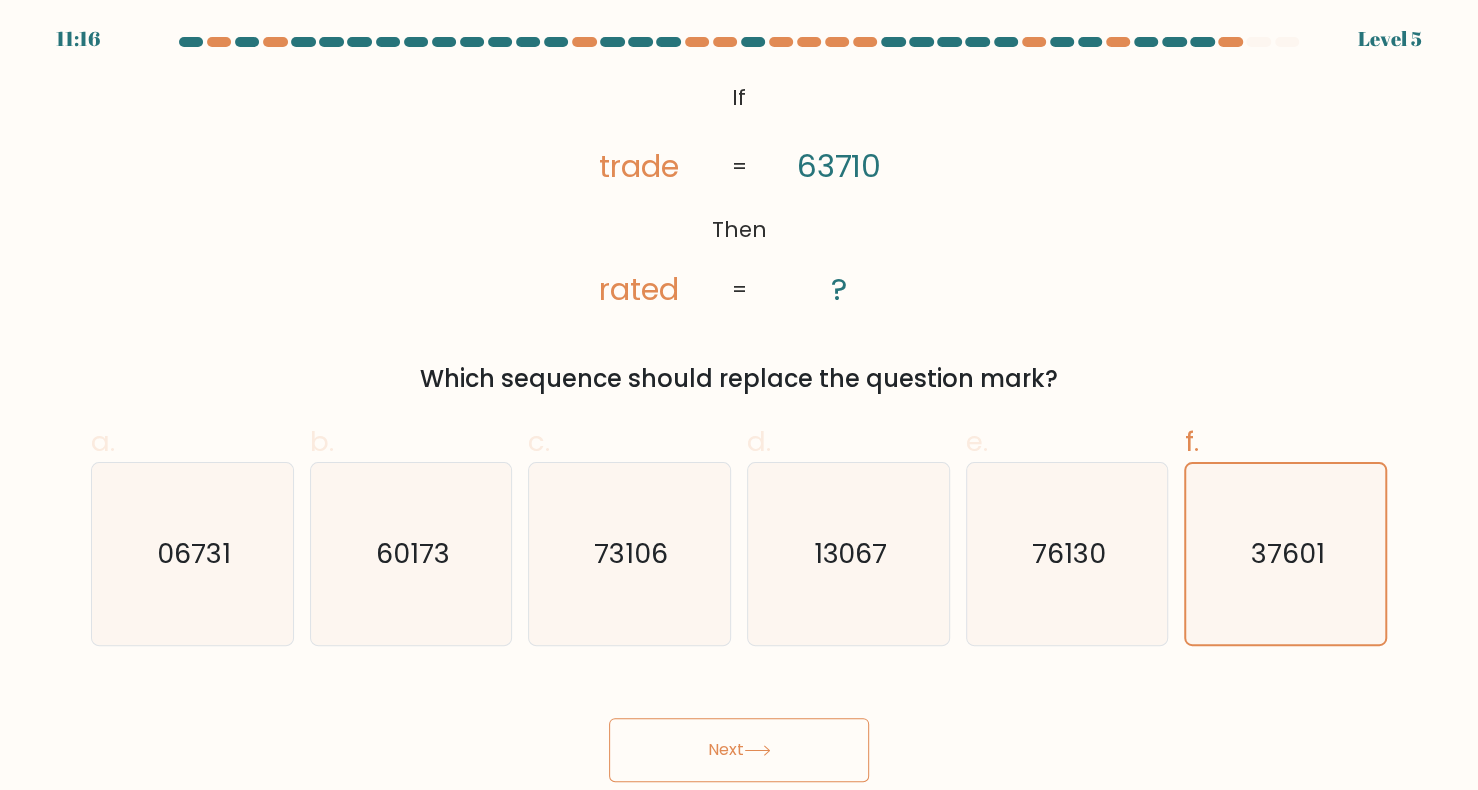 click on "Next" at bounding box center [739, 750] 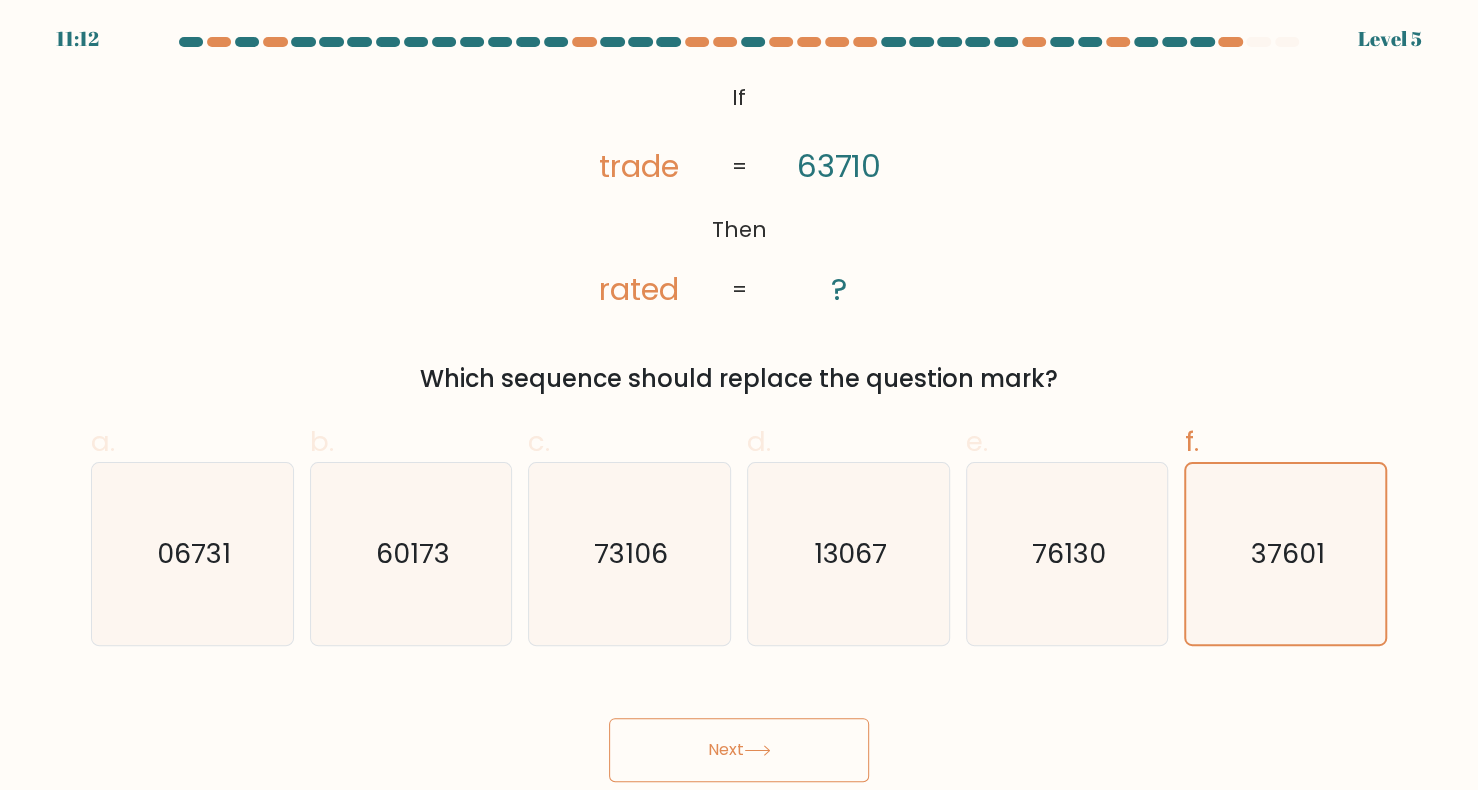 click 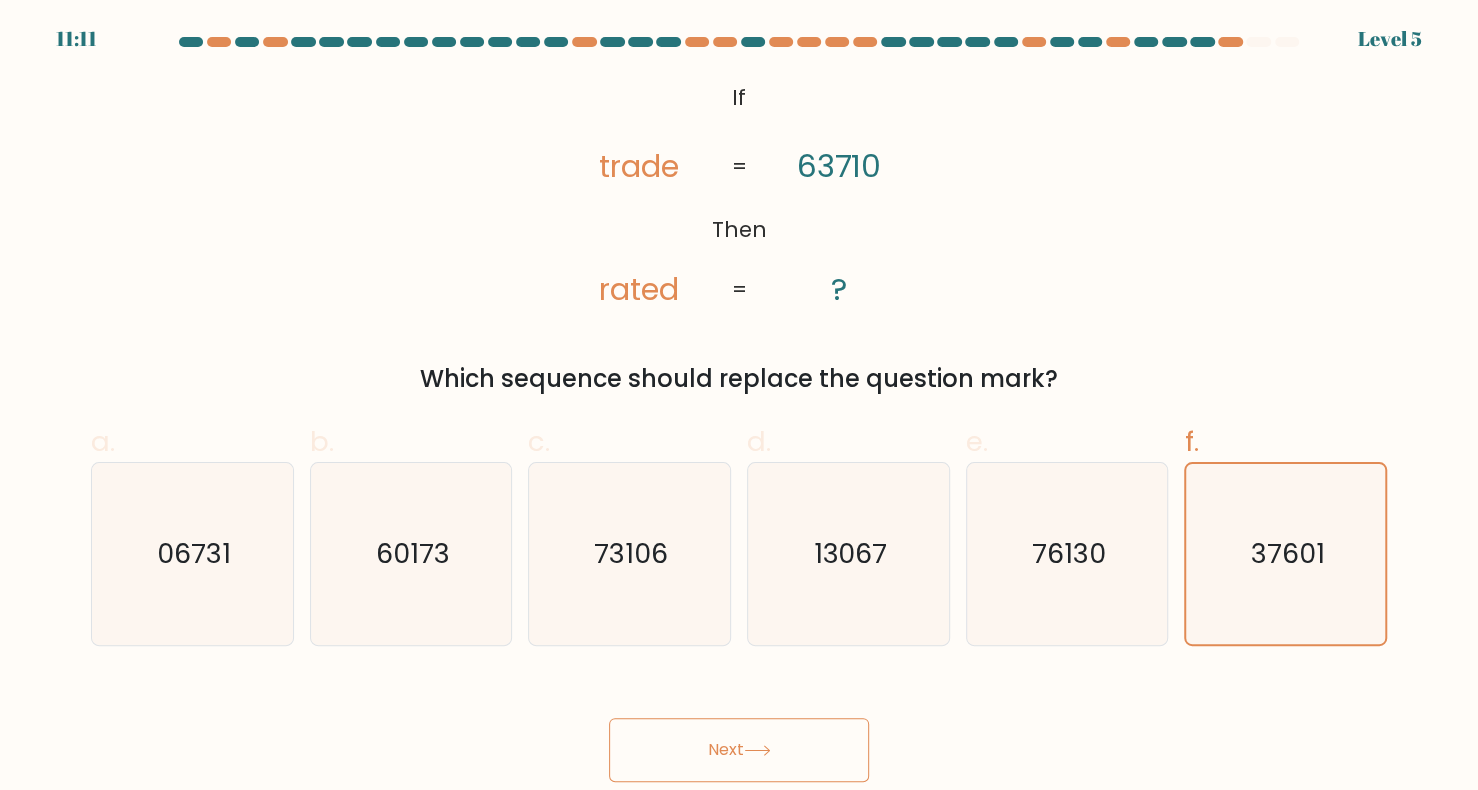 click 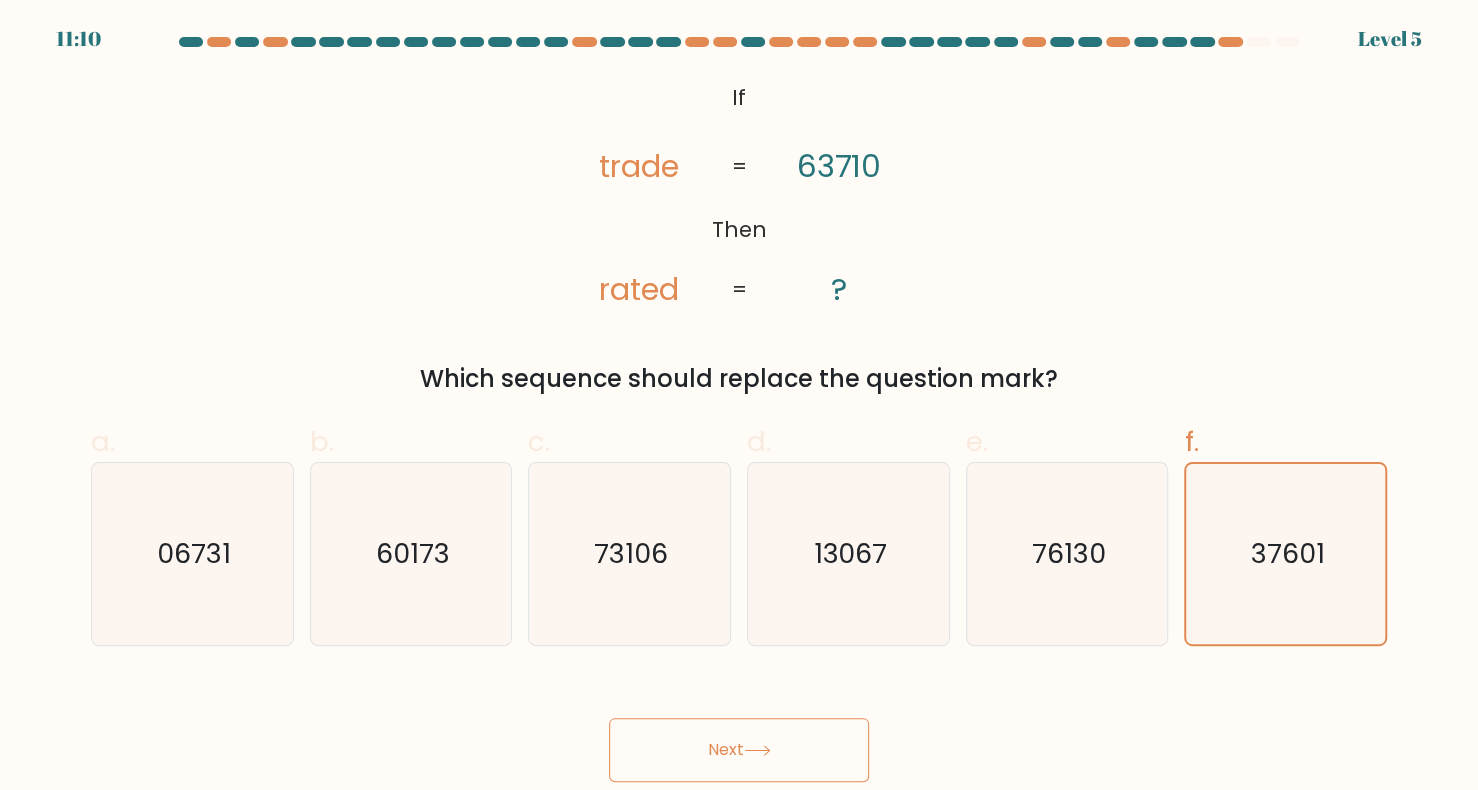 click 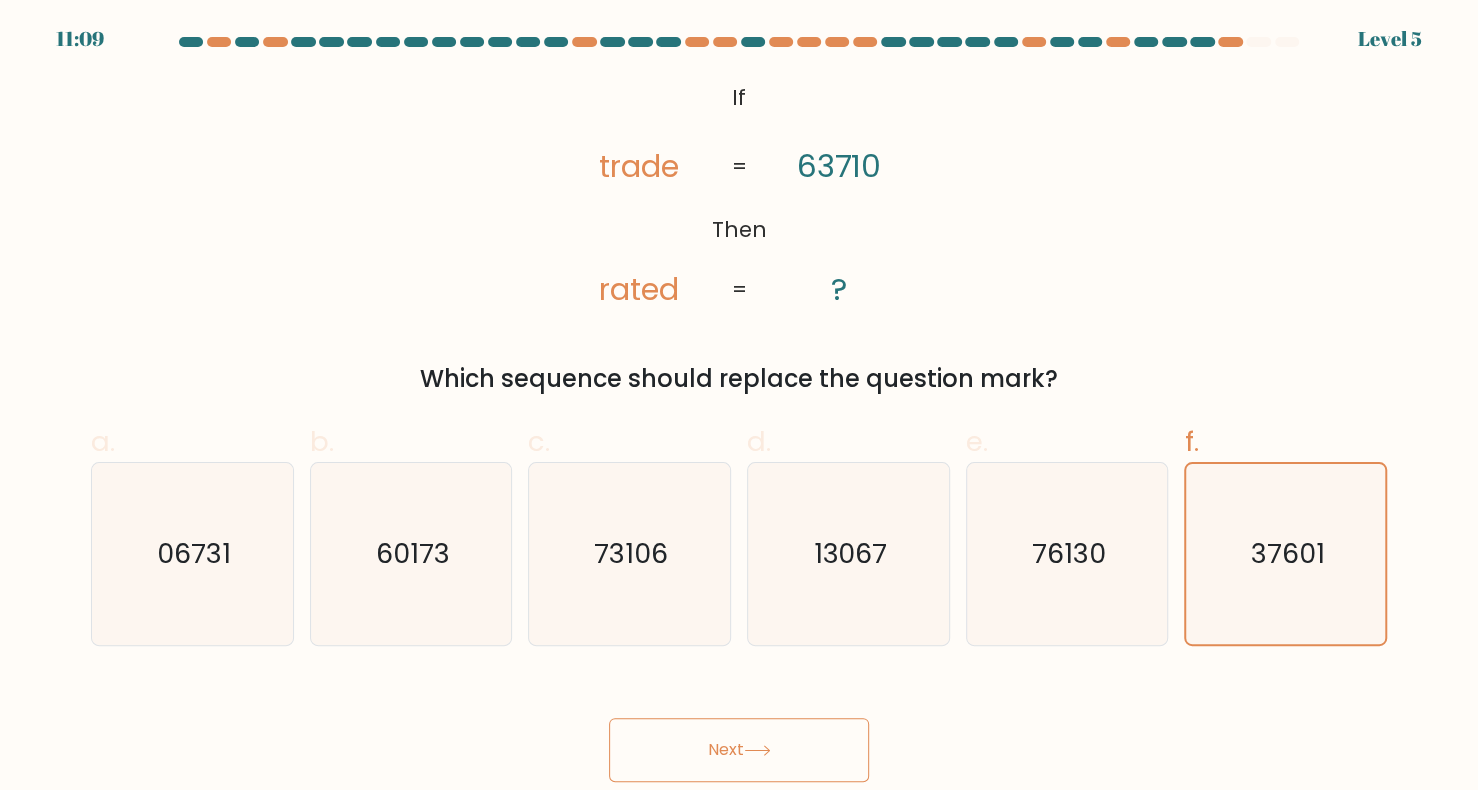click 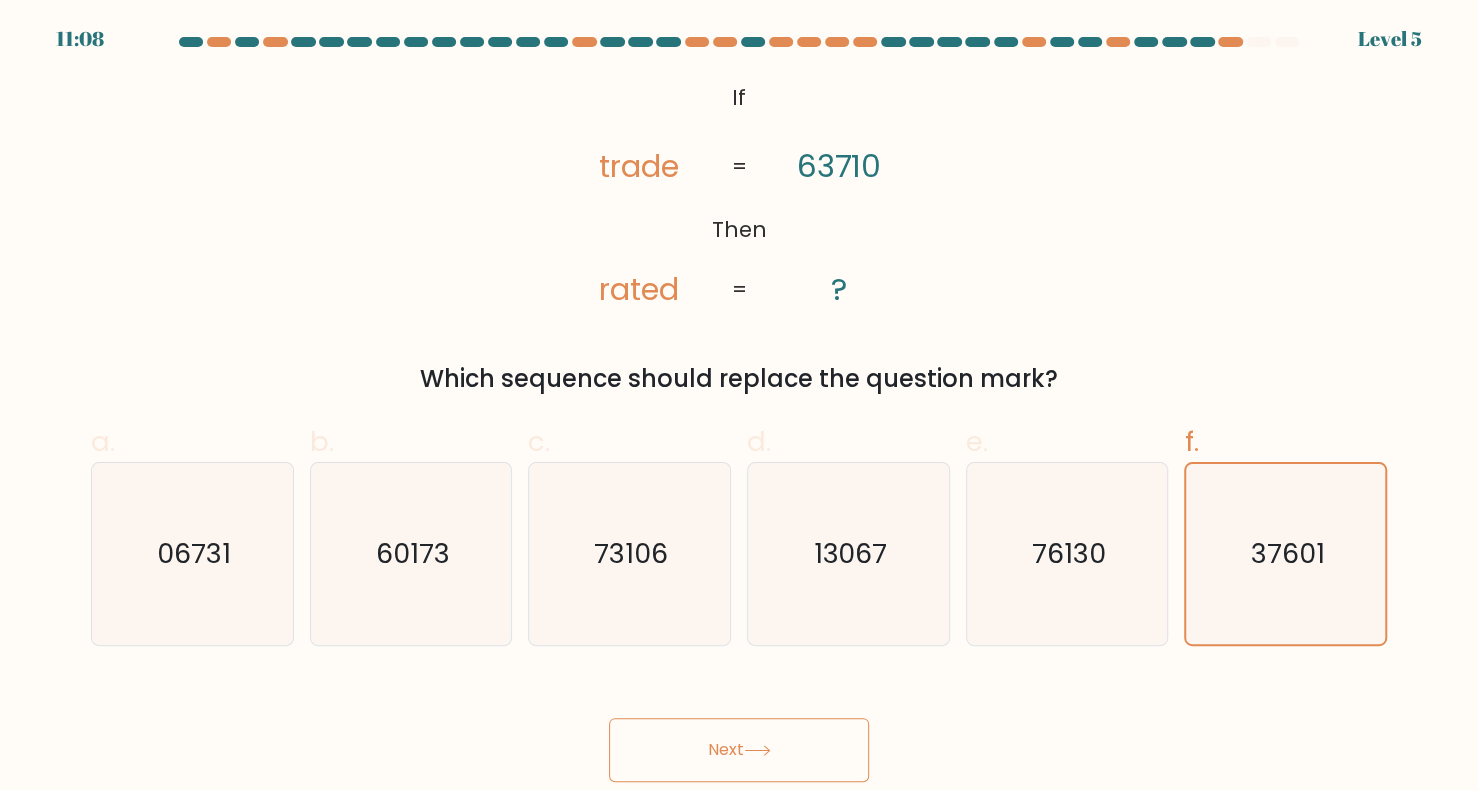 click 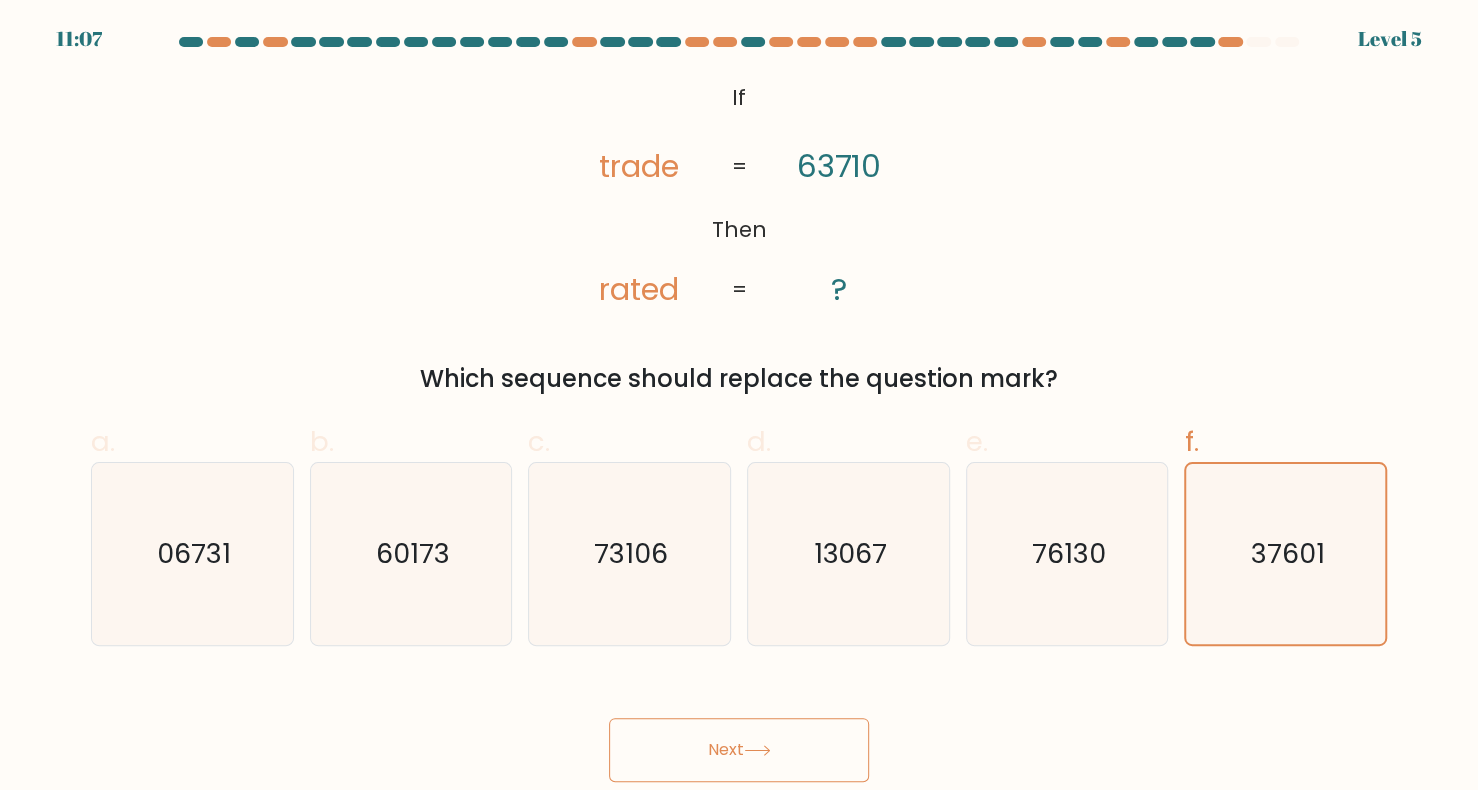 click 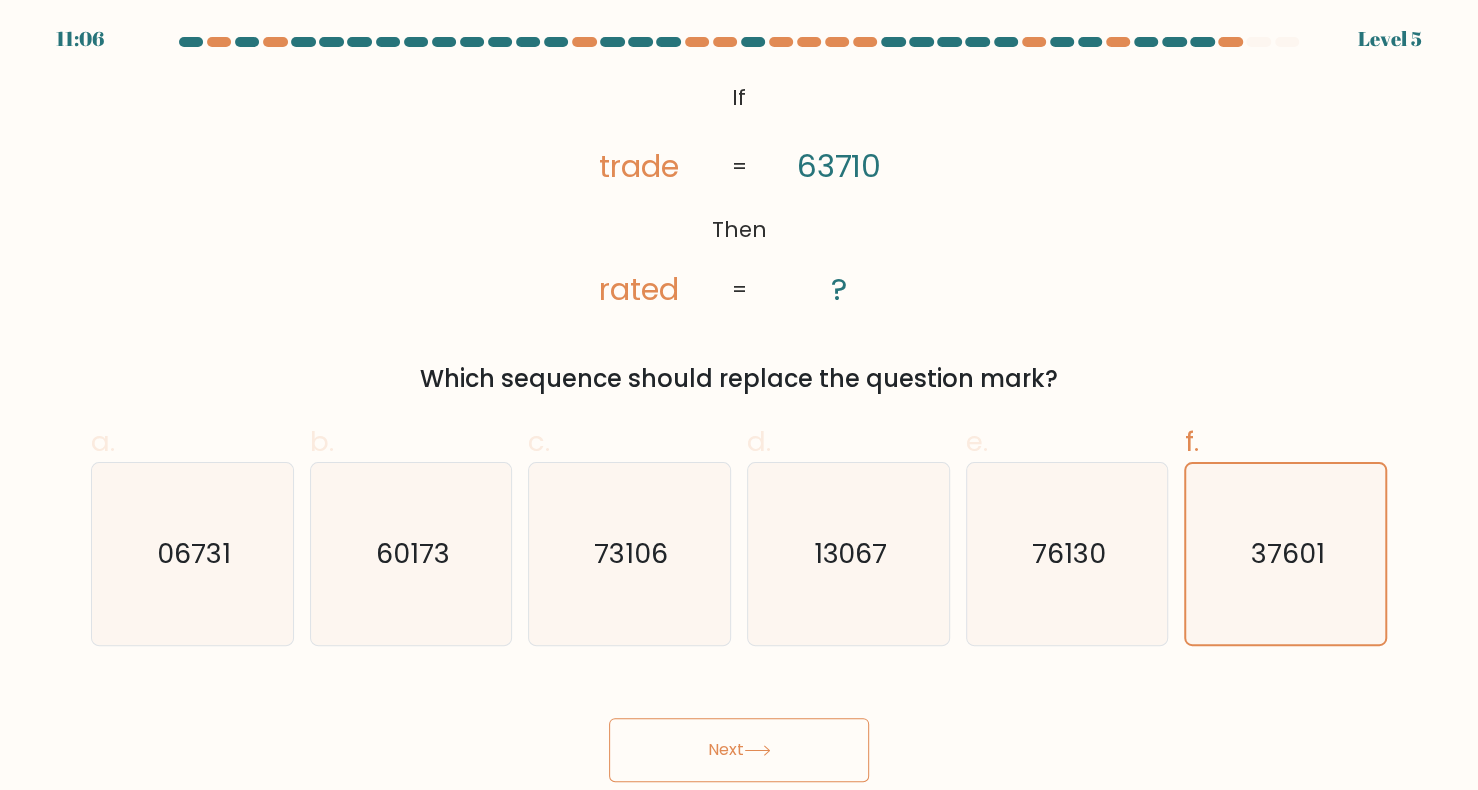 click on "Next" at bounding box center (739, 750) 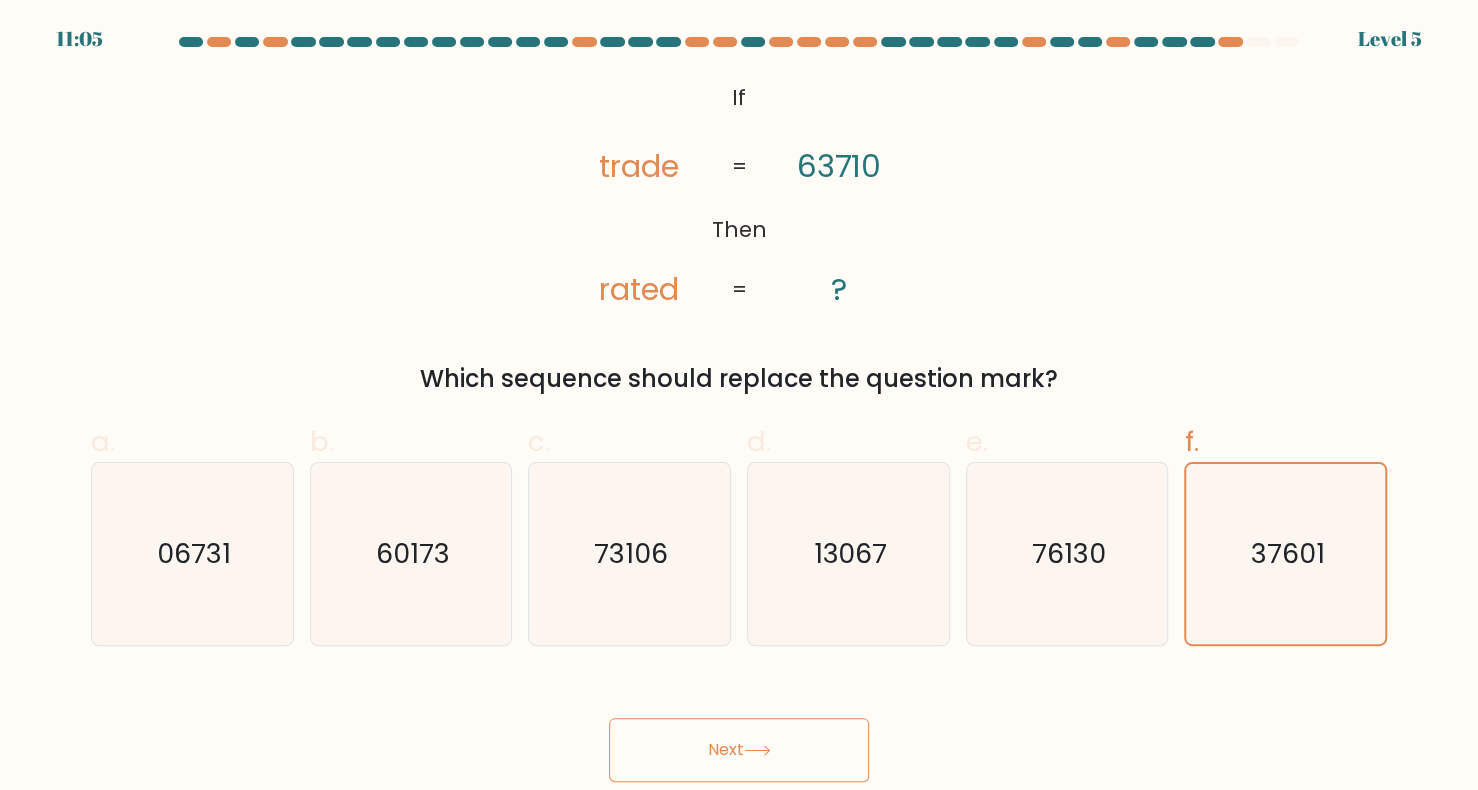 click on "Next" at bounding box center [739, 750] 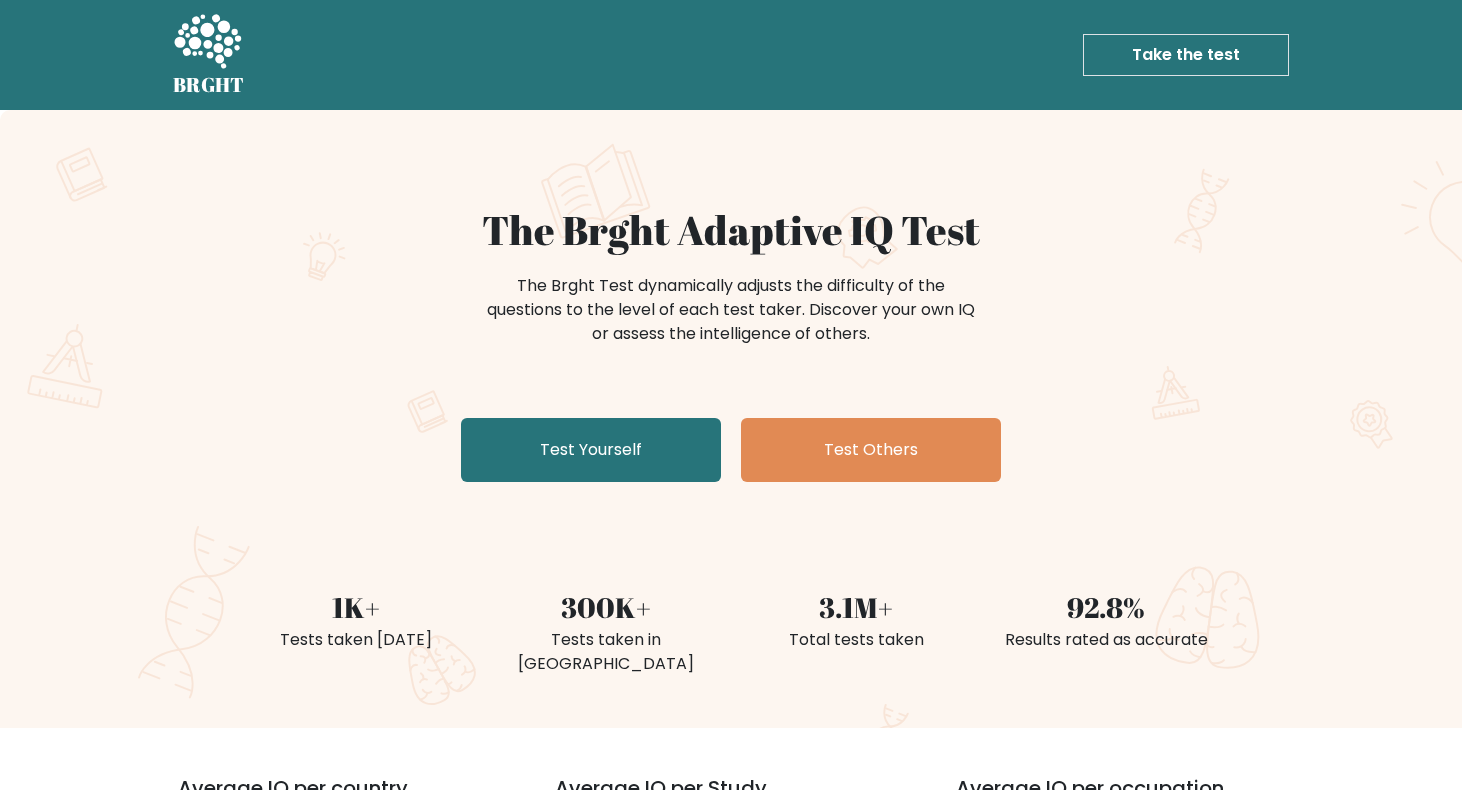scroll, scrollTop: 0, scrollLeft: 0, axis: both 